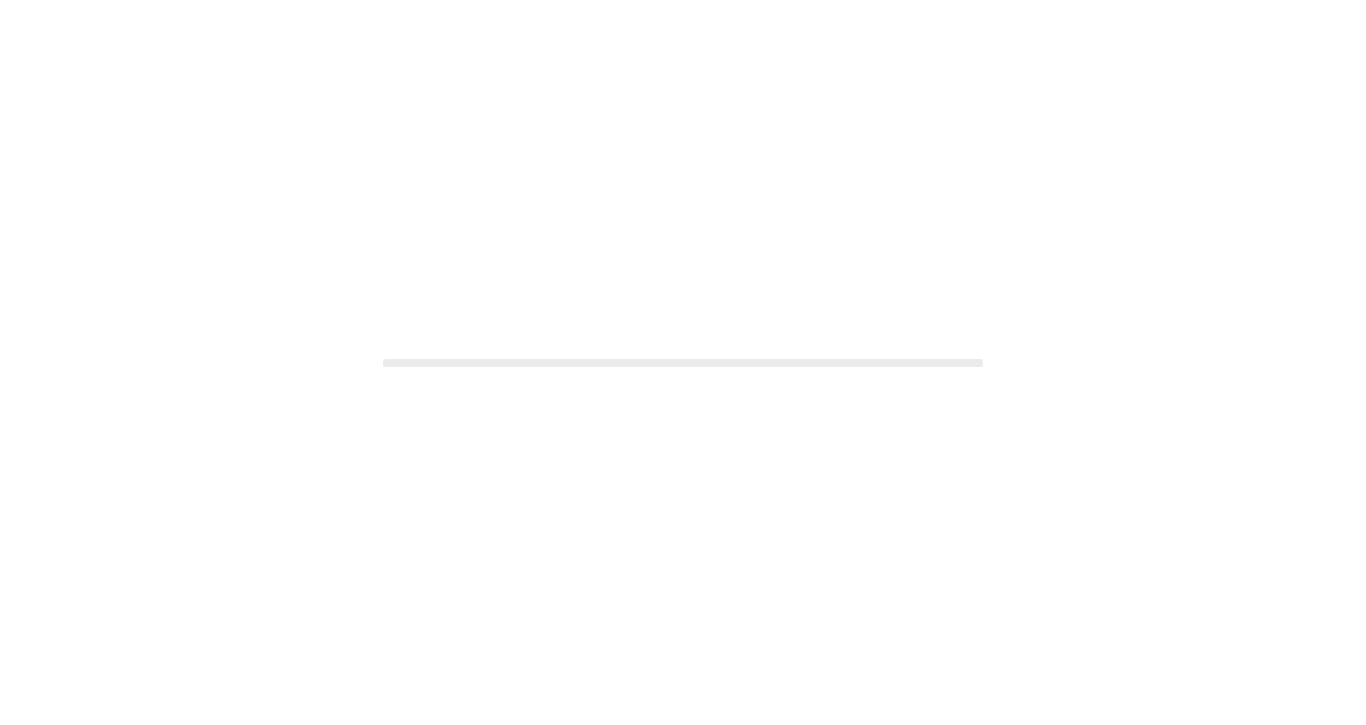 scroll, scrollTop: 0, scrollLeft: 0, axis: both 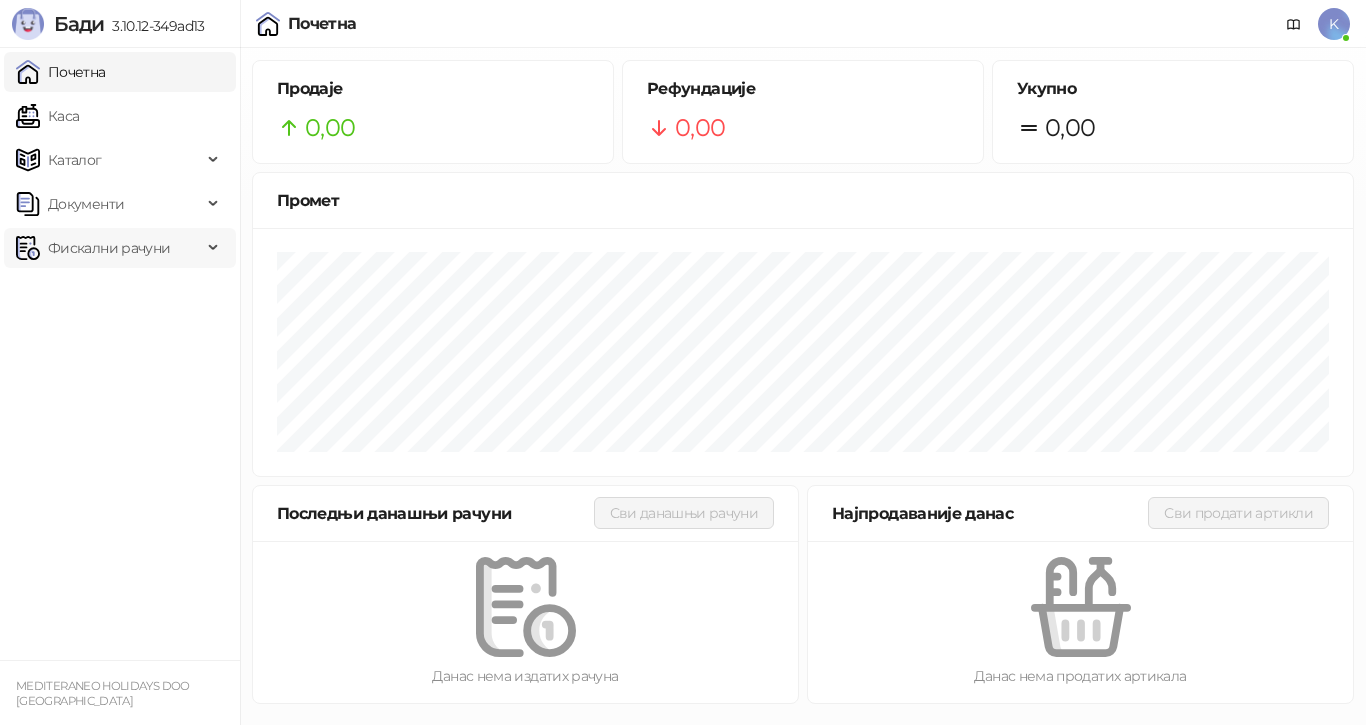 click on "Фискални рачуни" at bounding box center (109, 248) 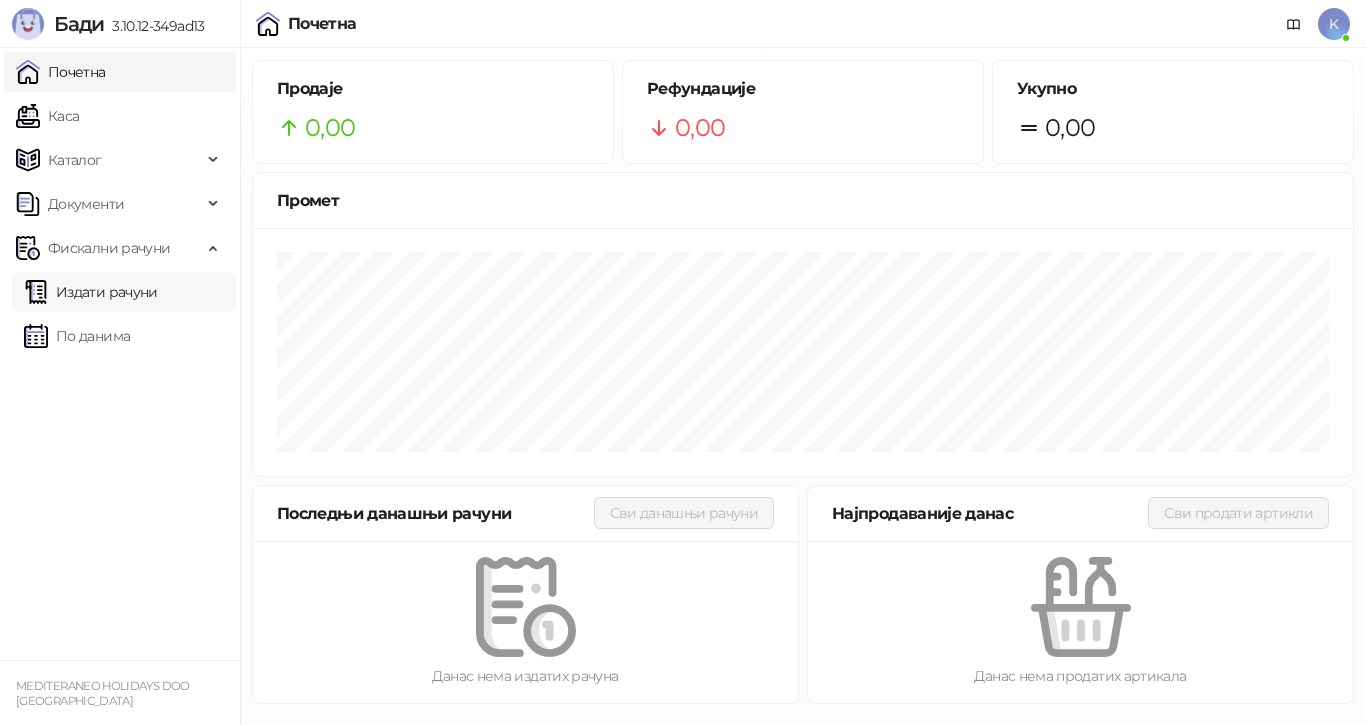 click on "Издати рачуни" at bounding box center (91, 292) 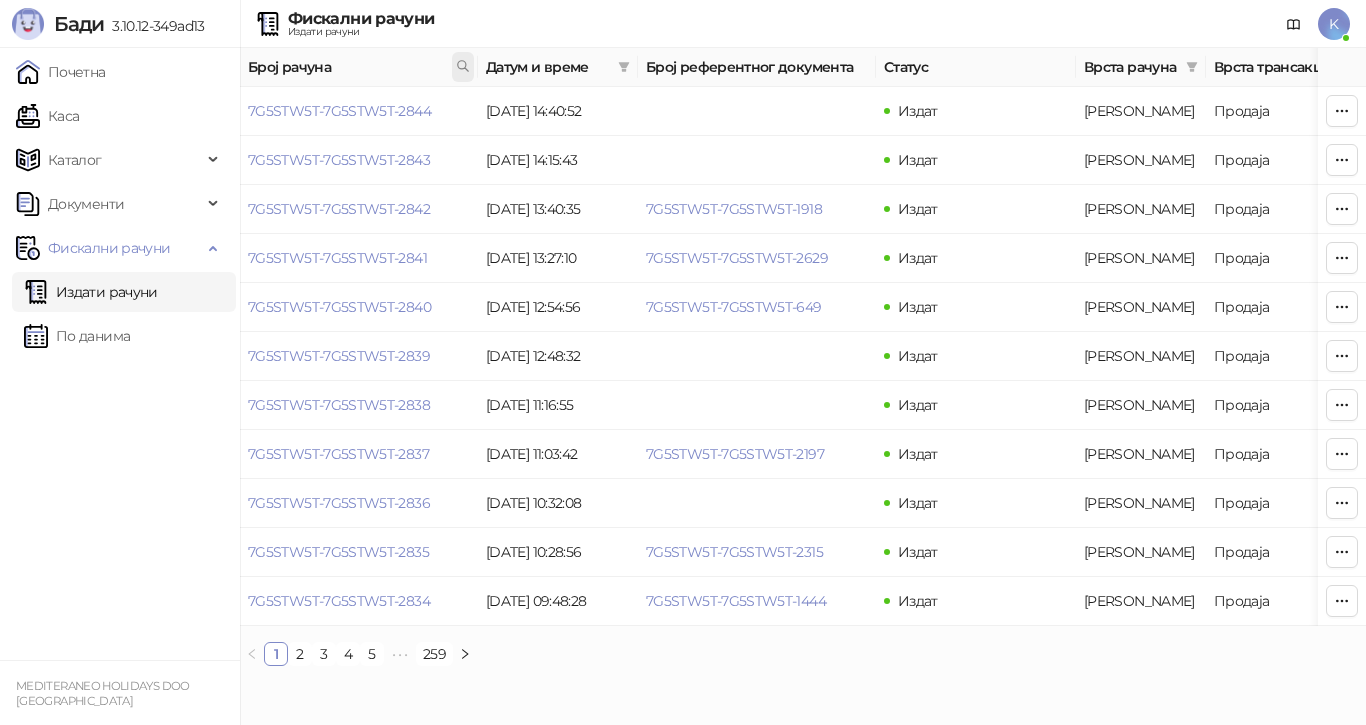 click 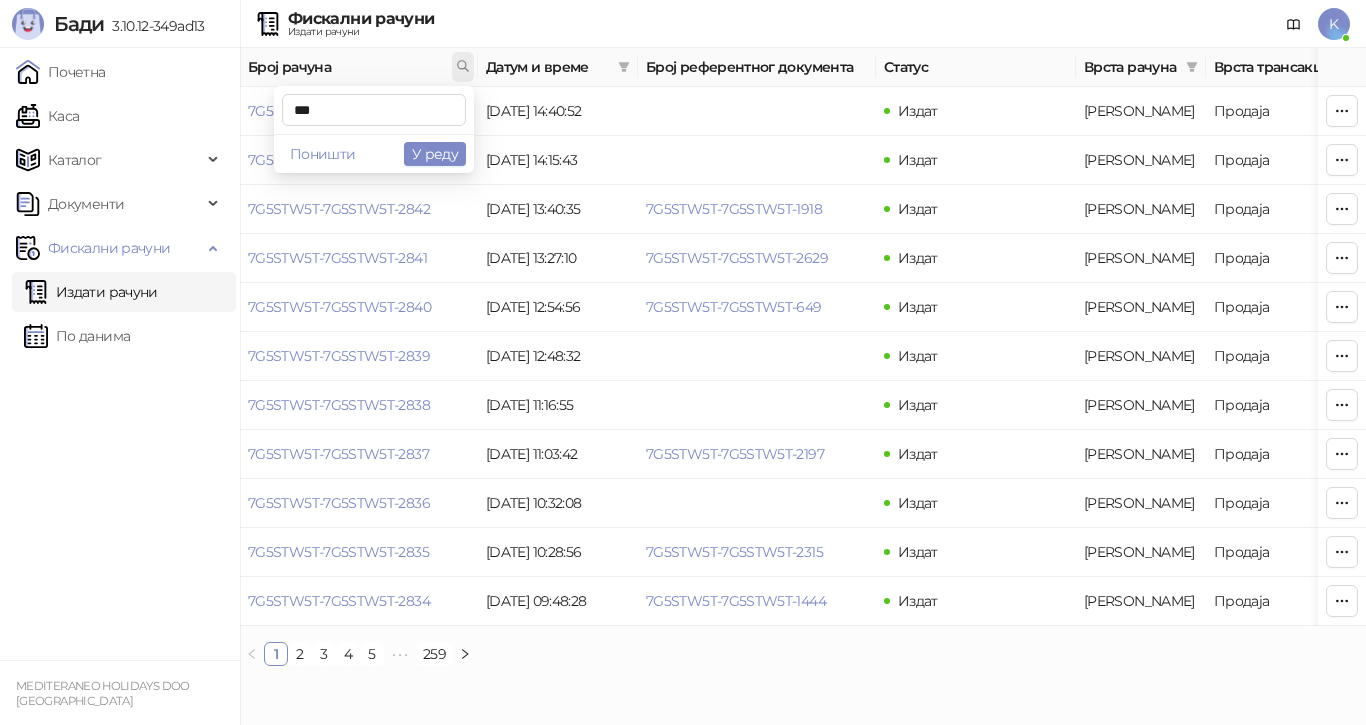 type on "***" 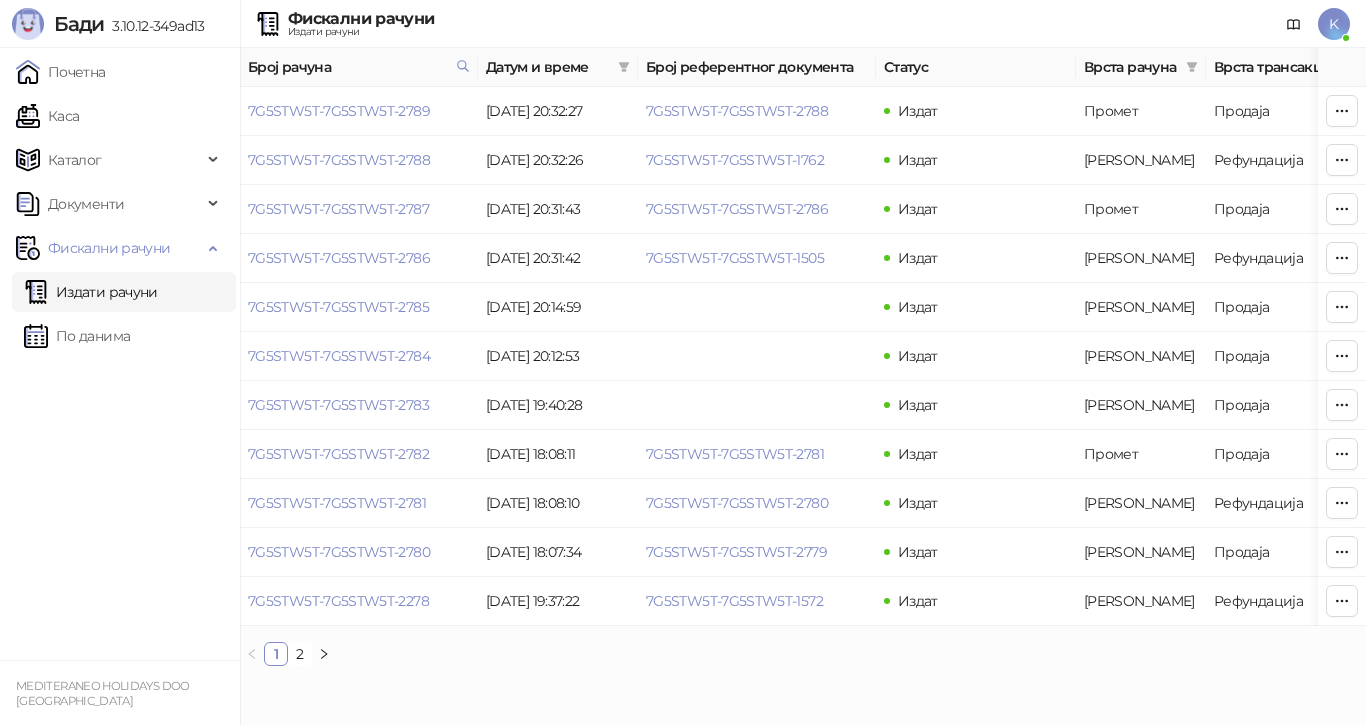 click on "2" at bounding box center (300, 654) 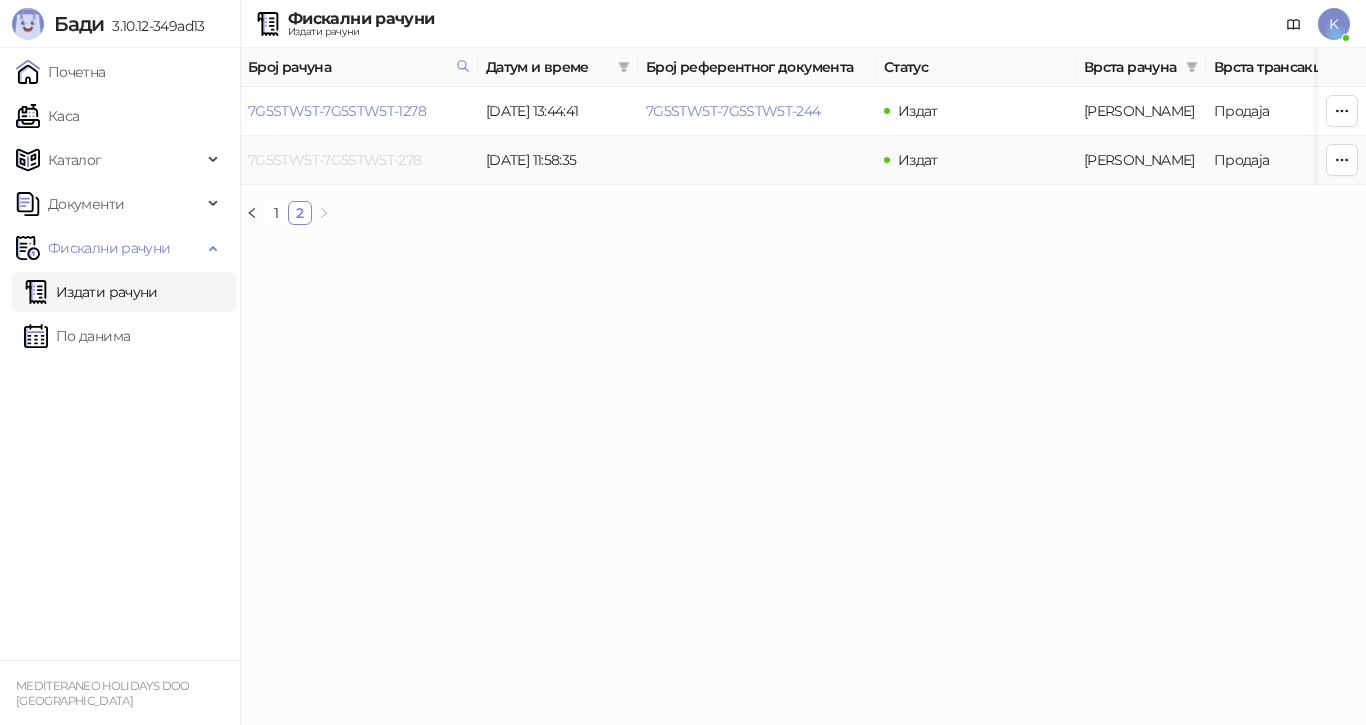 click on "7G5STW5T-7G5STW5T-278" at bounding box center [335, 160] 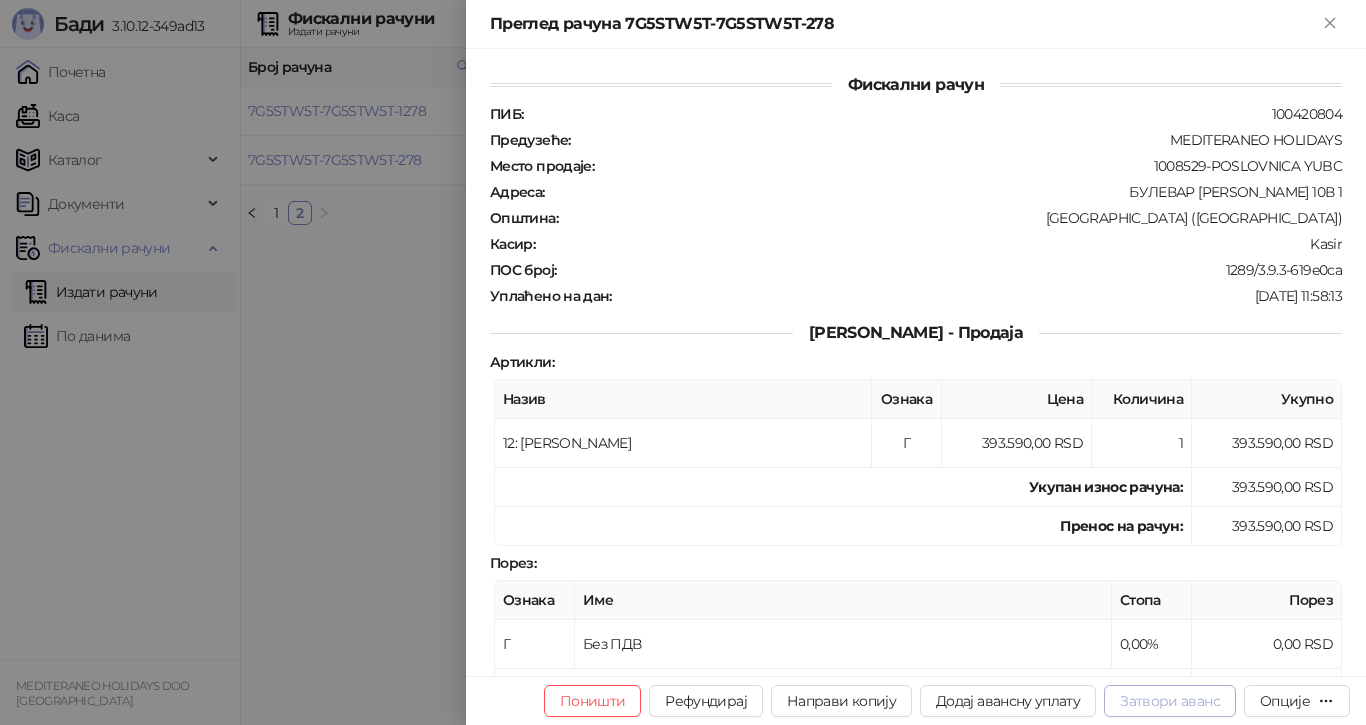 click on "Затвори аванс" at bounding box center (1170, 701) 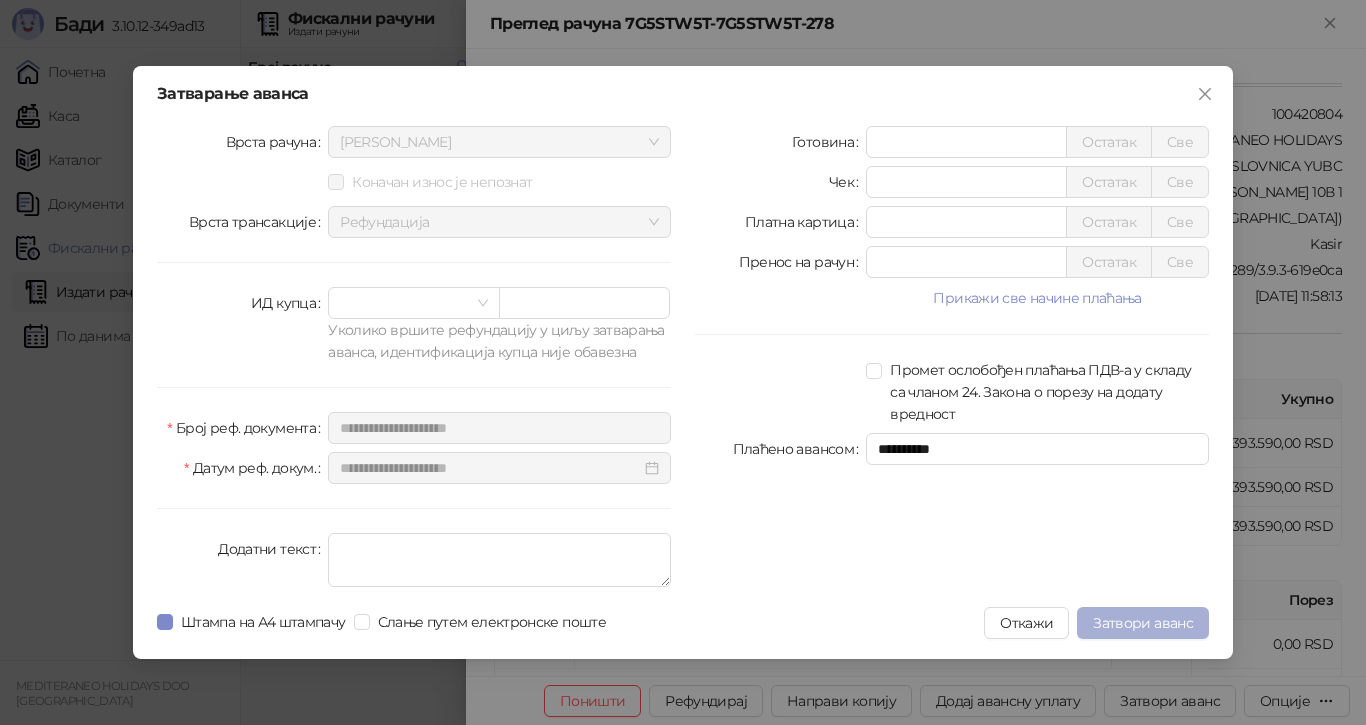 click on "Затвори аванс" at bounding box center [1143, 623] 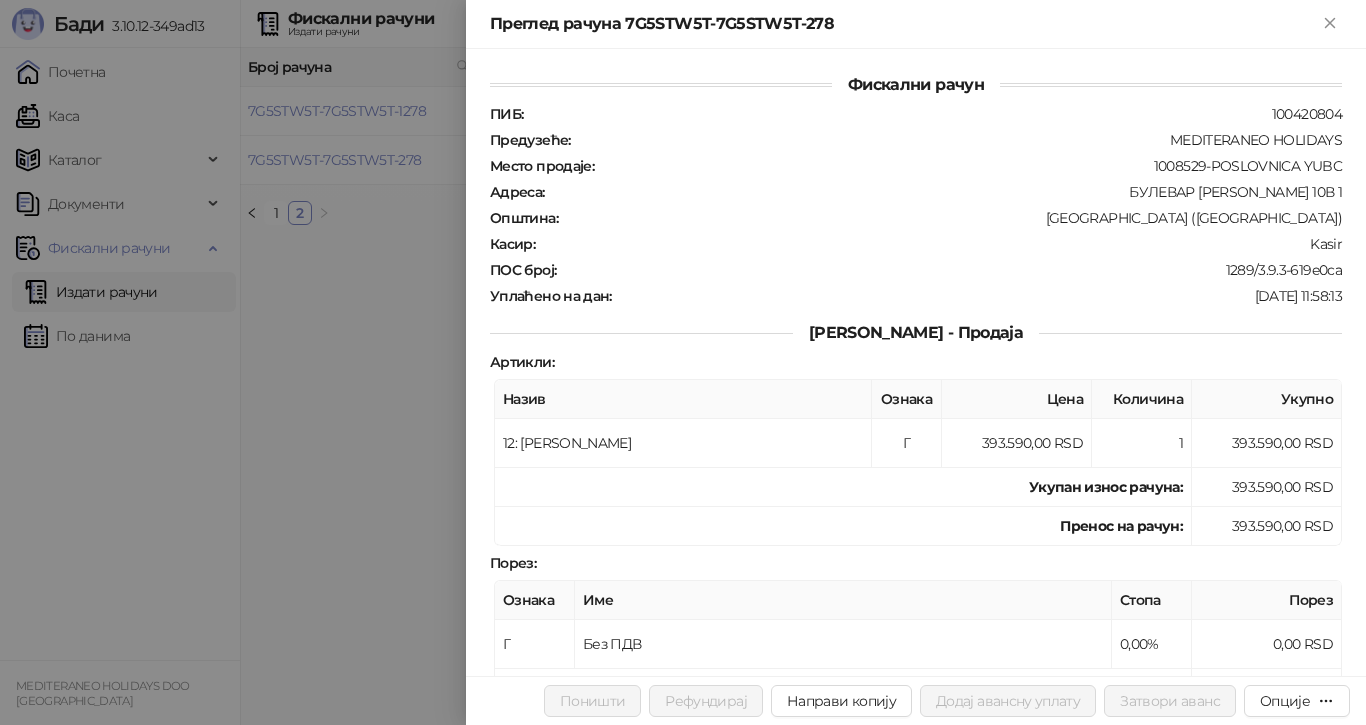 click at bounding box center [683, 362] 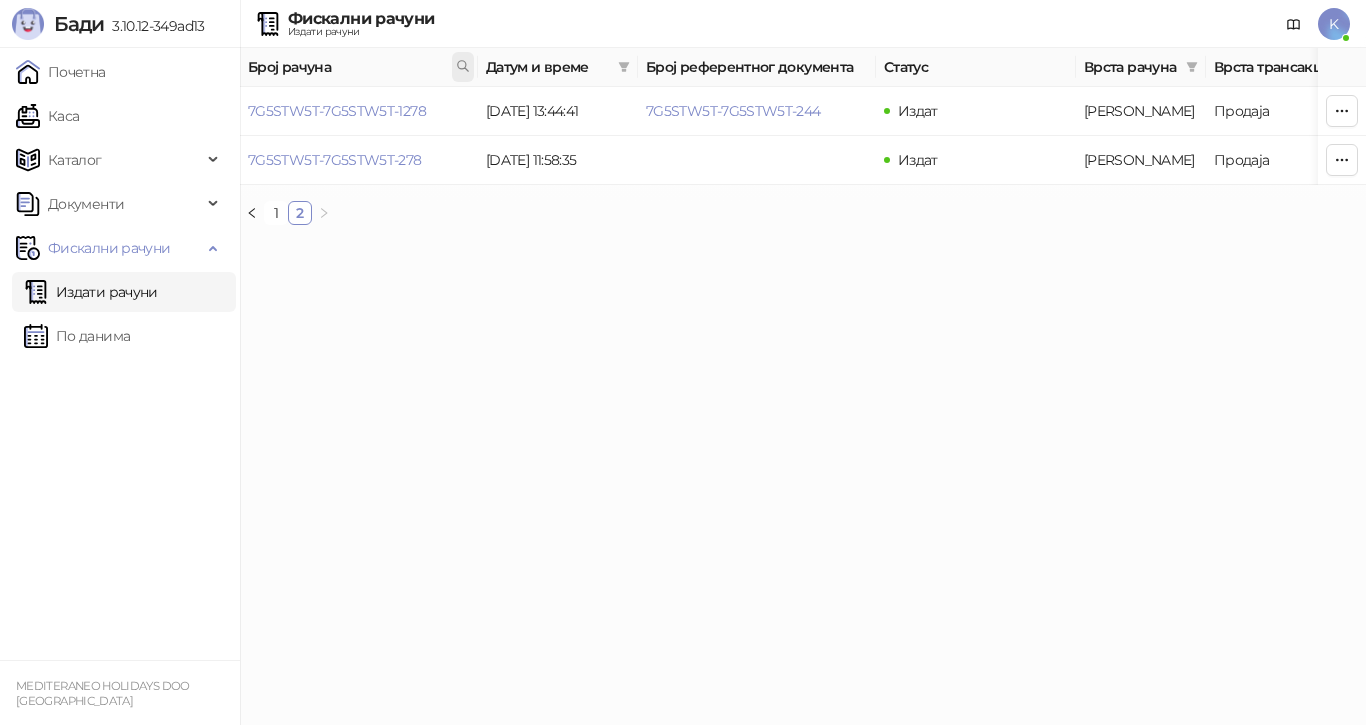 click at bounding box center [463, 67] 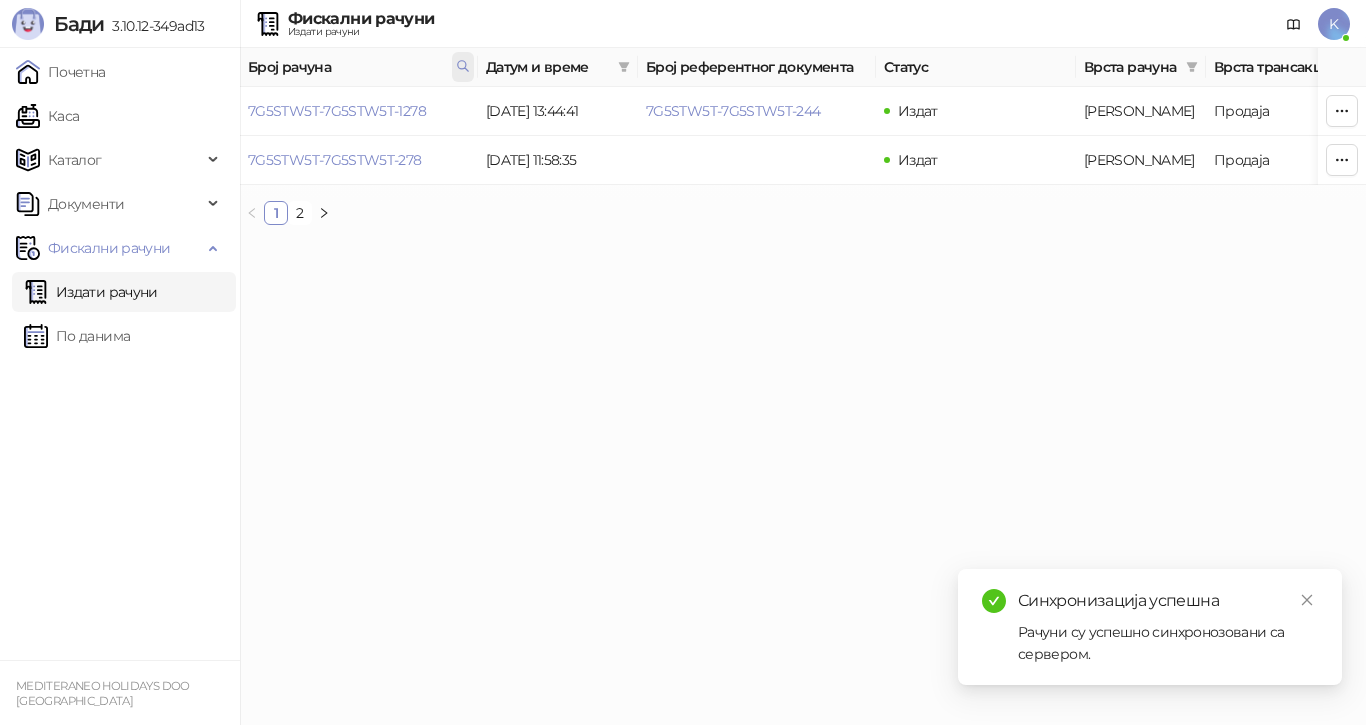 click 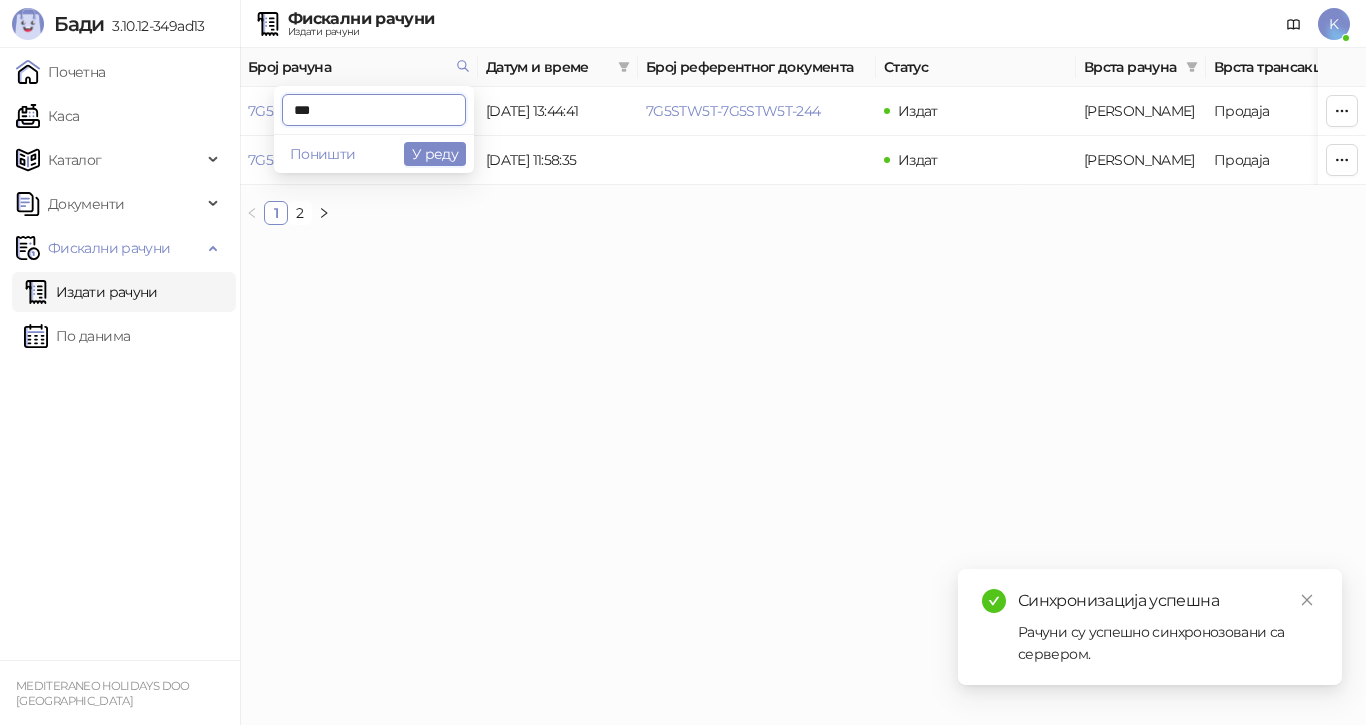 click on "Бади 3.10.12-349ad13 Почетна Каса Каталог Документи Фискални рачуни Издати рачуни По данима MEDITERANEO HOLIDAYS DOO BEOGRAD Фискални рачуни Издати рачуни K  Број рачуна Датум и време Број референтног документа Статус Врста рачуна Врста трансакције Износ Касир Продајно место                     7G5STW5T-7G5STW5T-1278 29.05.2025 13:44:41 7G5STW5T-7G5STW5T-244 Издат Аванс Продаја 120.000,00 RSD Kasir   Poslovnica YBC 7G5STW5T-7G5STW5T-278 25.02.2025 11:58:35 Издат Аванс Продаја 393.590,00 RSD Kasir   Poslovnica YBC 1 2 ФИСКАЛНИ РАЧУН ПИБ:  100420804 Предузеће:  MEDITERANEO HOLIDAYS Место продаје:  1008529-POSLOVNICA YUBC  Адреса:  БУЛЕВАР МИХАЈЛА ПУПИНА 10В 1   Општина: Касир:  Kasir   Реф. број:" at bounding box center (683, 120) 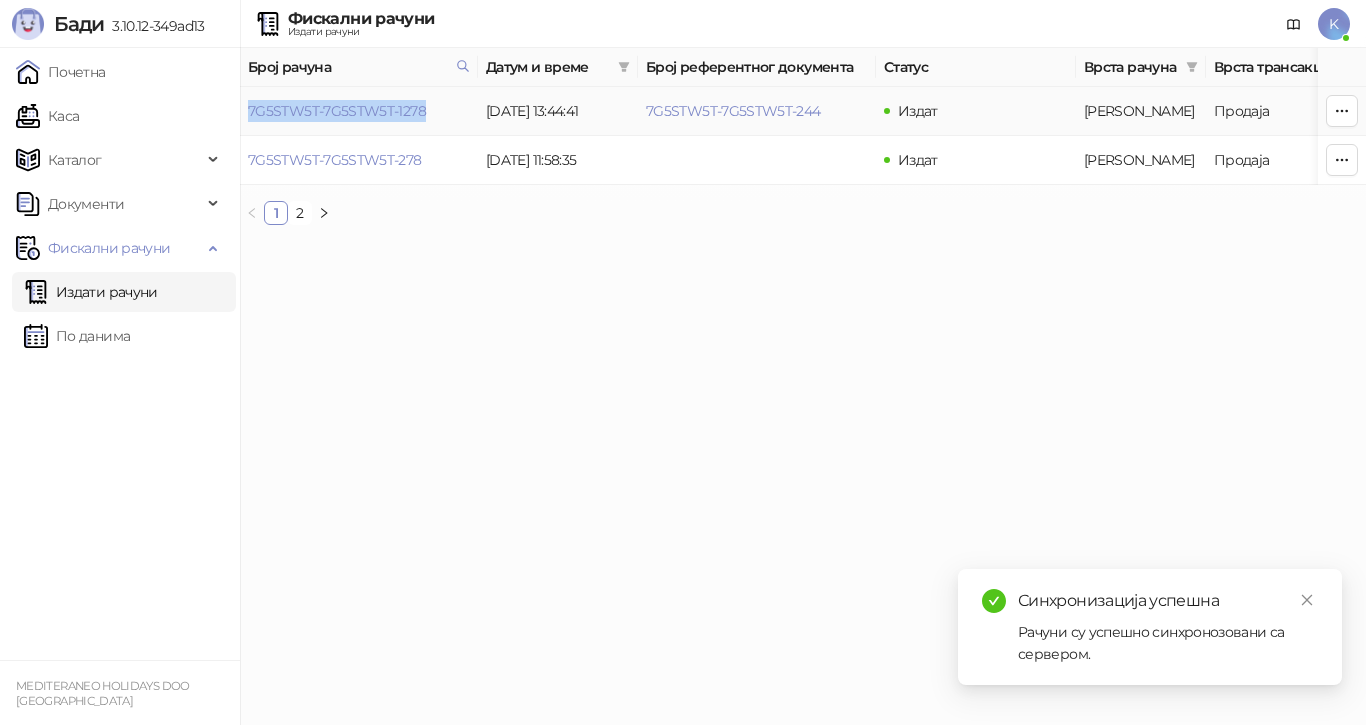drag, startPoint x: 243, startPoint y: 111, endPoint x: 436, endPoint y: 113, distance: 193.01036 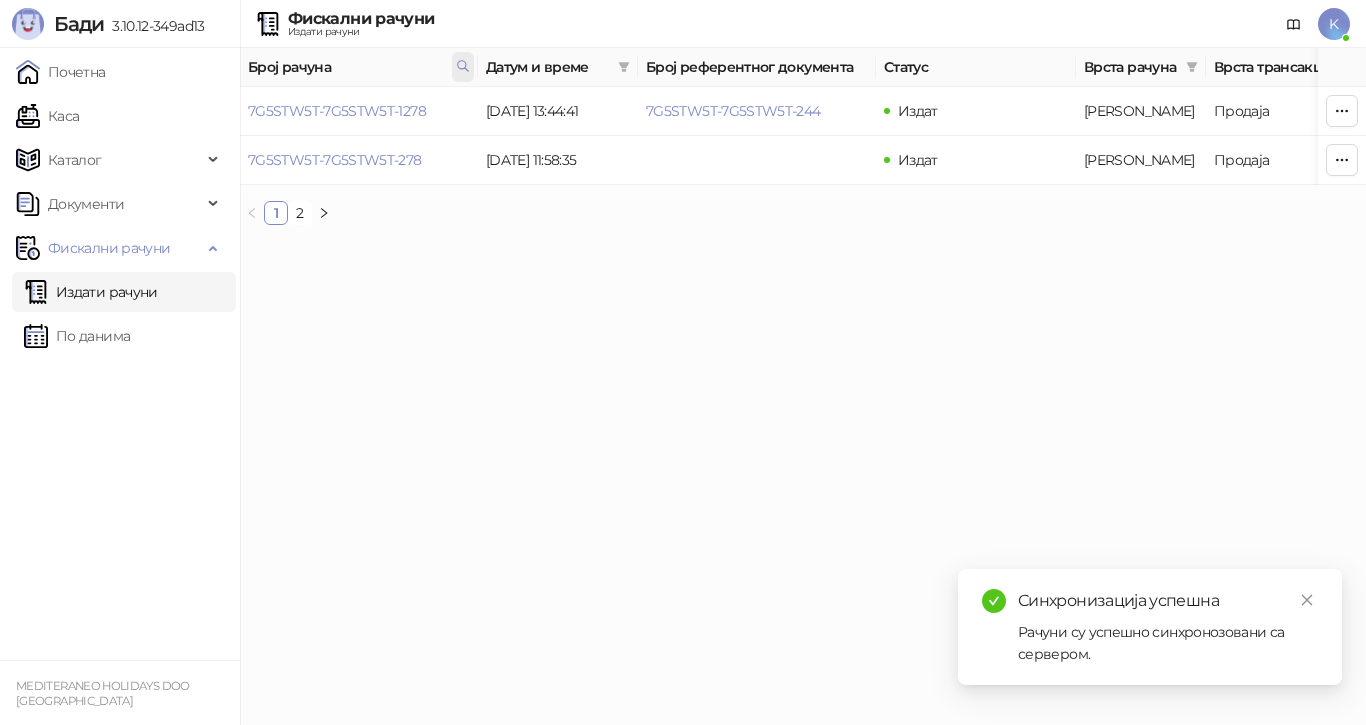 click 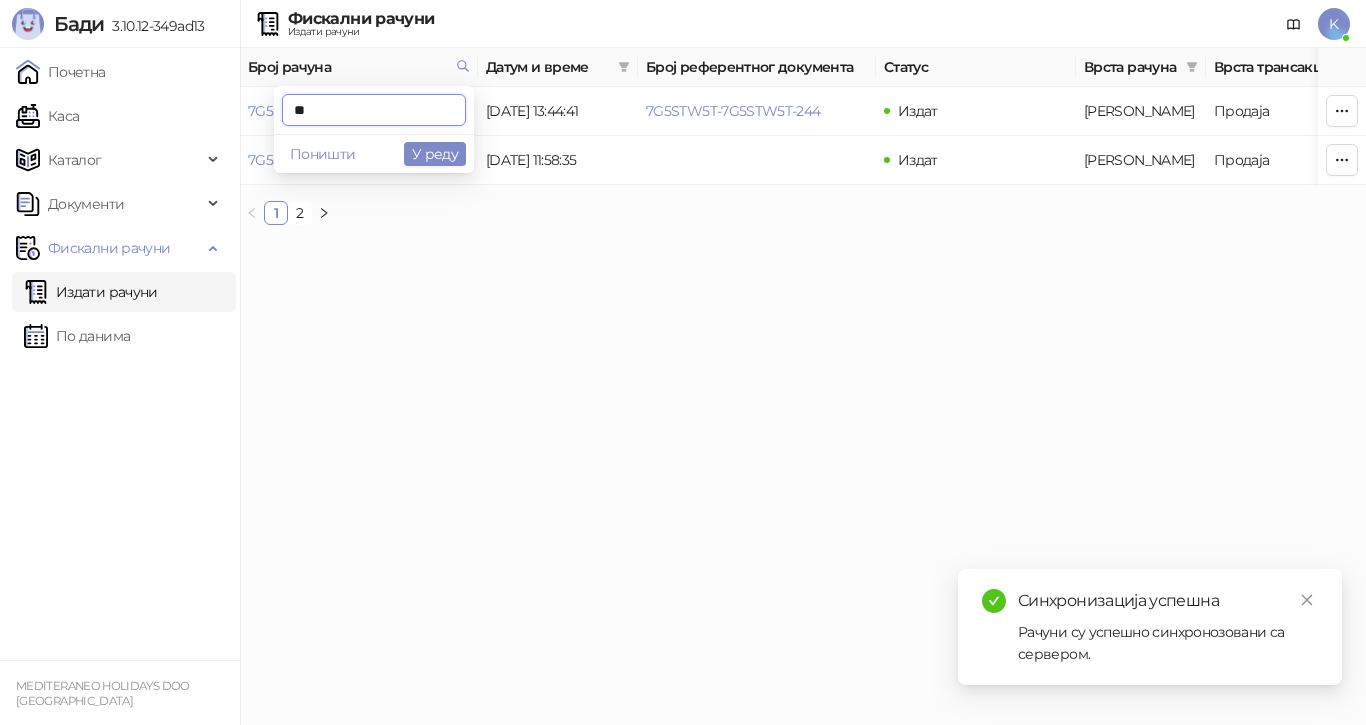 type on "*" 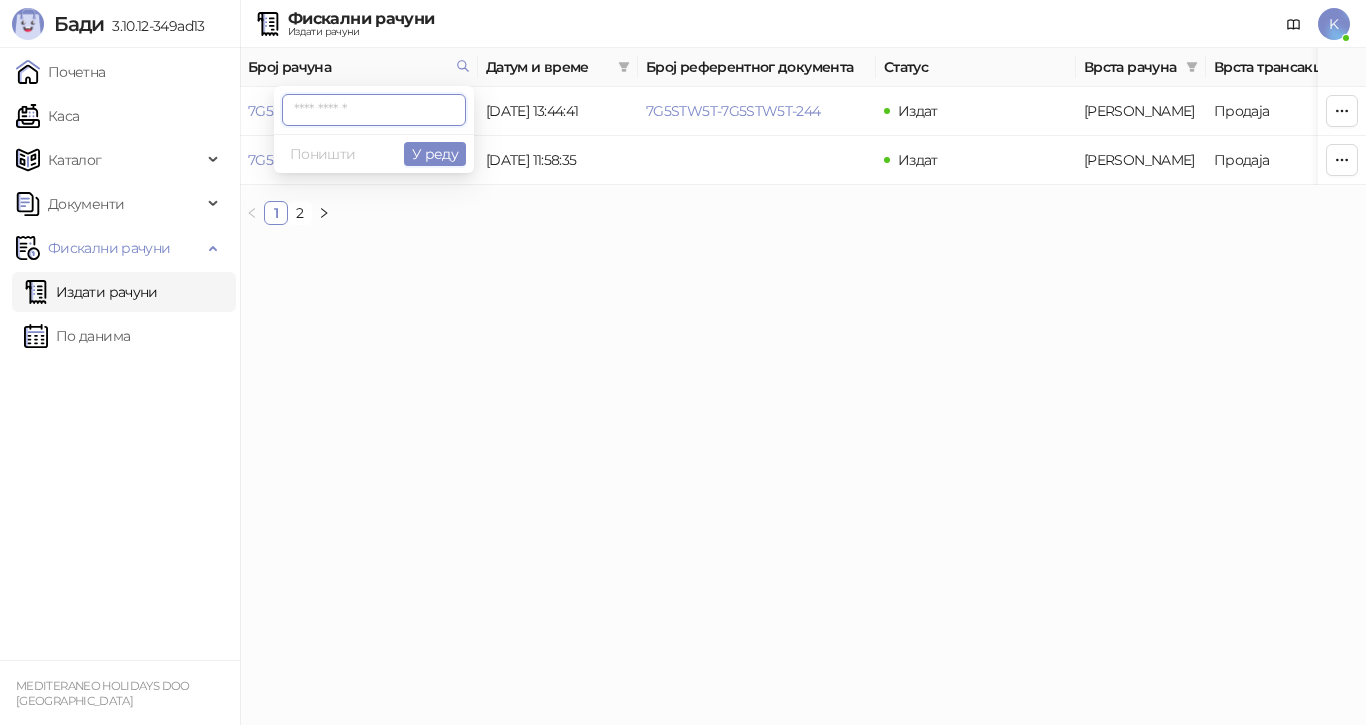 paste on "**********" 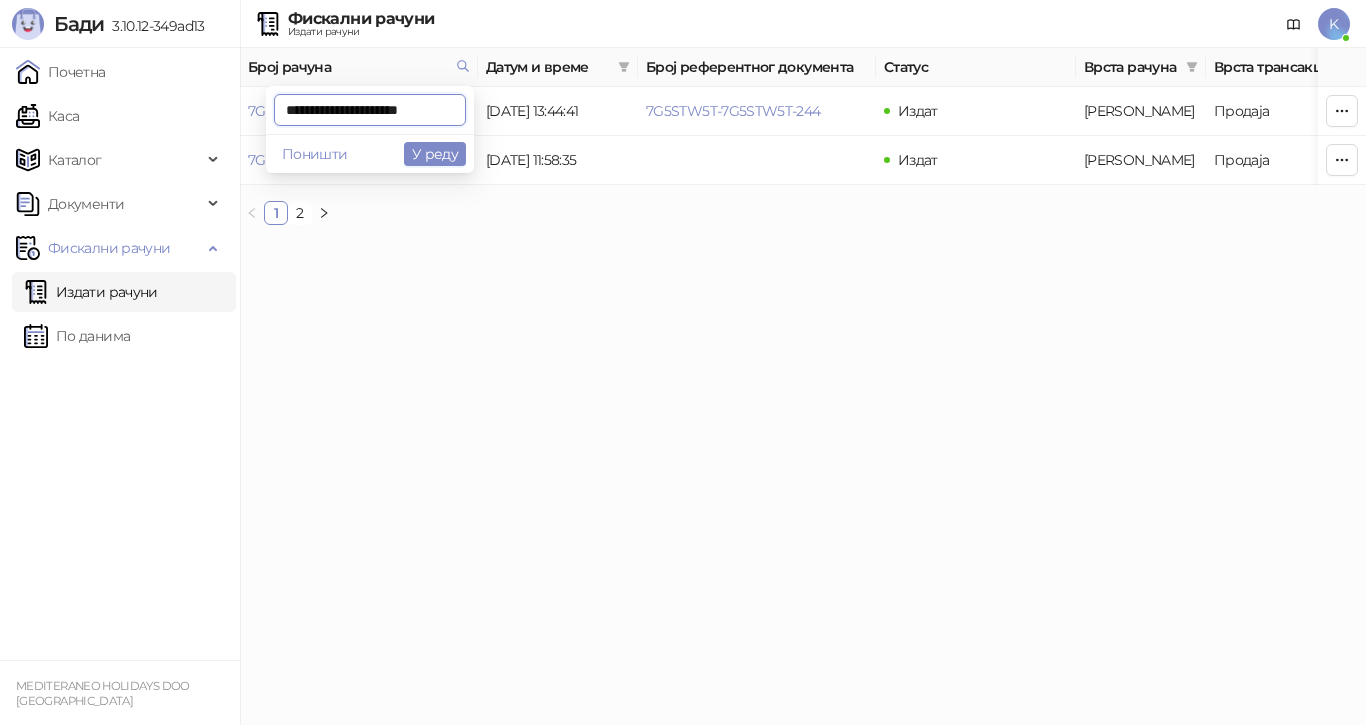 scroll, scrollTop: 0, scrollLeft: 7, axis: horizontal 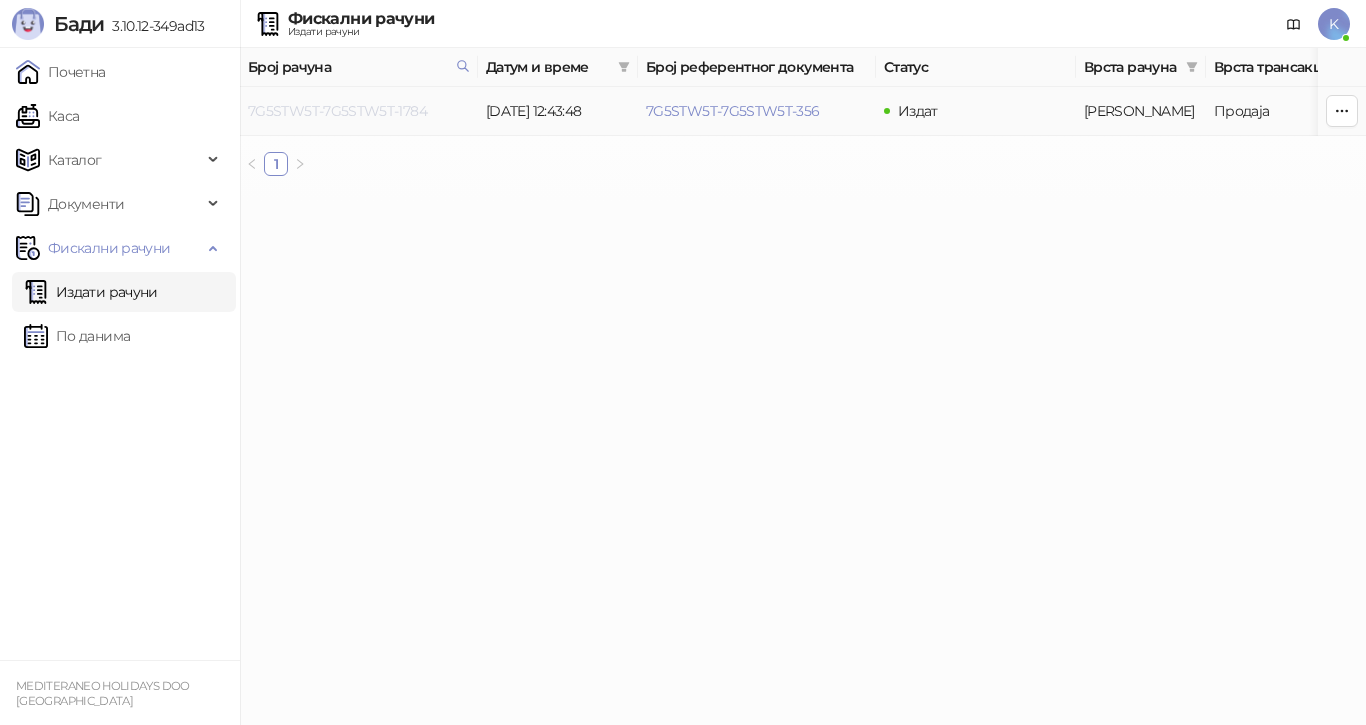 click on "7G5STW5T-7G5STW5T-1784" at bounding box center [337, 111] 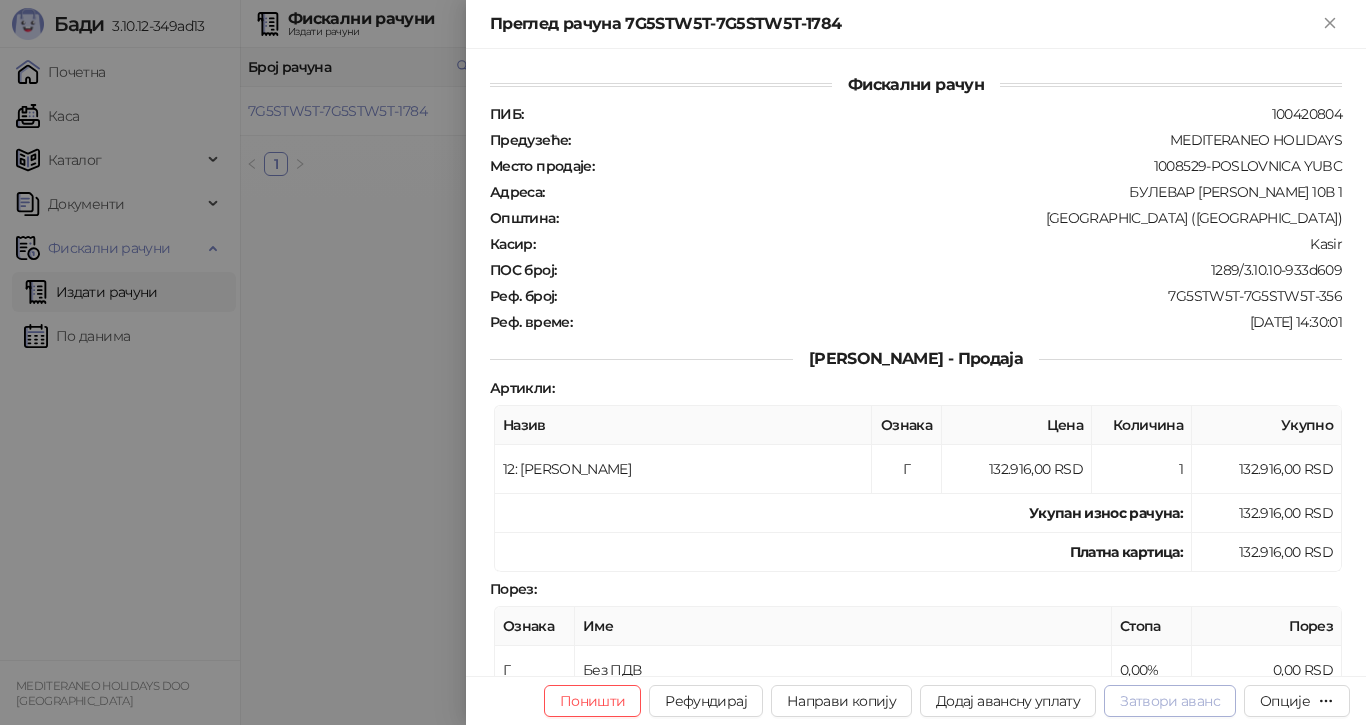 click on "Затвори аванс" at bounding box center (1170, 701) 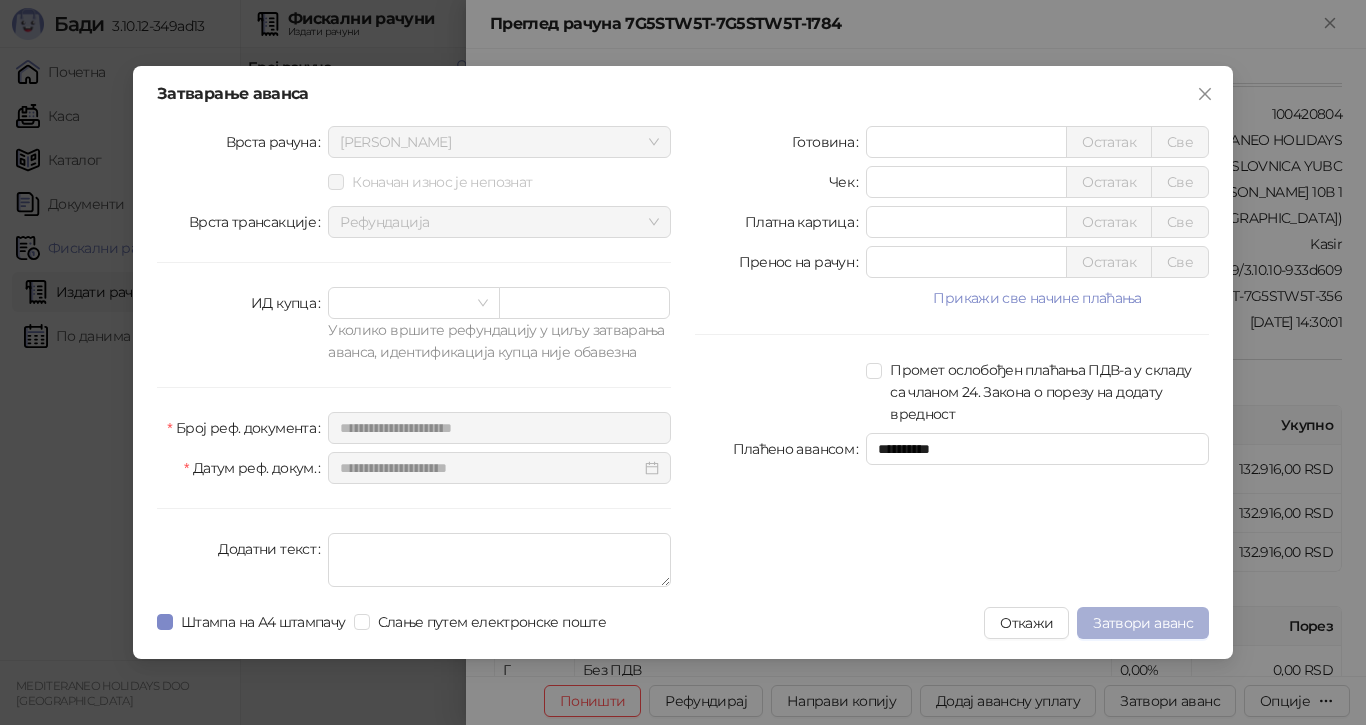 click on "Затвори аванс" at bounding box center (1143, 623) 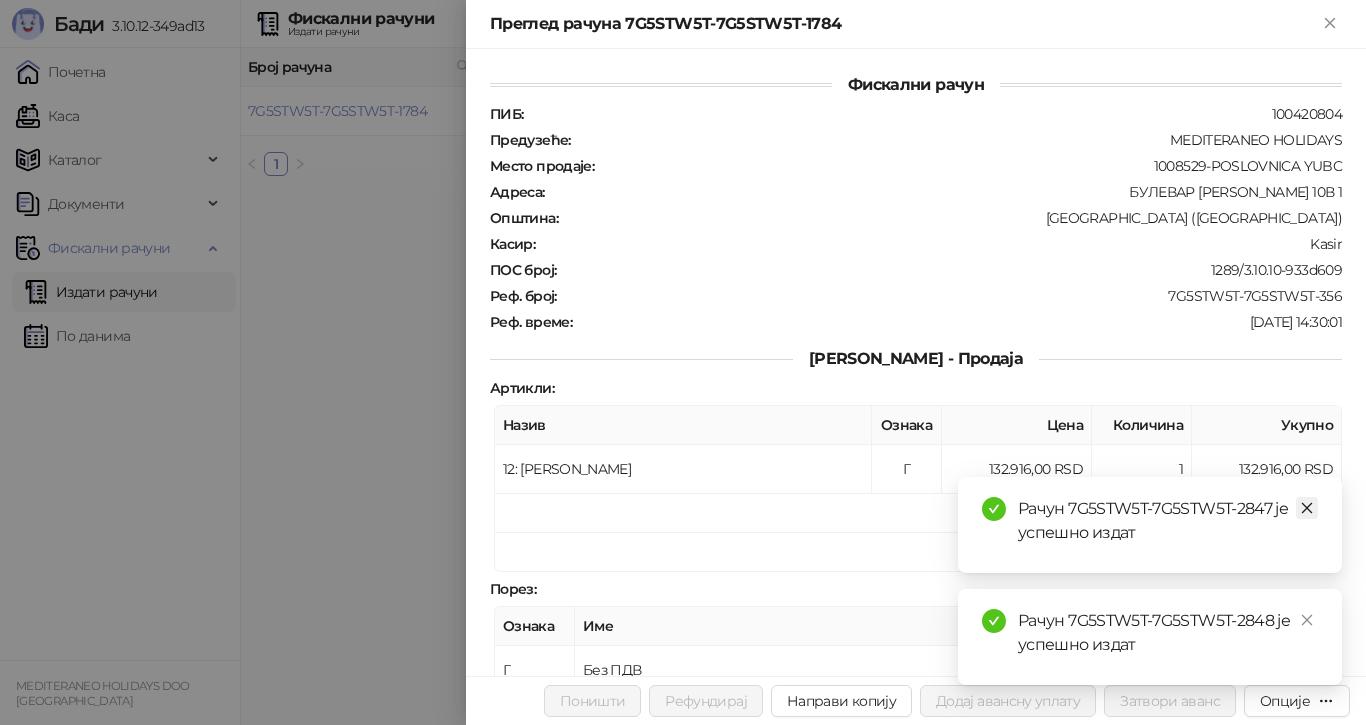 click 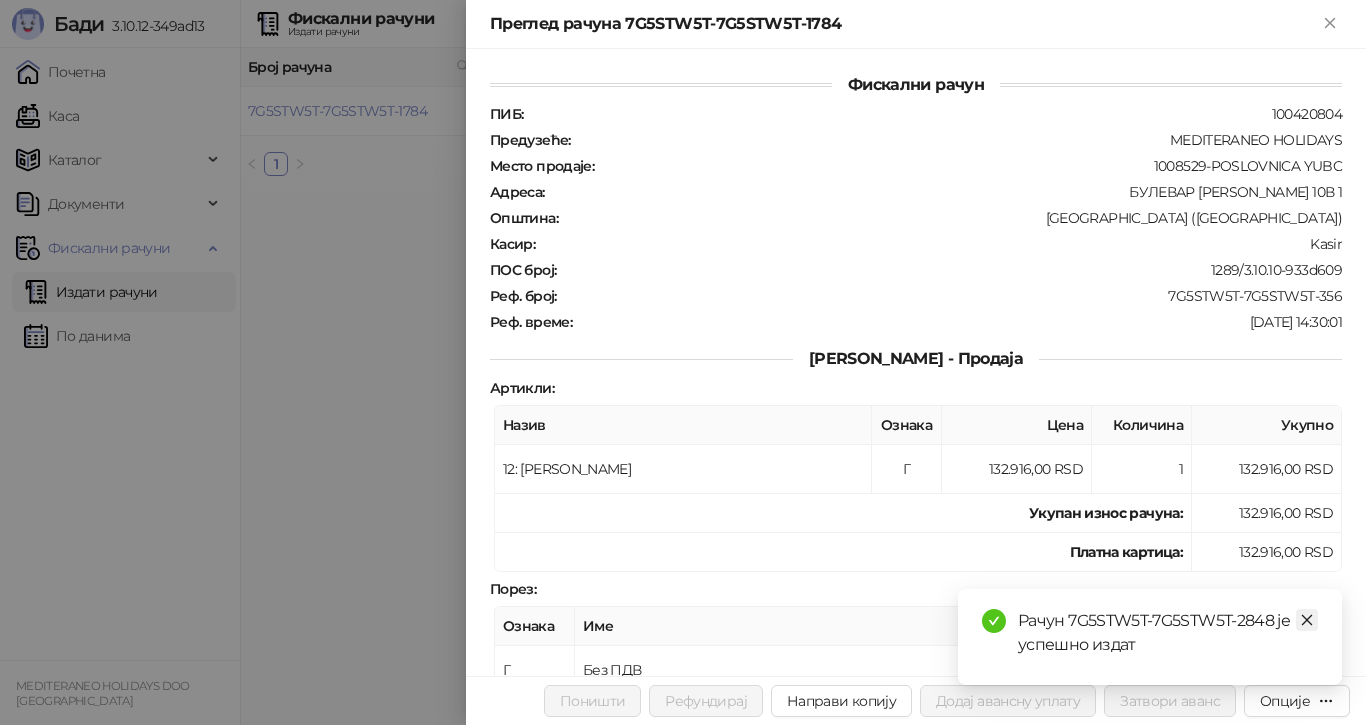 click 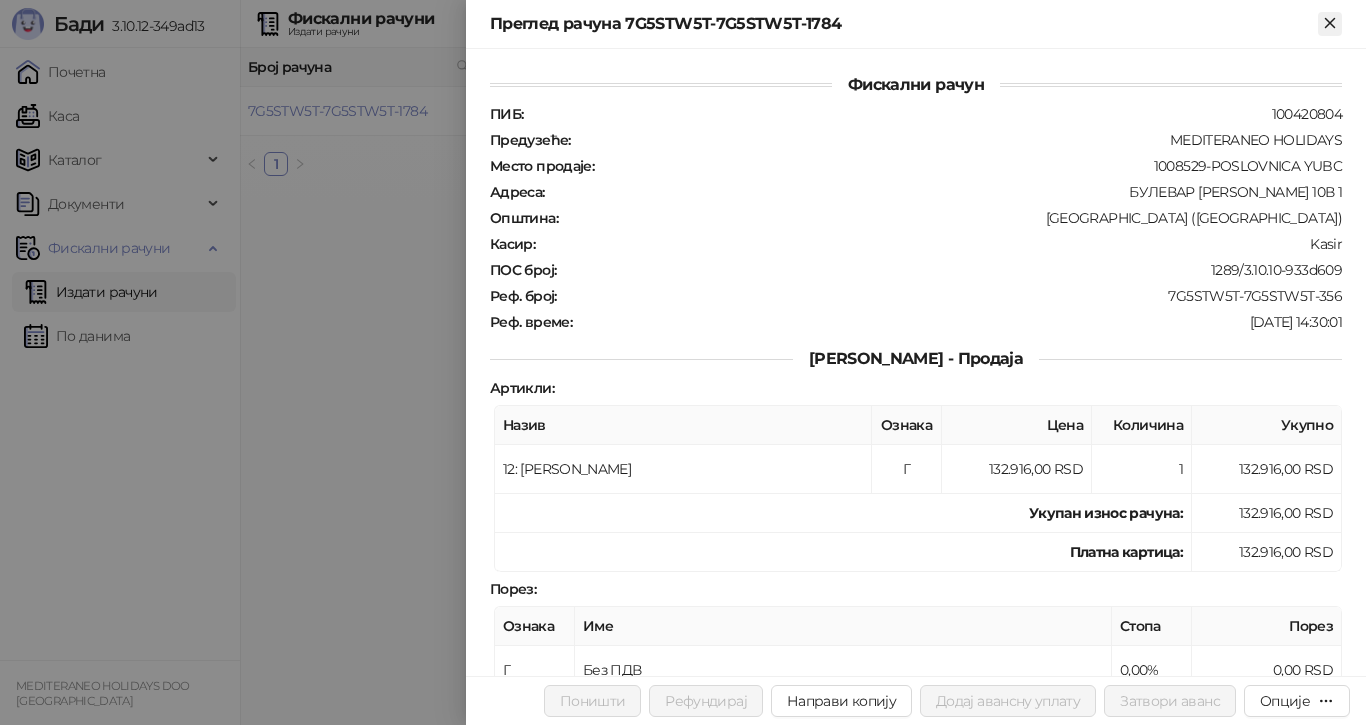 click 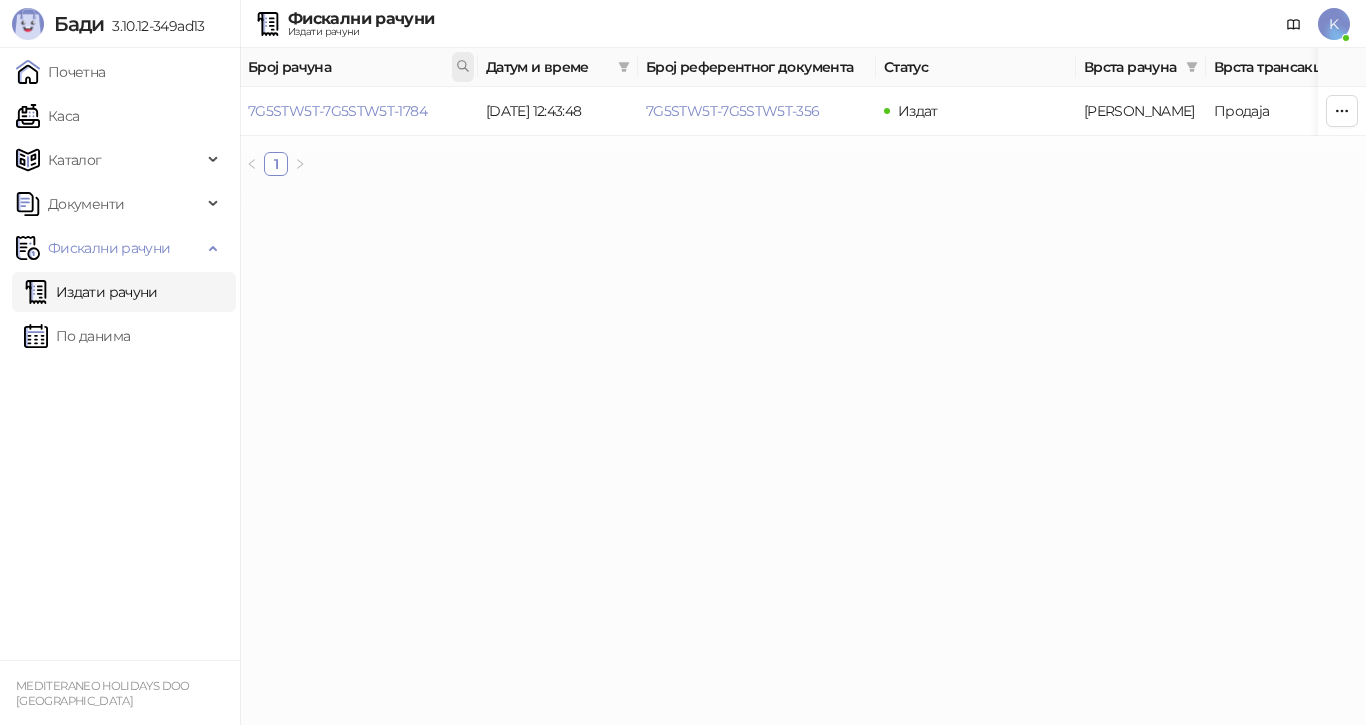 click 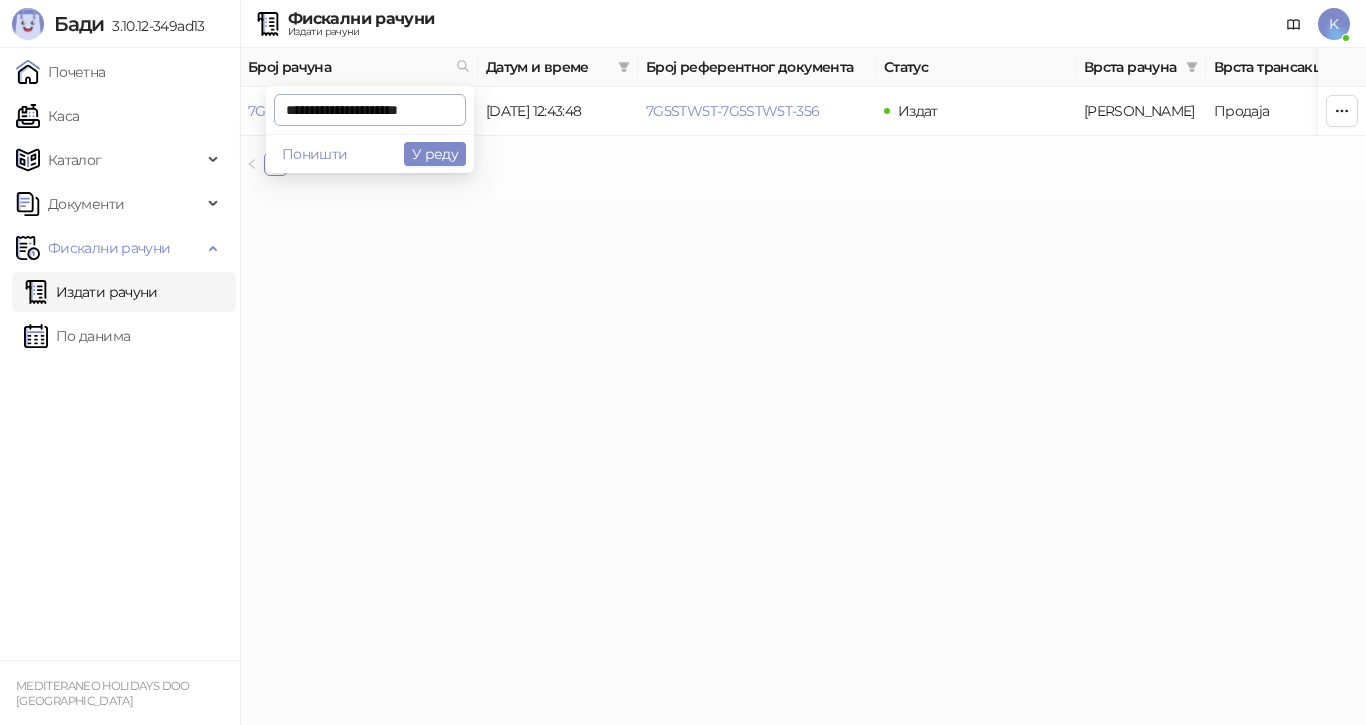 scroll, scrollTop: 0, scrollLeft: 10, axis: horizontal 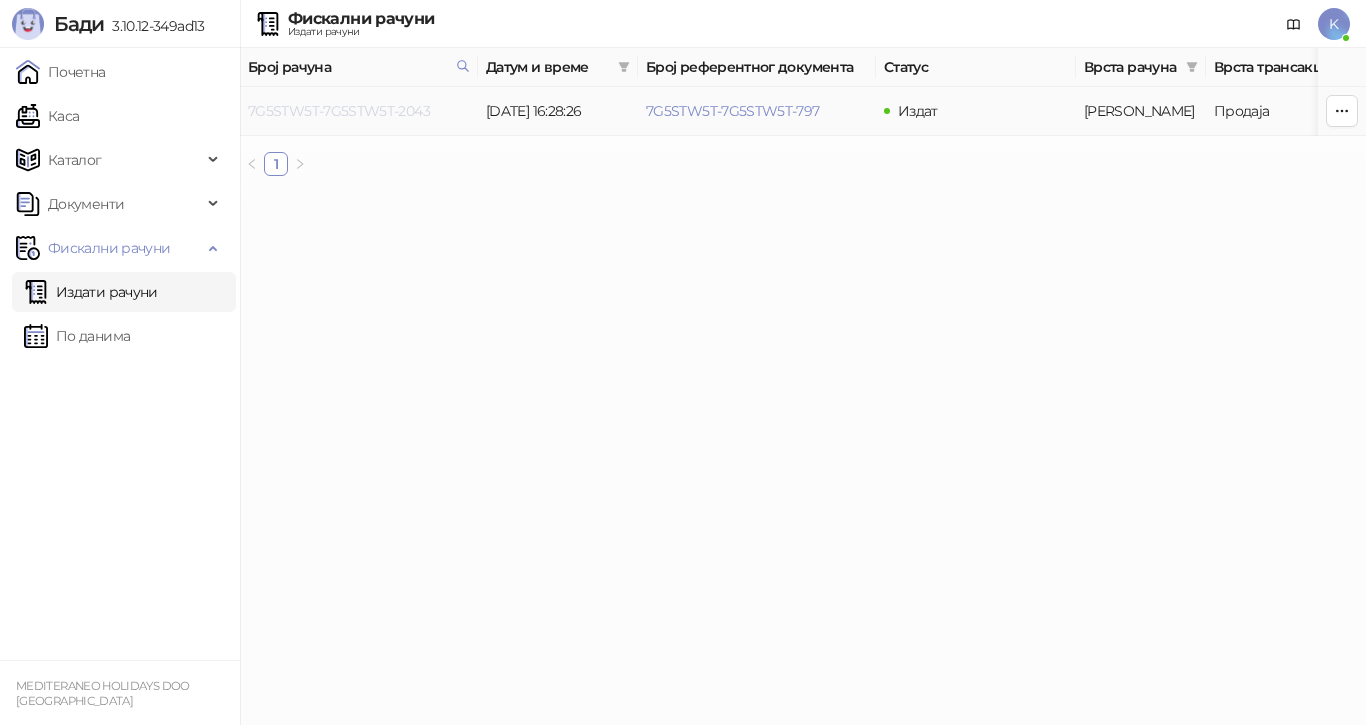 click on "7G5STW5T-7G5STW5T-2043" at bounding box center (339, 111) 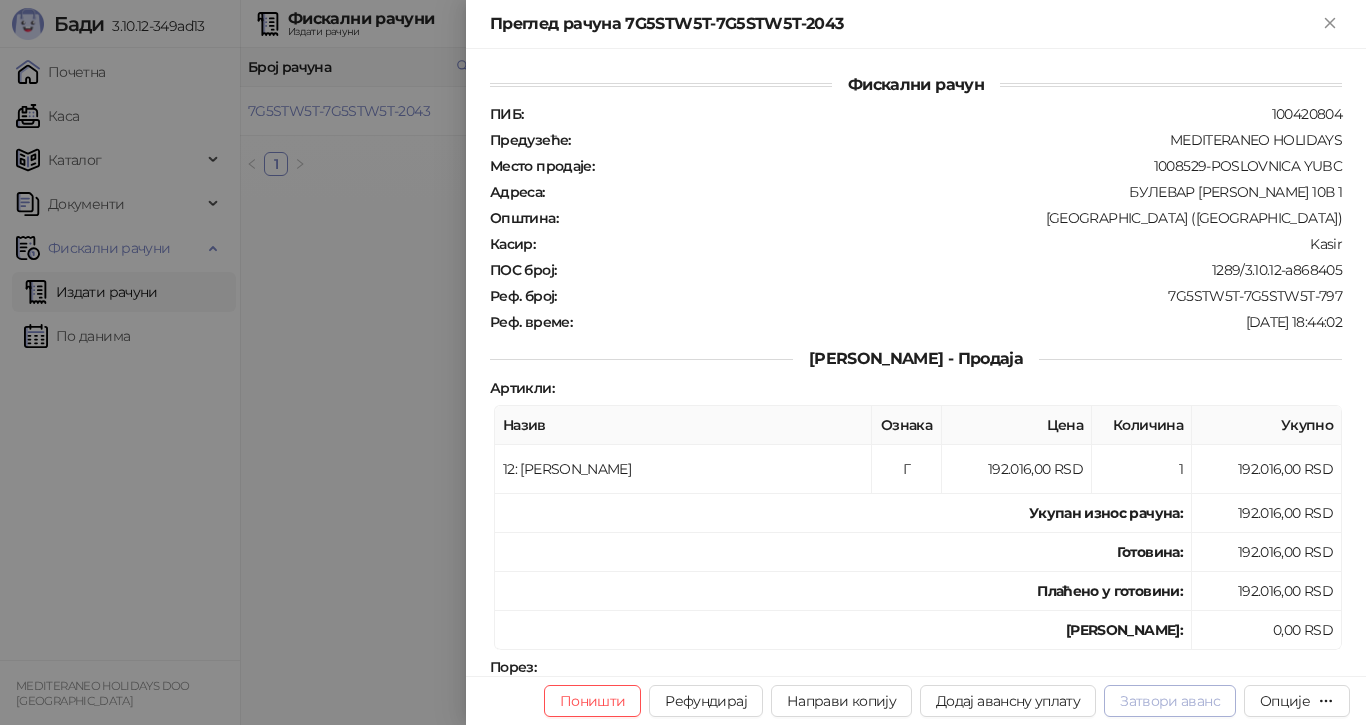 click on "Затвори аванс" at bounding box center (1170, 701) 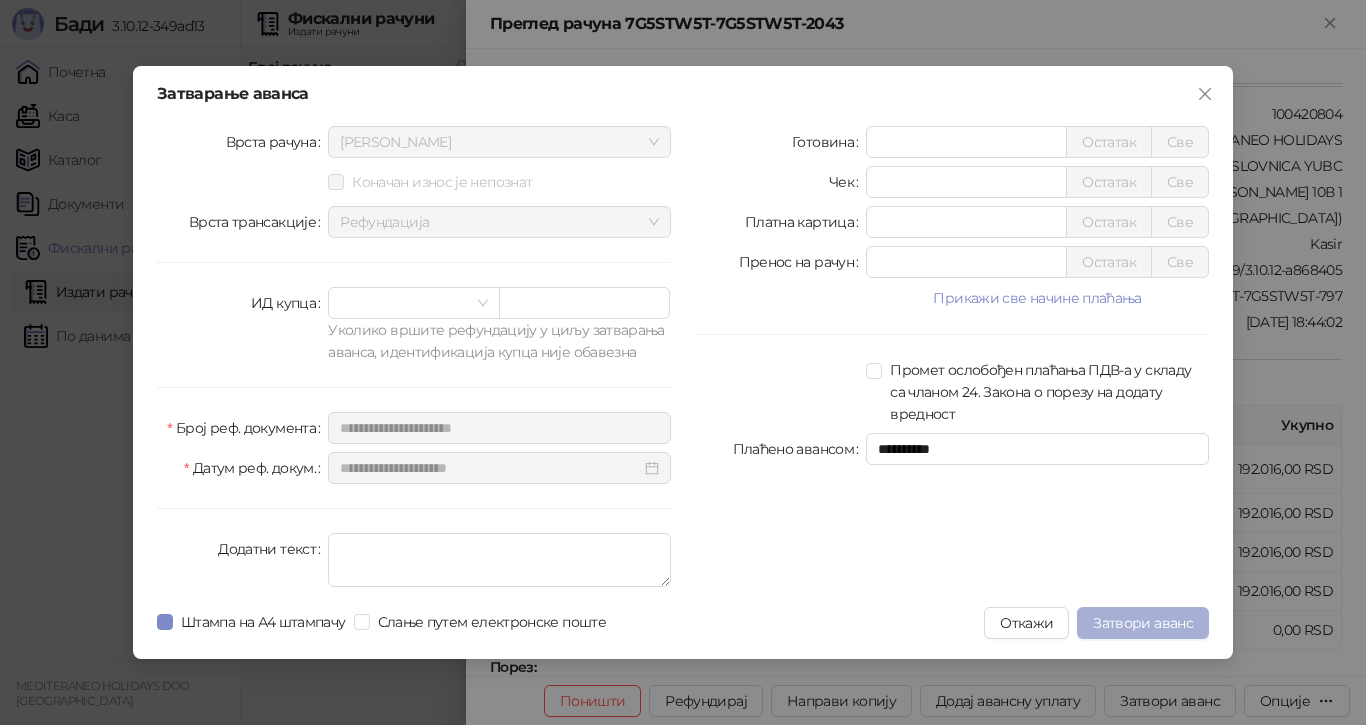 click on "Затвори аванс" at bounding box center (1143, 623) 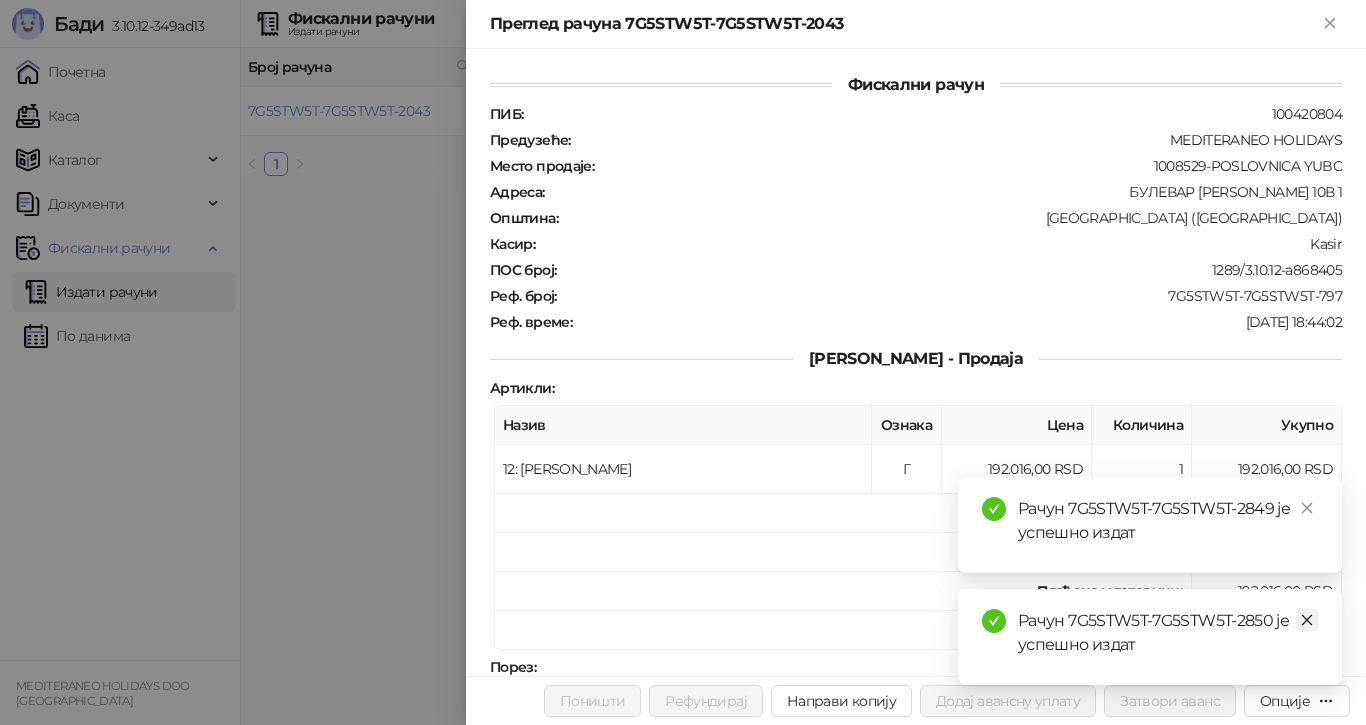 click 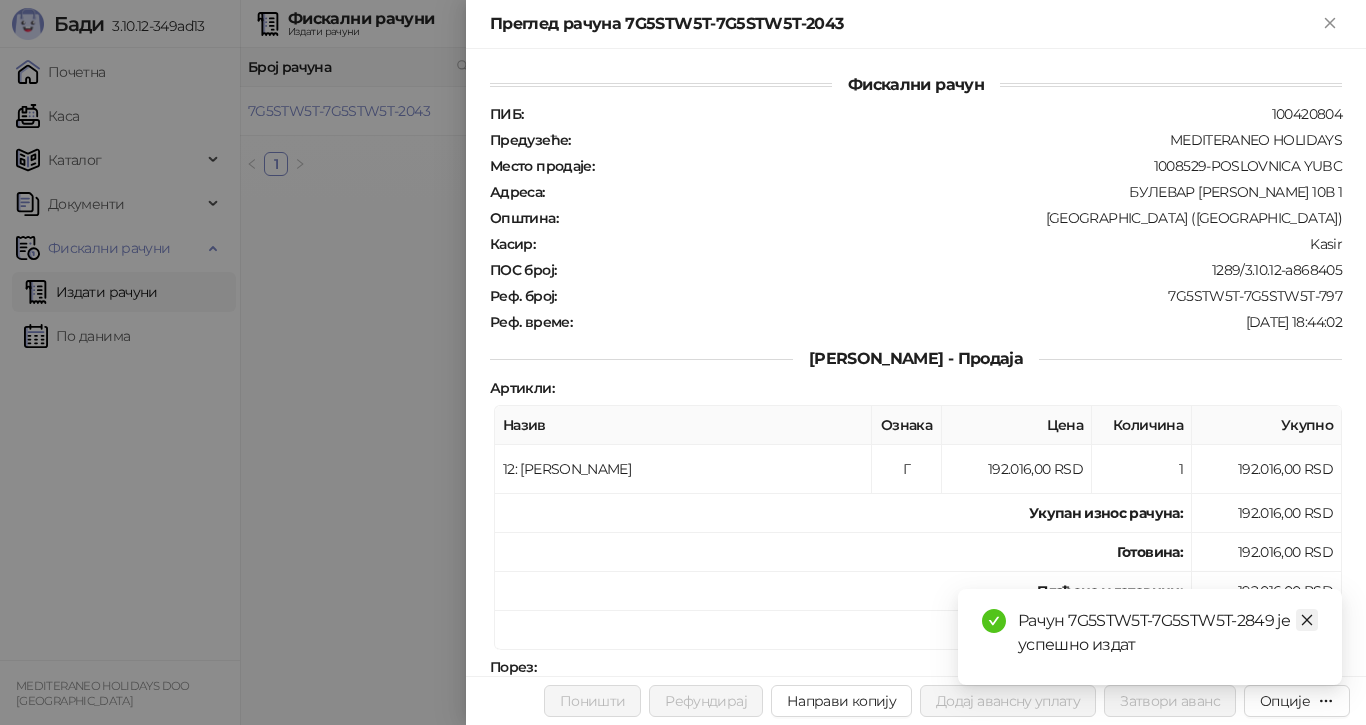 click 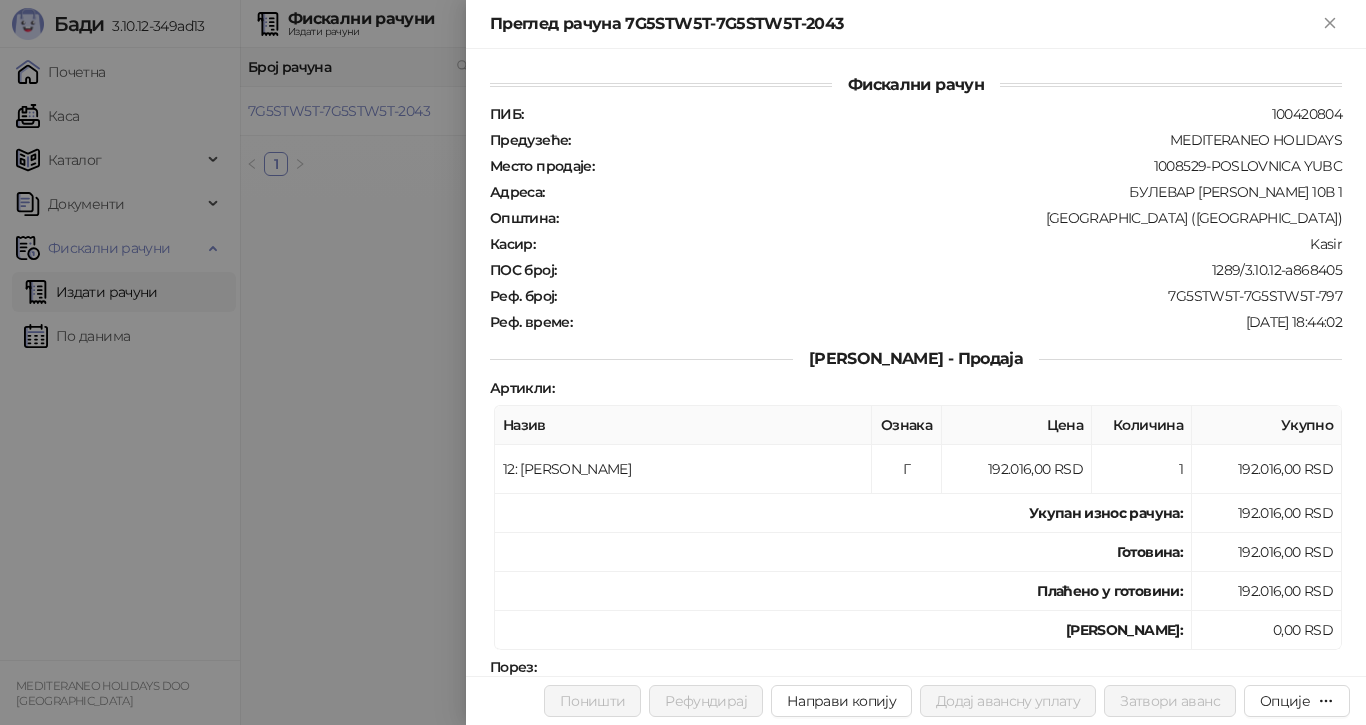 click at bounding box center (683, 362) 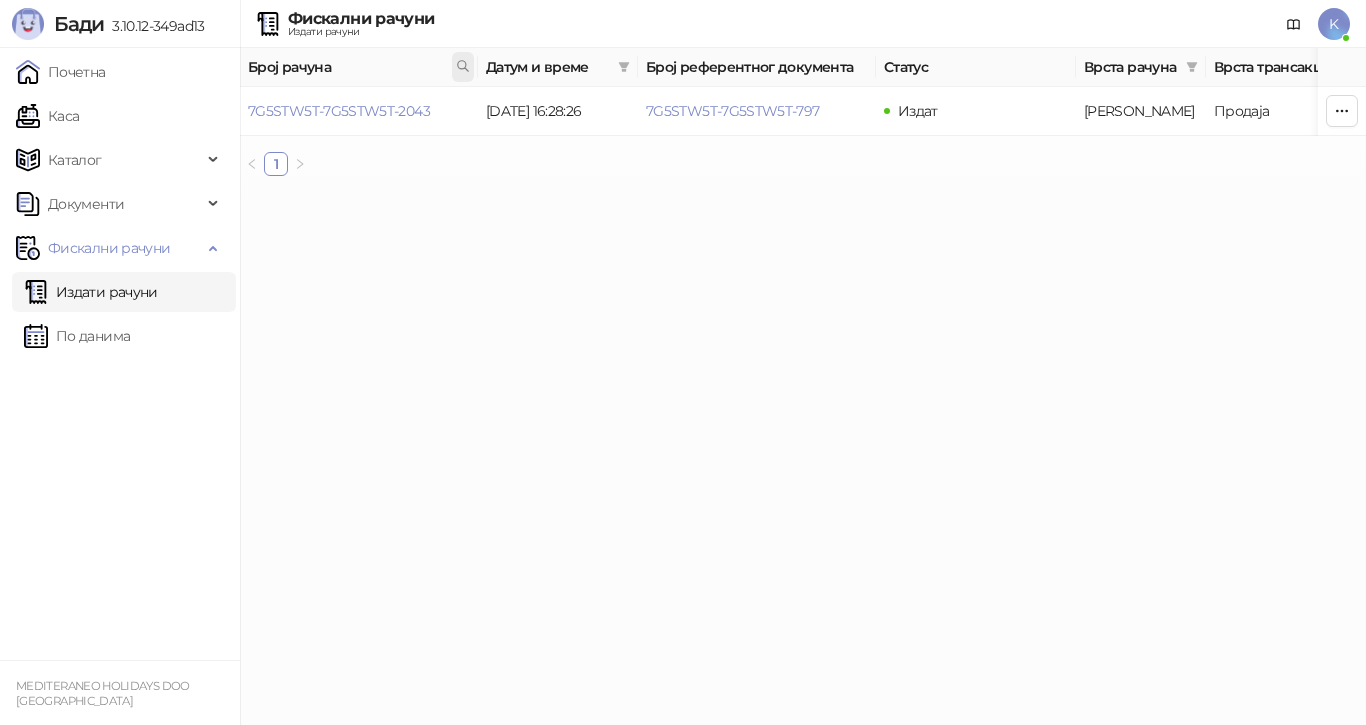 click 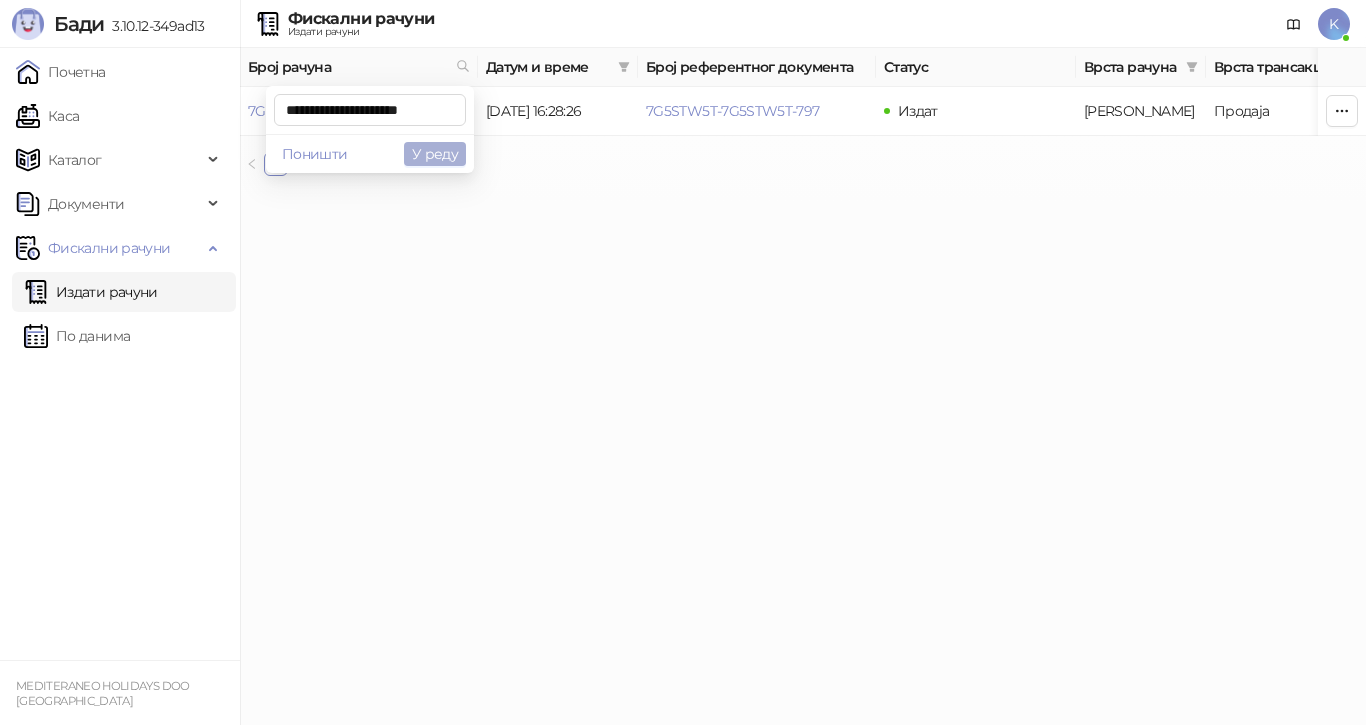 scroll, scrollTop: 0, scrollLeft: 12, axis: horizontal 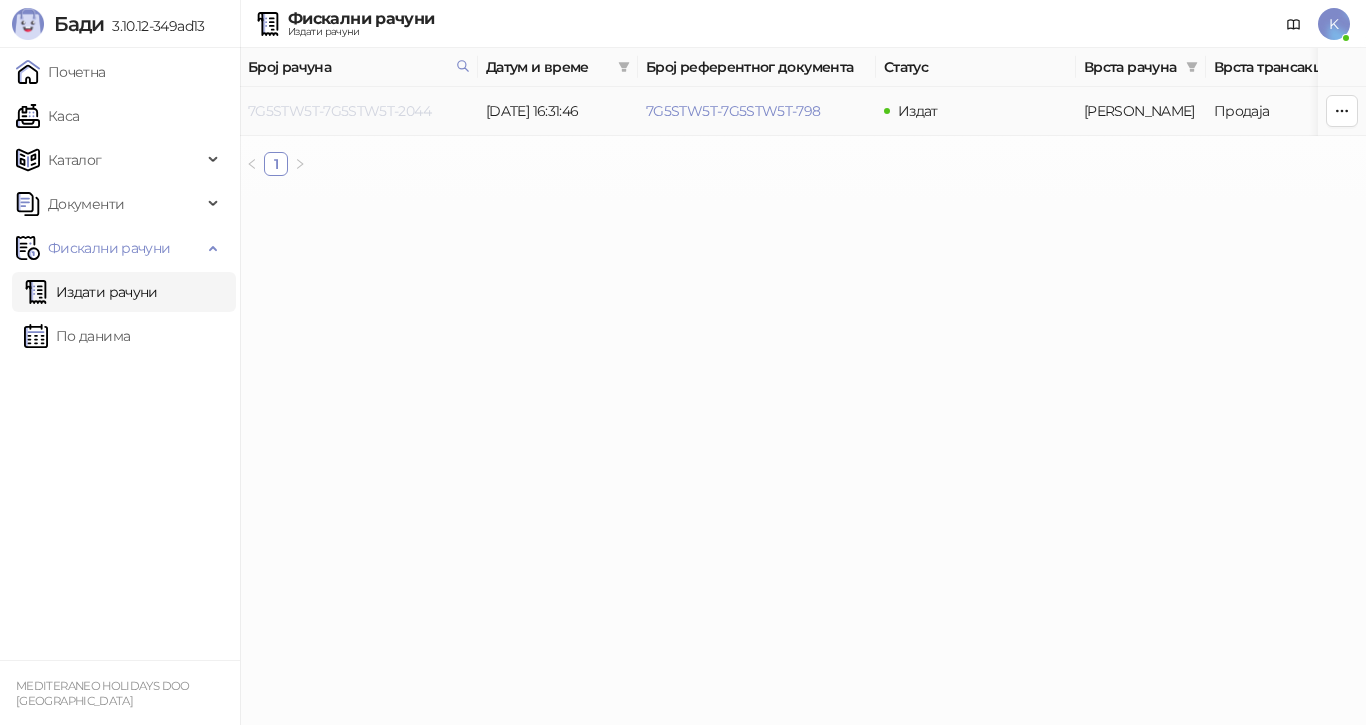 click on "7G5STW5T-7G5STW5T-2044" at bounding box center [339, 111] 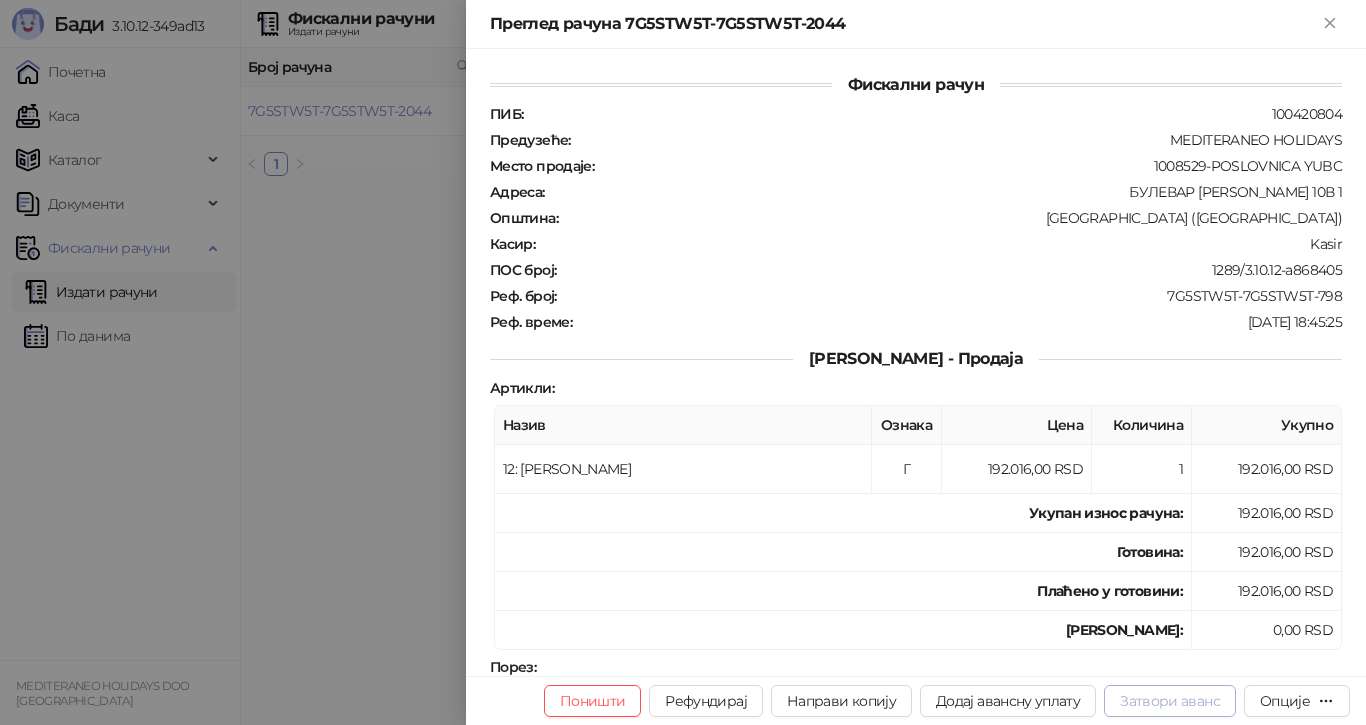 click on "Затвори аванс" at bounding box center (1170, 701) 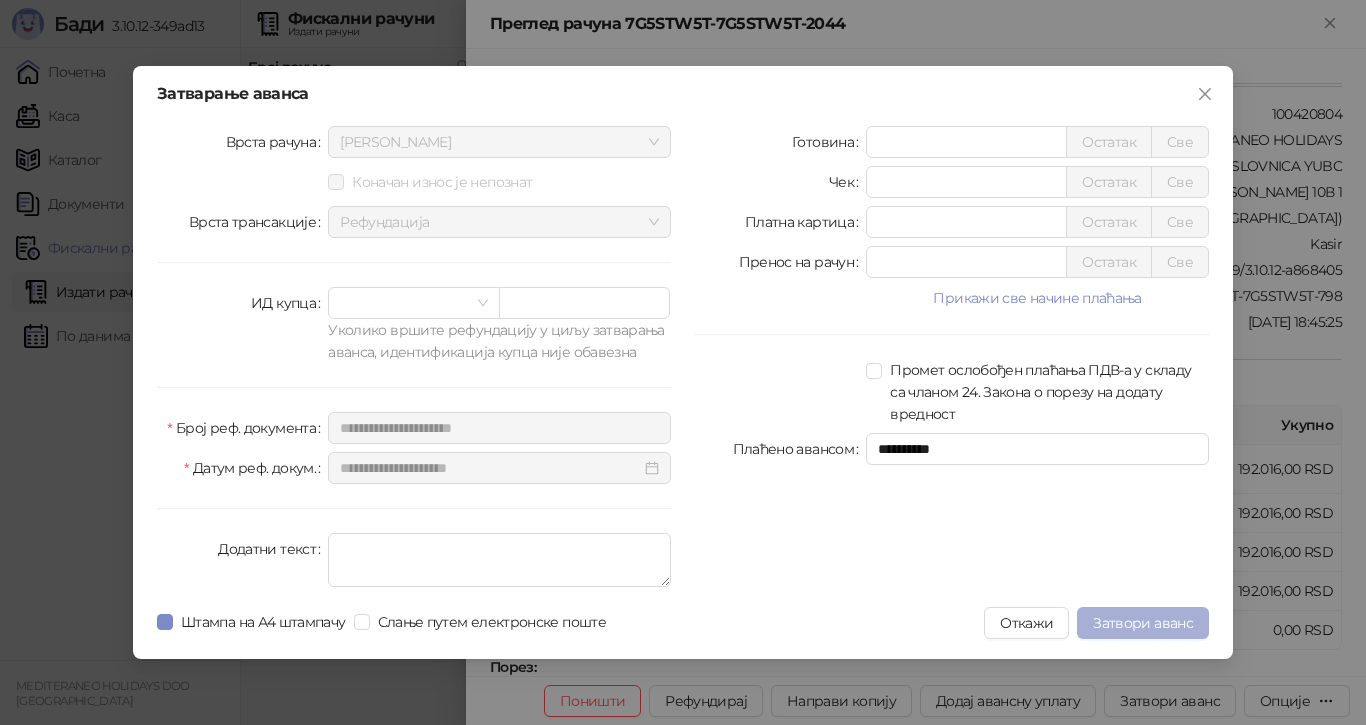 click on "Затвори аванс" at bounding box center (1143, 623) 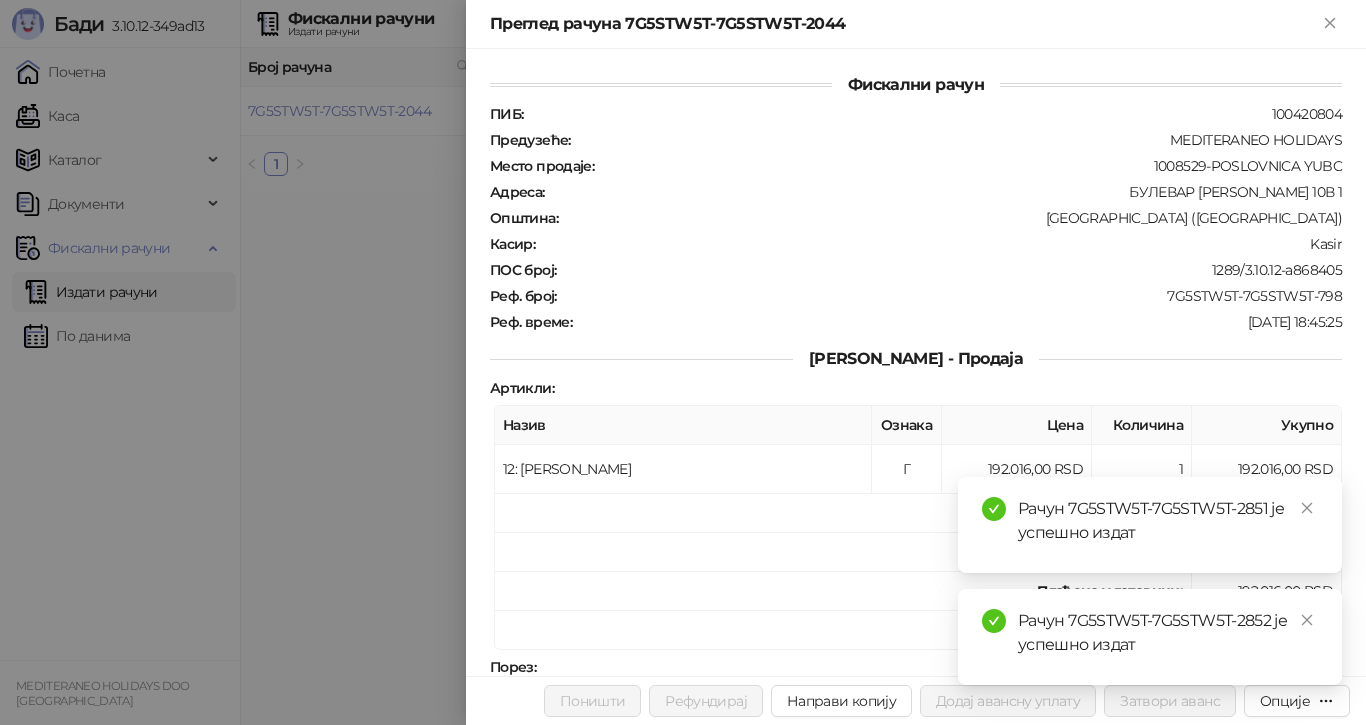 click at bounding box center [683, 362] 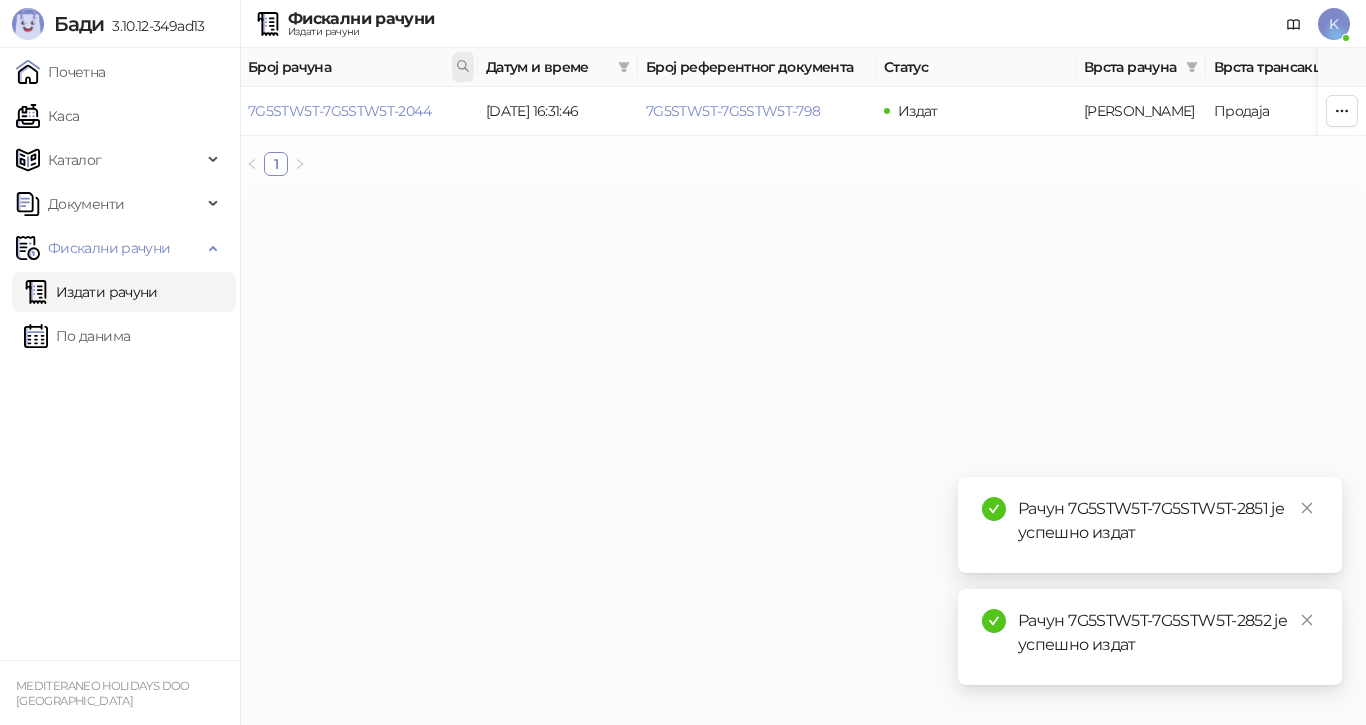 click 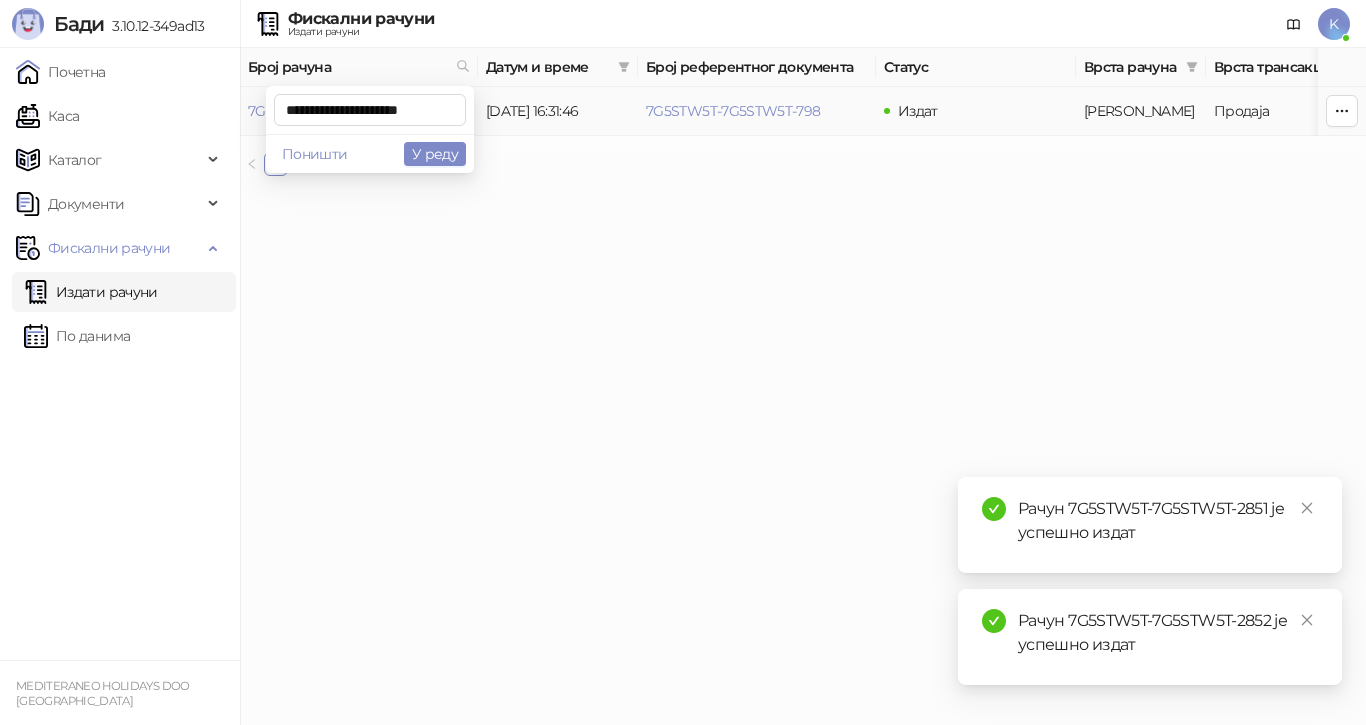 scroll, scrollTop: 0, scrollLeft: 5, axis: horizontal 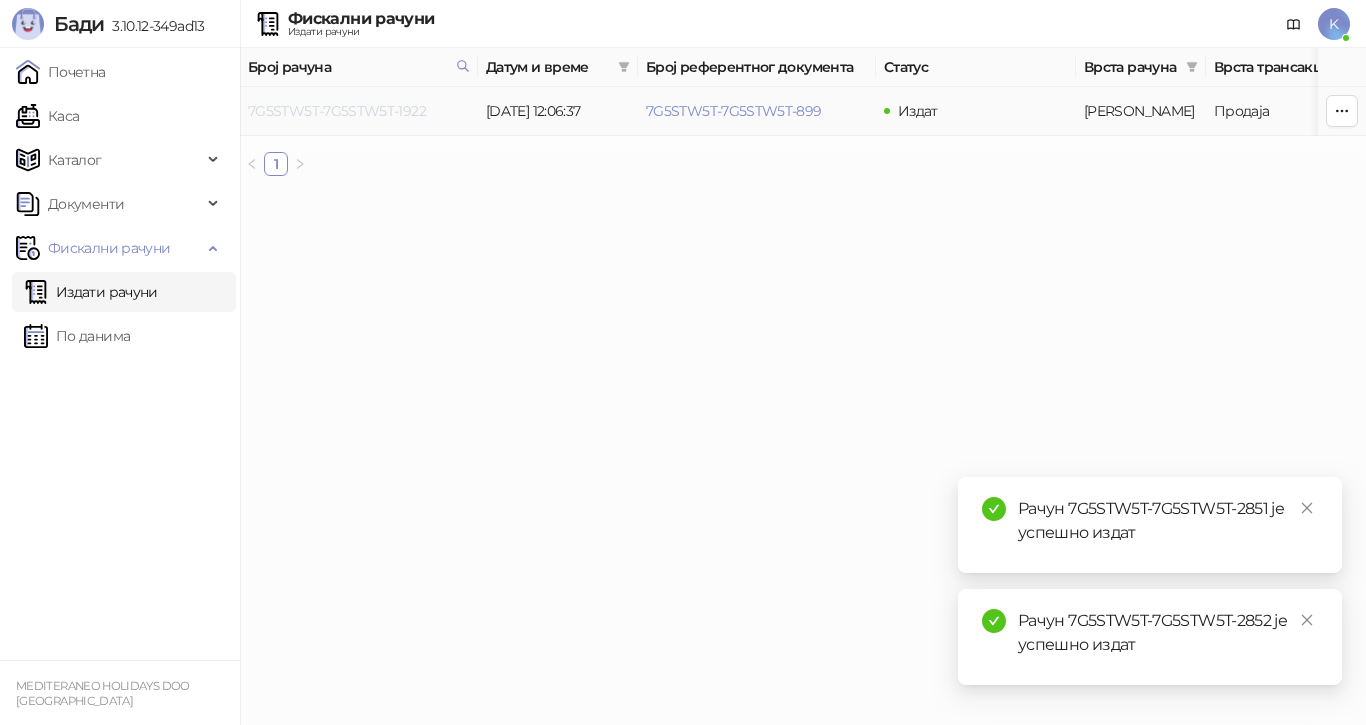 click on "7G5STW5T-7G5STW5T-1922" at bounding box center [337, 111] 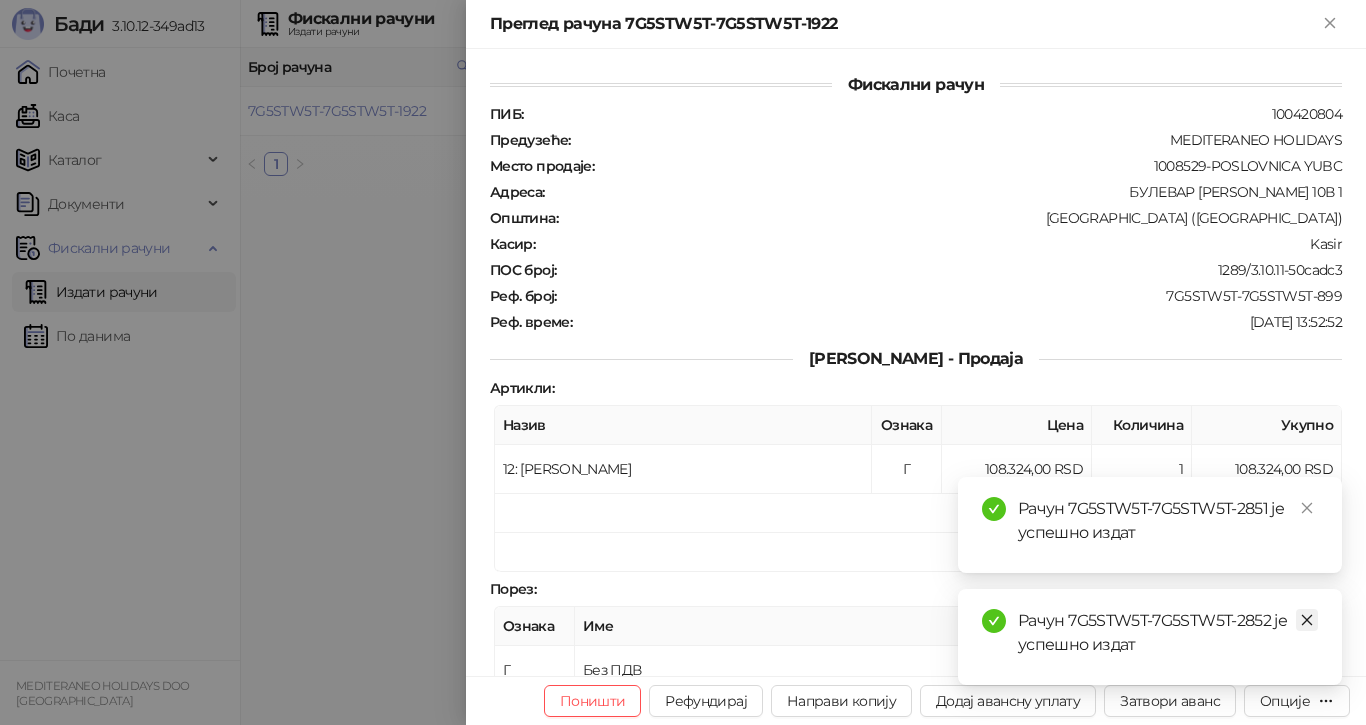 click 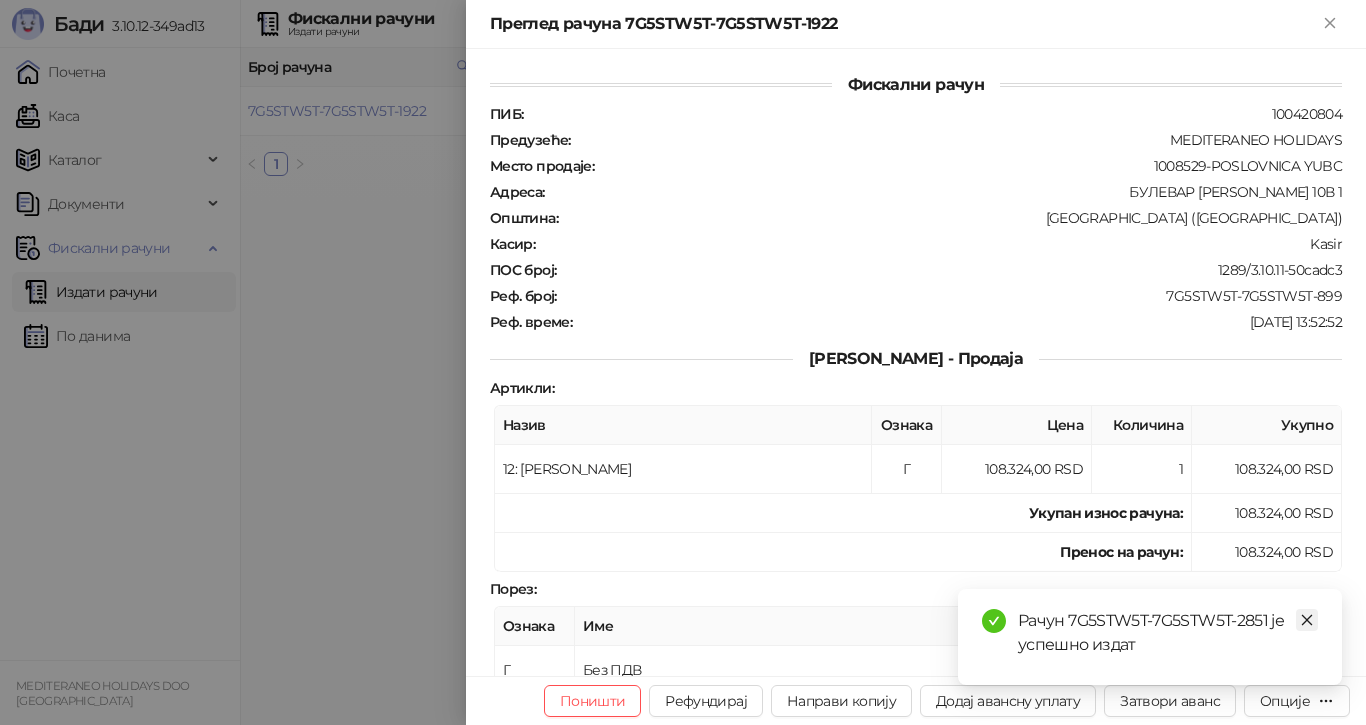 click 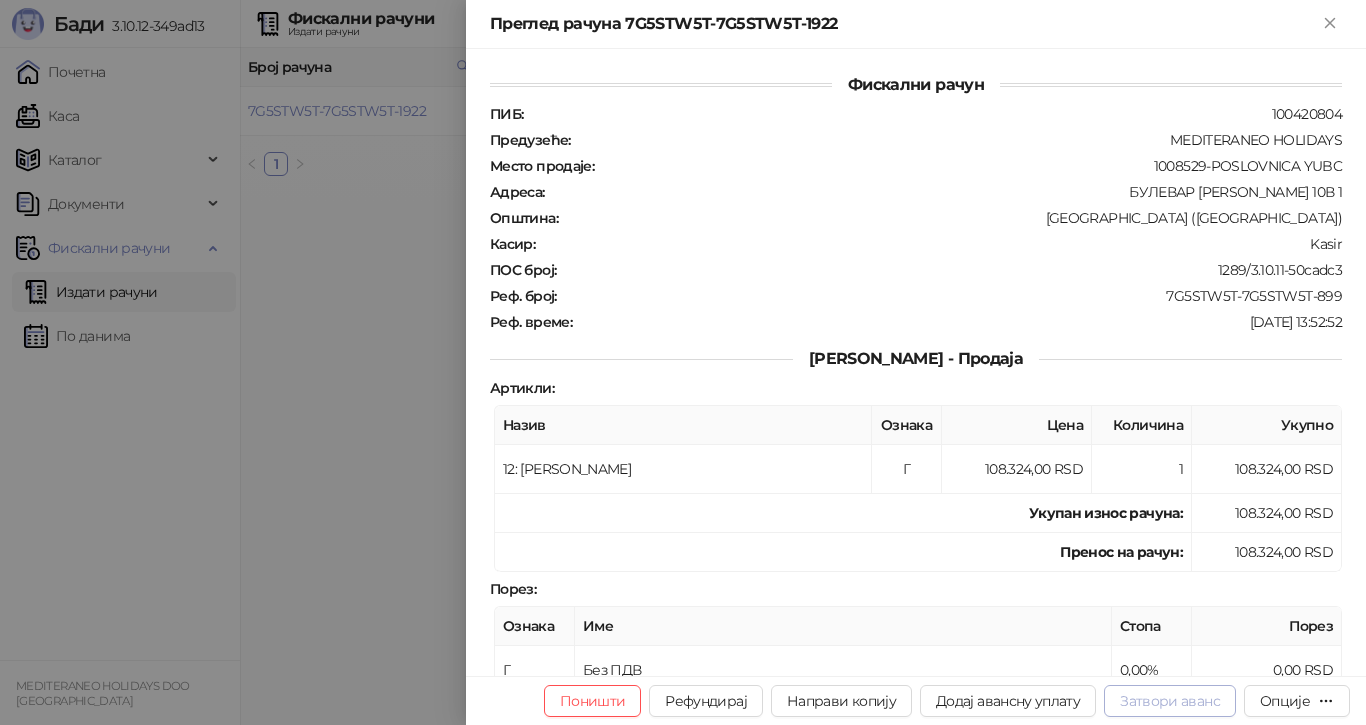 click on "Затвори аванс" at bounding box center (1170, 701) 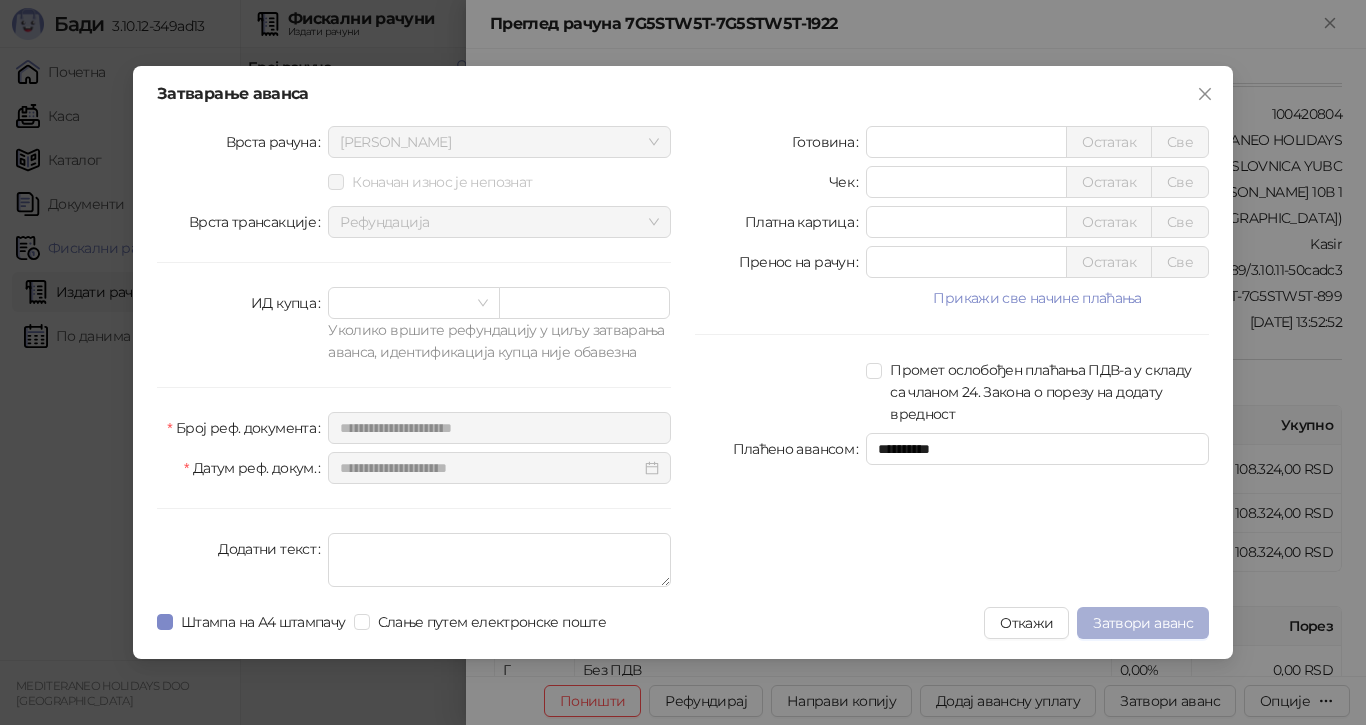 click on "Затвори аванс" at bounding box center [1143, 623] 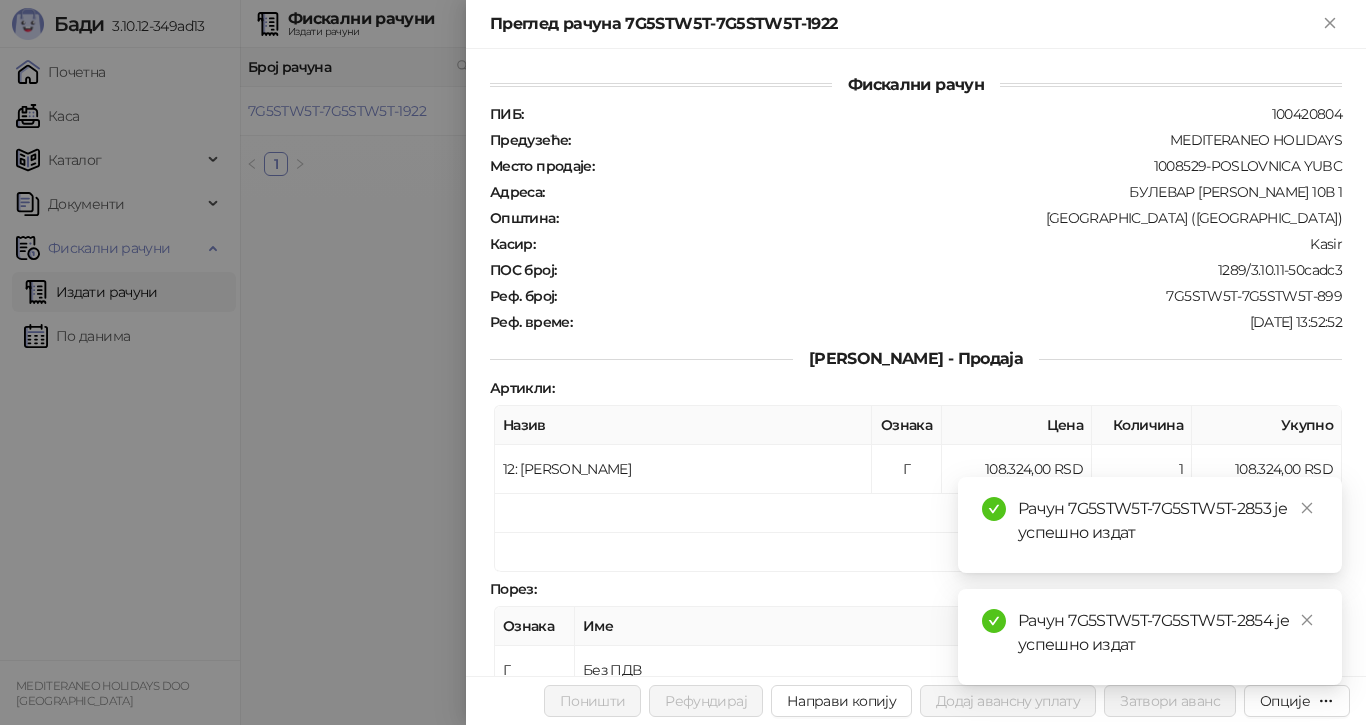 click at bounding box center [683, 362] 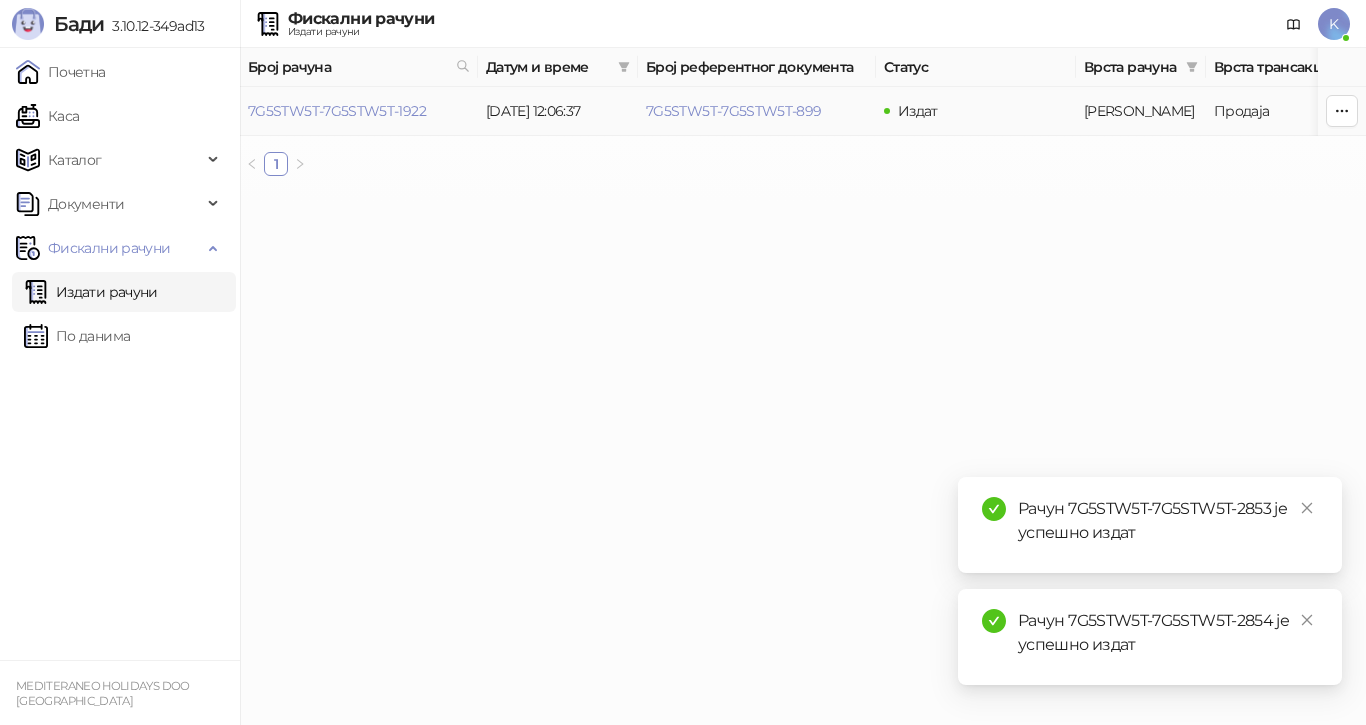 click on "7G5STW5T-7G5STW5T-1922" at bounding box center [337, 111] 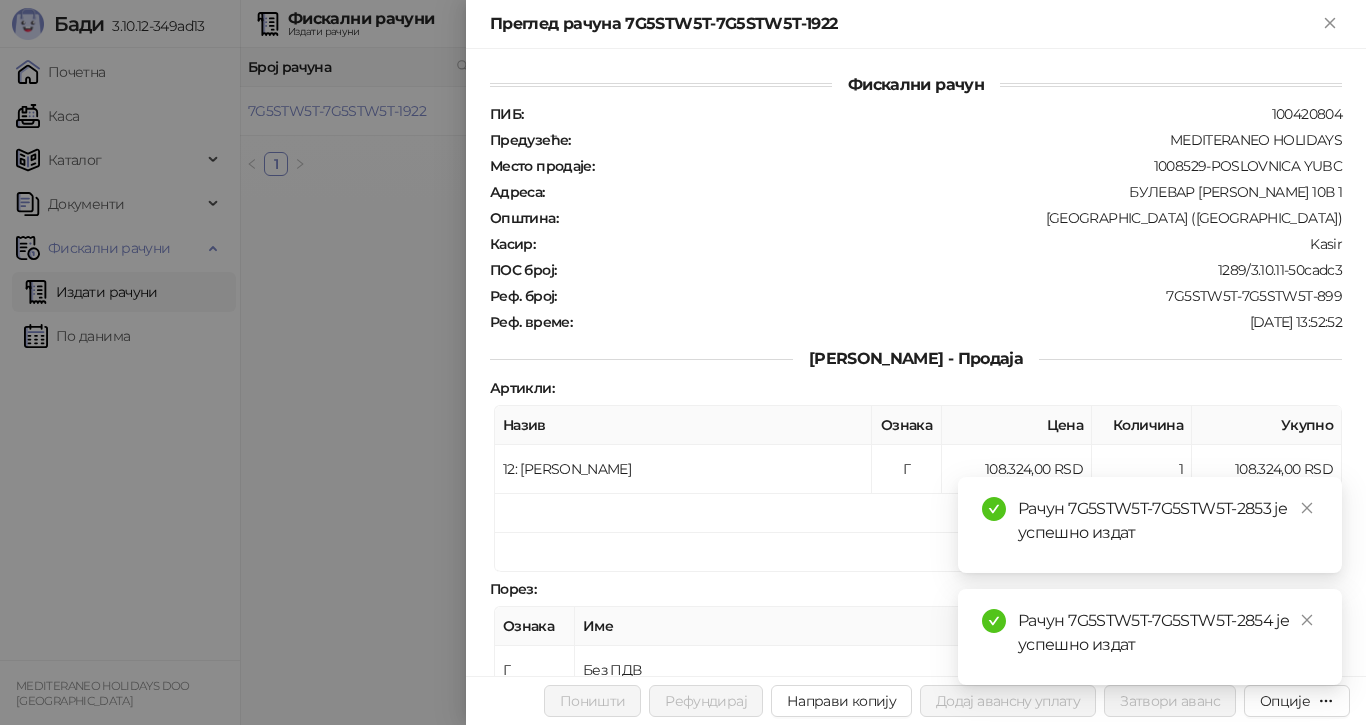 click at bounding box center (683, 362) 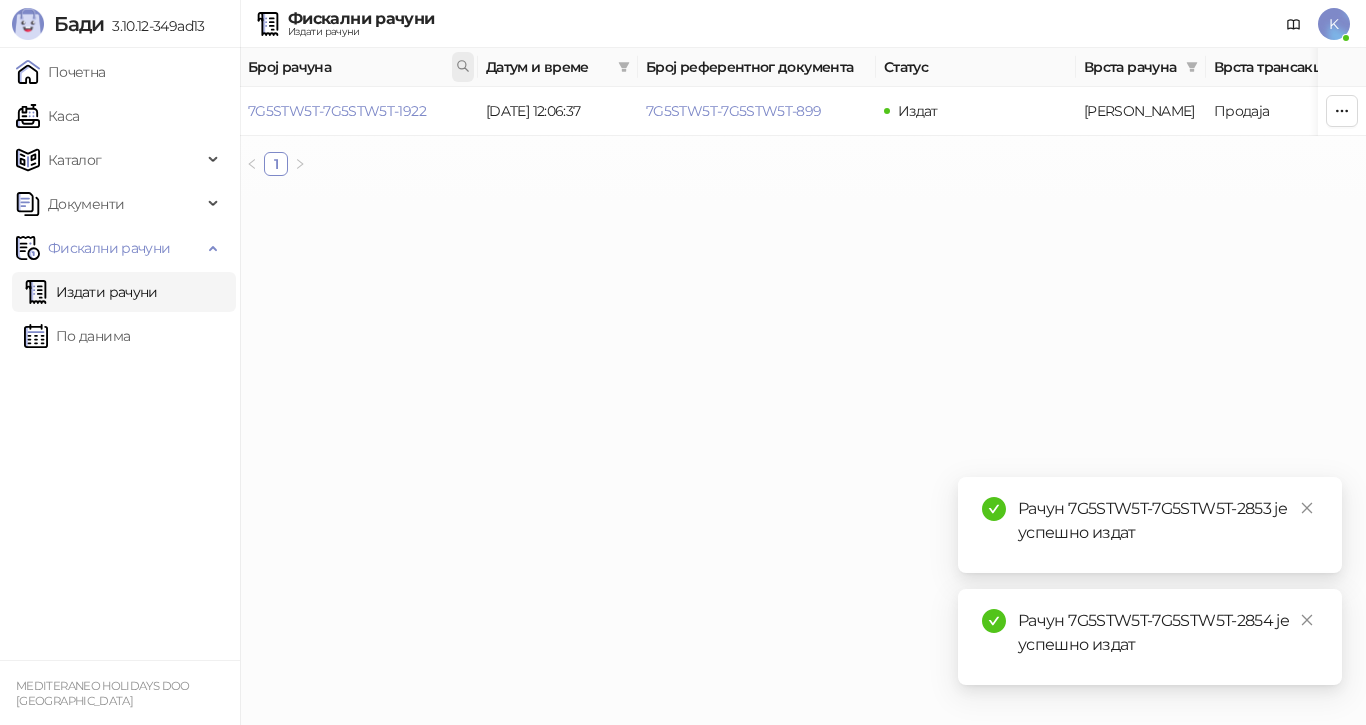click 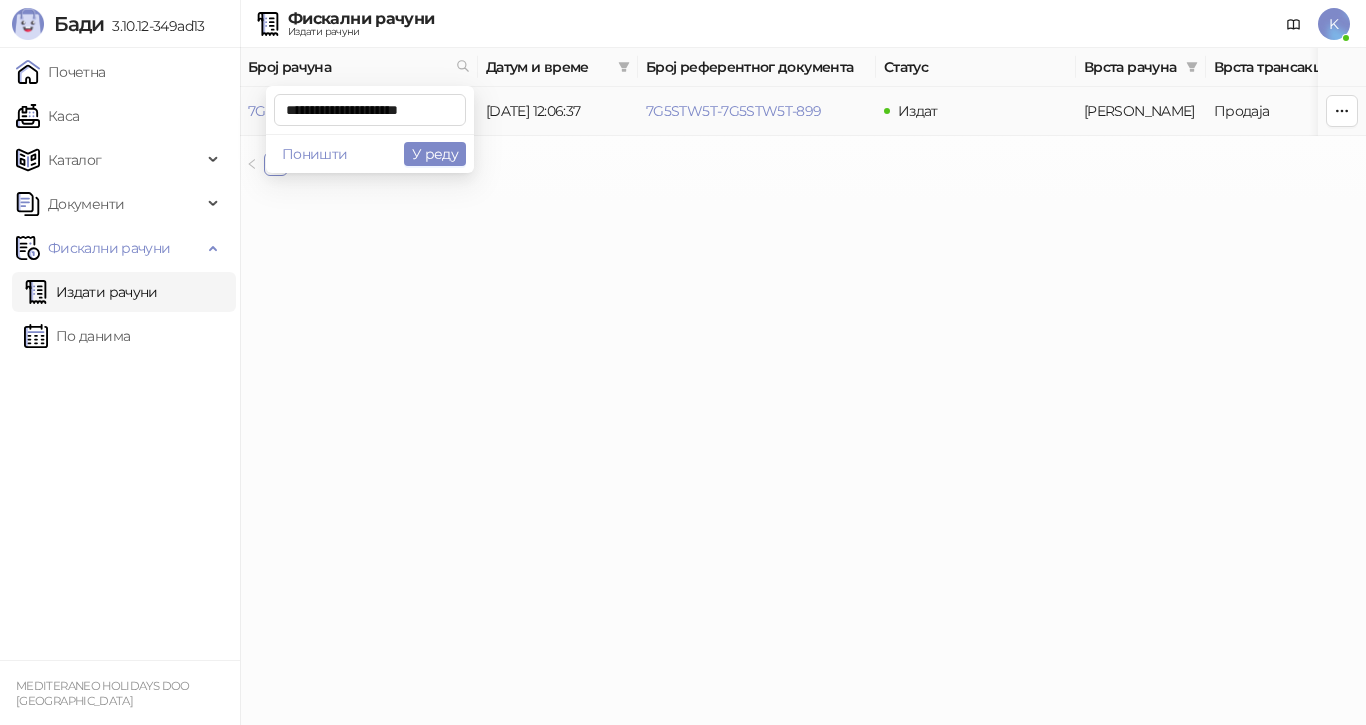scroll, scrollTop: 0, scrollLeft: 3, axis: horizontal 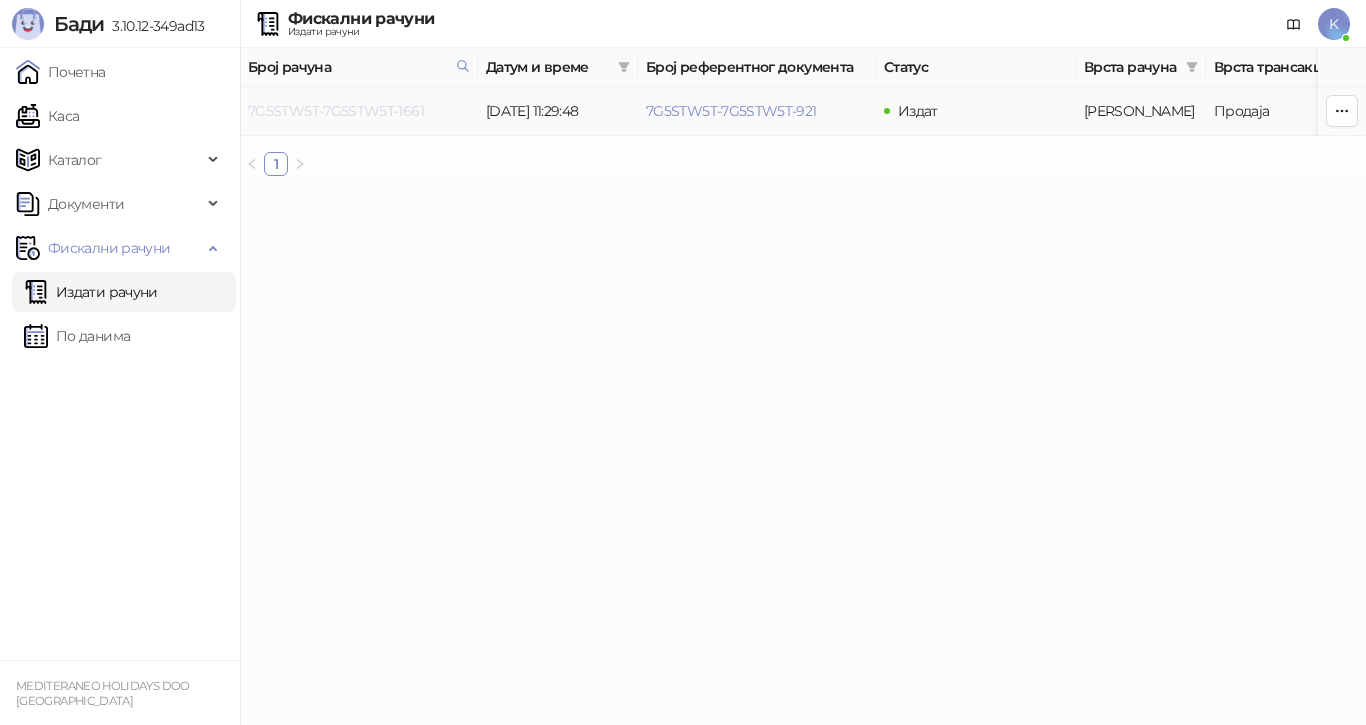 click on "7G5STW5T-7G5STW5T-1661" at bounding box center [336, 111] 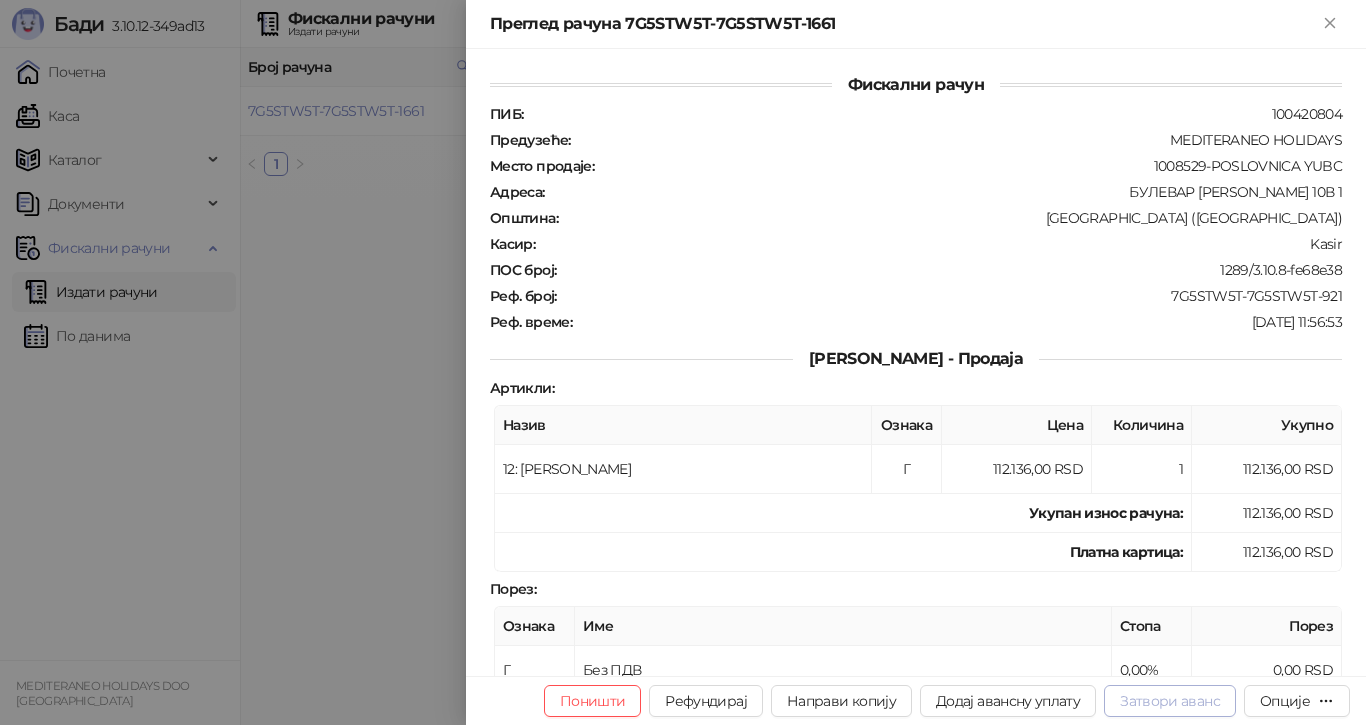 click on "Затвори аванс" at bounding box center [1170, 701] 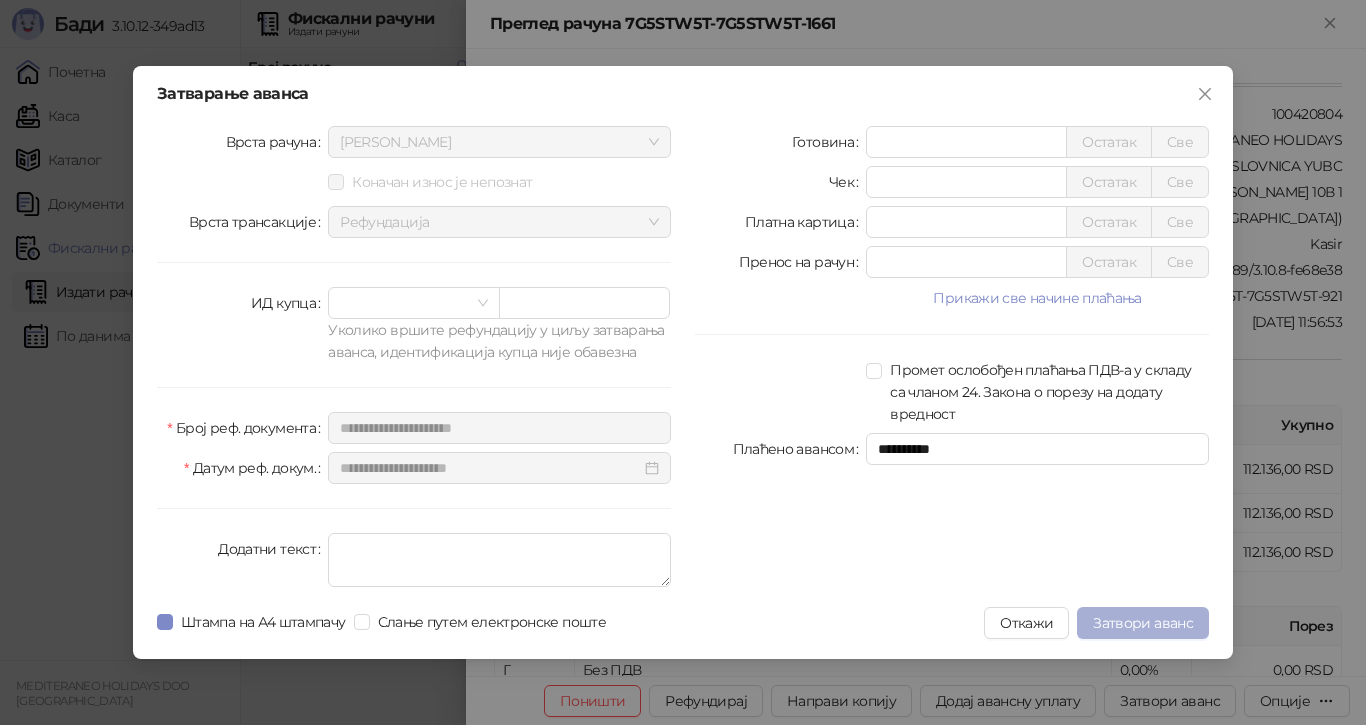 click on "Затвори аванс" at bounding box center [1143, 623] 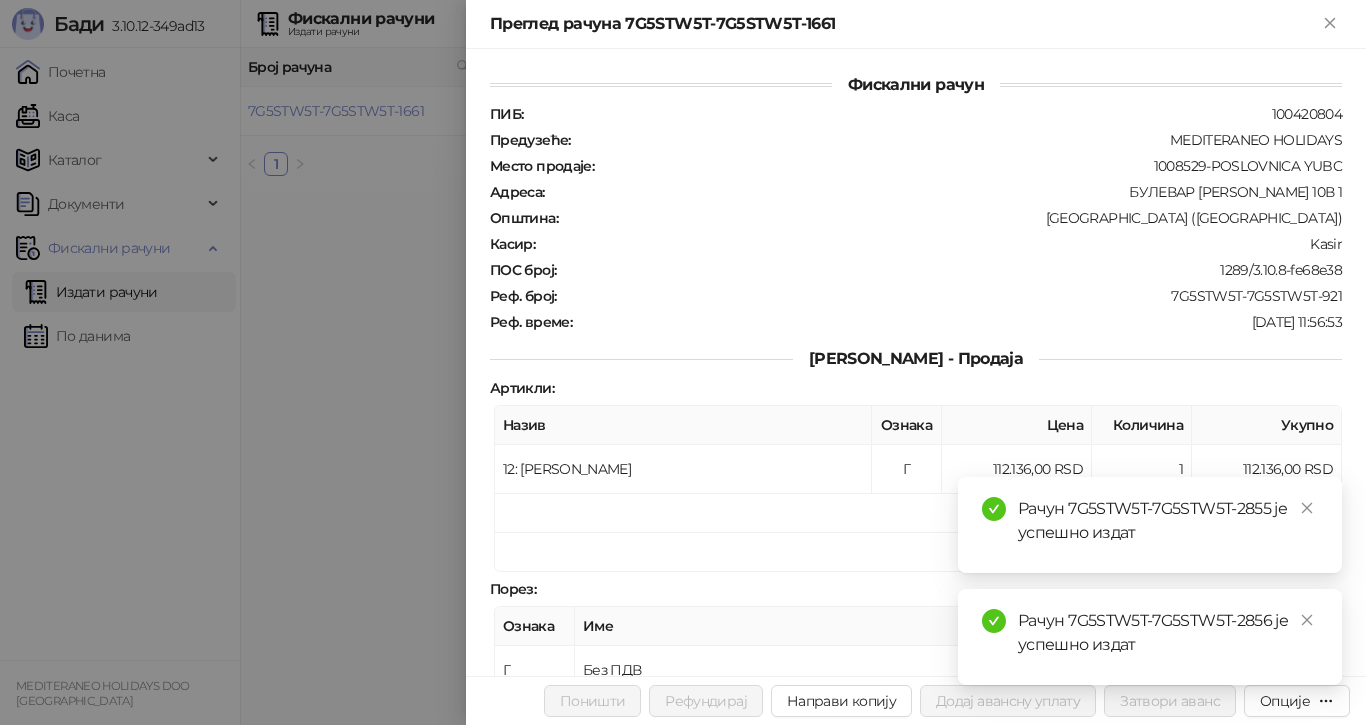 drag, startPoint x: 1303, startPoint y: 618, endPoint x: 1307, endPoint y: 605, distance: 13.601471 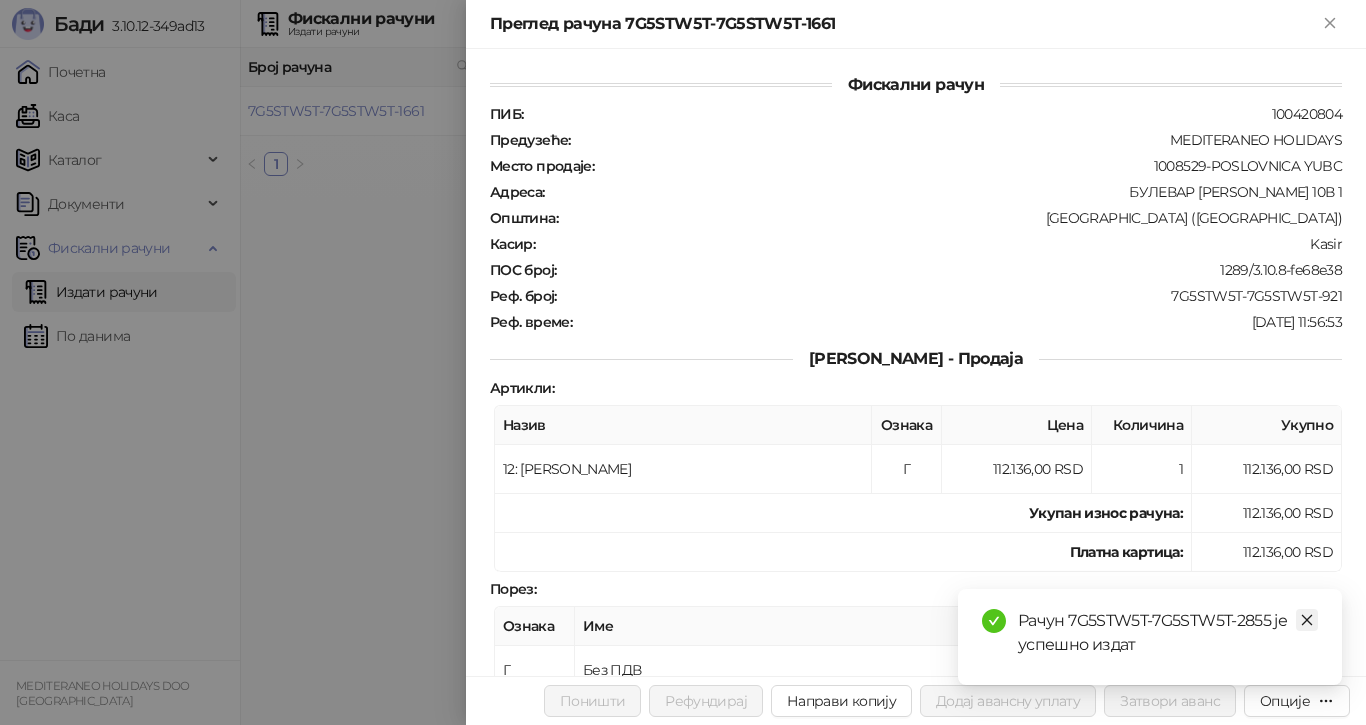 click 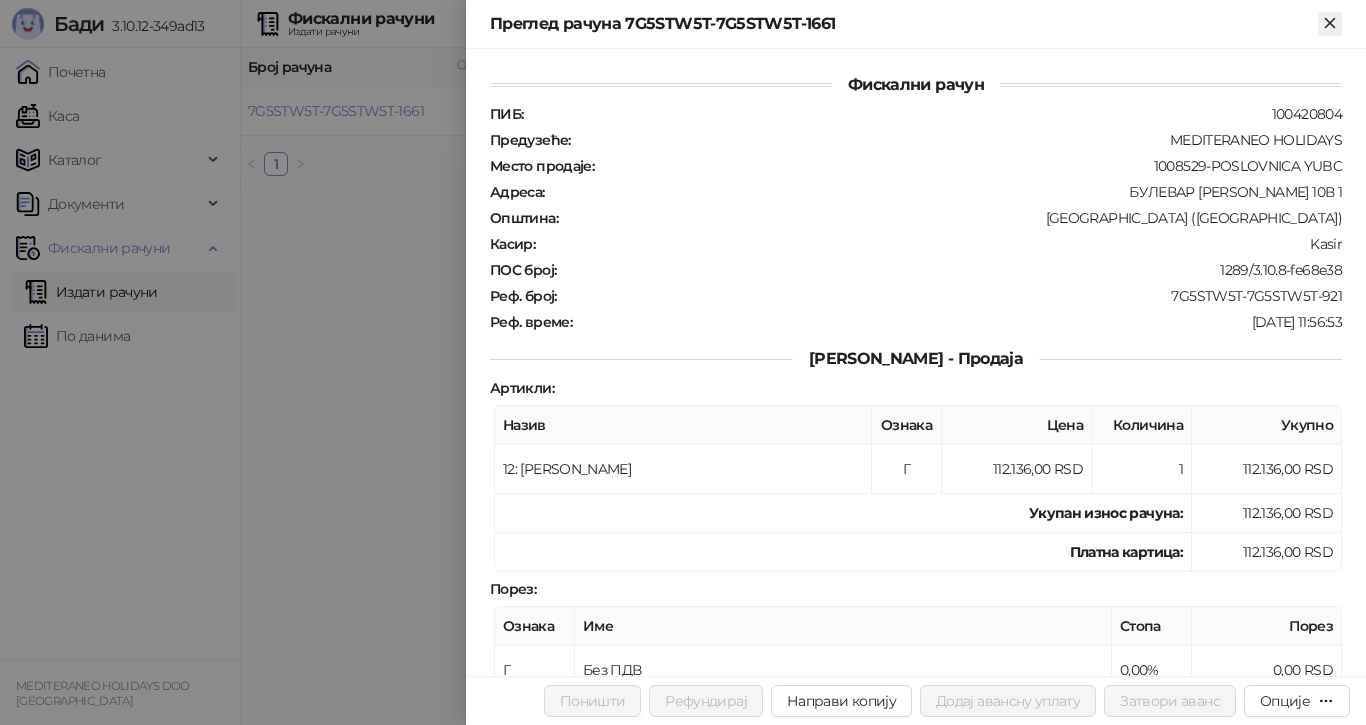 click 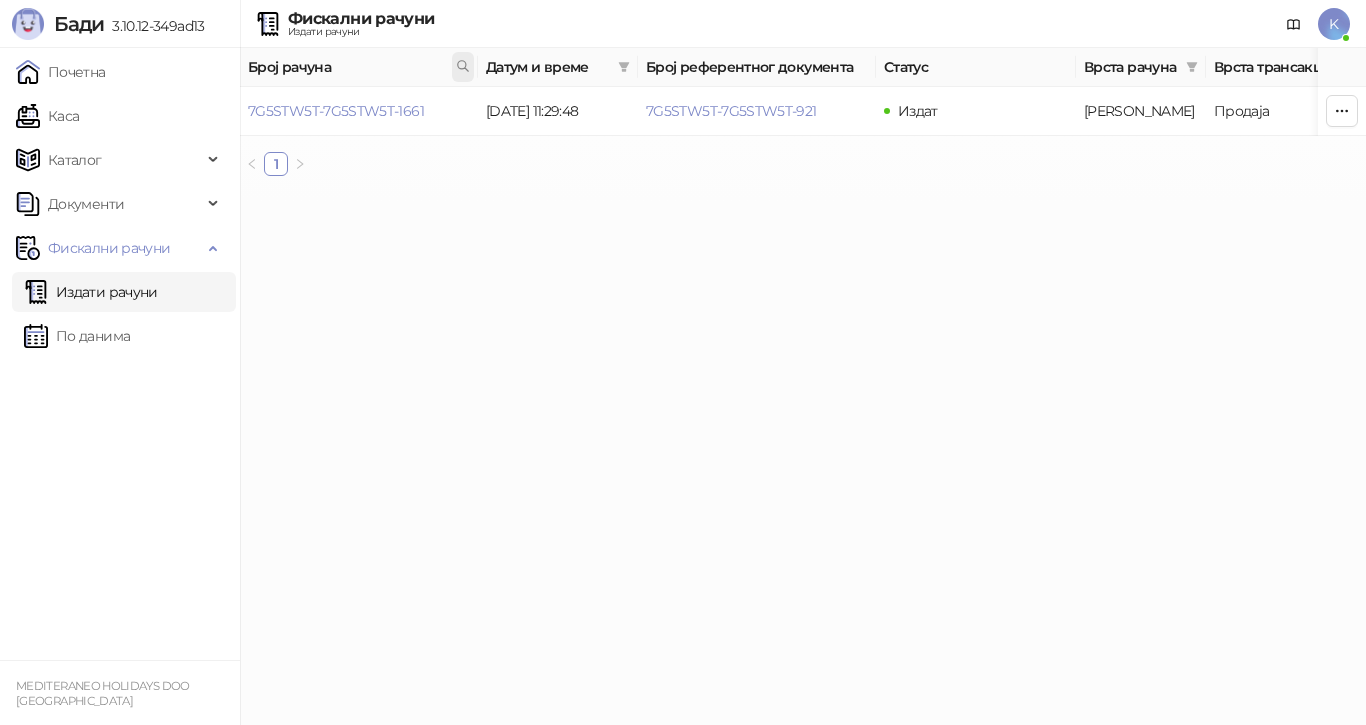 click 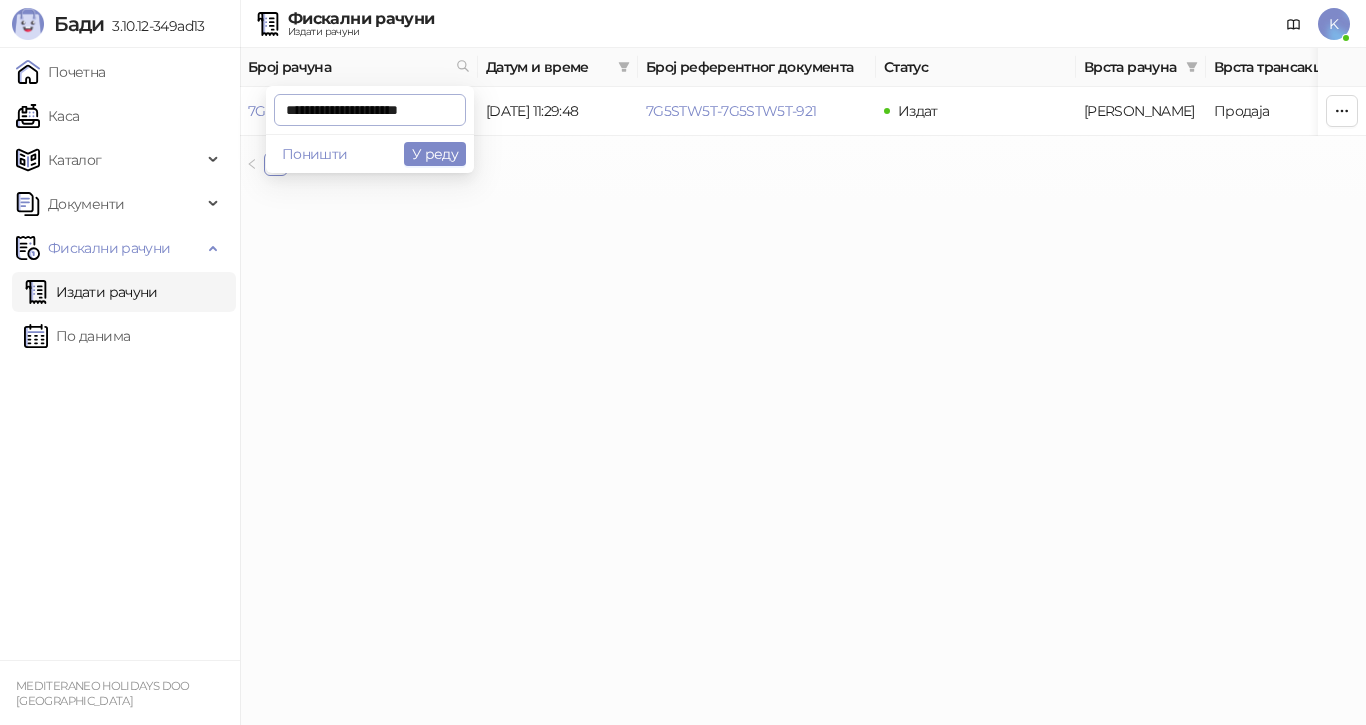 scroll, scrollTop: 0, scrollLeft: 7, axis: horizontal 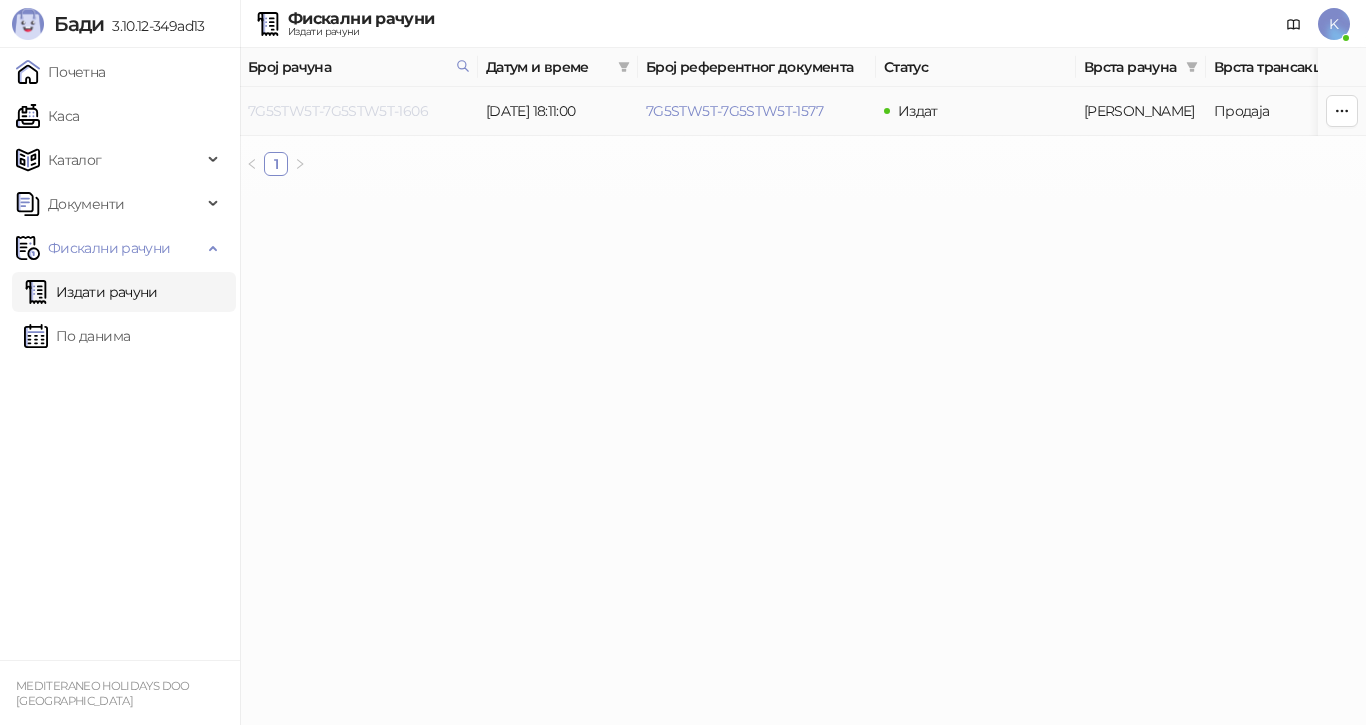 click on "7G5STW5T-7G5STW5T-1606" at bounding box center [338, 111] 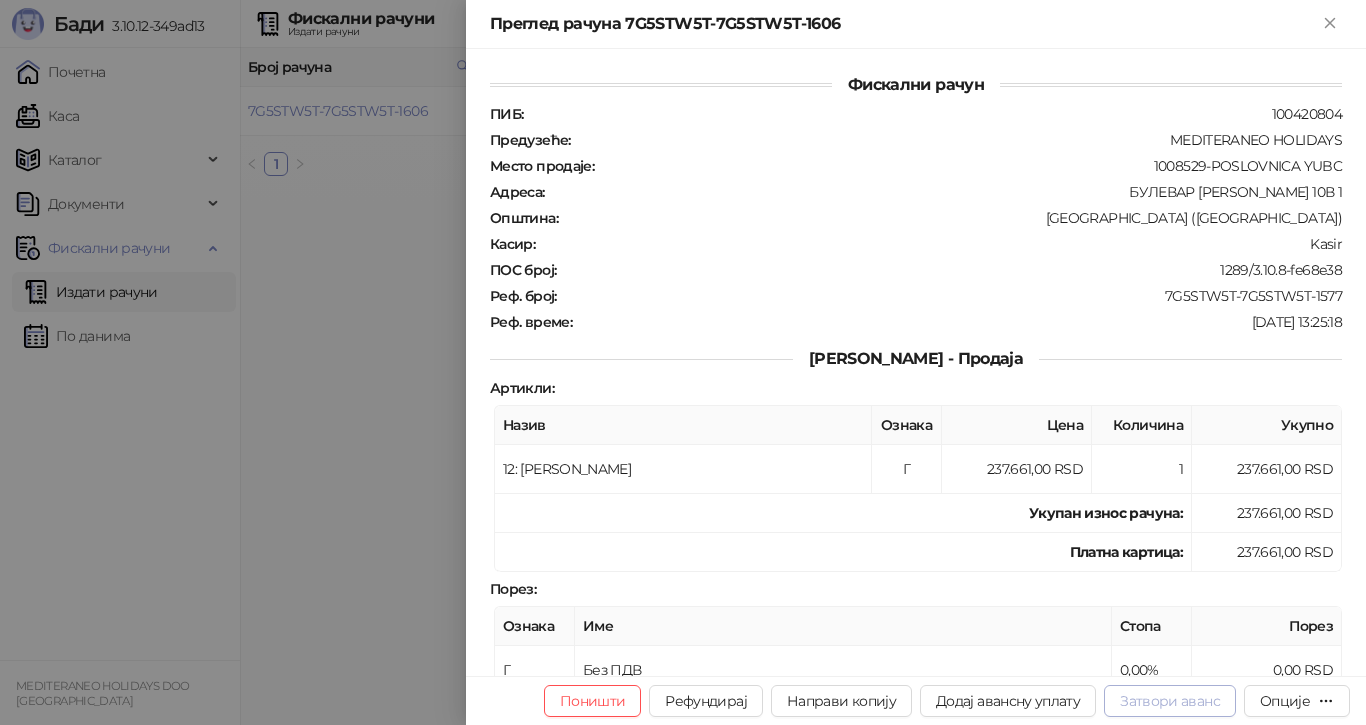 click on "Затвори аванс" at bounding box center [1170, 701] 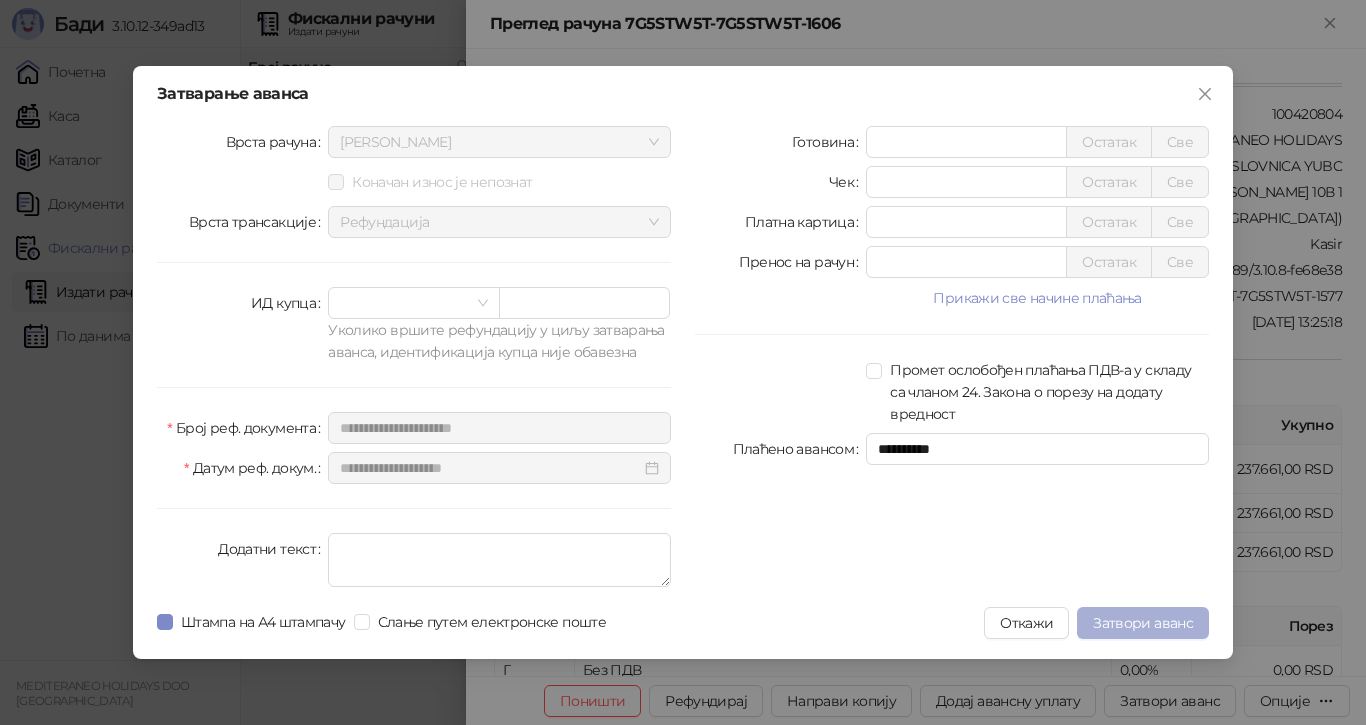 click on "Затвори аванс" at bounding box center (1143, 623) 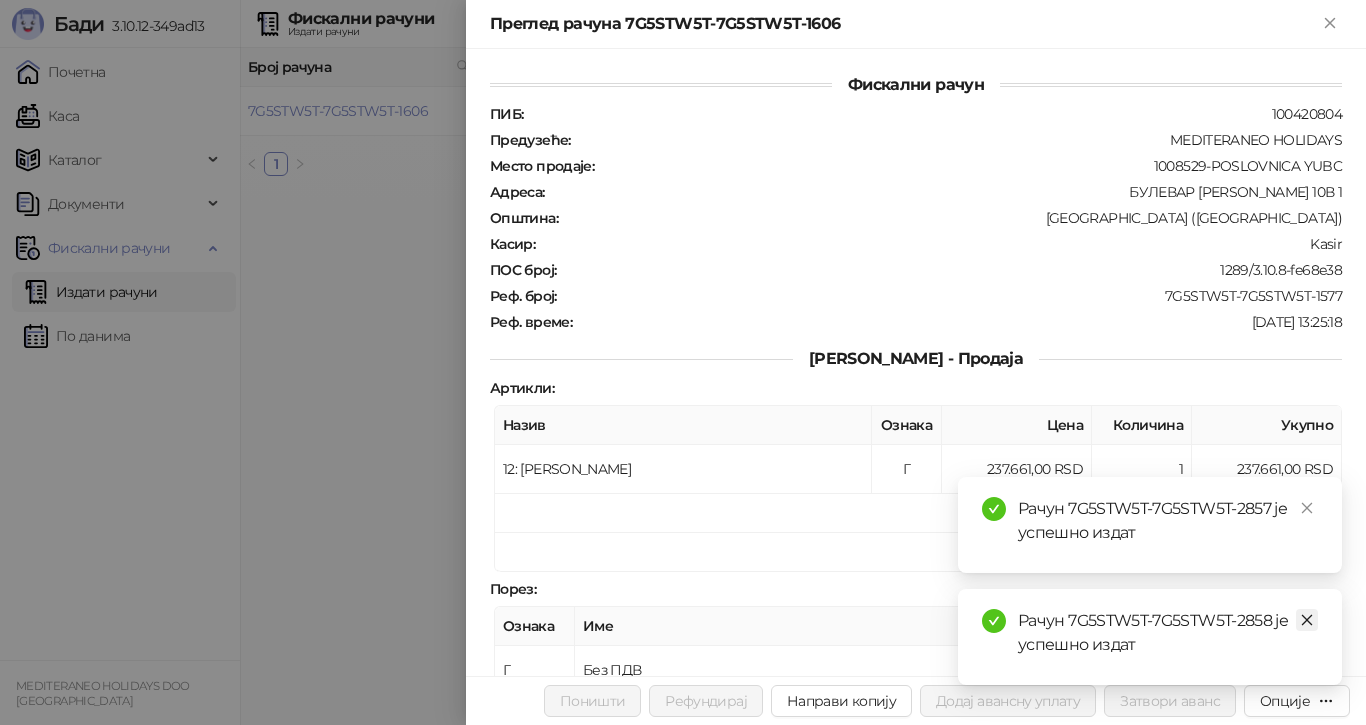 click 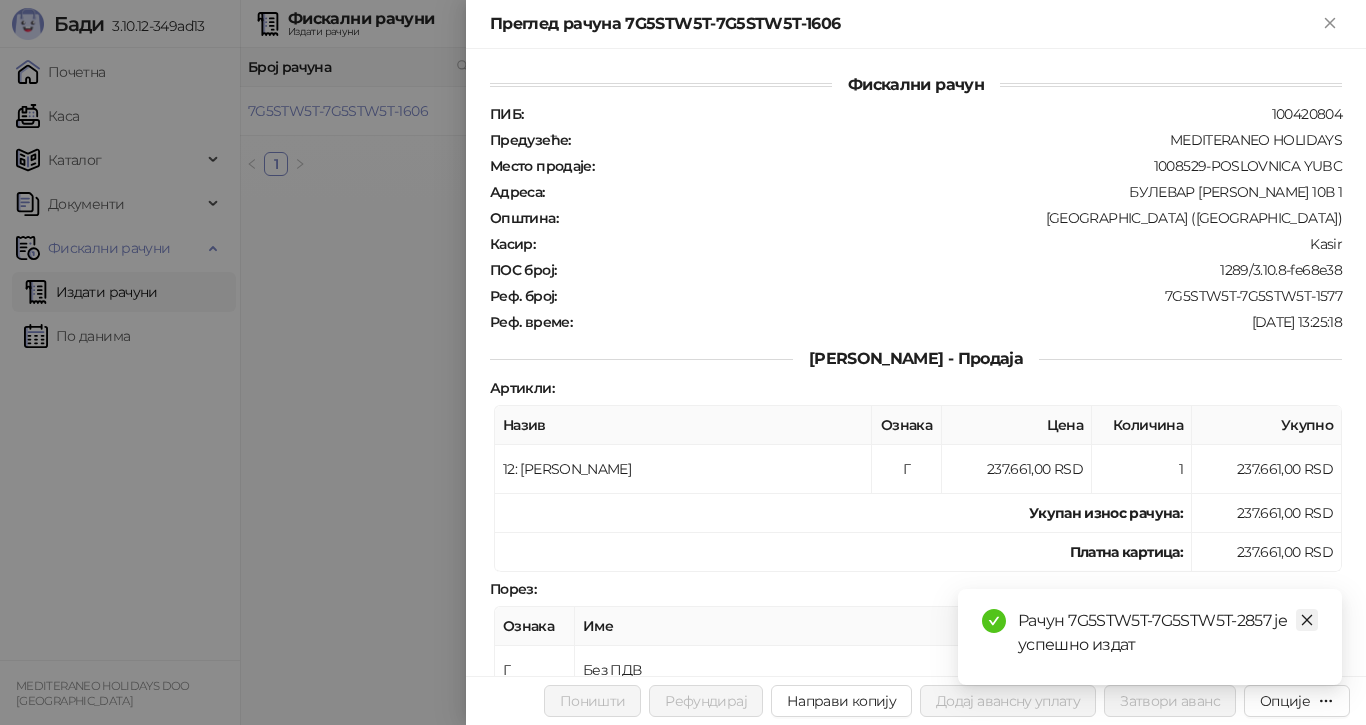 click 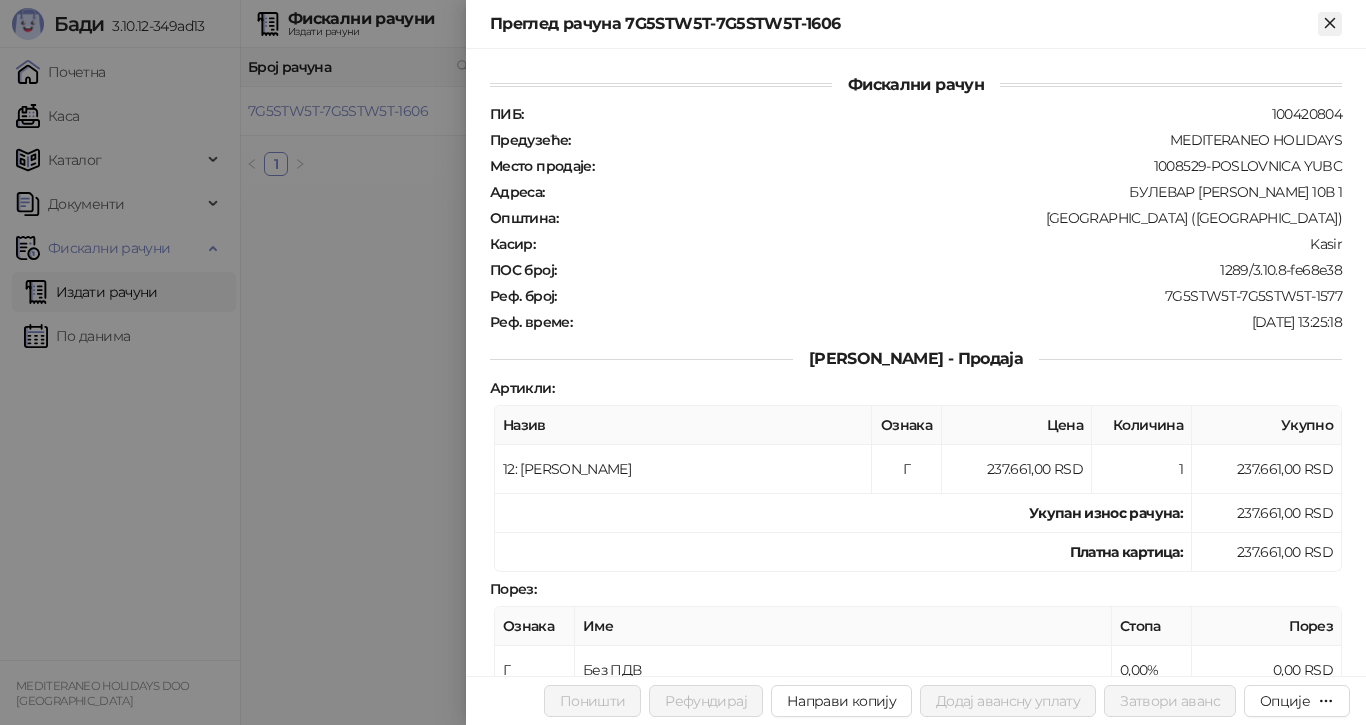 click 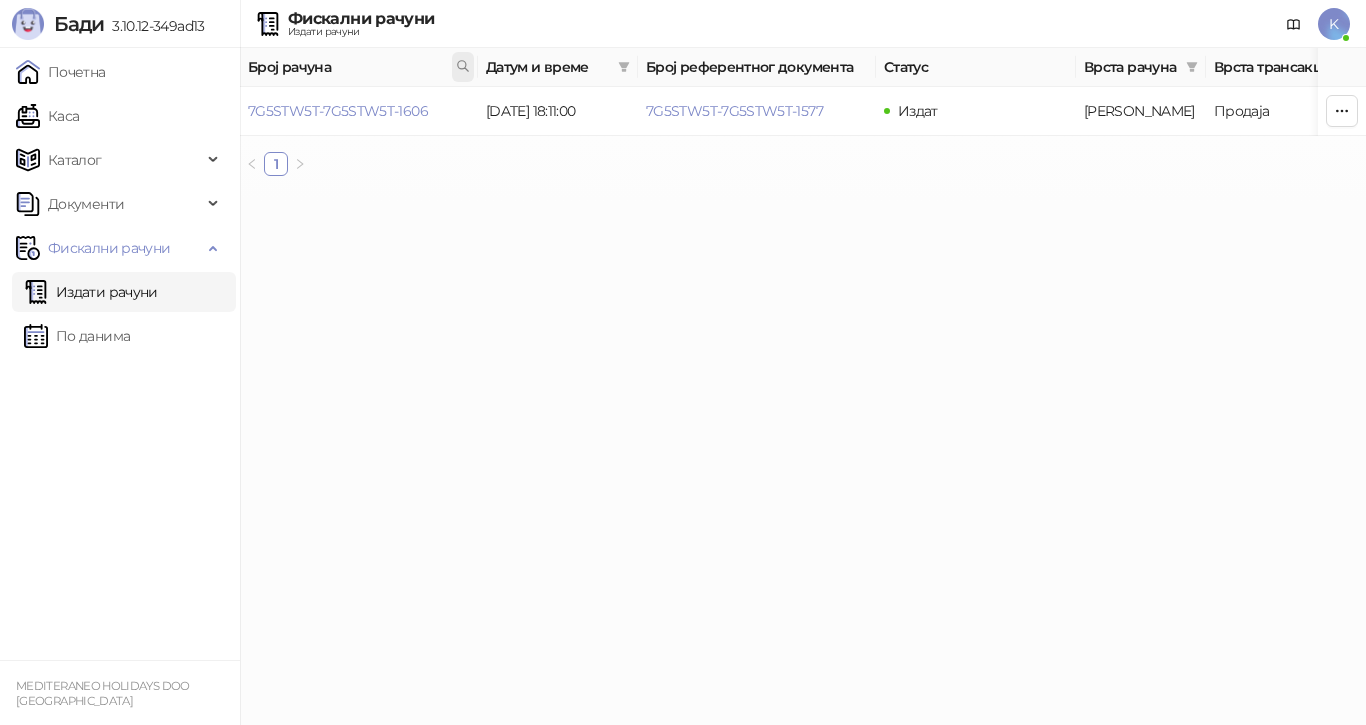 click 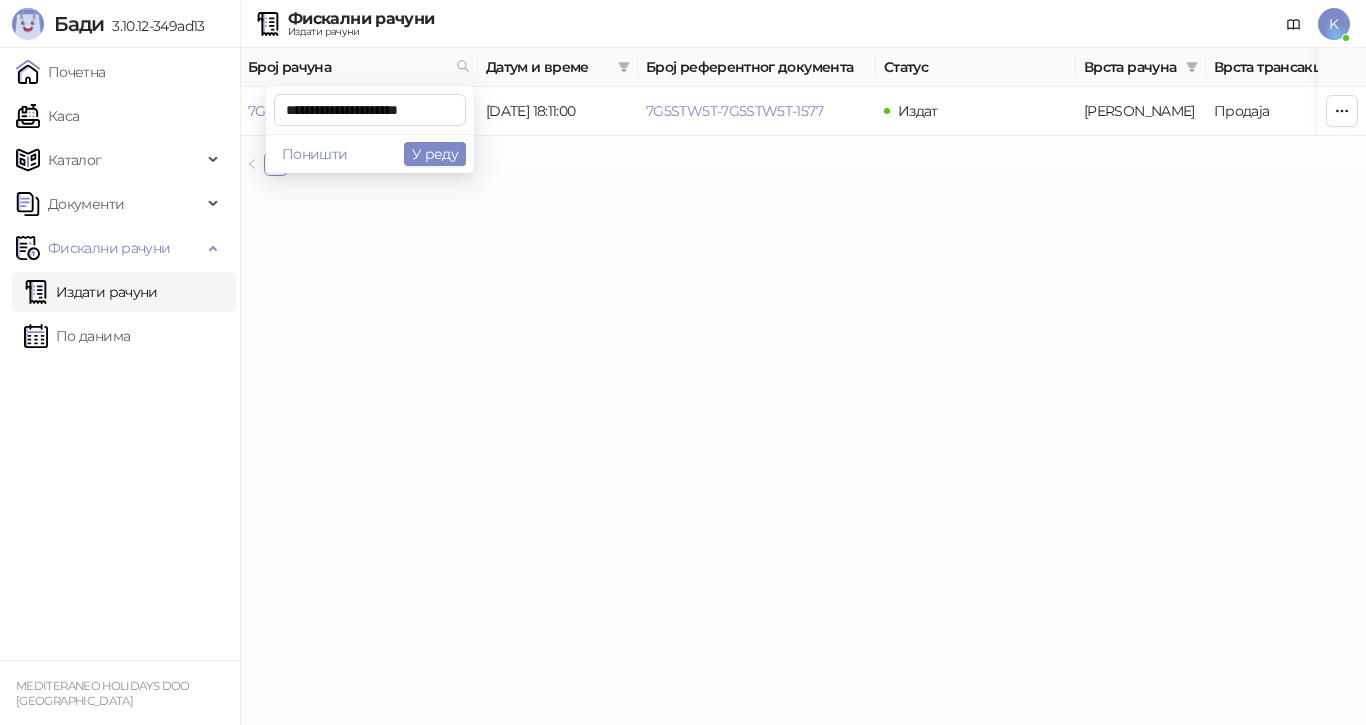 scroll, scrollTop: 0, scrollLeft: 6, axis: horizontal 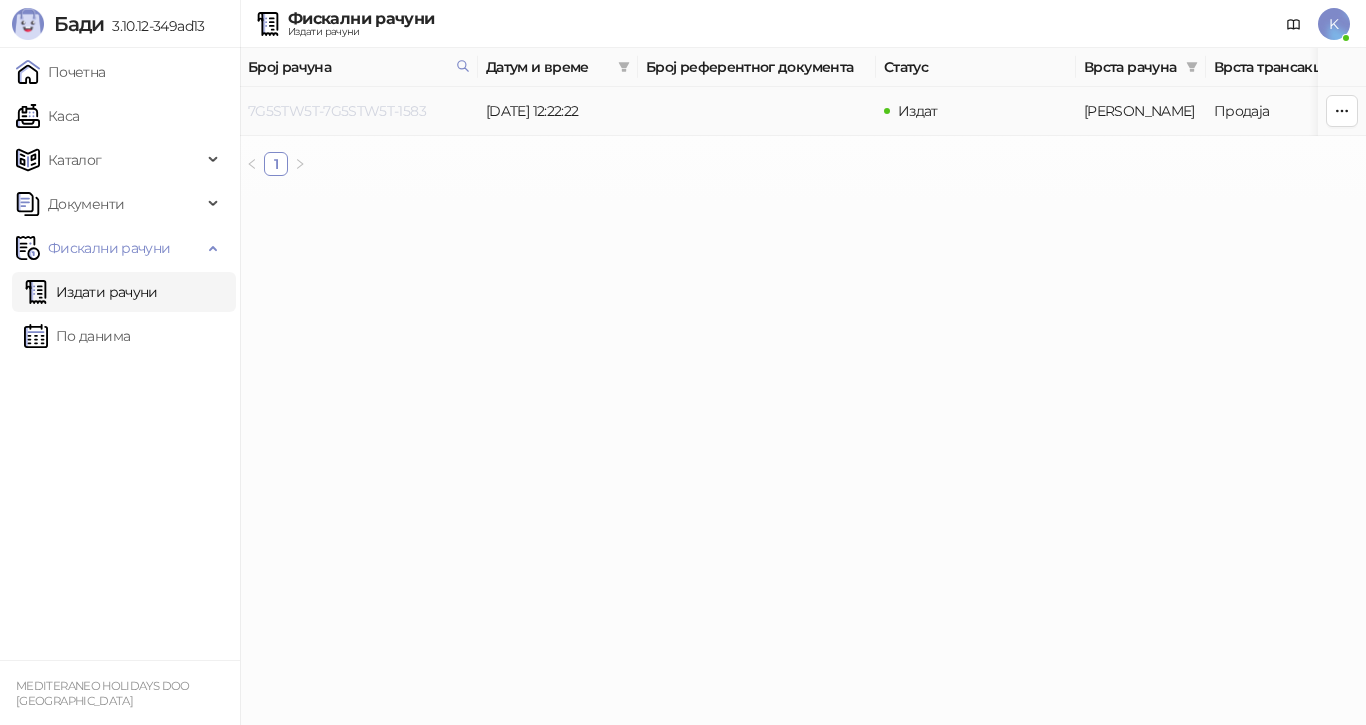click on "7G5STW5T-7G5STW5T-1583" at bounding box center [337, 111] 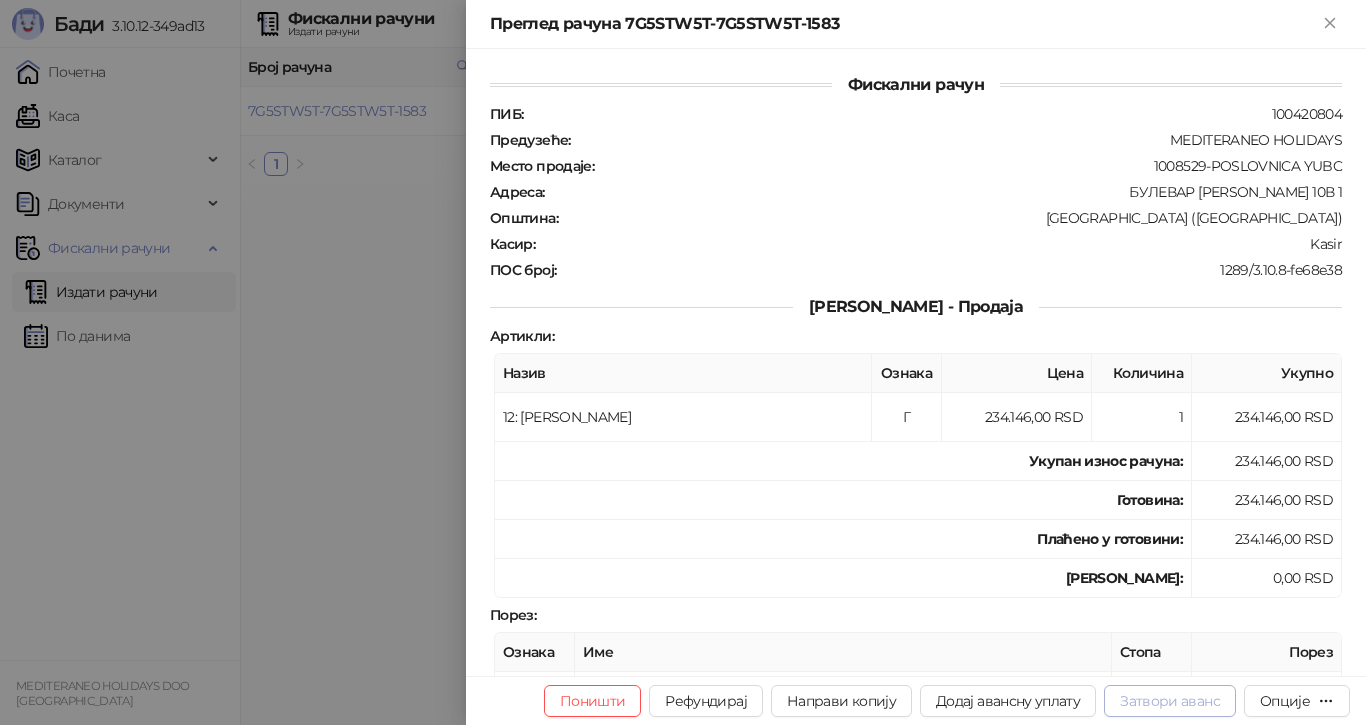 click on "Затвори аванс" at bounding box center (1170, 701) 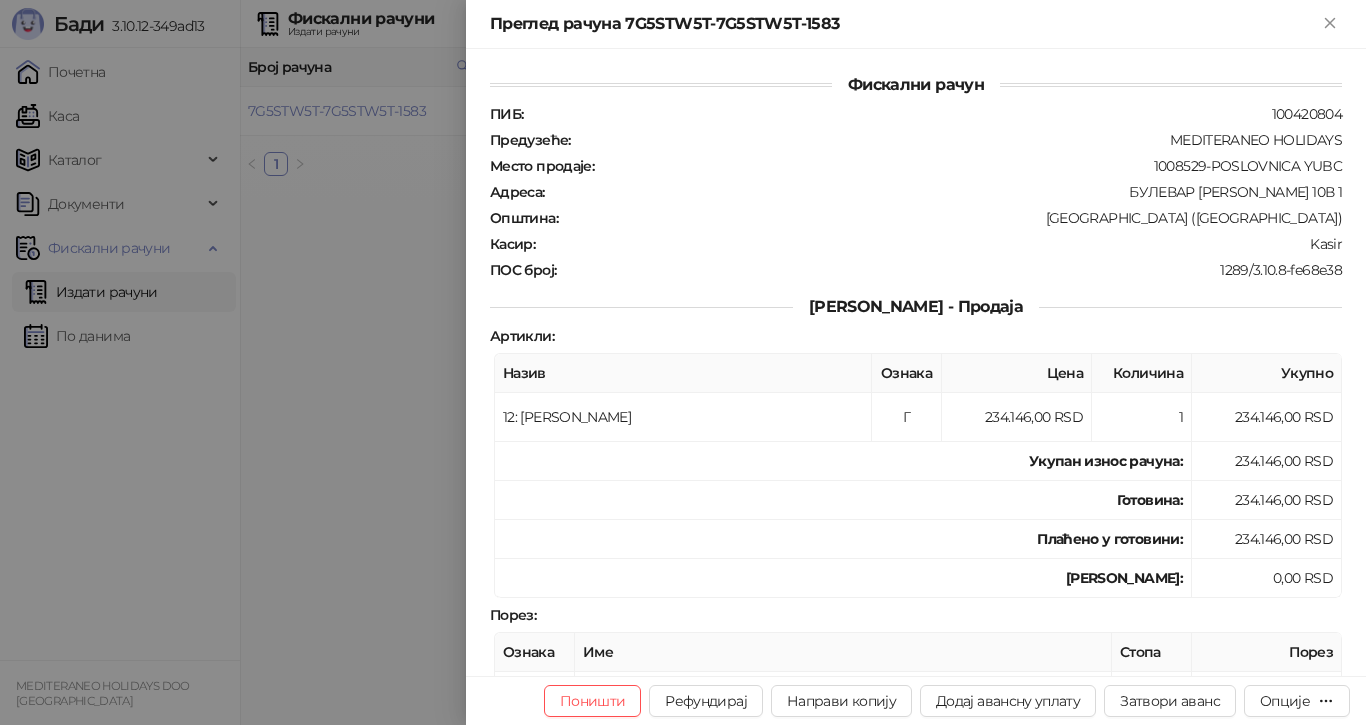 type on "**********" 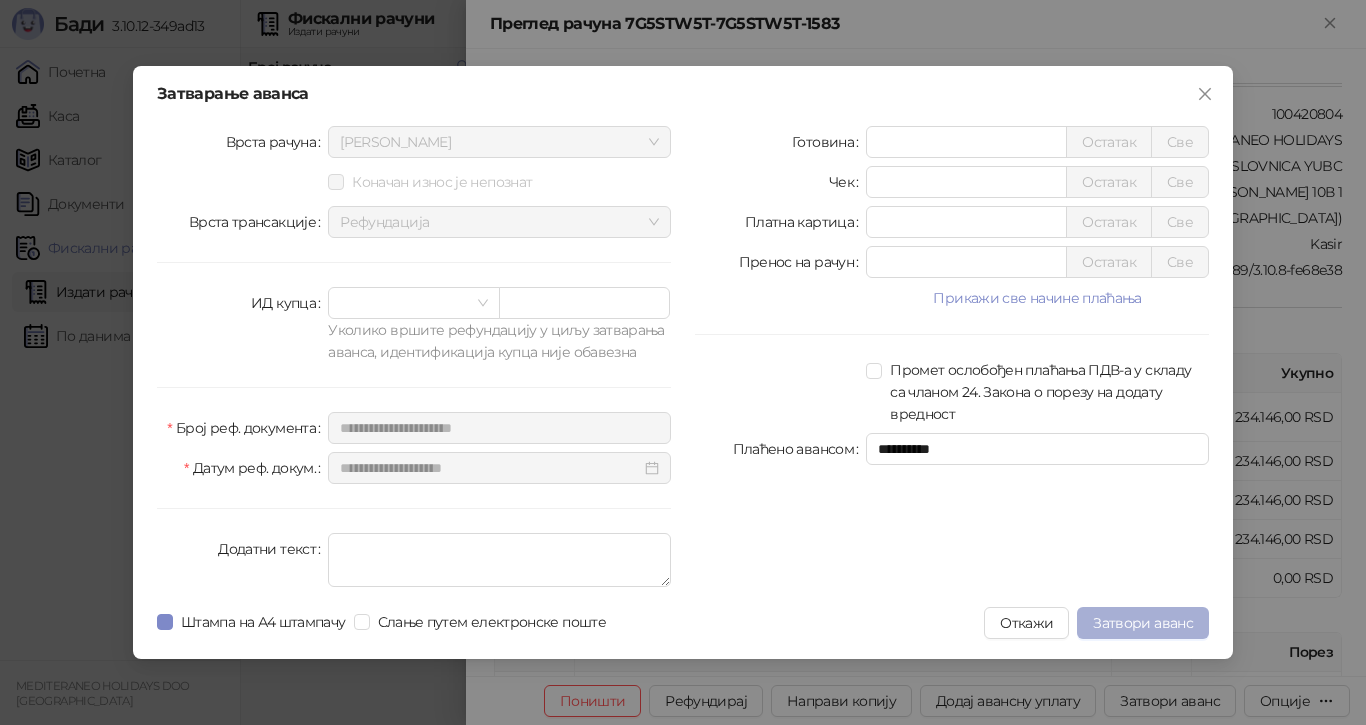 click on "Затвори аванс" at bounding box center [1143, 623] 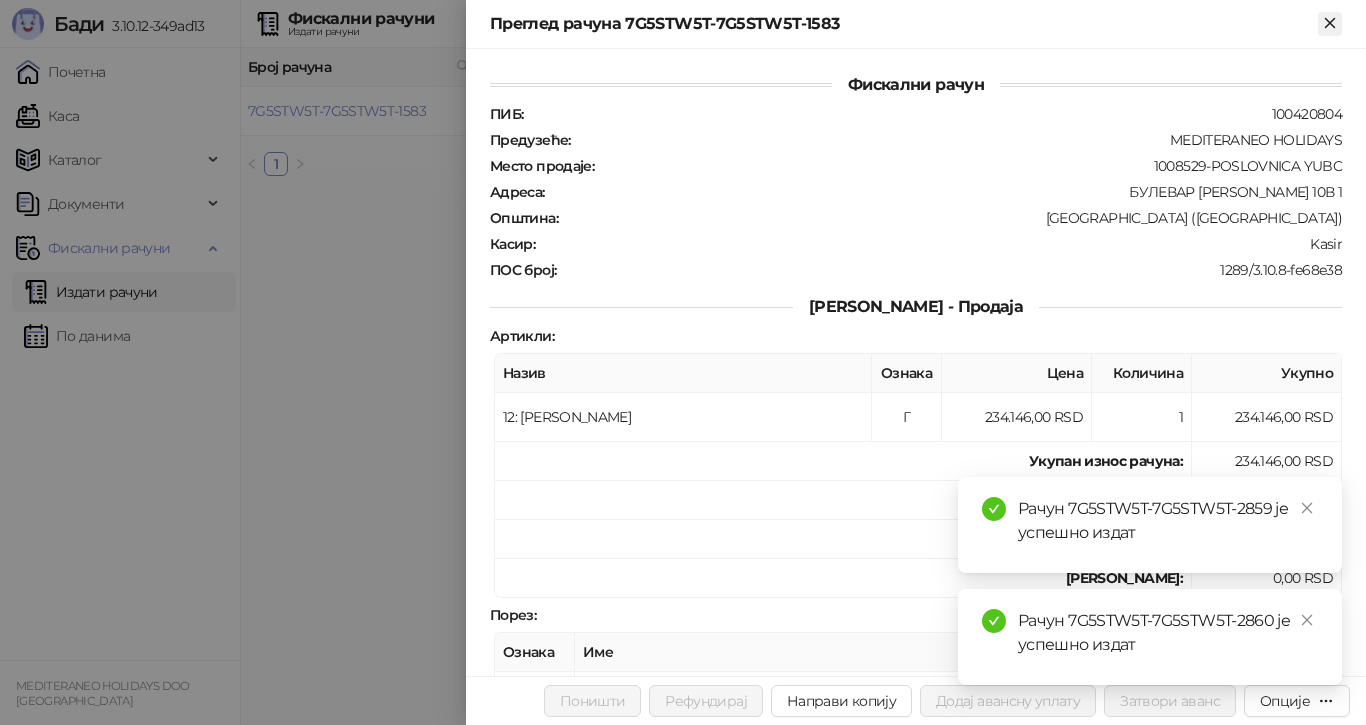 click 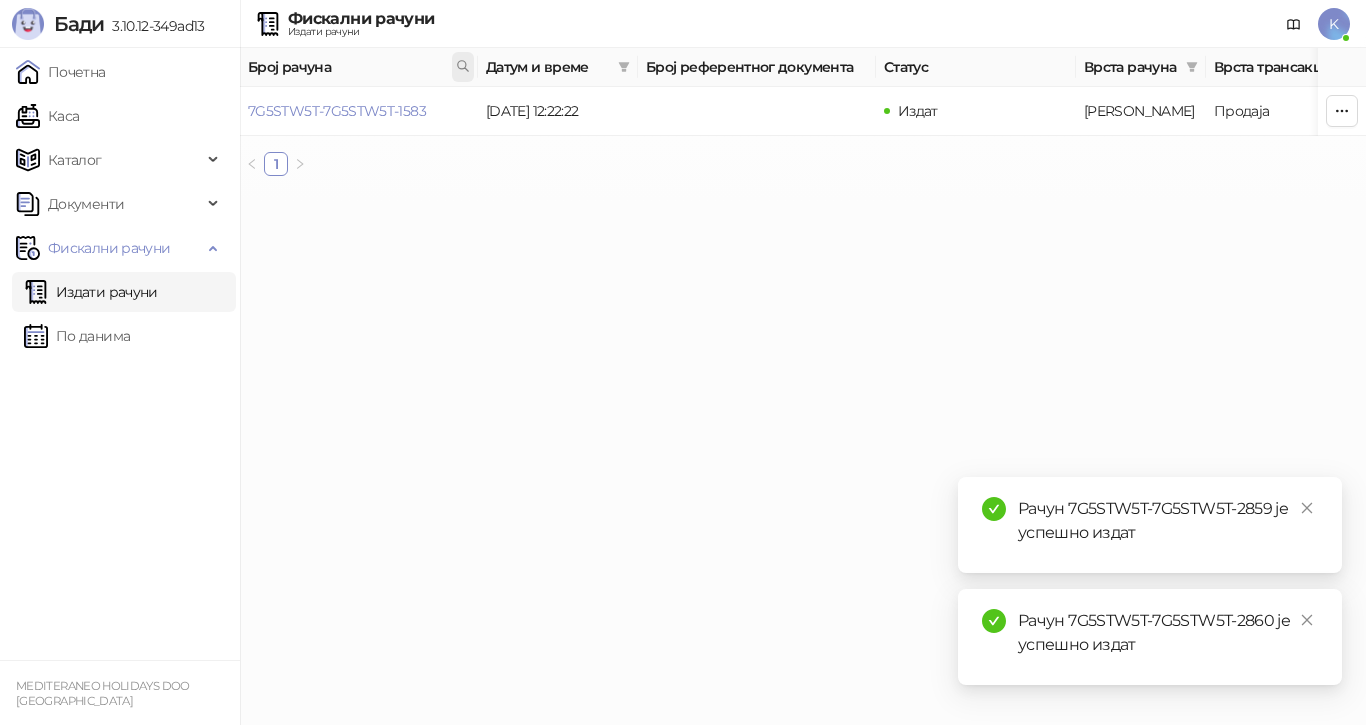 click 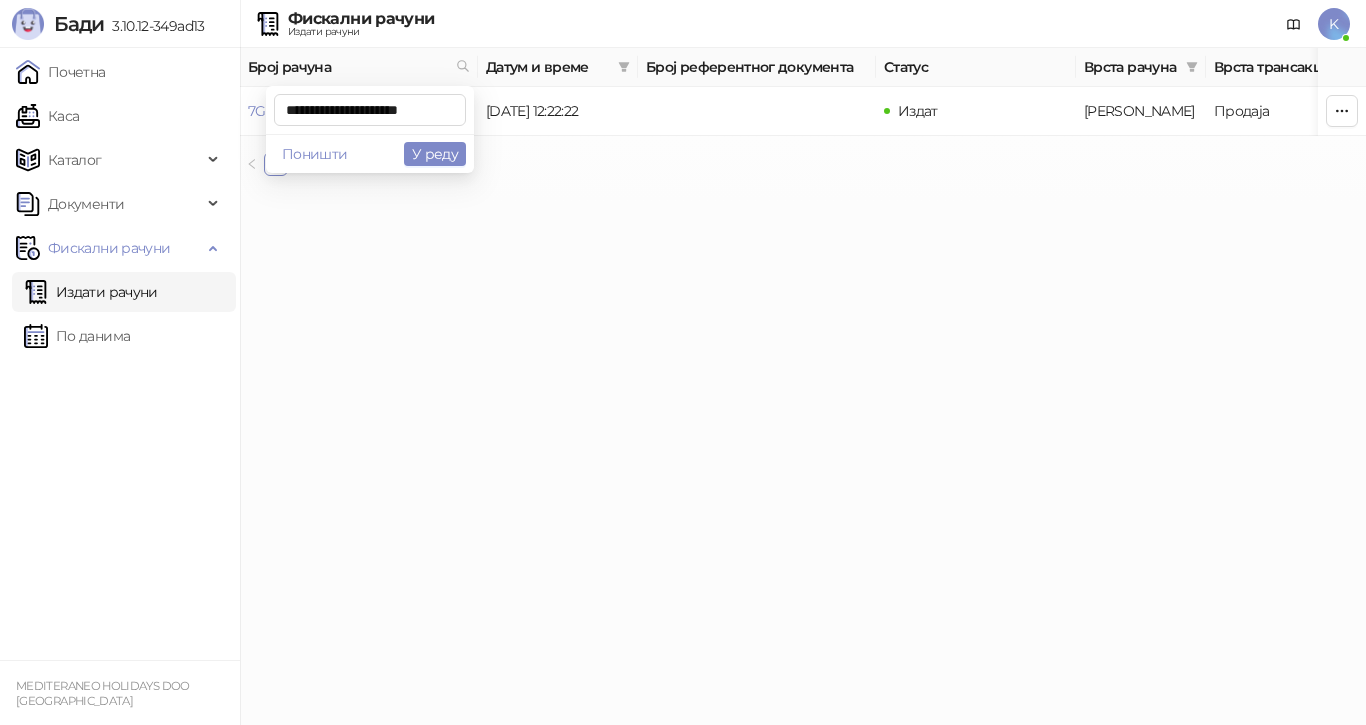 scroll, scrollTop: 0, scrollLeft: 6, axis: horizontal 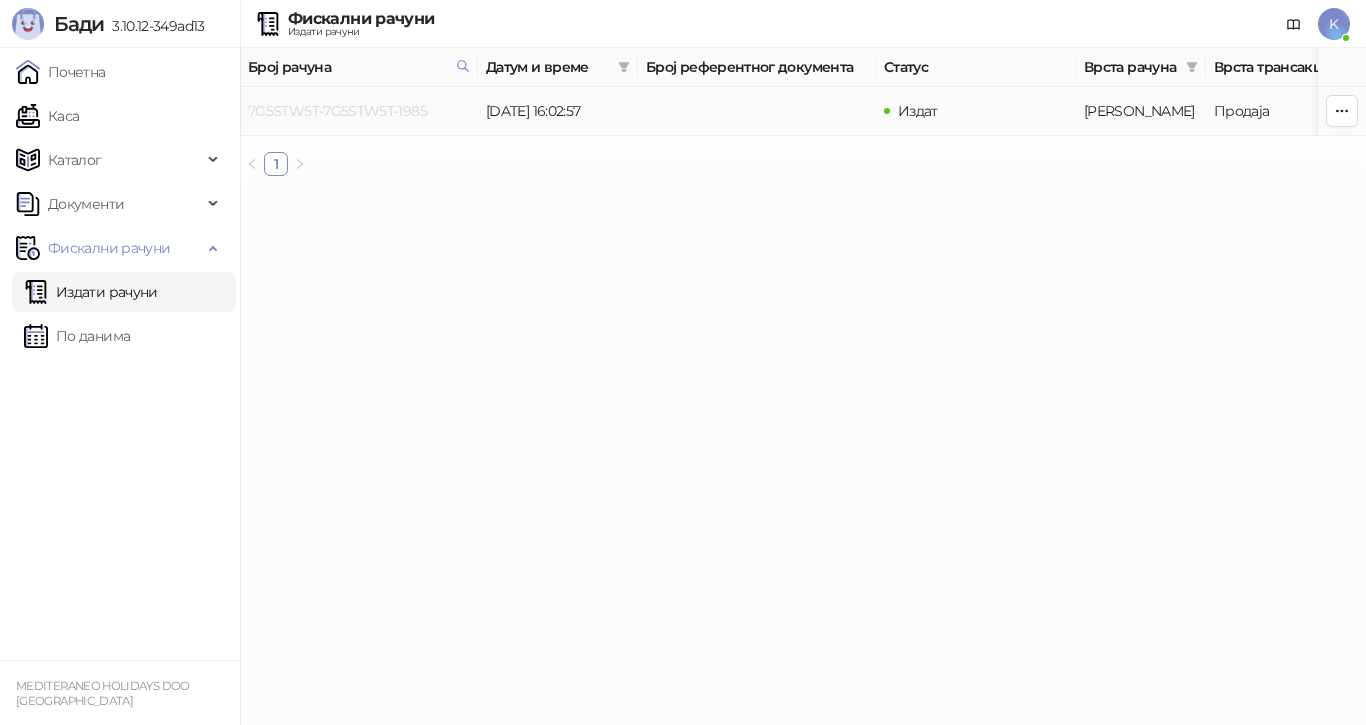 click on "7G5STW5T-7G5STW5T-1985" at bounding box center [337, 111] 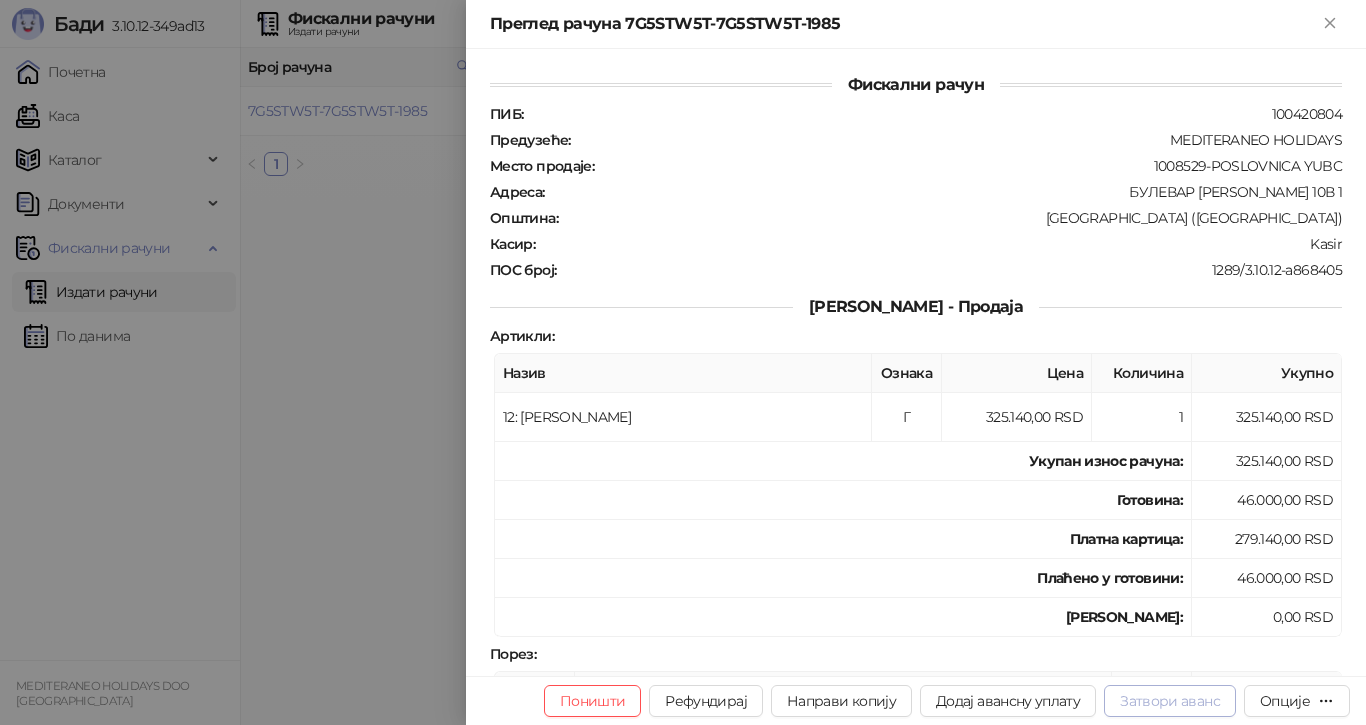 click on "Затвори аванс" at bounding box center [1170, 701] 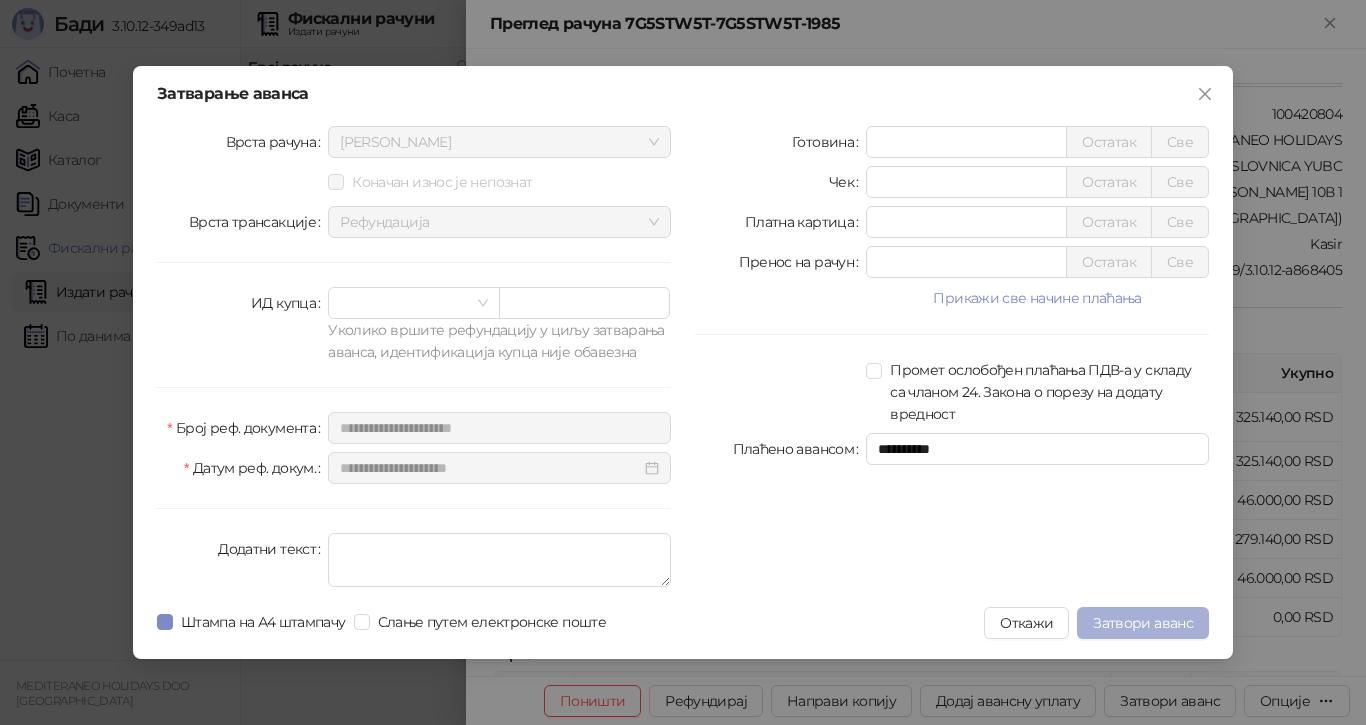click on "Затвори аванс" at bounding box center [1143, 623] 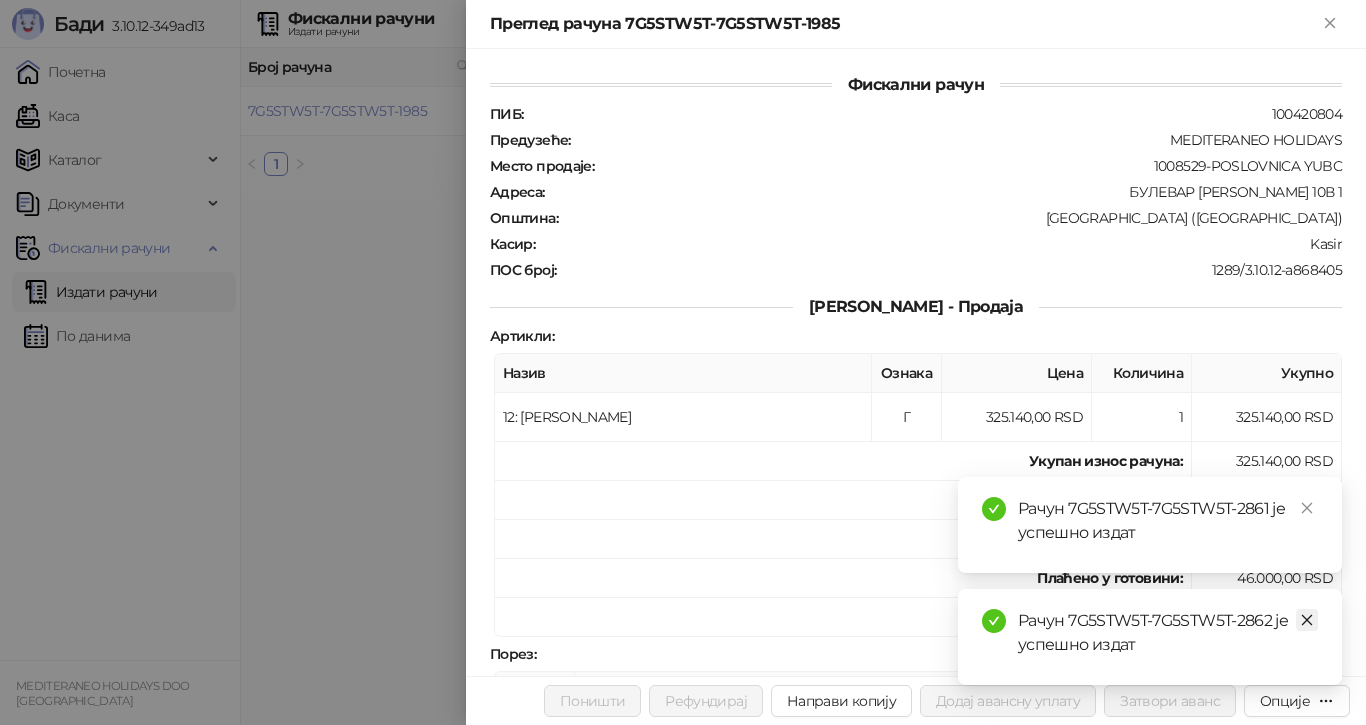 click 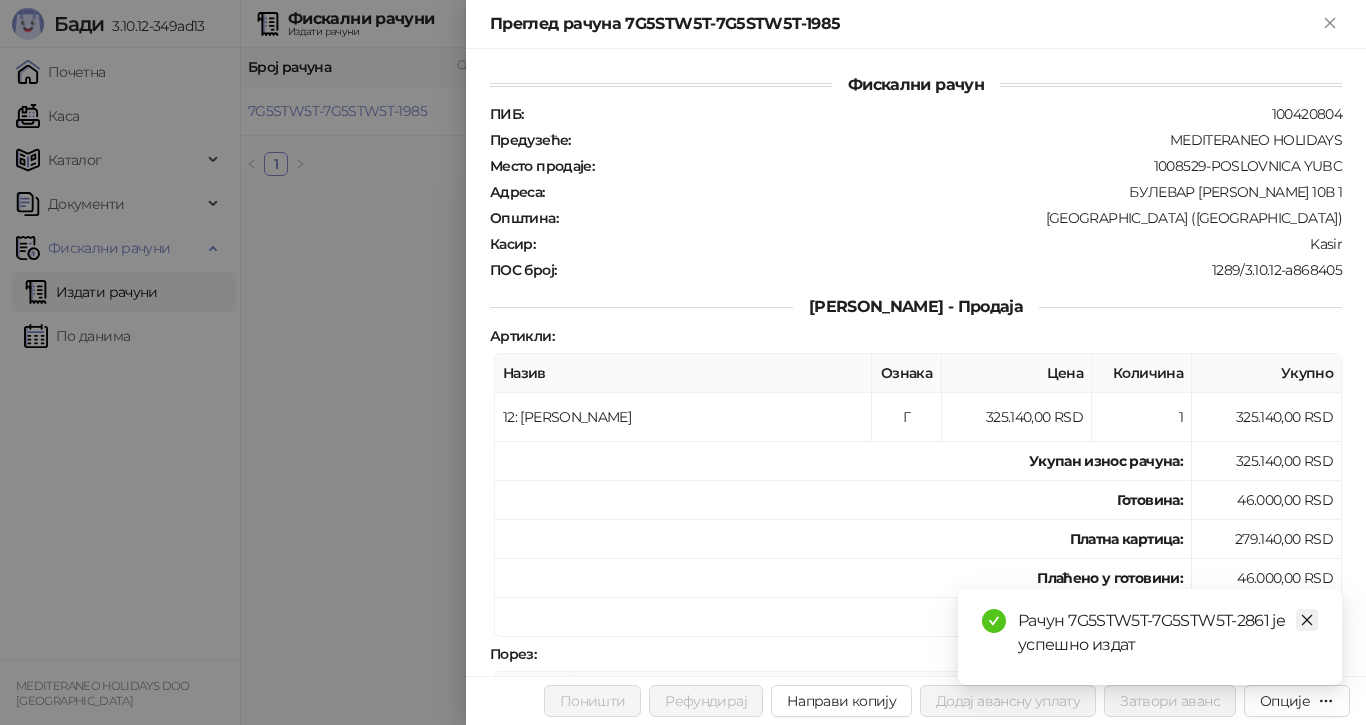 click 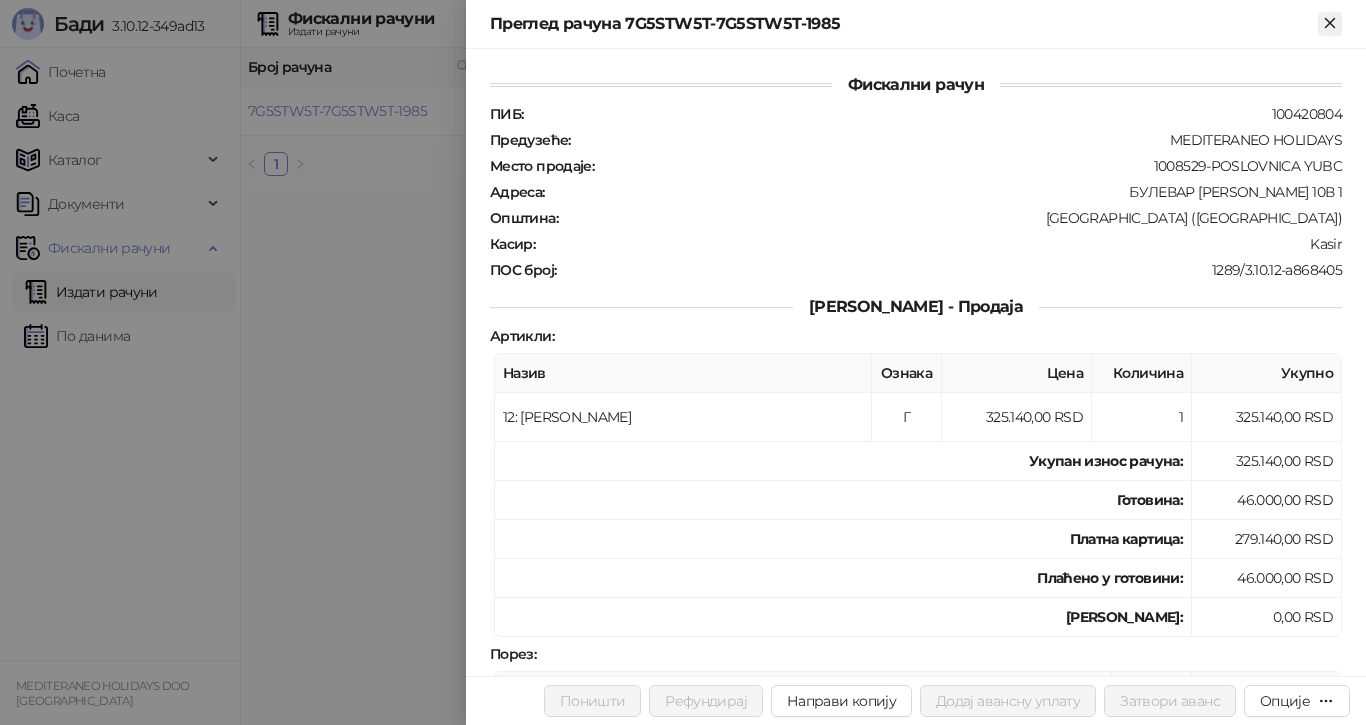 click 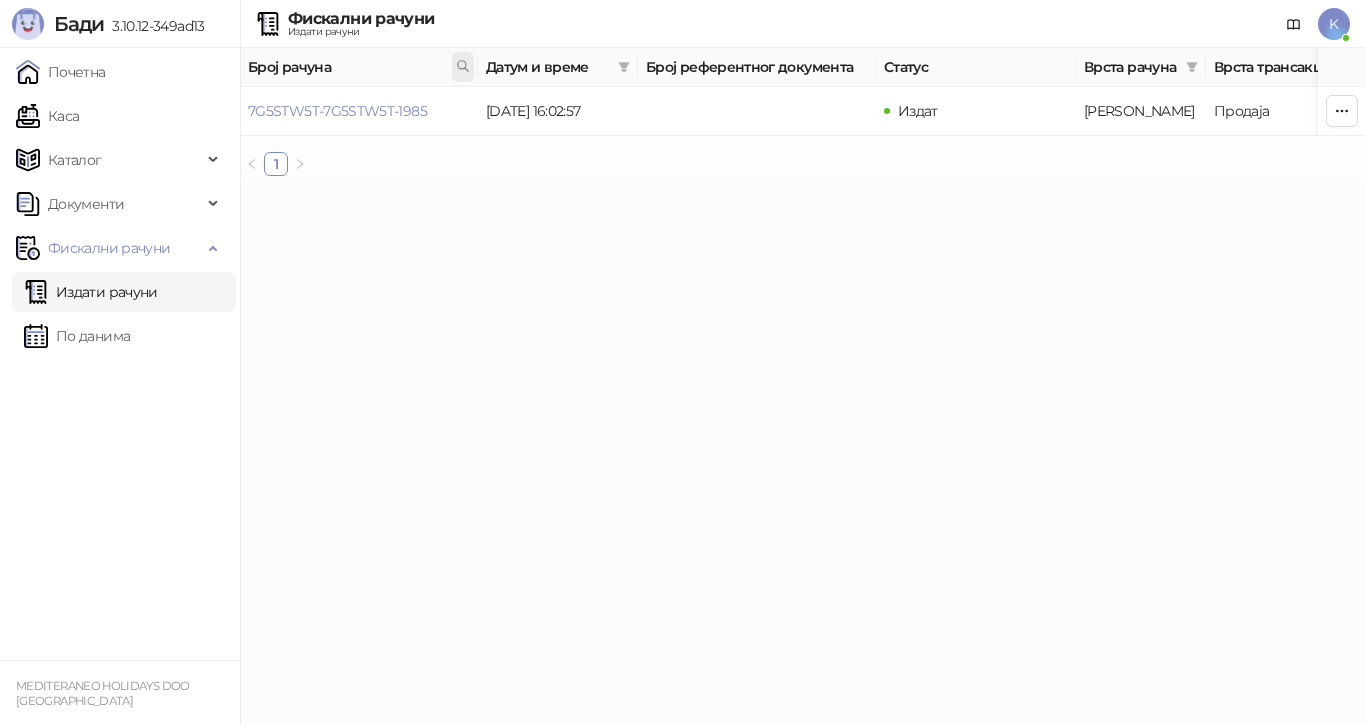 click 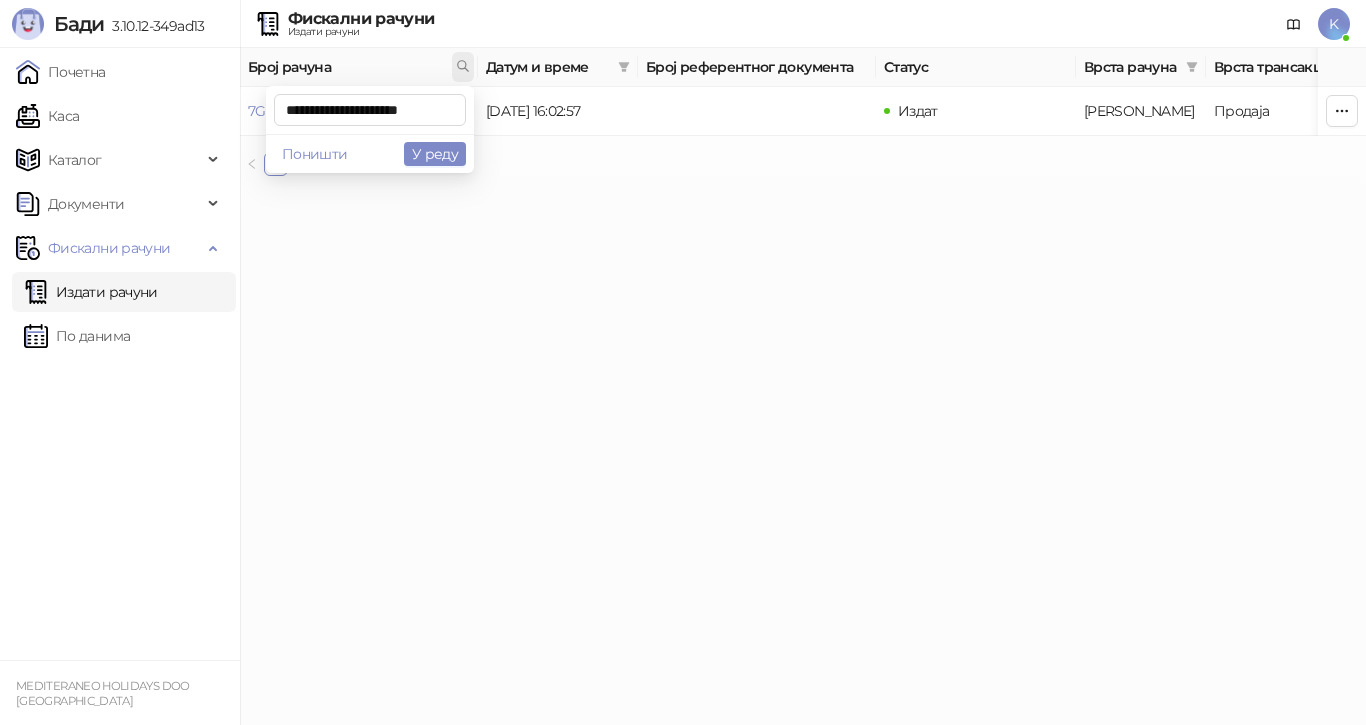 scroll, scrollTop: 0, scrollLeft: 8, axis: horizontal 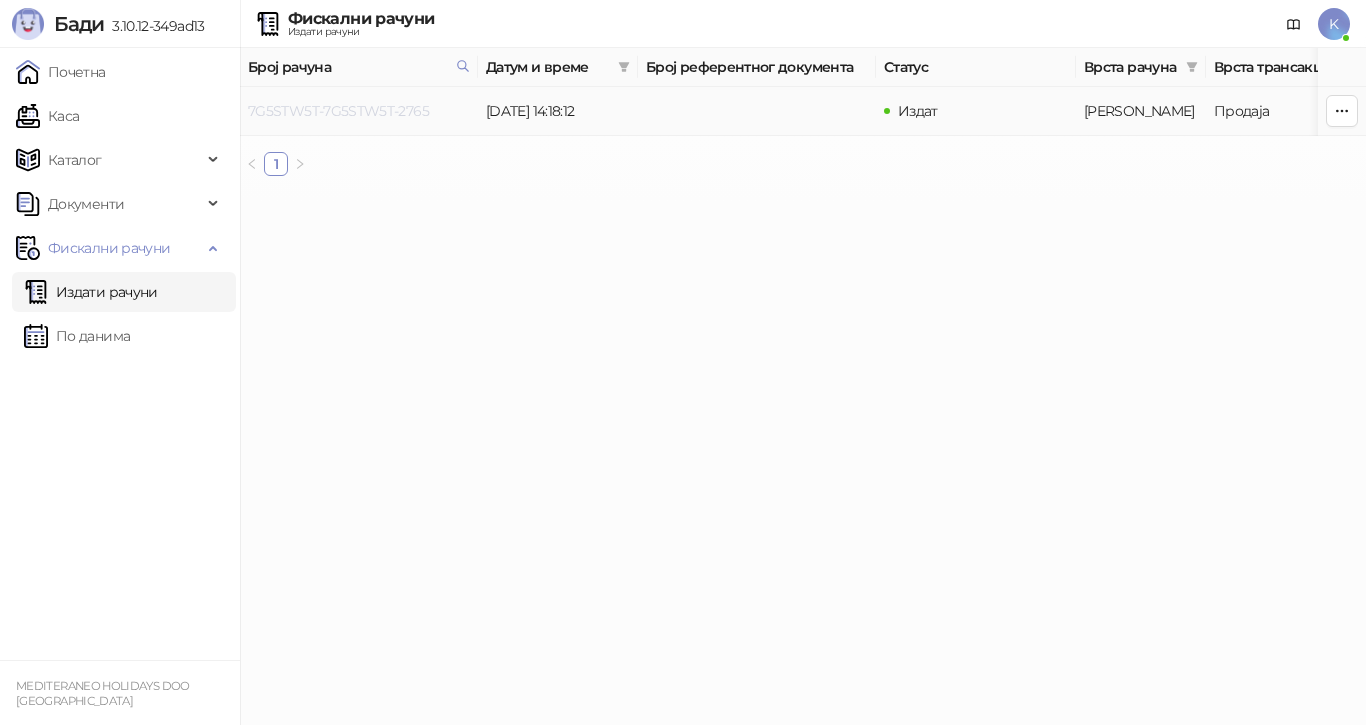 click on "7G5STW5T-7G5STW5T-2765" at bounding box center (338, 111) 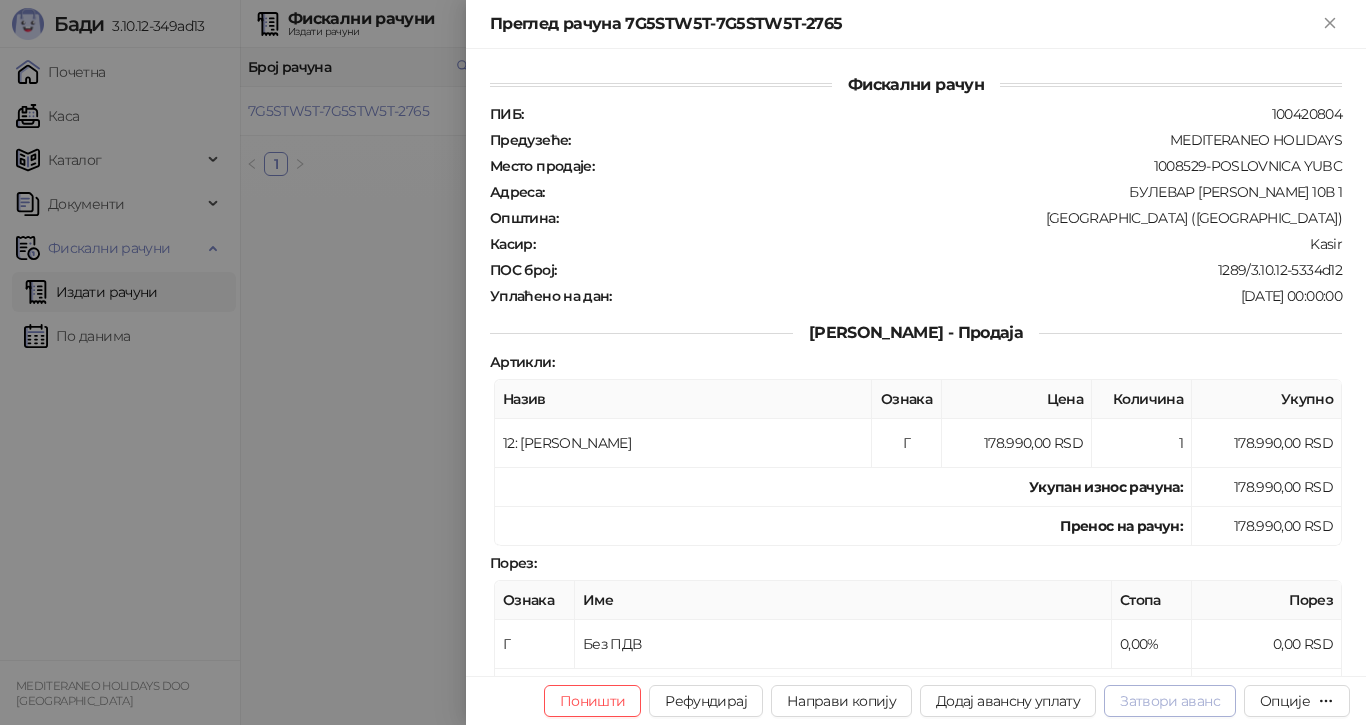 click on "Затвори аванс" at bounding box center (1170, 701) 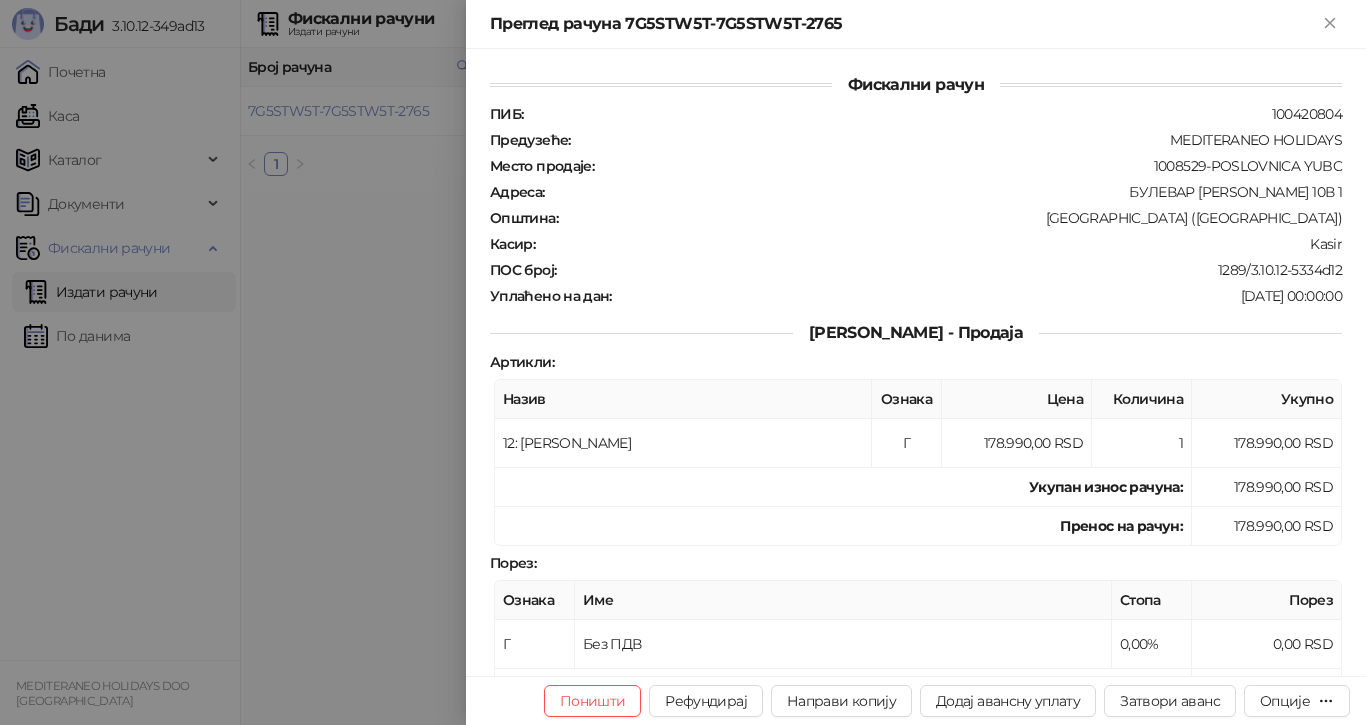 type on "**********" 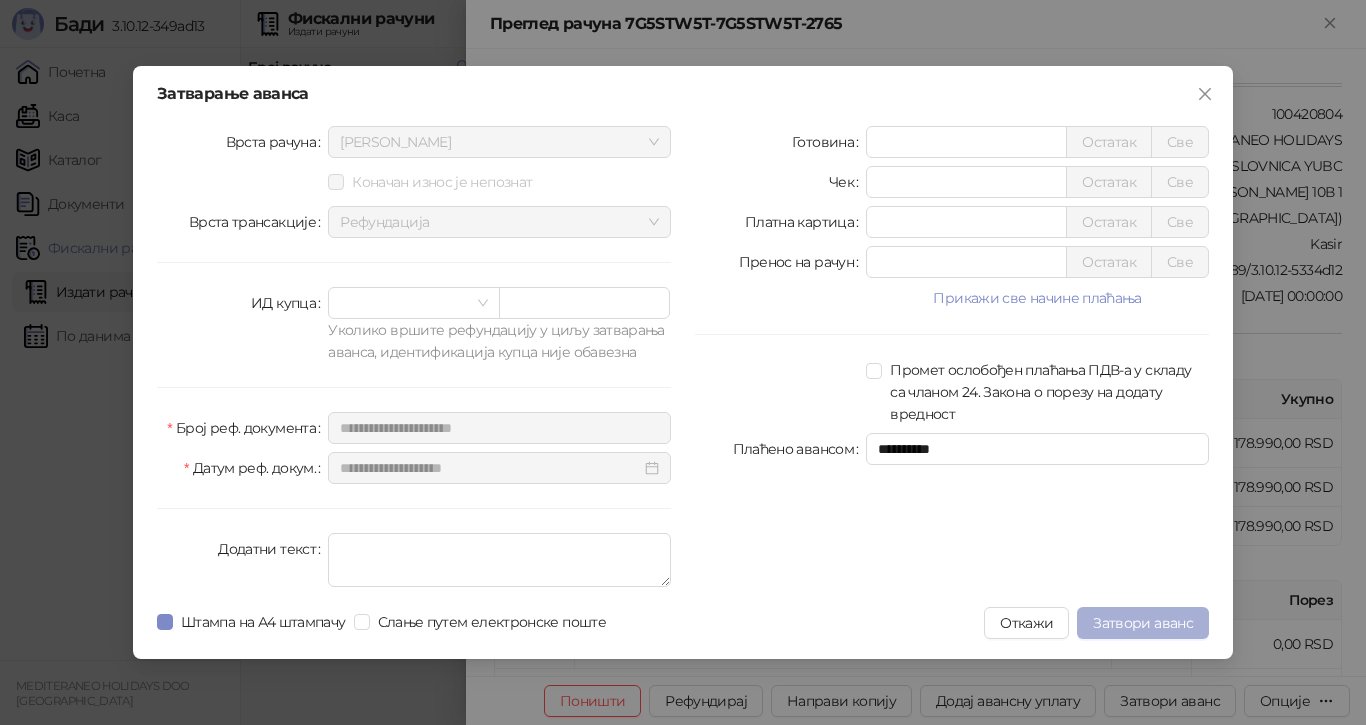 click on "Затвори аванс" at bounding box center (1143, 623) 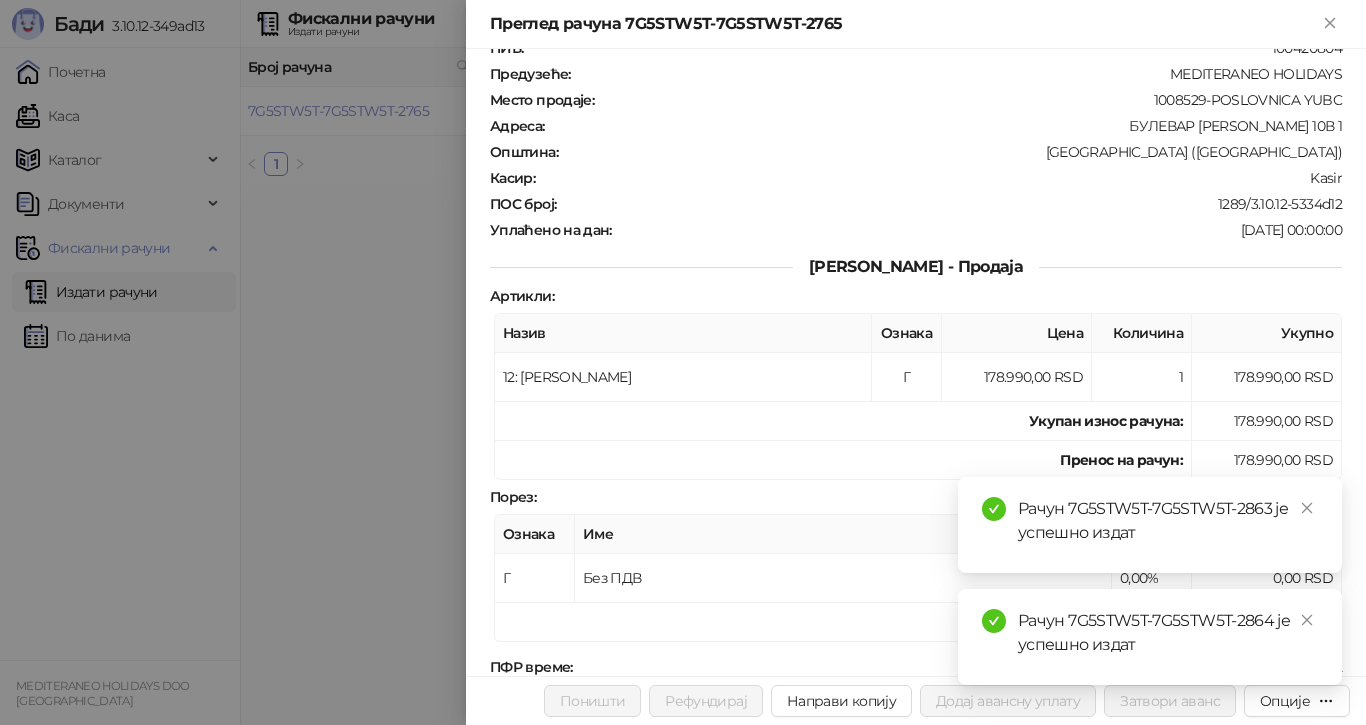 scroll, scrollTop: 100, scrollLeft: 0, axis: vertical 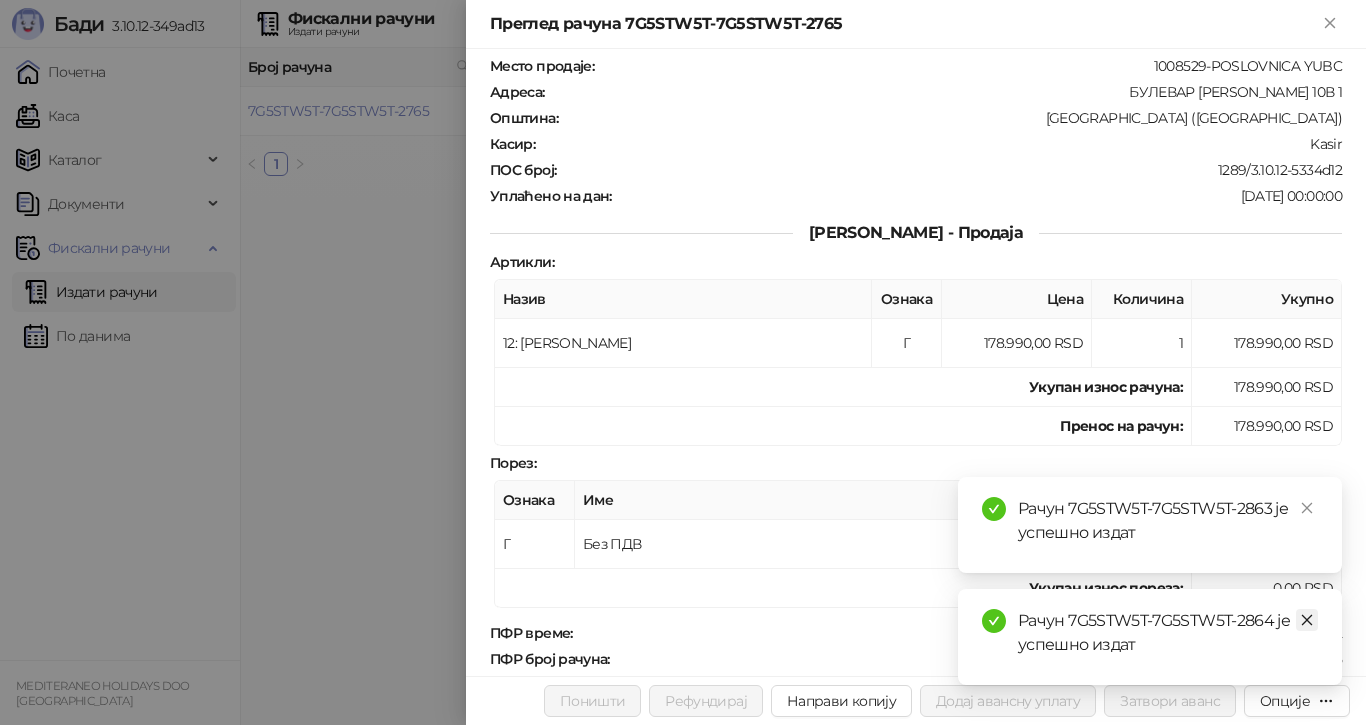 click 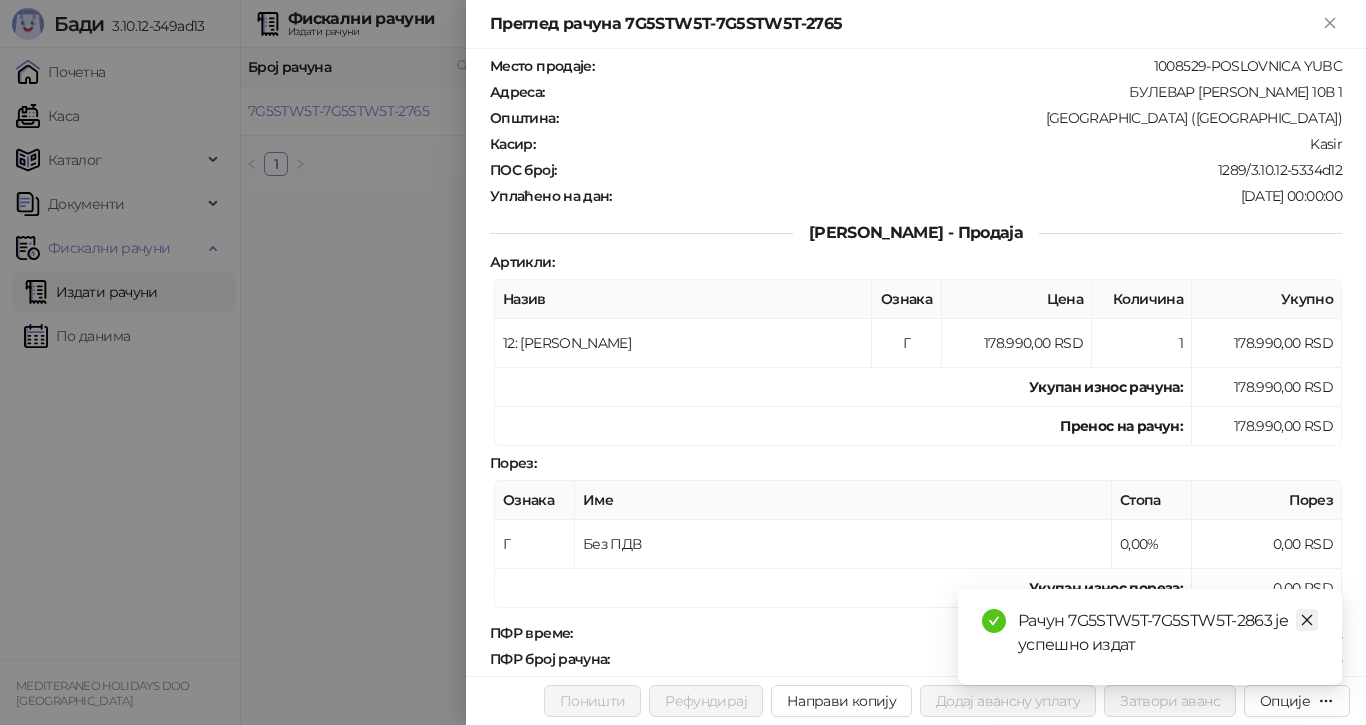 click 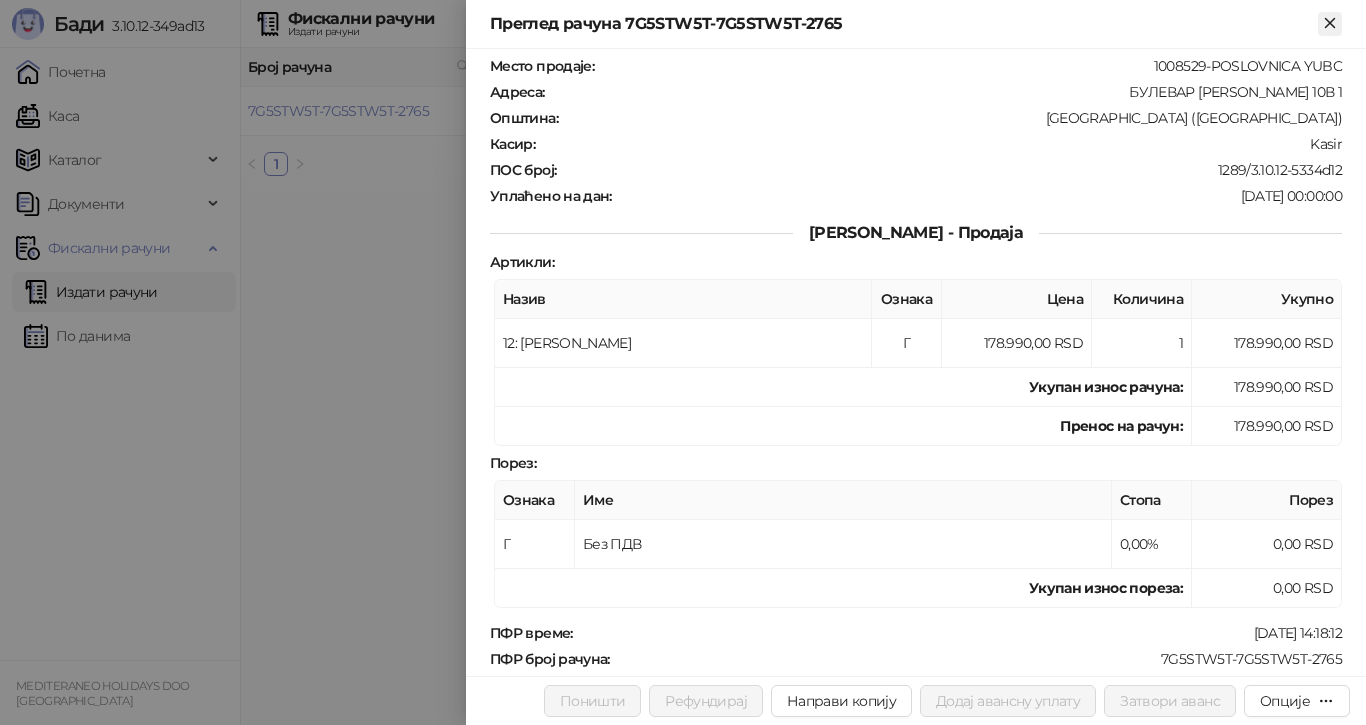 click 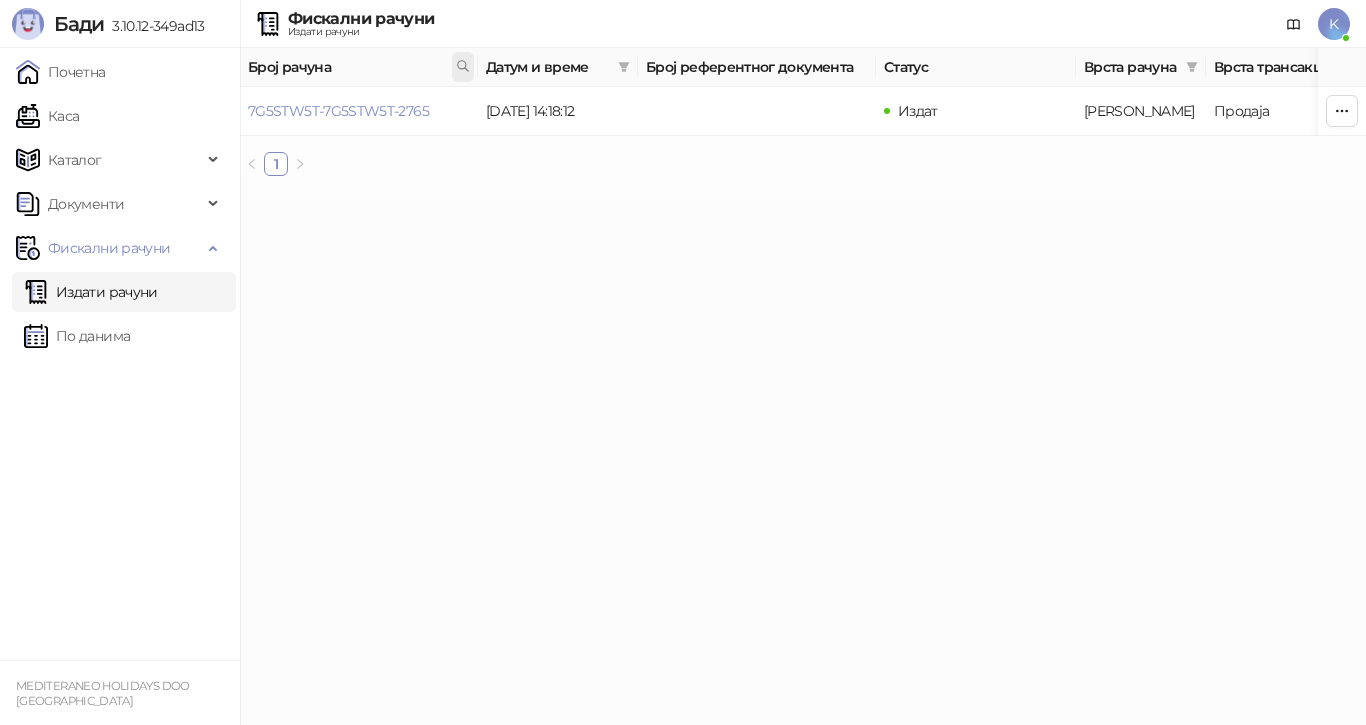 click 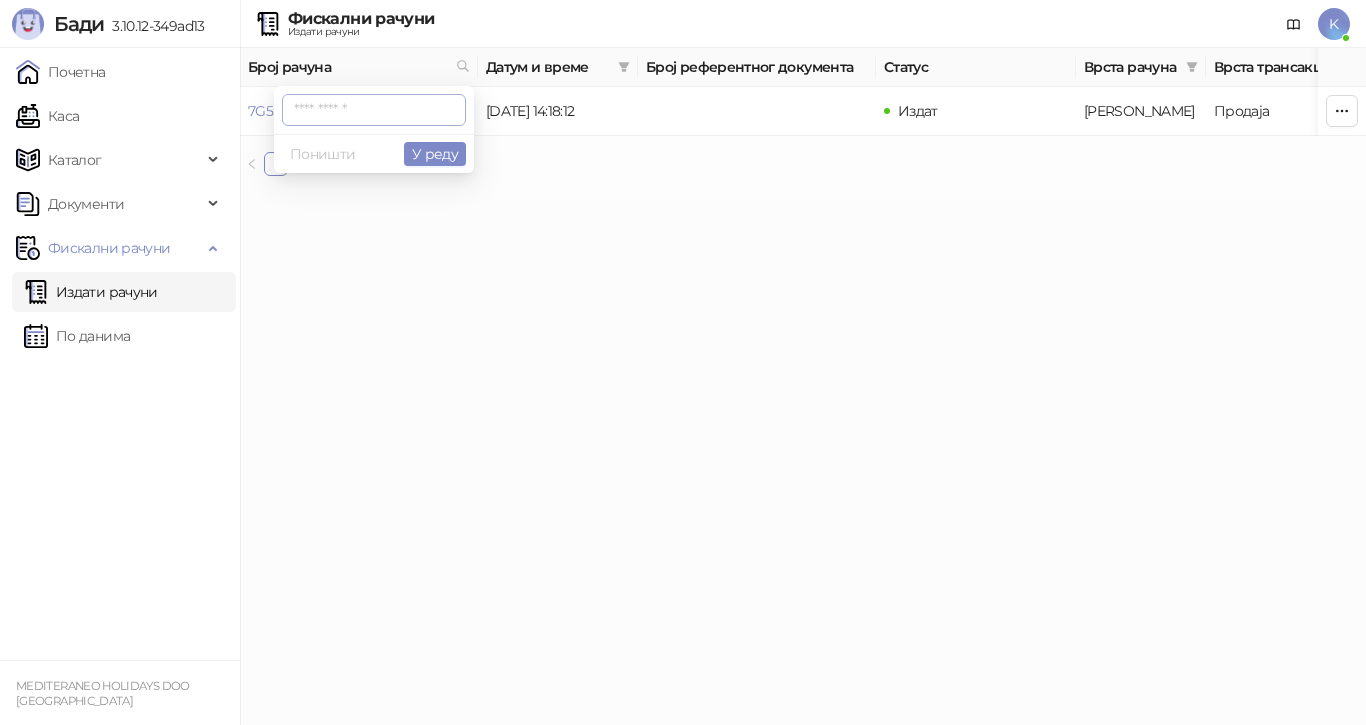 click at bounding box center (374, 110) 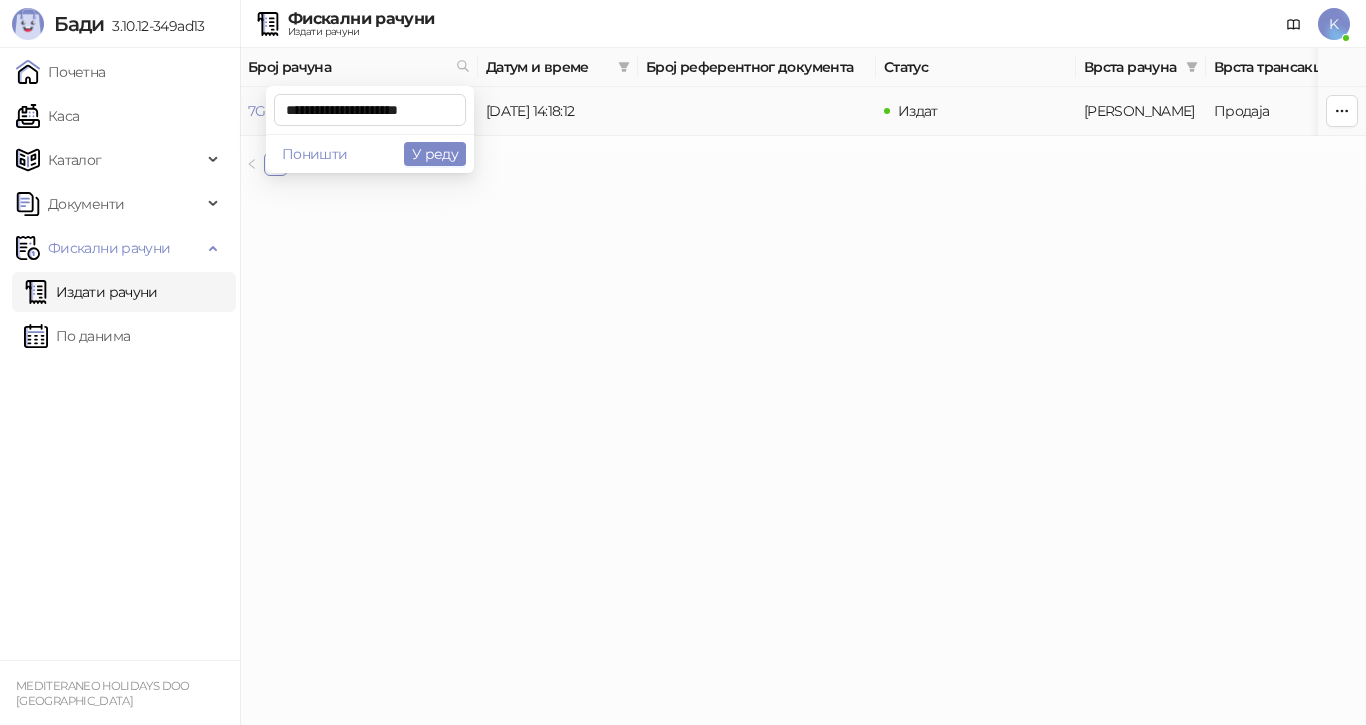 scroll, scrollTop: 0, scrollLeft: 9, axis: horizontal 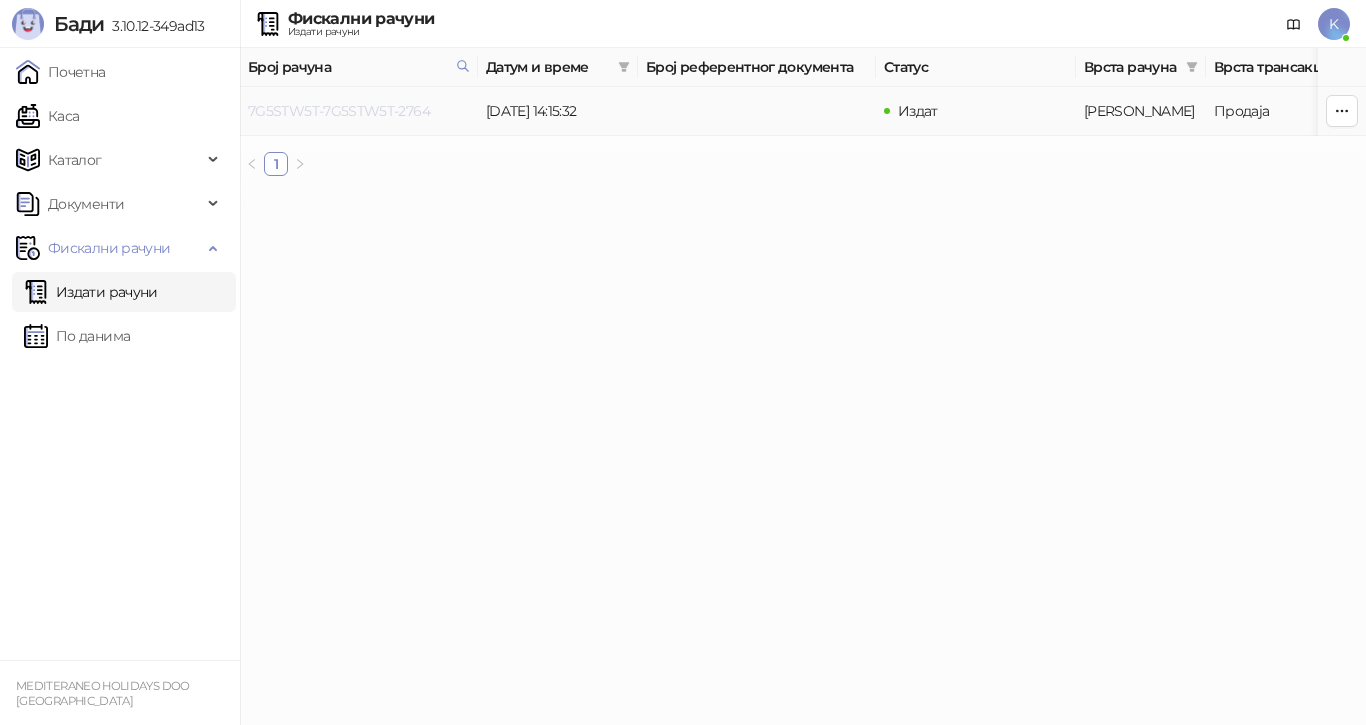 click on "7G5STW5T-7G5STW5T-2764" at bounding box center [339, 111] 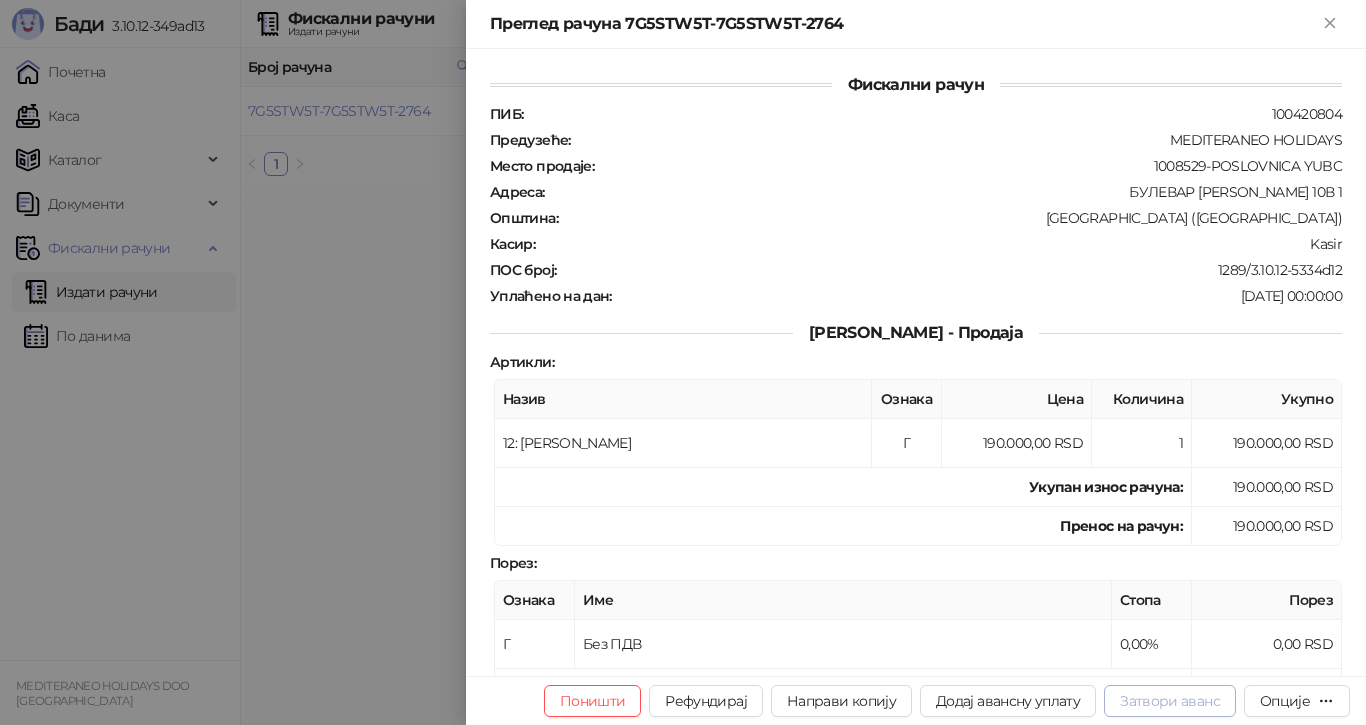 click on "Затвори аванс" at bounding box center (1170, 701) 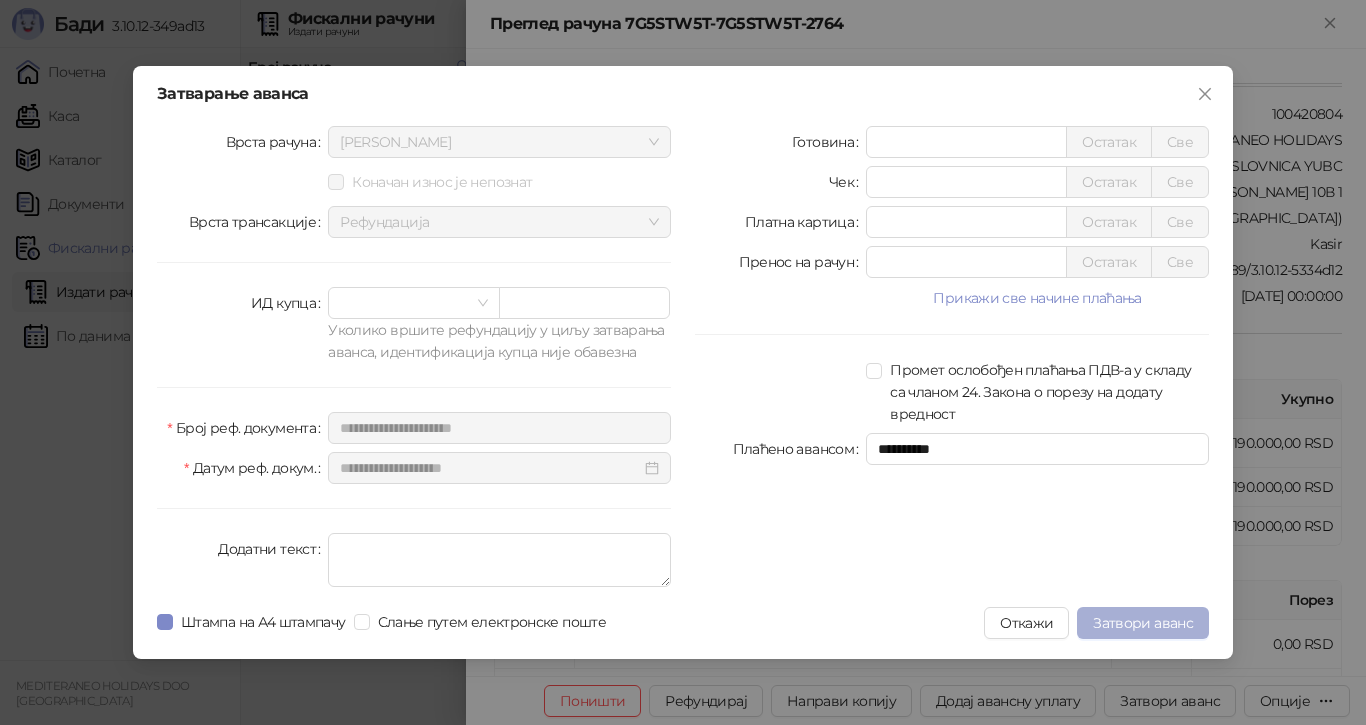 click on "Затвори аванс" at bounding box center (1143, 623) 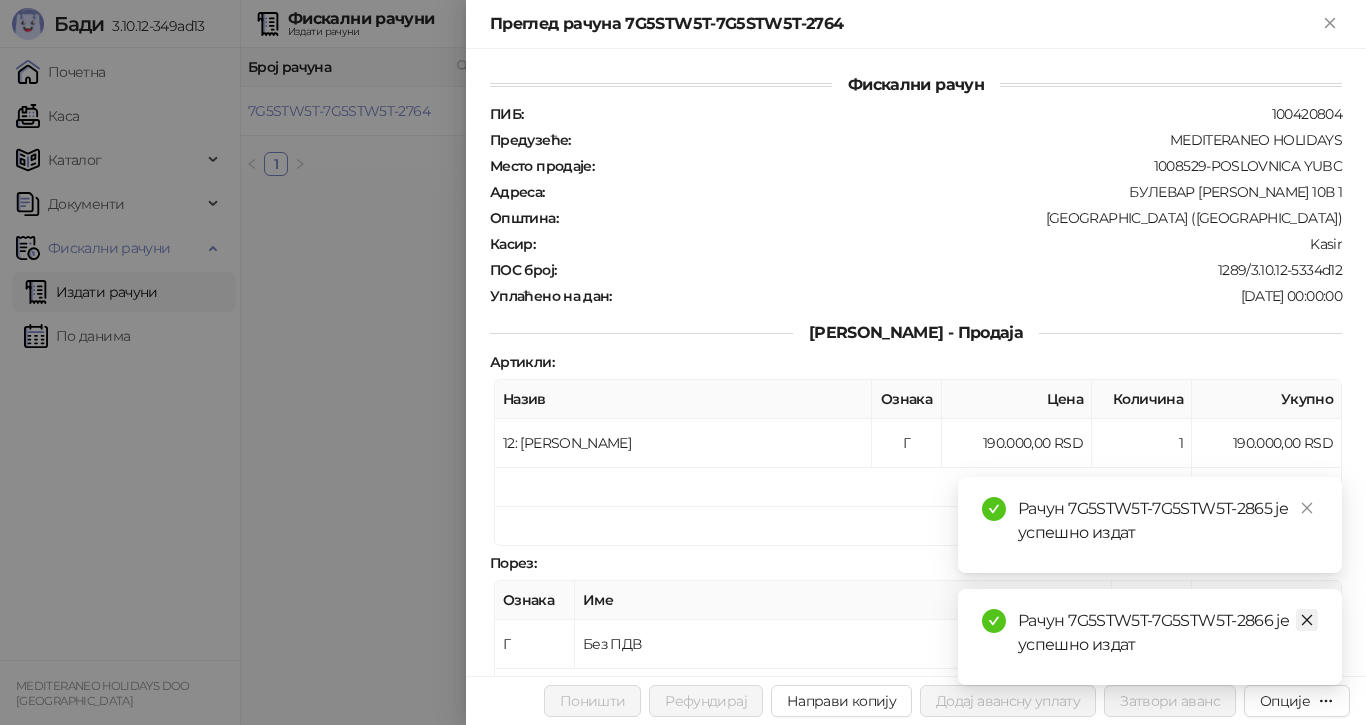 click 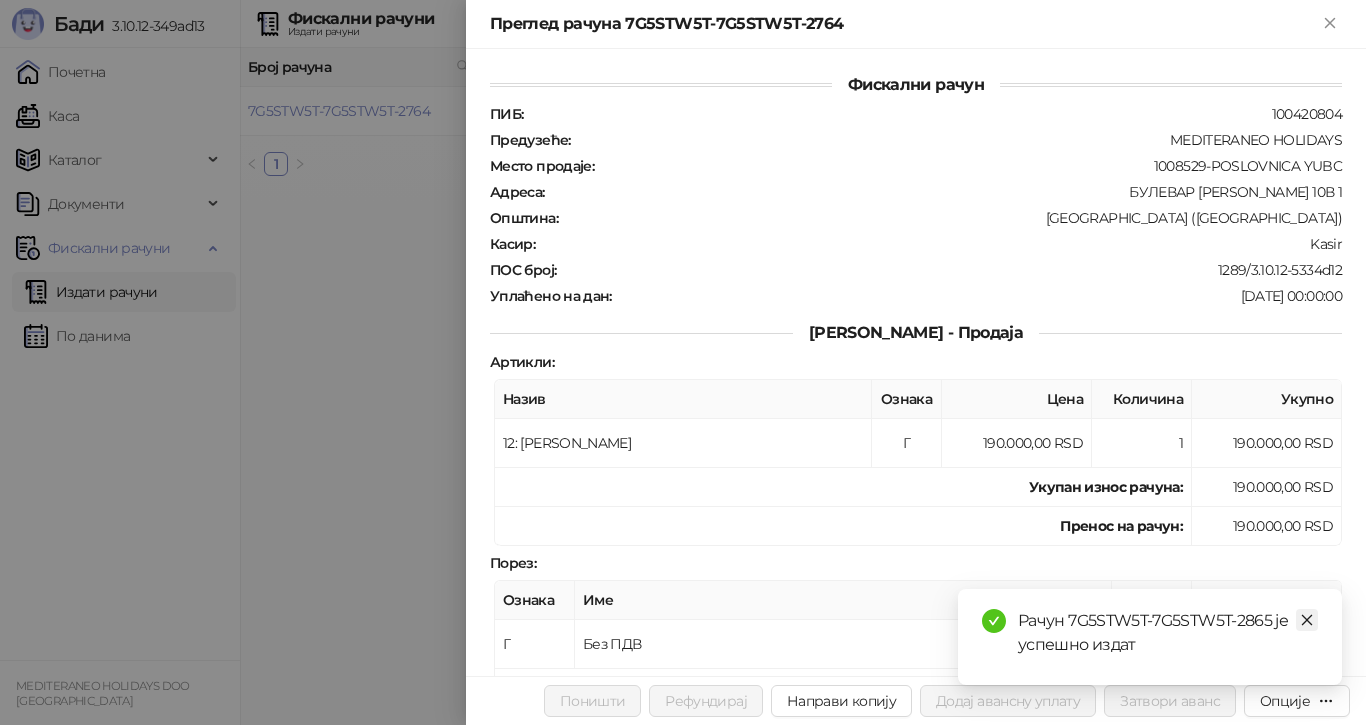 drag, startPoint x: 1310, startPoint y: 607, endPoint x: 1300, endPoint y: 621, distance: 17.20465 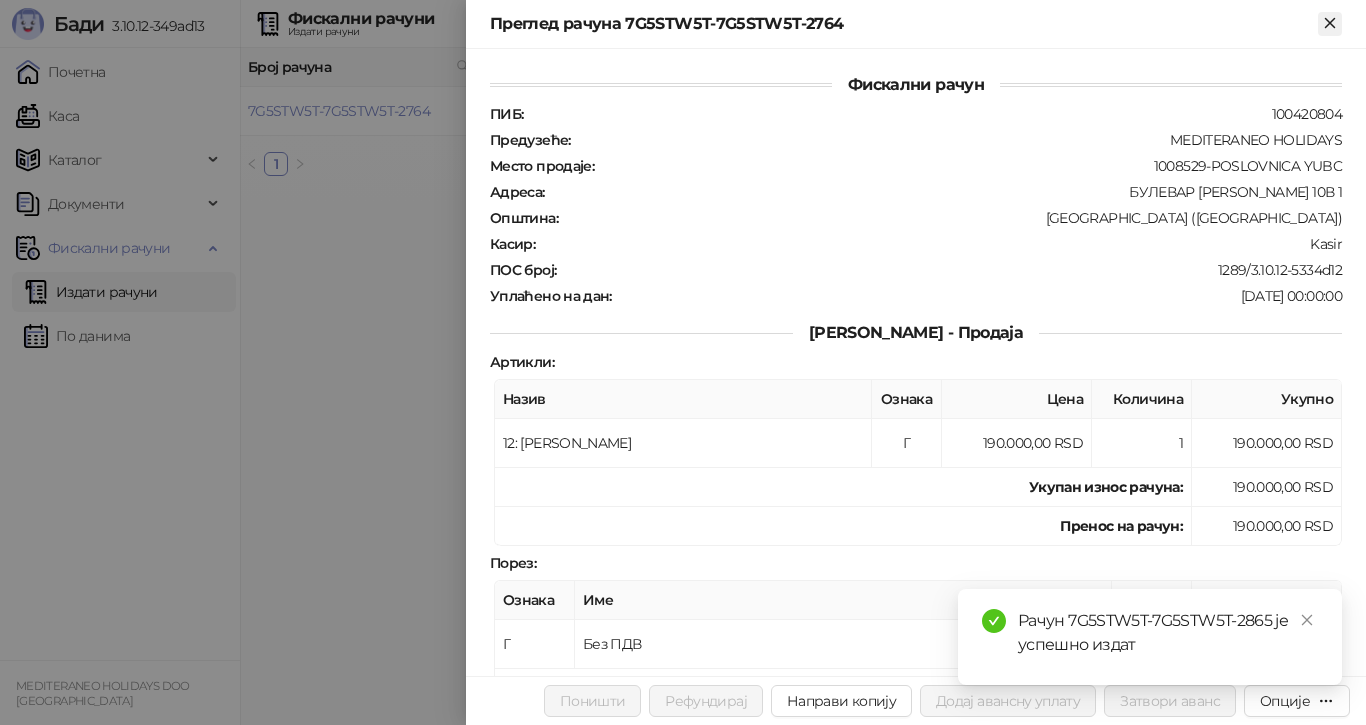 click on "Преглед рачуна 7G5STW5T-7G5STW5T-2764" at bounding box center (916, 24) 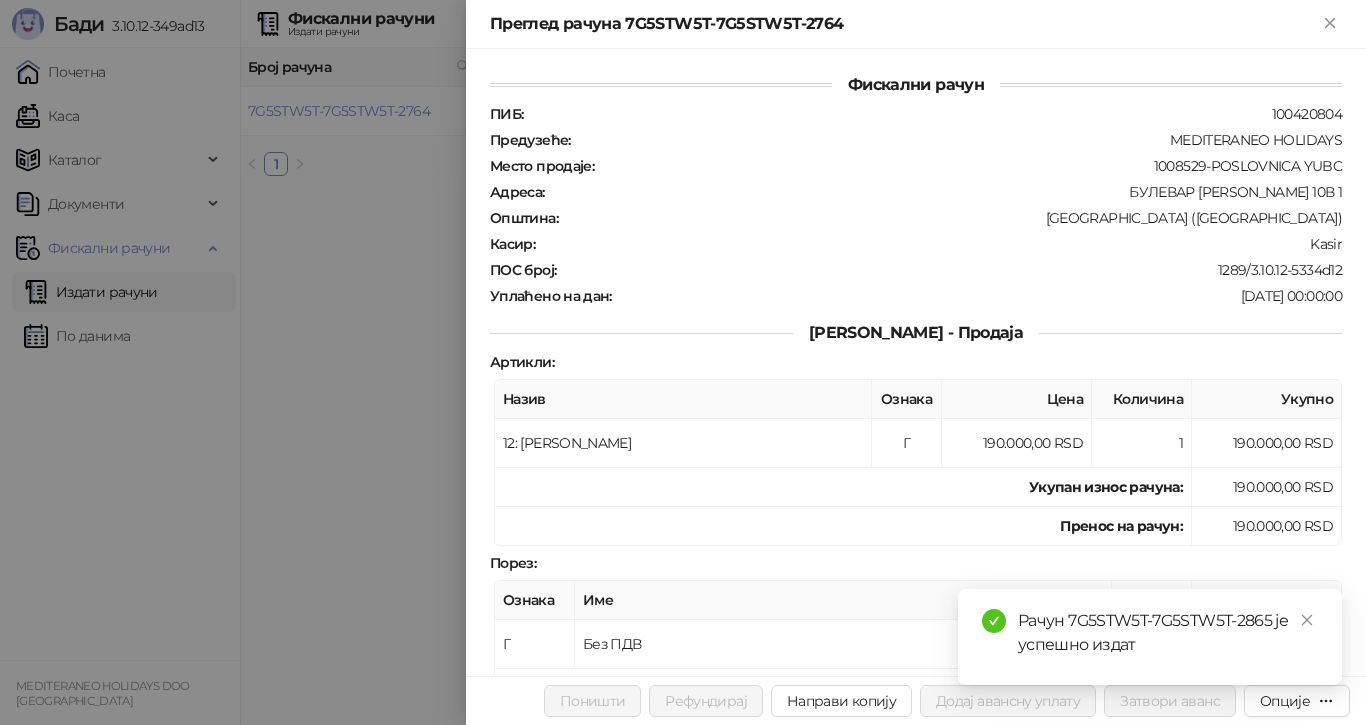 drag, startPoint x: 1333, startPoint y: 16, endPoint x: 1325, endPoint y: 25, distance: 12.0415945 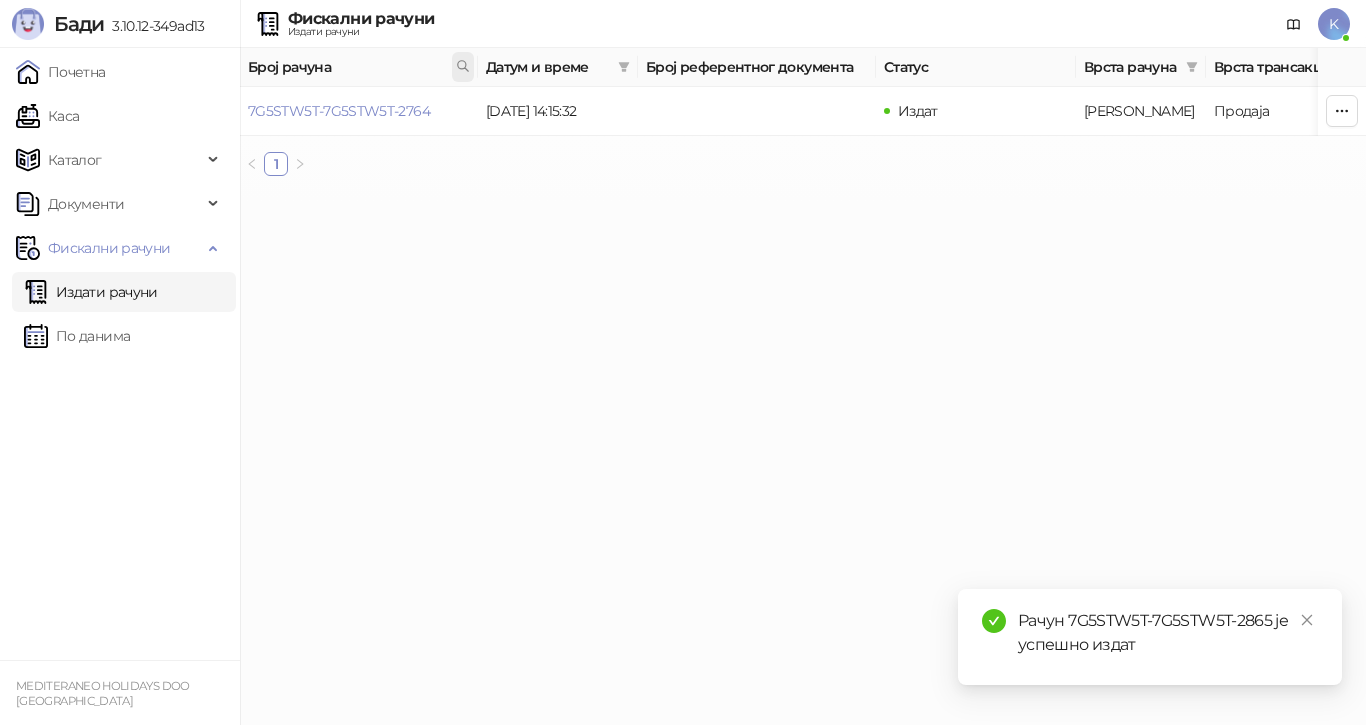 click at bounding box center (463, 67) 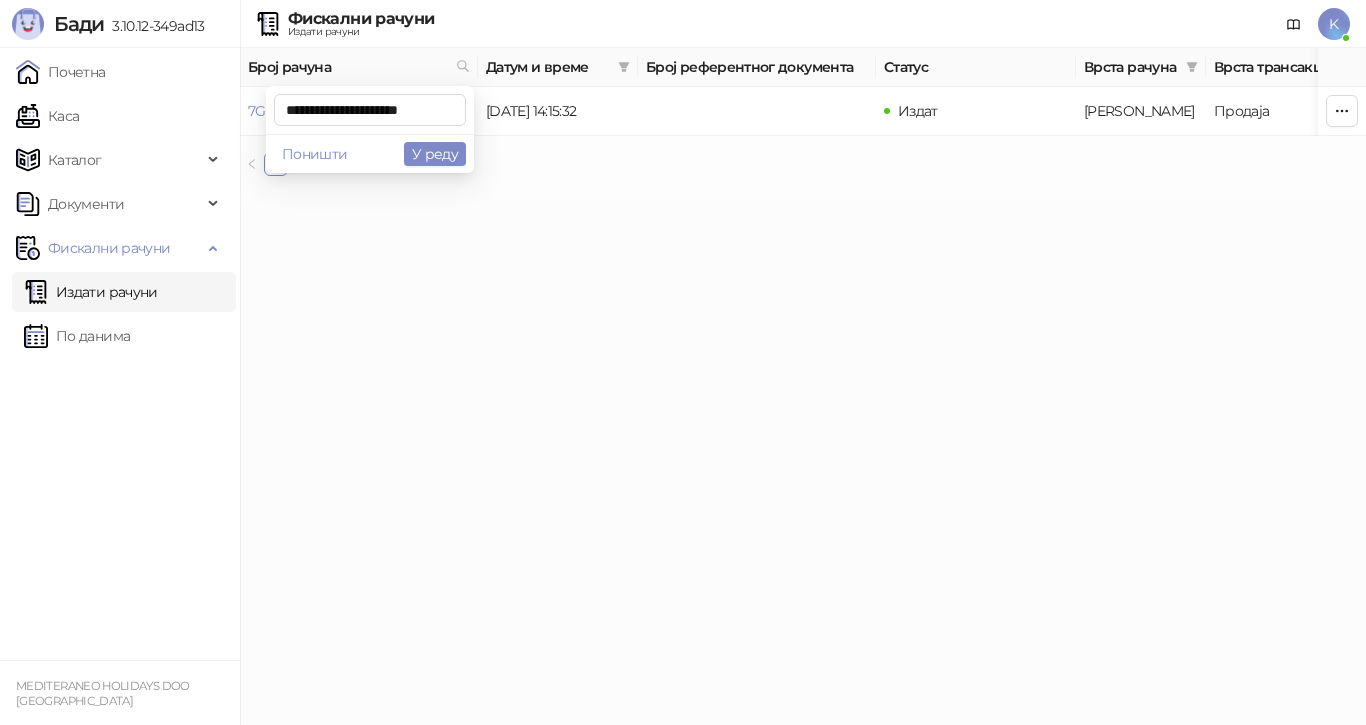 scroll, scrollTop: 0, scrollLeft: 10, axis: horizontal 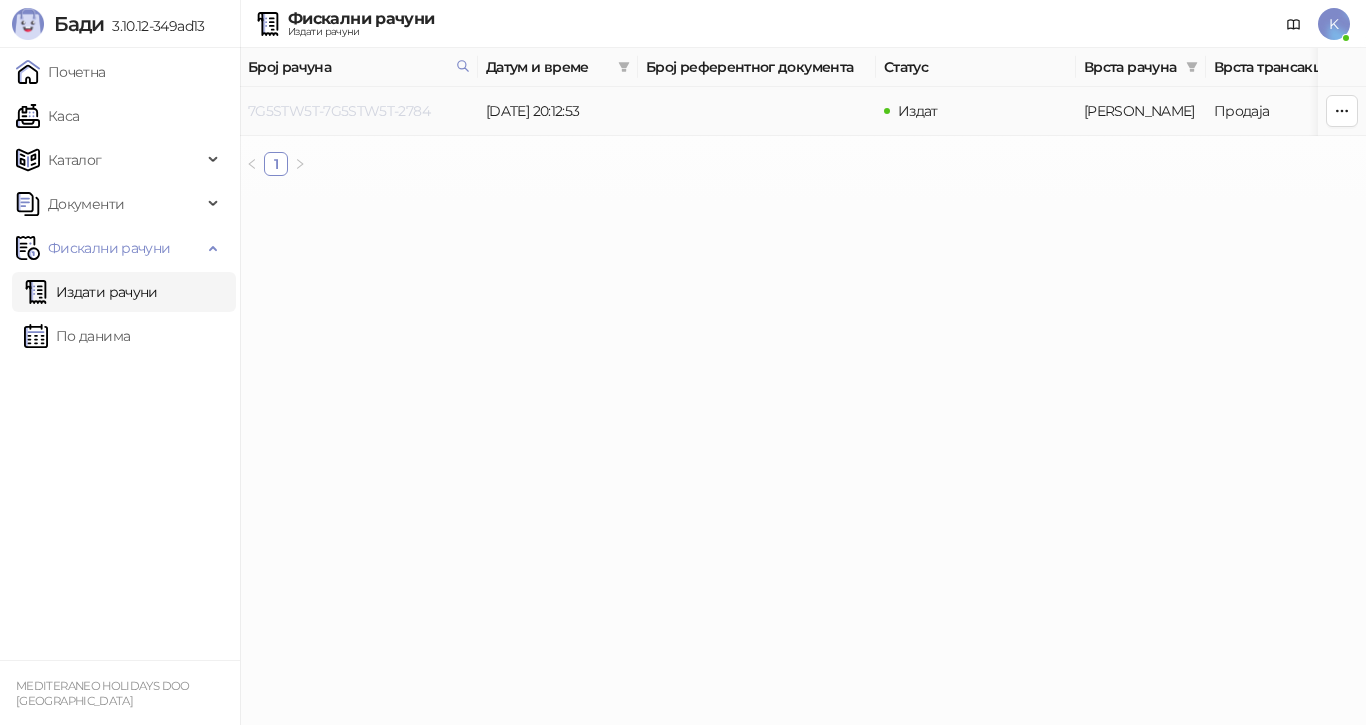 click on "7G5STW5T-7G5STW5T-2784" at bounding box center (339, 111) 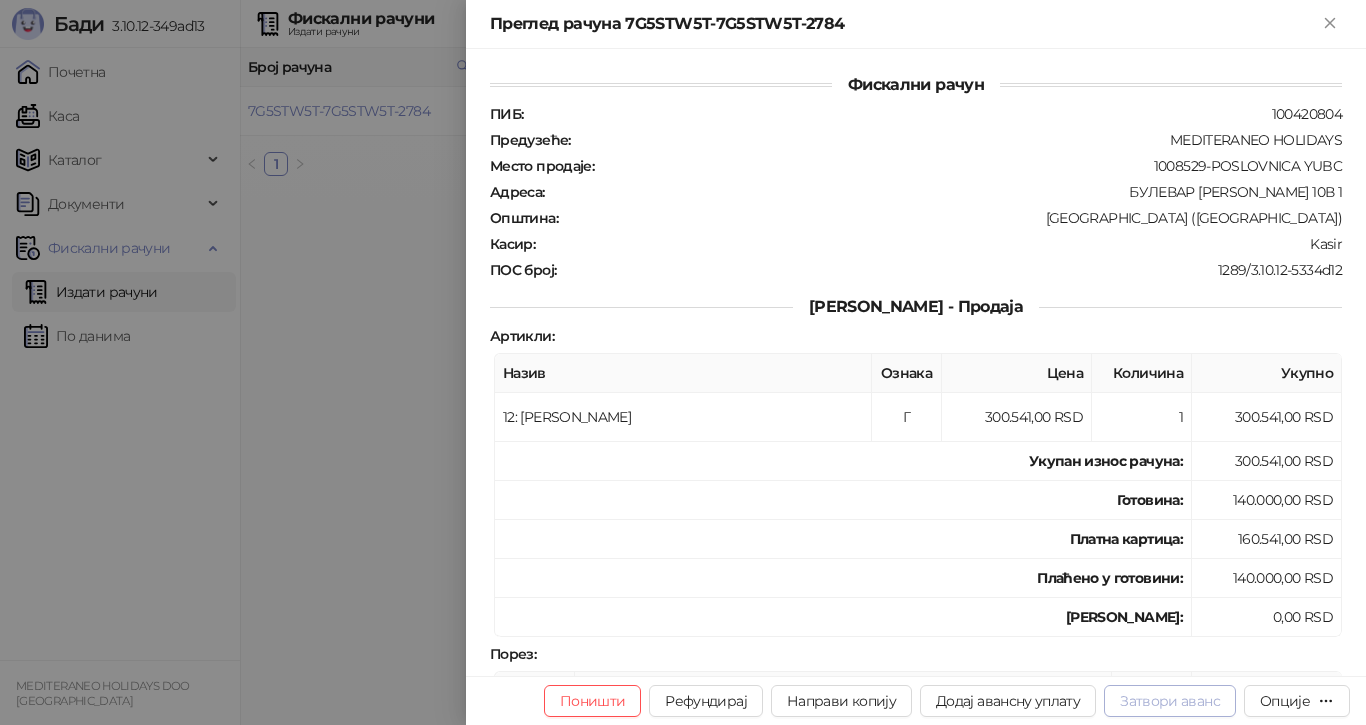 click on "Затвори аванс" at bounding box center [1170, 701] 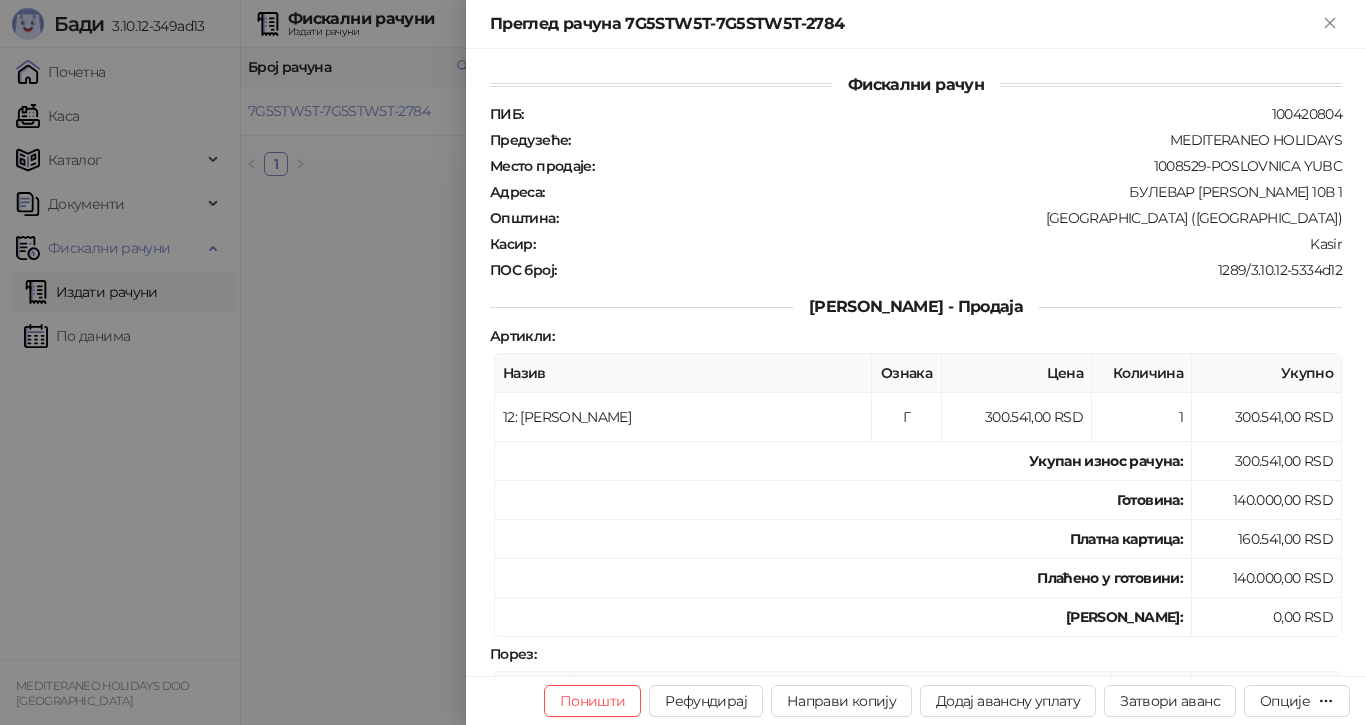 type on "**********" 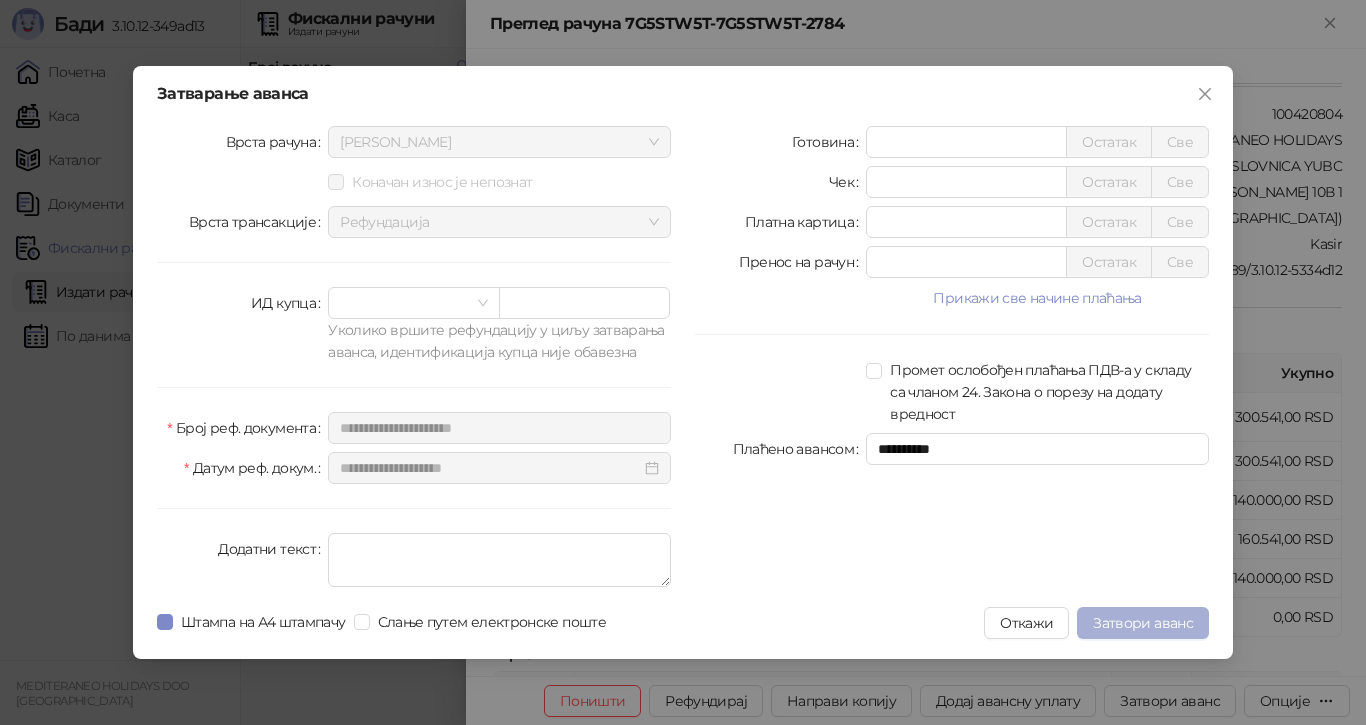 click on "Затвори аванс" at bounding box center (1143, 623) 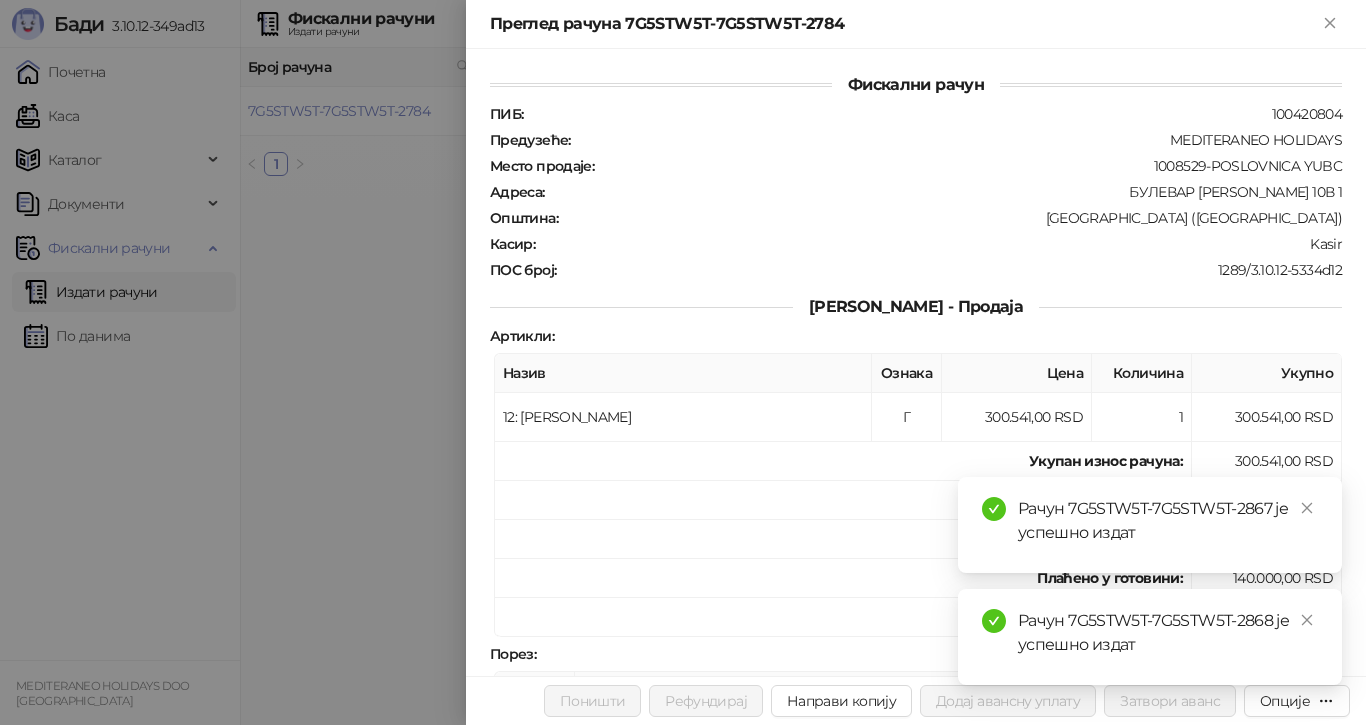click at bounding box center (683, 362) 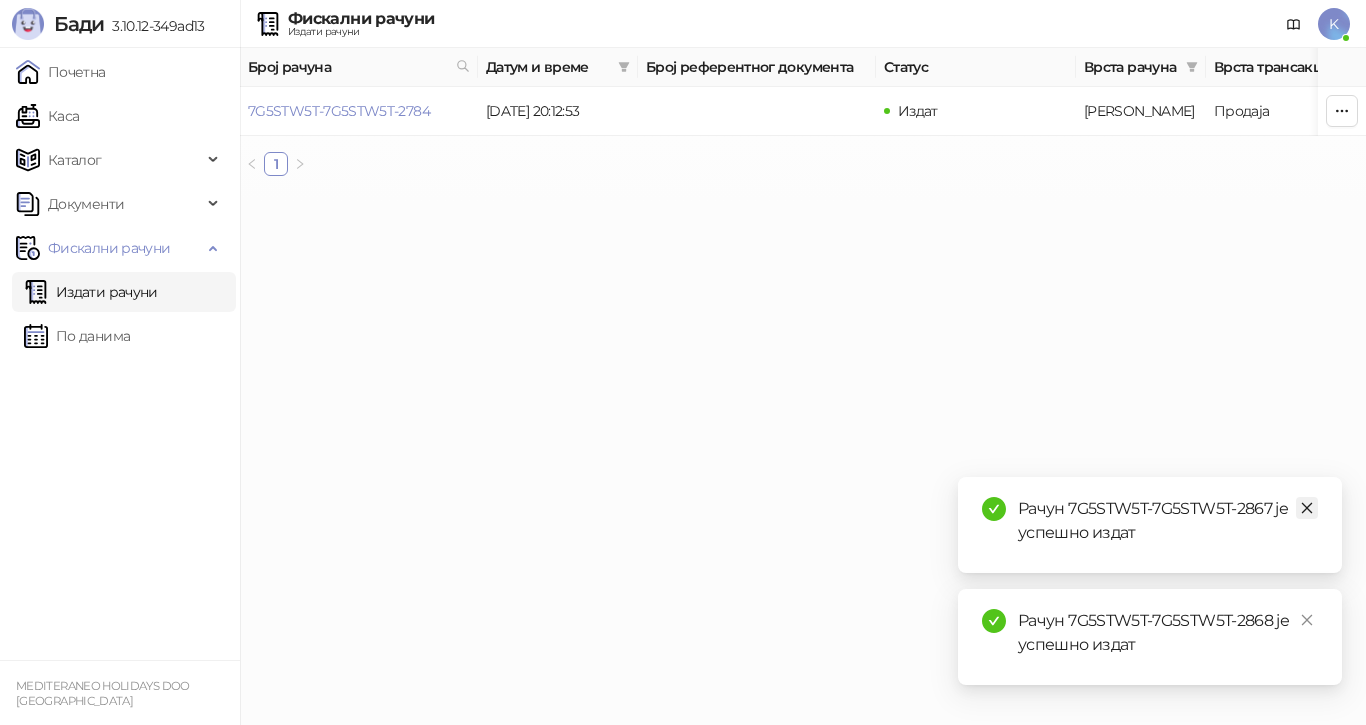 click 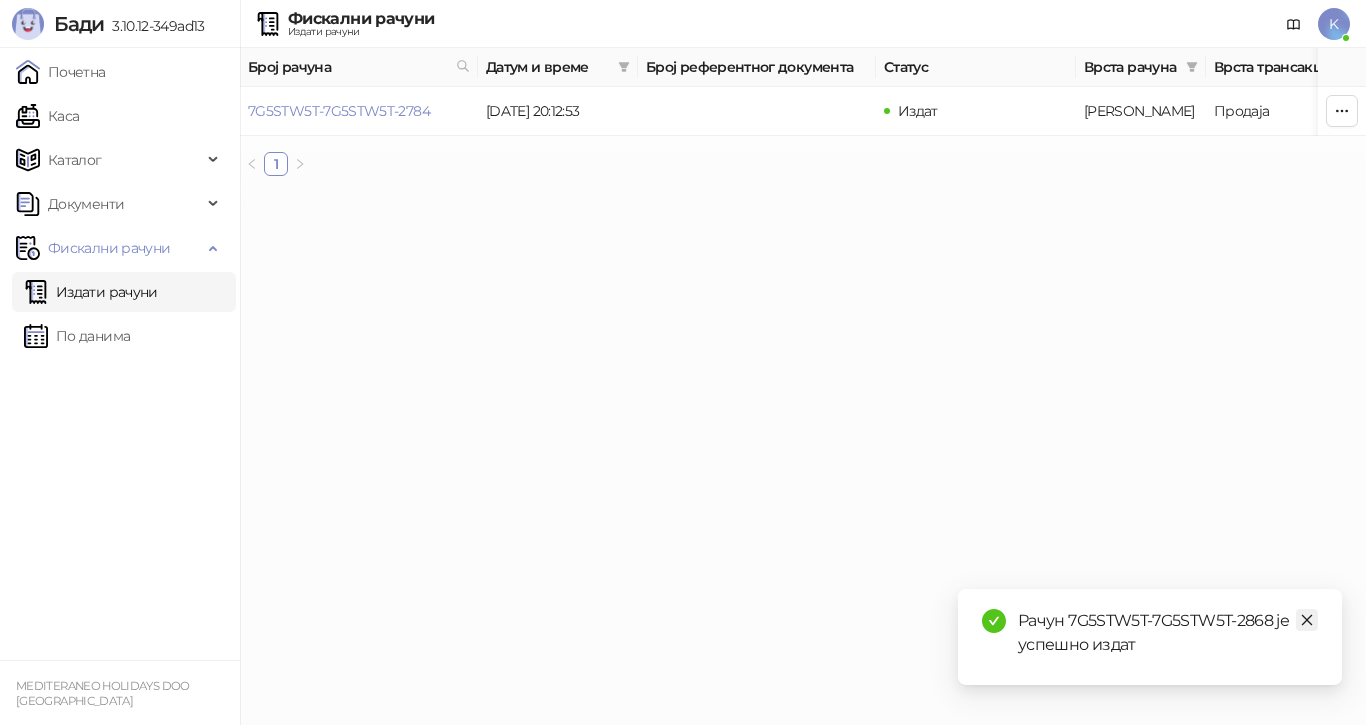 click at bounding box center (1307, 620) 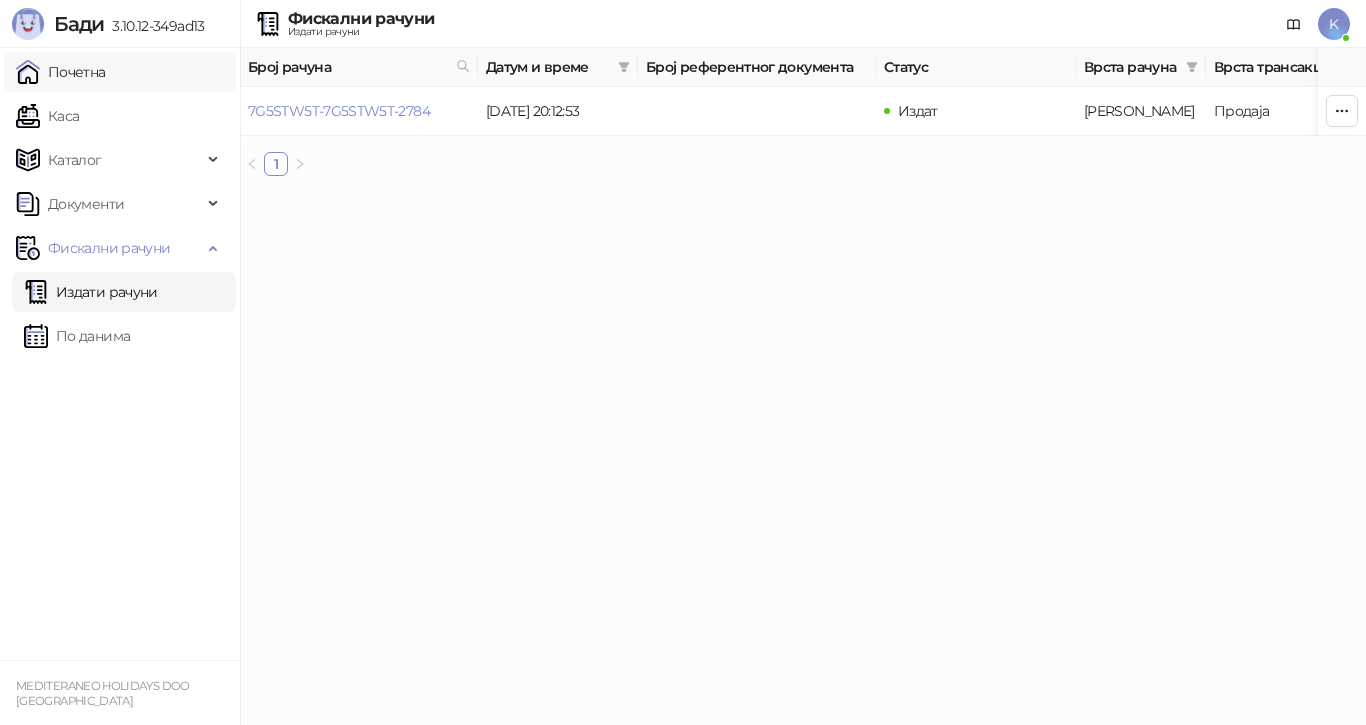 click on "Почетна" at bounding box center (61, 72) 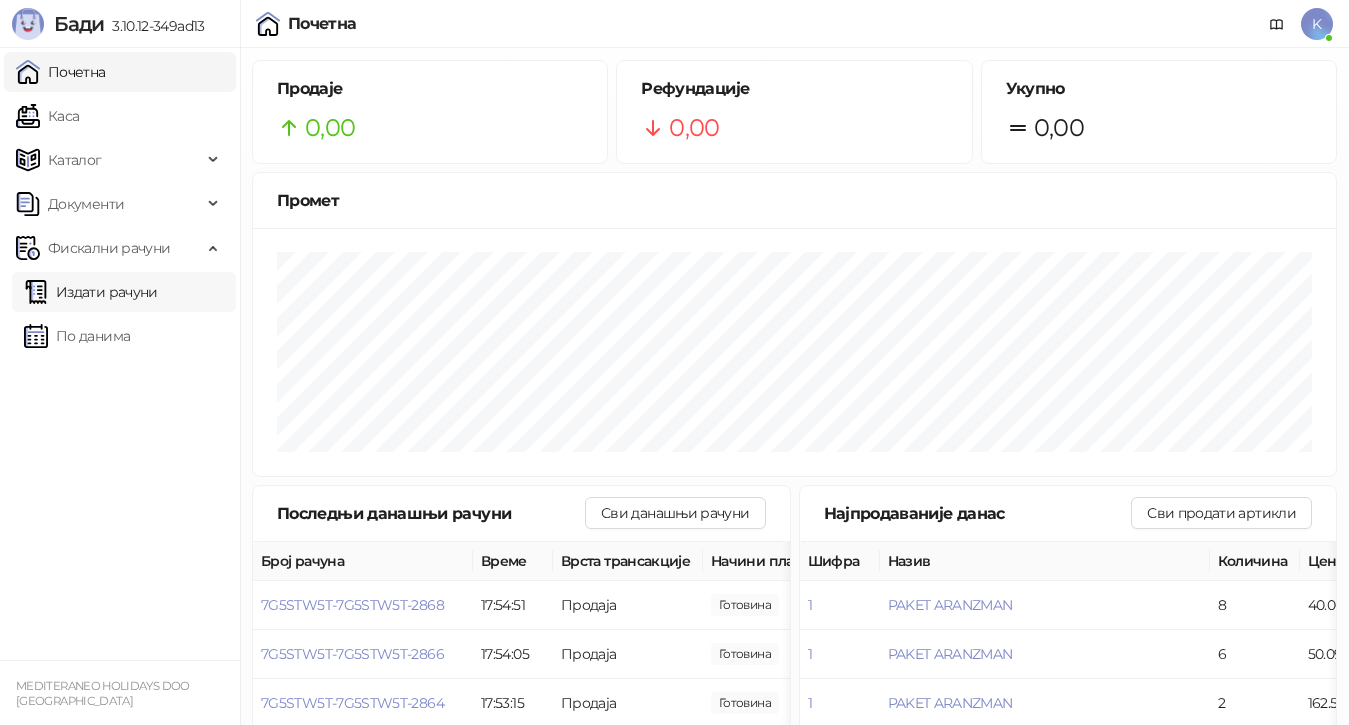 click on "Издати рачуни" at bounding box center [91, 292] 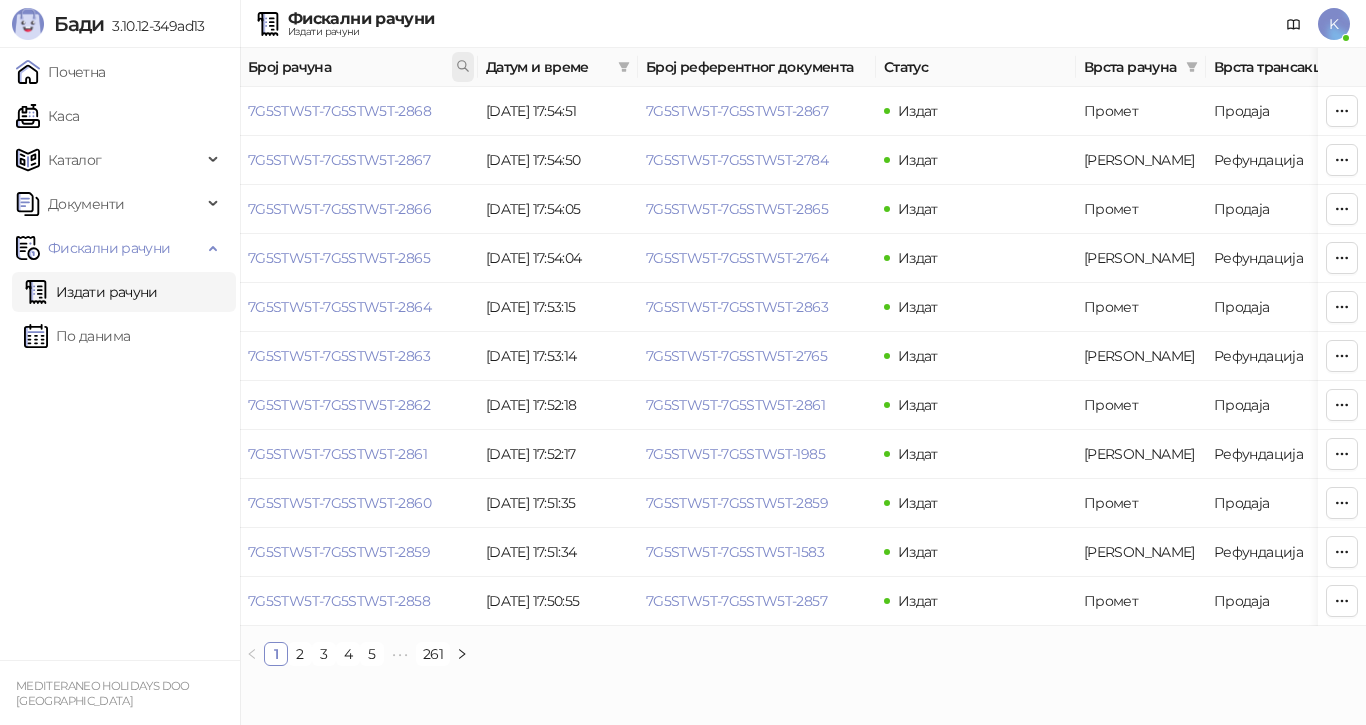 click 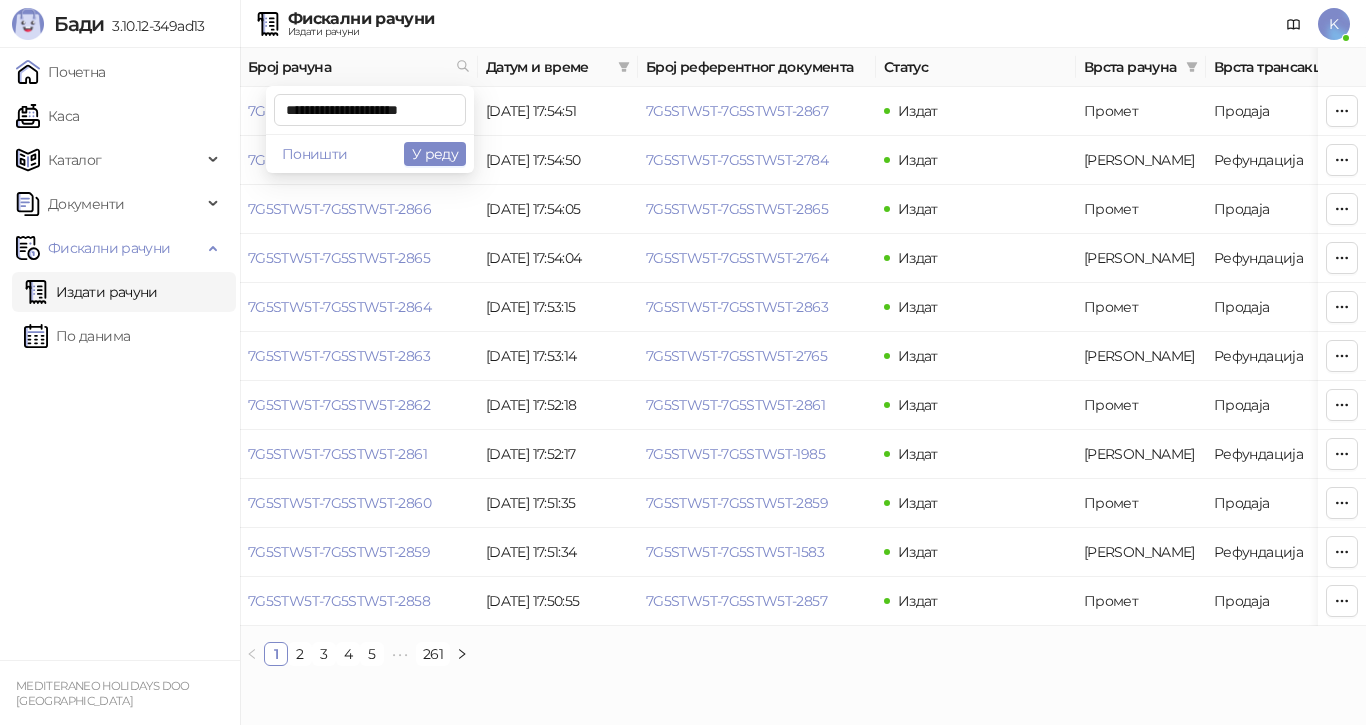 scroll, scrollTop: 0, scrollLeft: 7, axis: horizontal 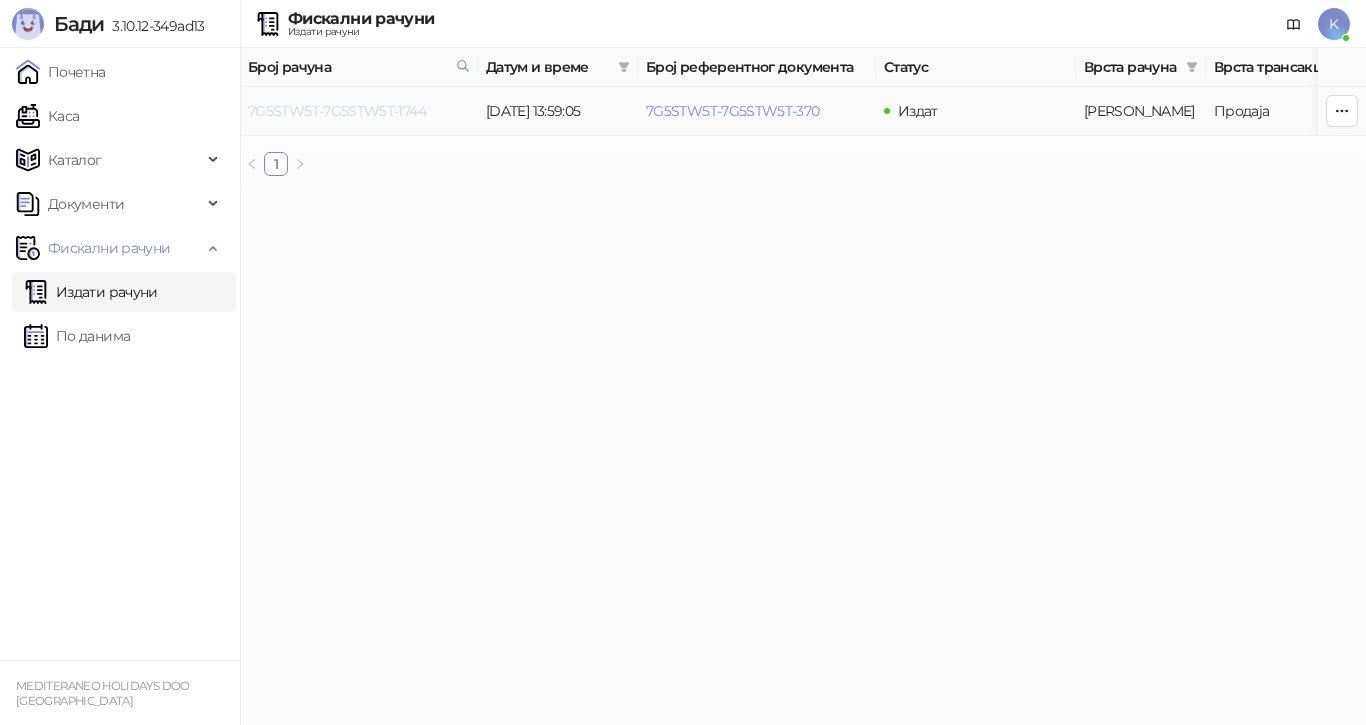 click on "7G5STW5T-7G5STW5T-1744" at bounding box center [337, 111] 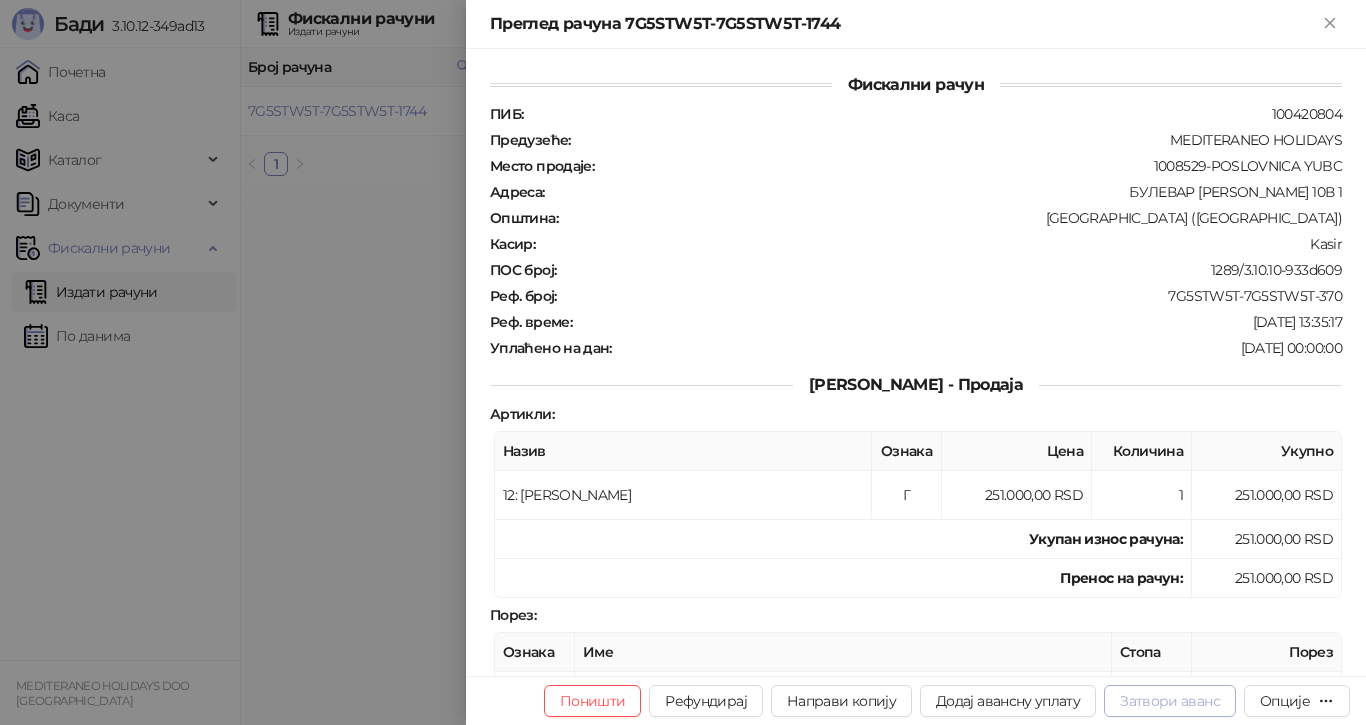 click on "Затвори аванс" at bounding box center [1170, 701] 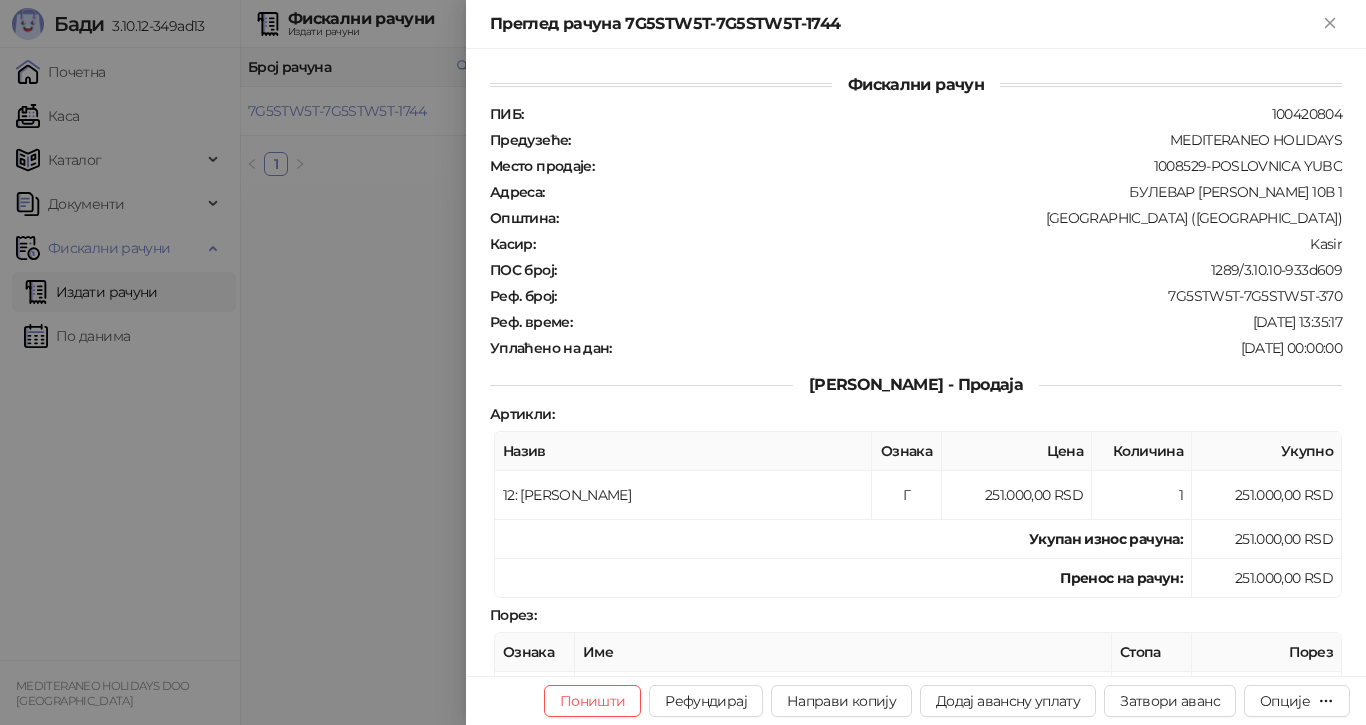 type on "**********" 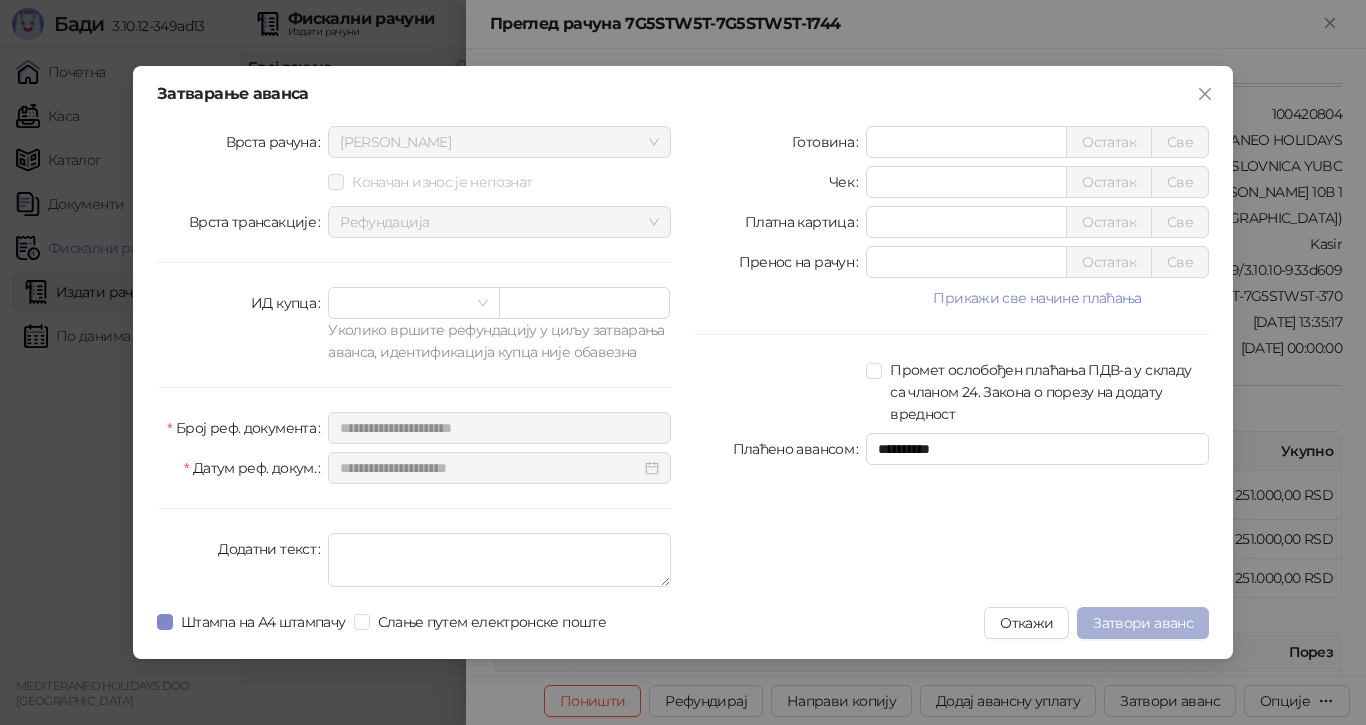 click on "Затвори аванс" at bounding box center [1143, 623] 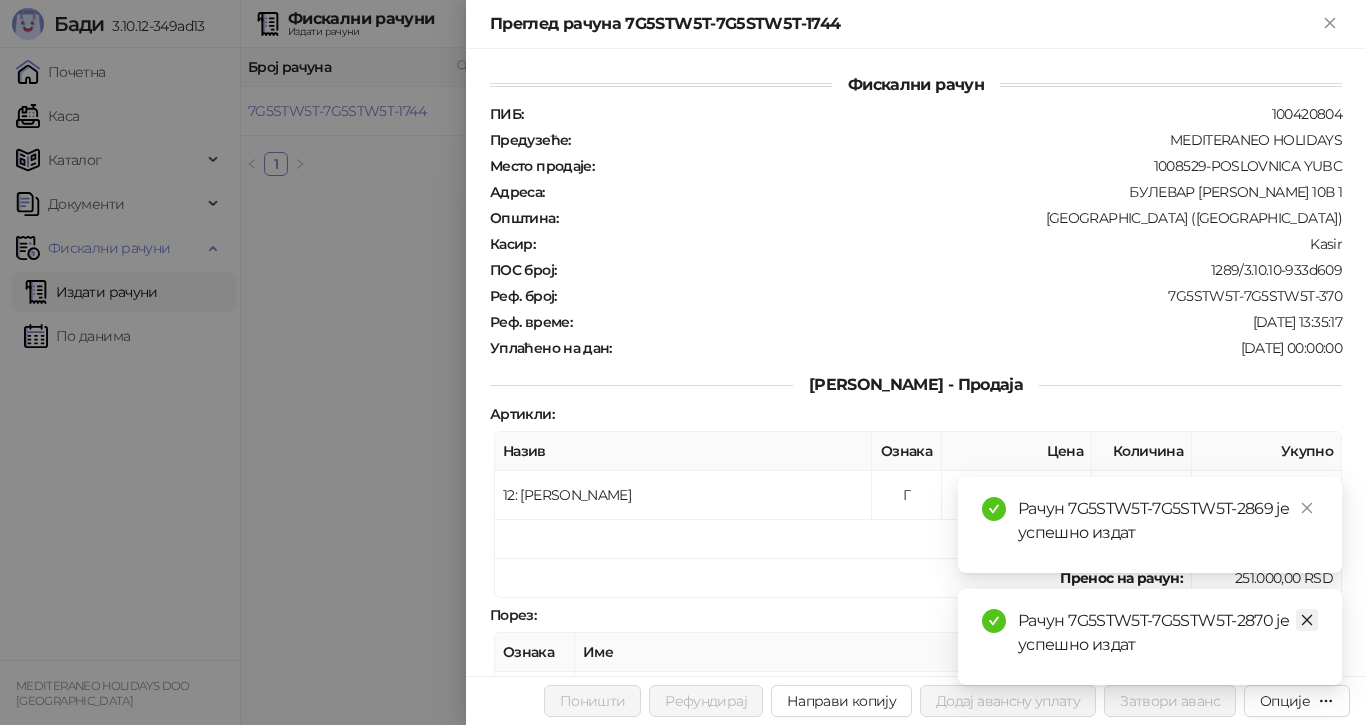 click 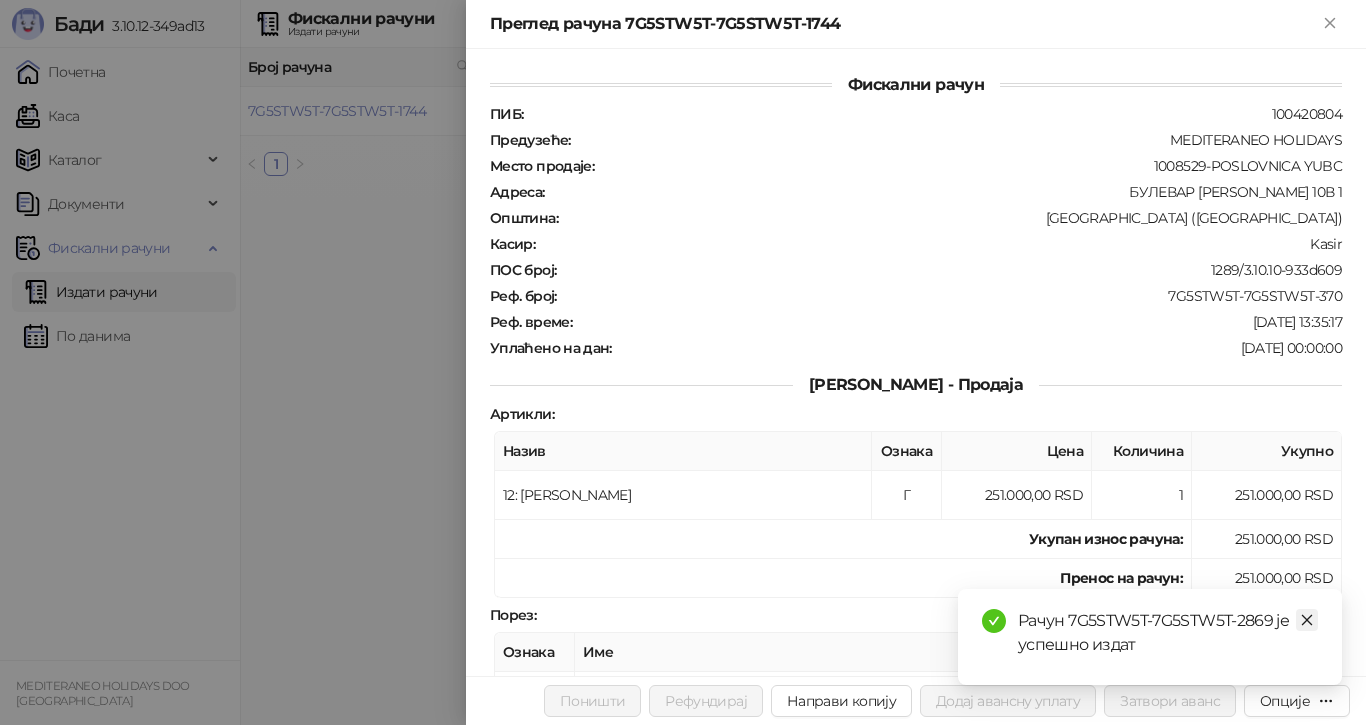 click at bounding box center (1307, 620) 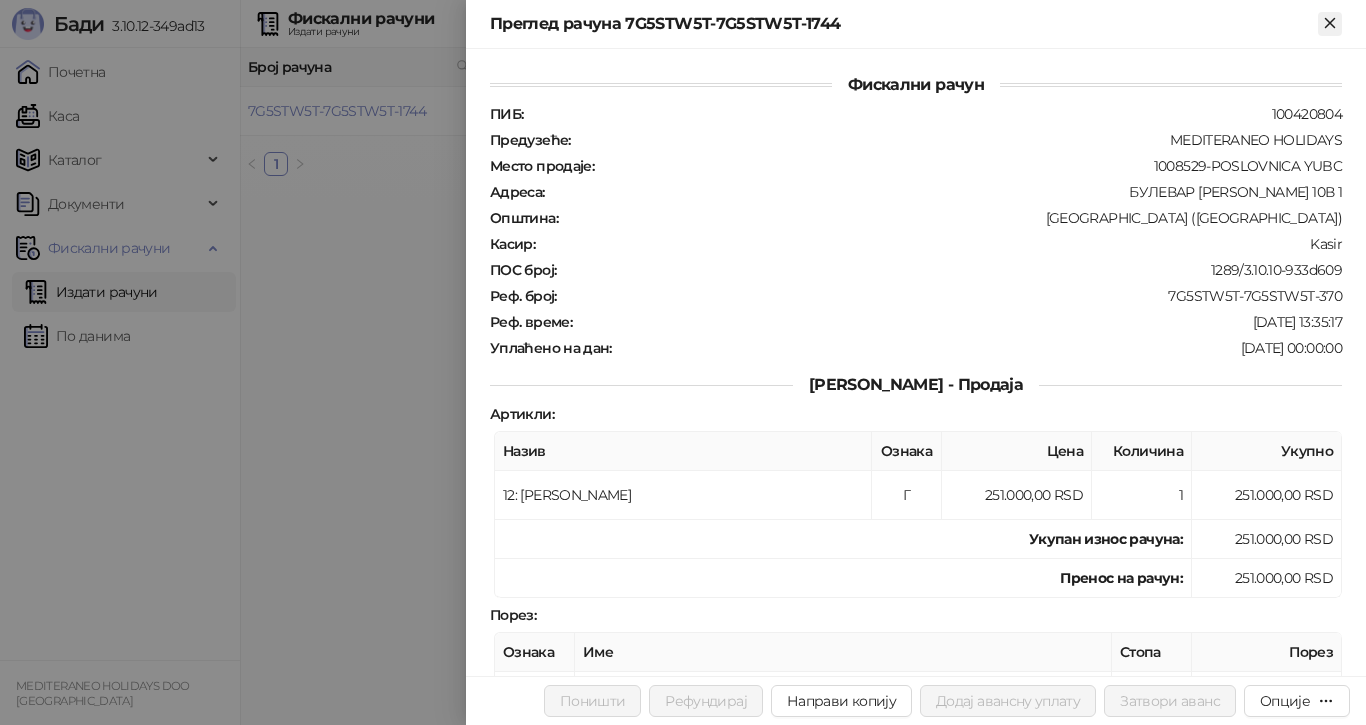 click 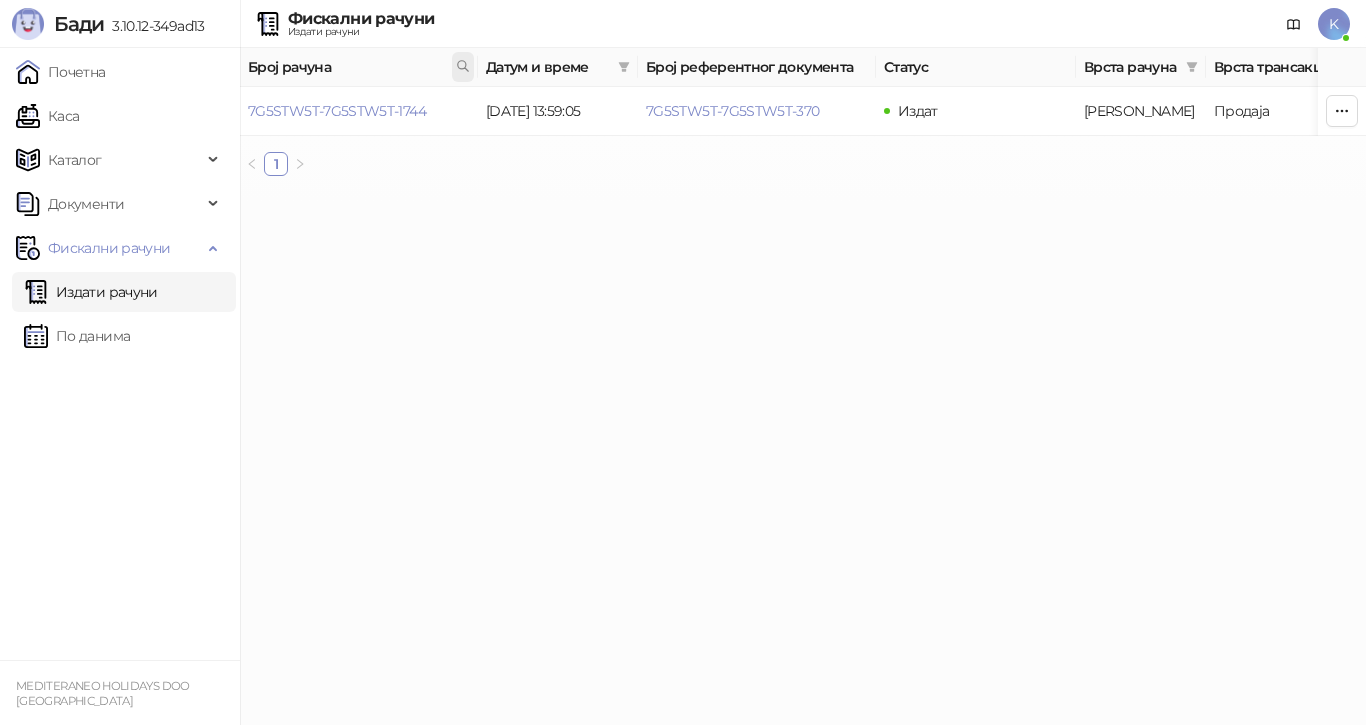 click 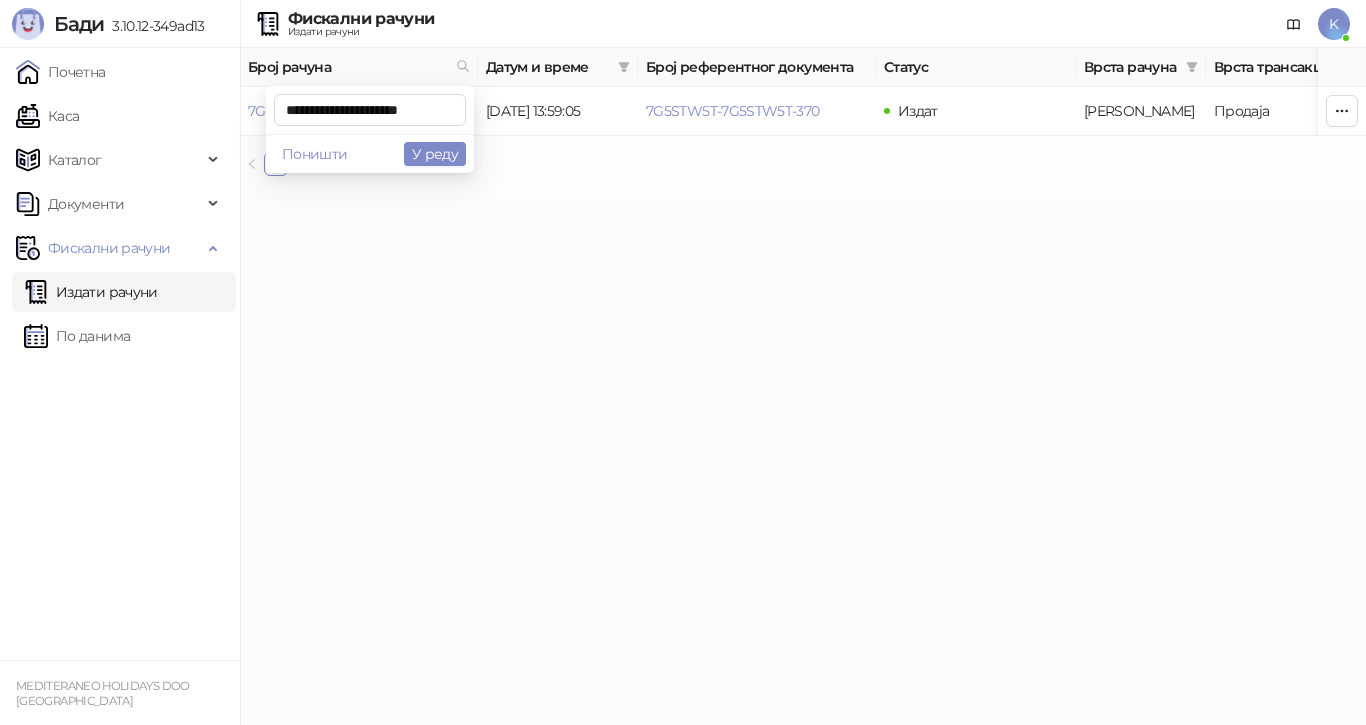scroll, scrollTop: 0, scrollLeft: 6, axis: horizontal 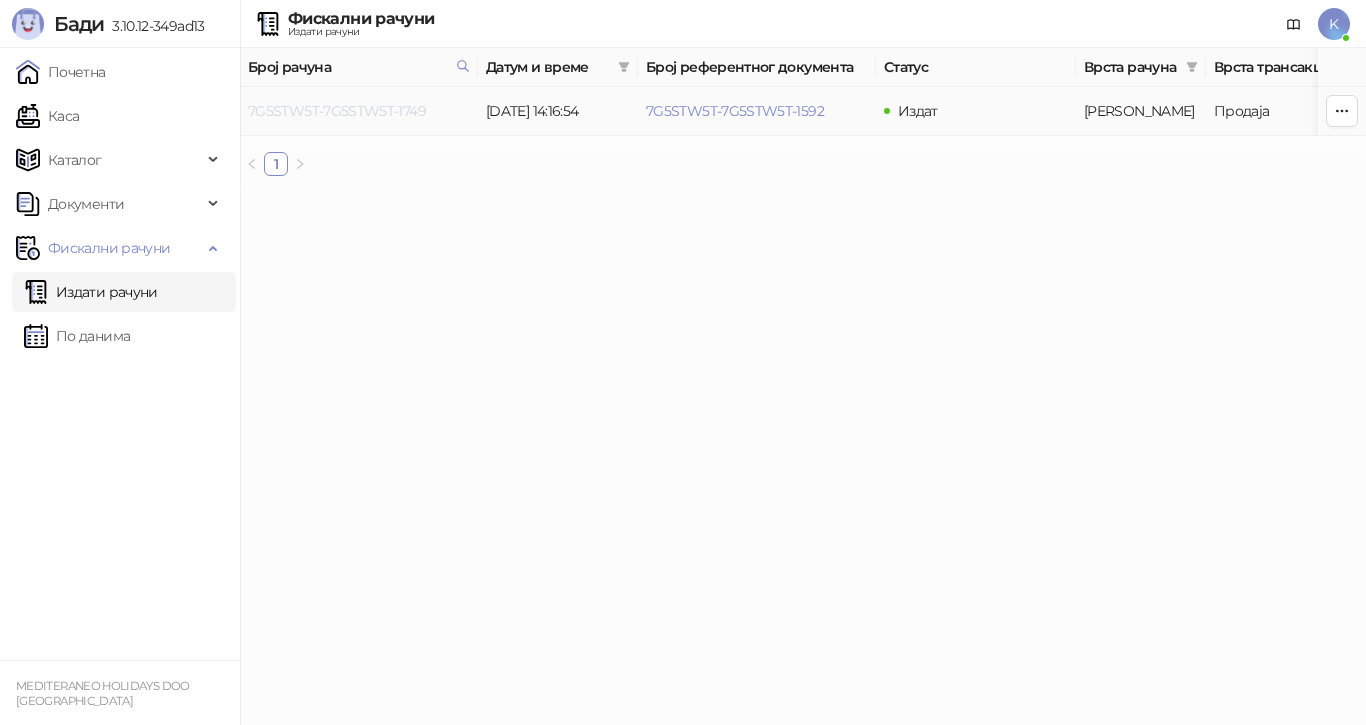 click on "7G5STW5T-7G5STW5T-1749" at bounding box center [337, 111] 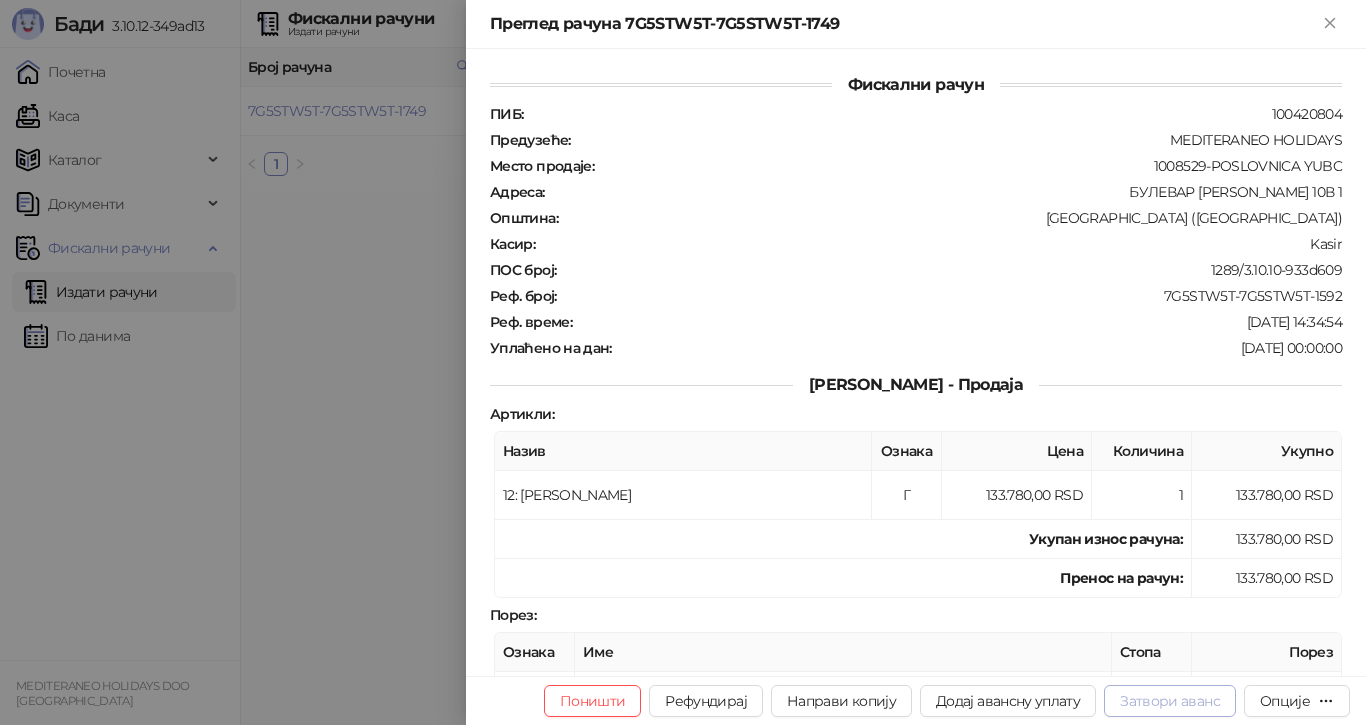 click on "Затвори аванс" at bounding box center [1170, 701] 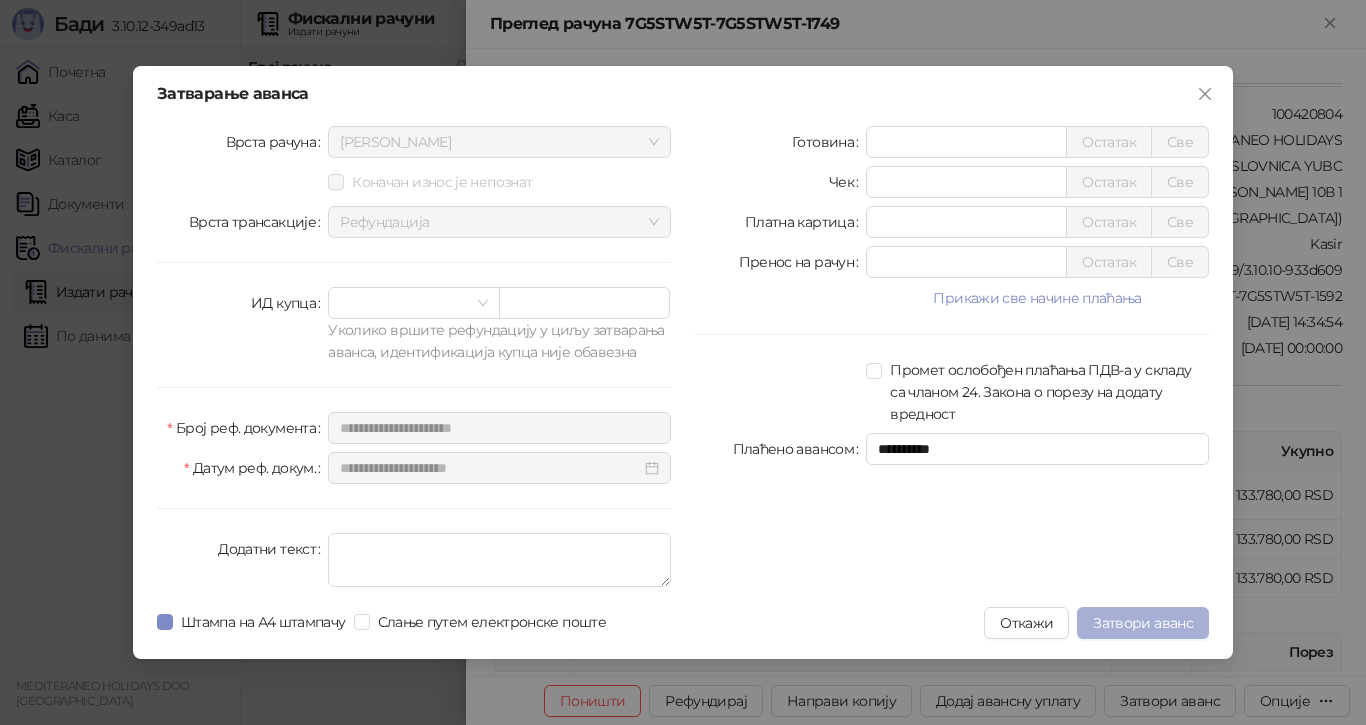 click on "Затвори аванс" at bounding box center [1143, 623] 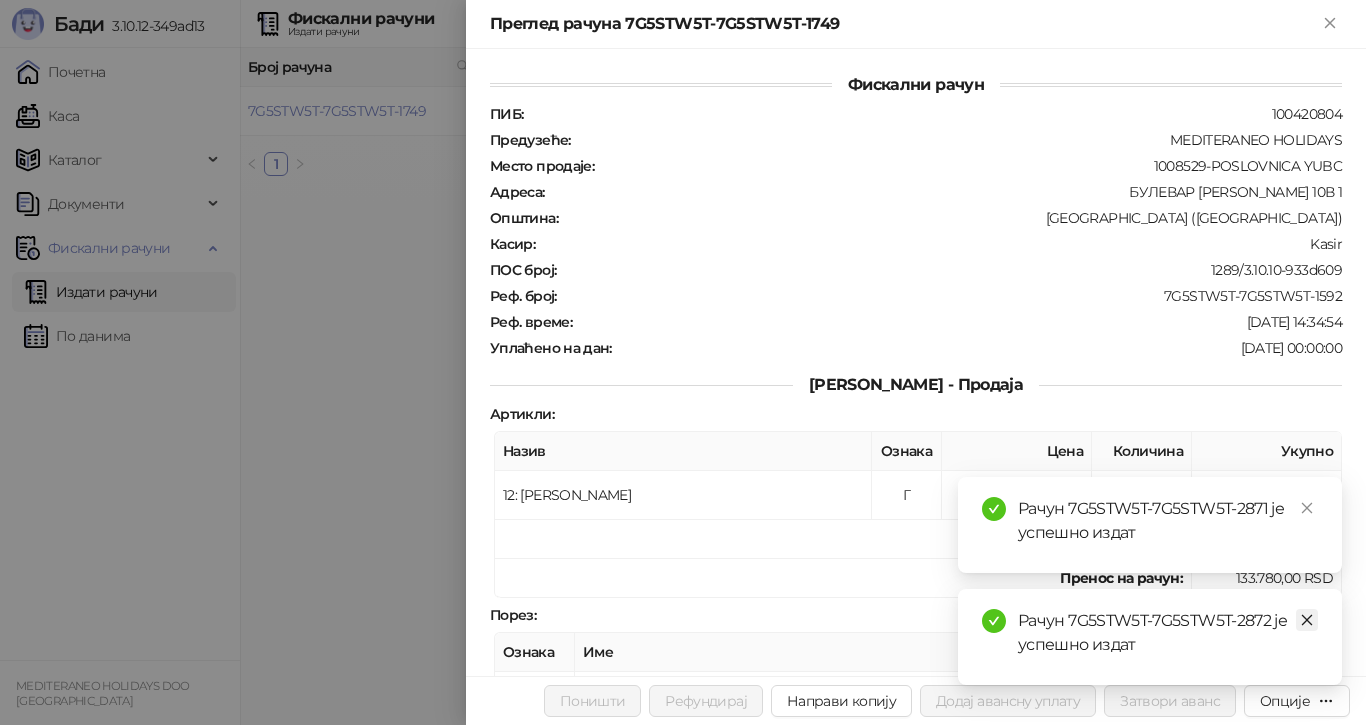 click 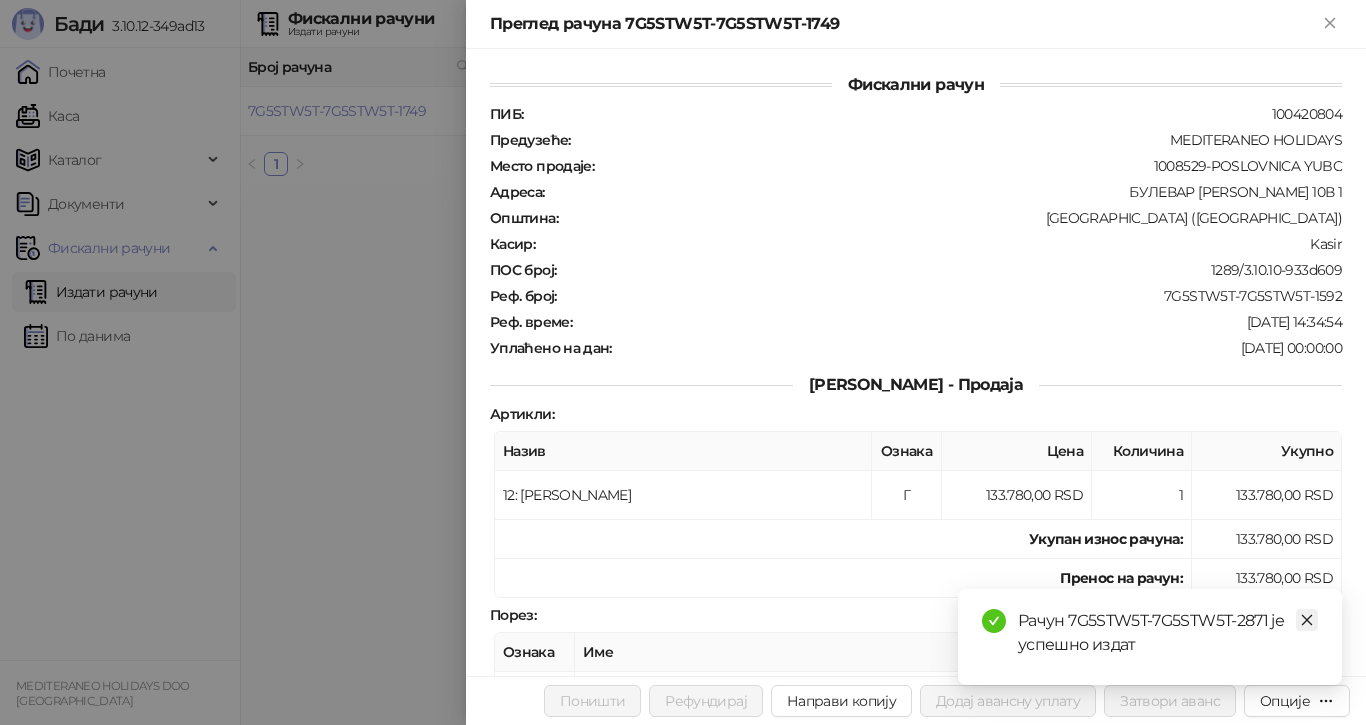 click 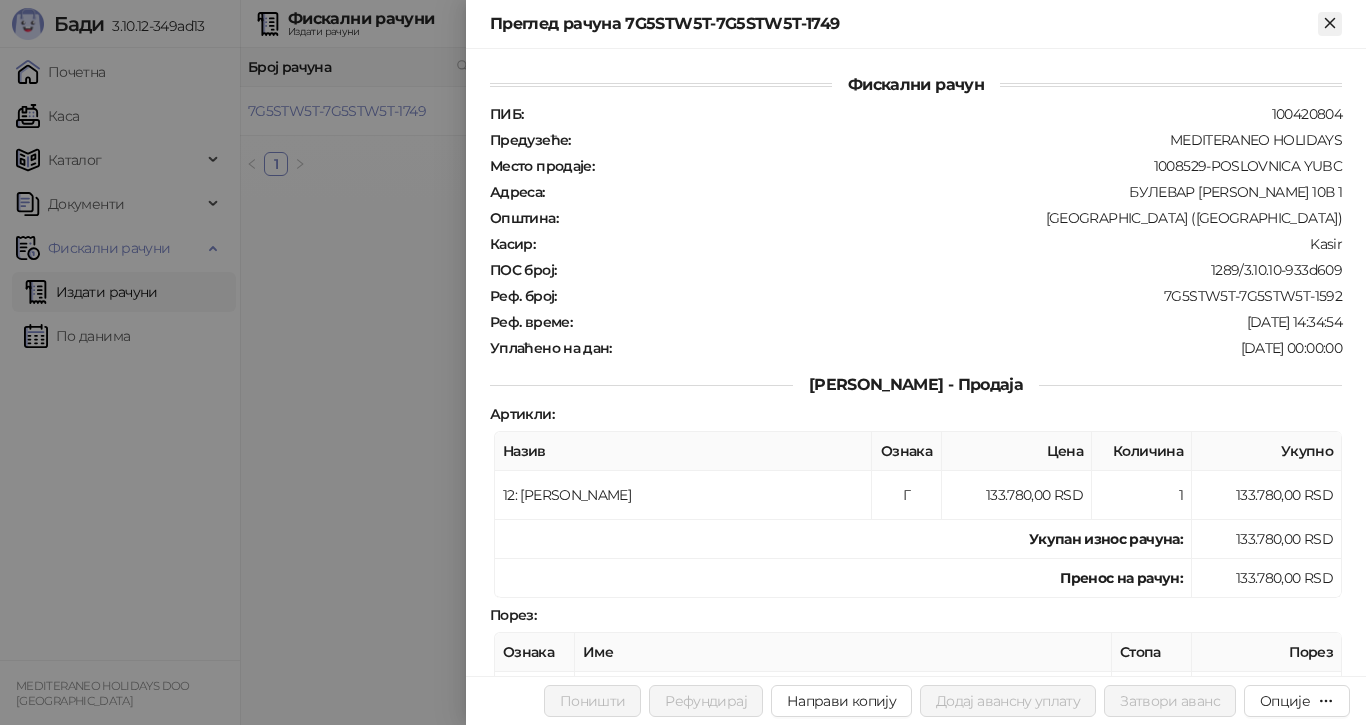 click 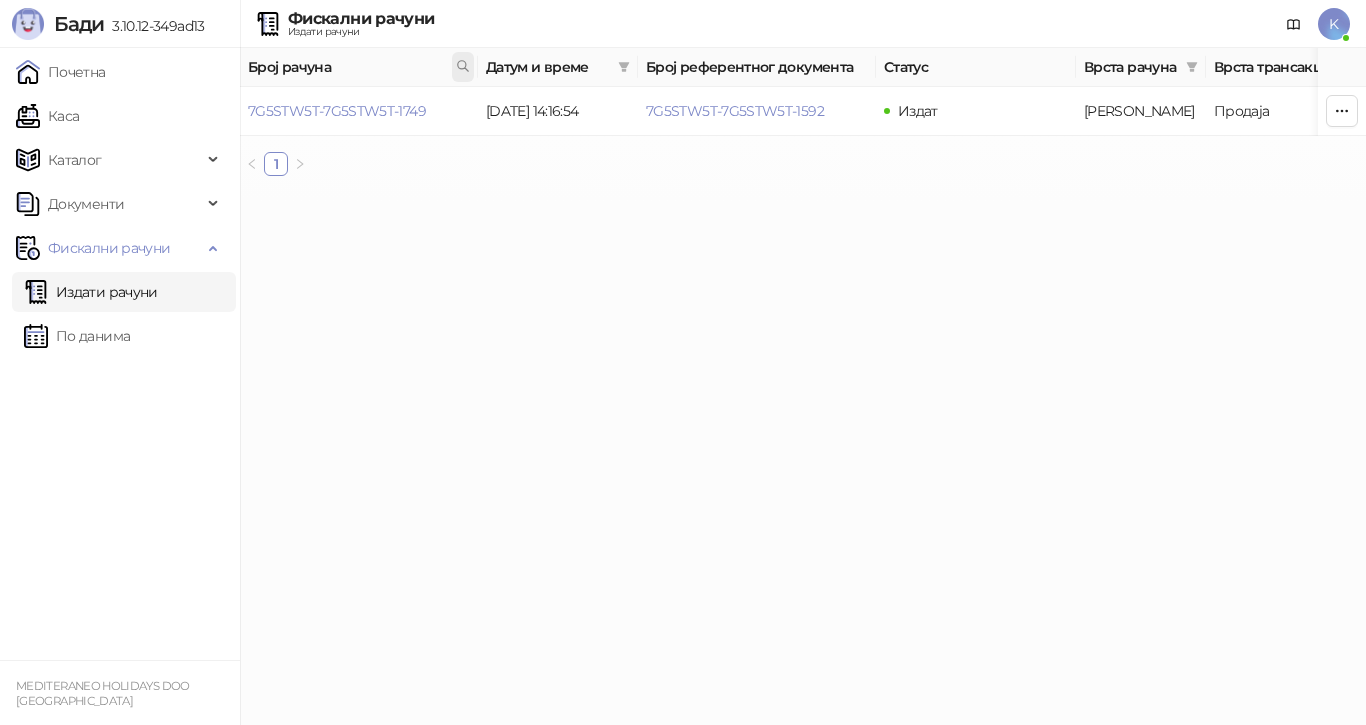 click 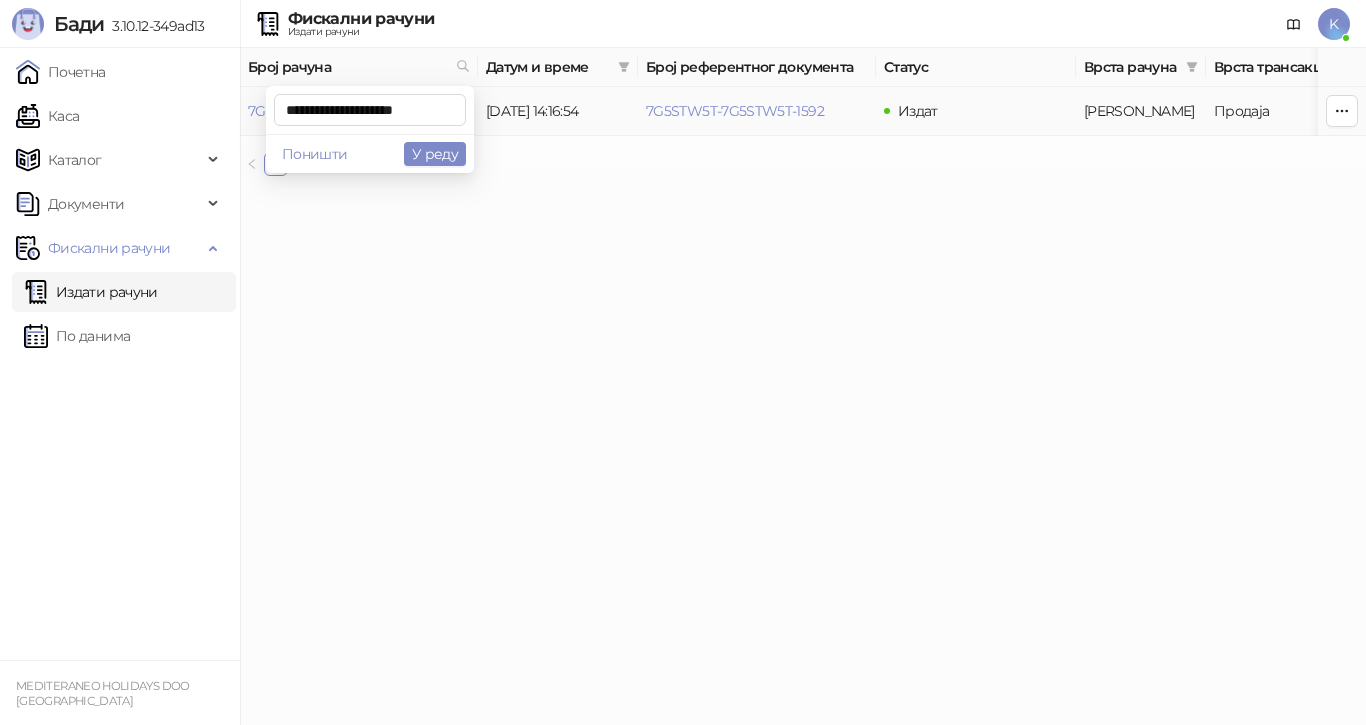scroll, scrollTop: 0, scrollLeft: 3, axis: horizontal 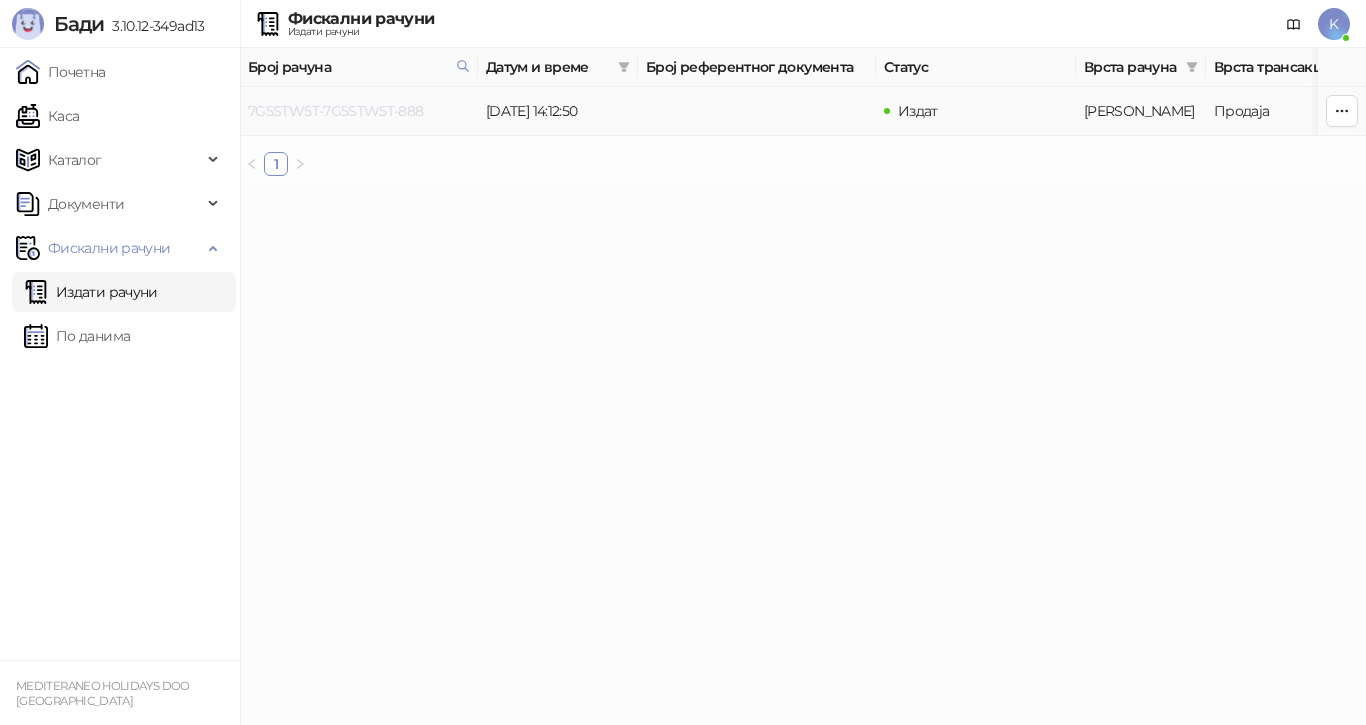 click on "7G5STW5T-7G5STW5T-888" at bounding box center (336, 111) 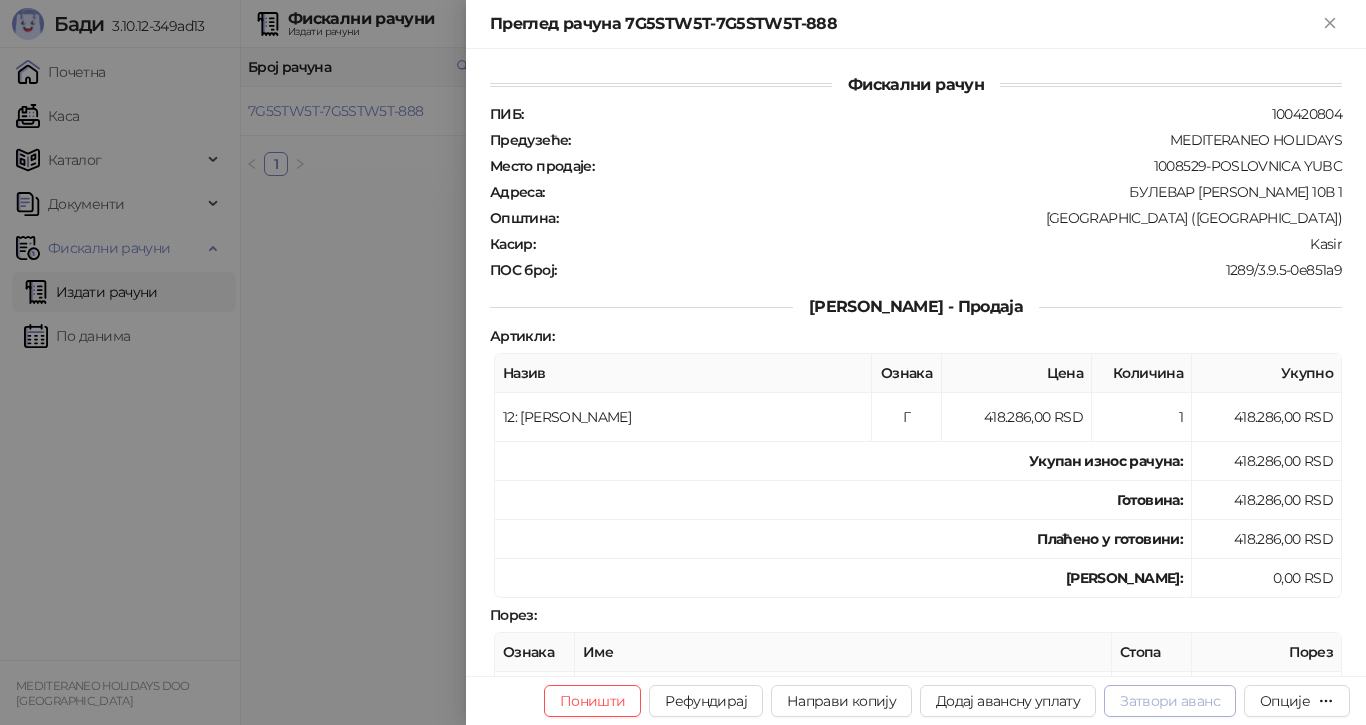 click on "Затвори аванс" at bounding box center [1170, 701] 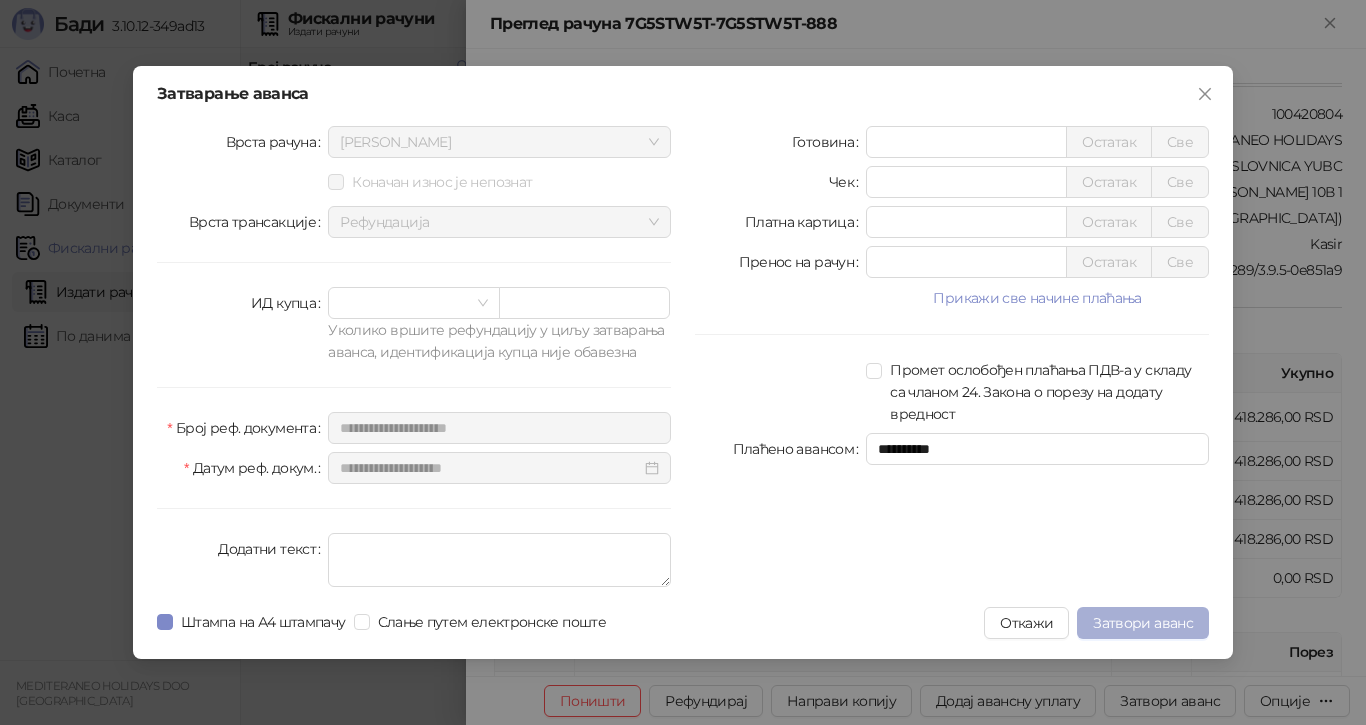 click on "Затвори аванс" at bounding box center [1143, 623] 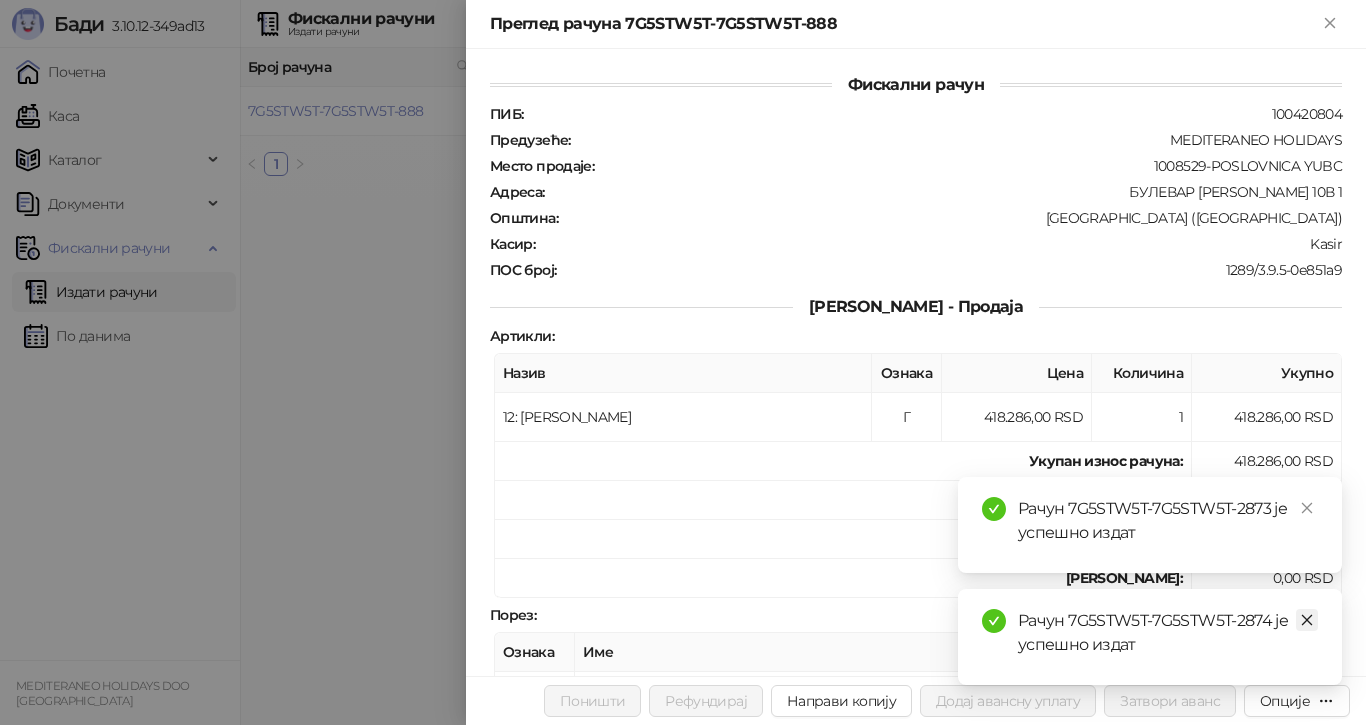 click at bounding box center (1307, 620) 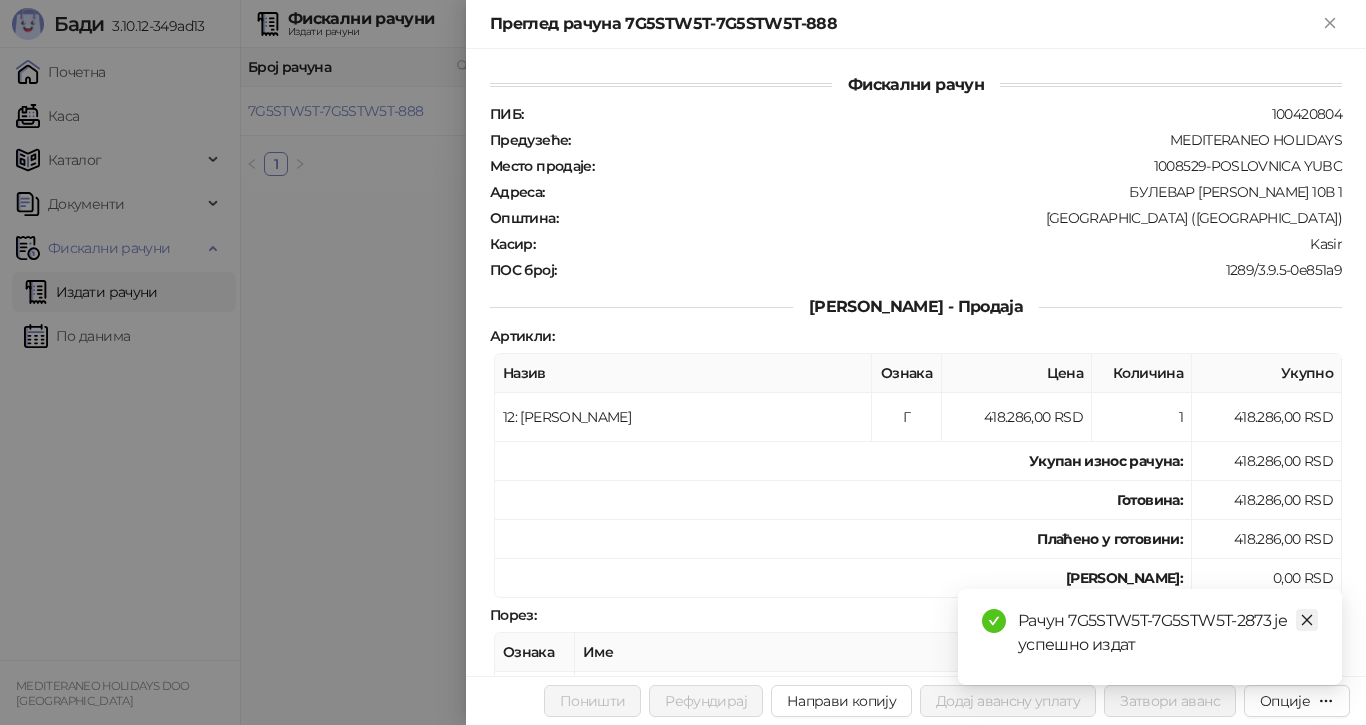 click 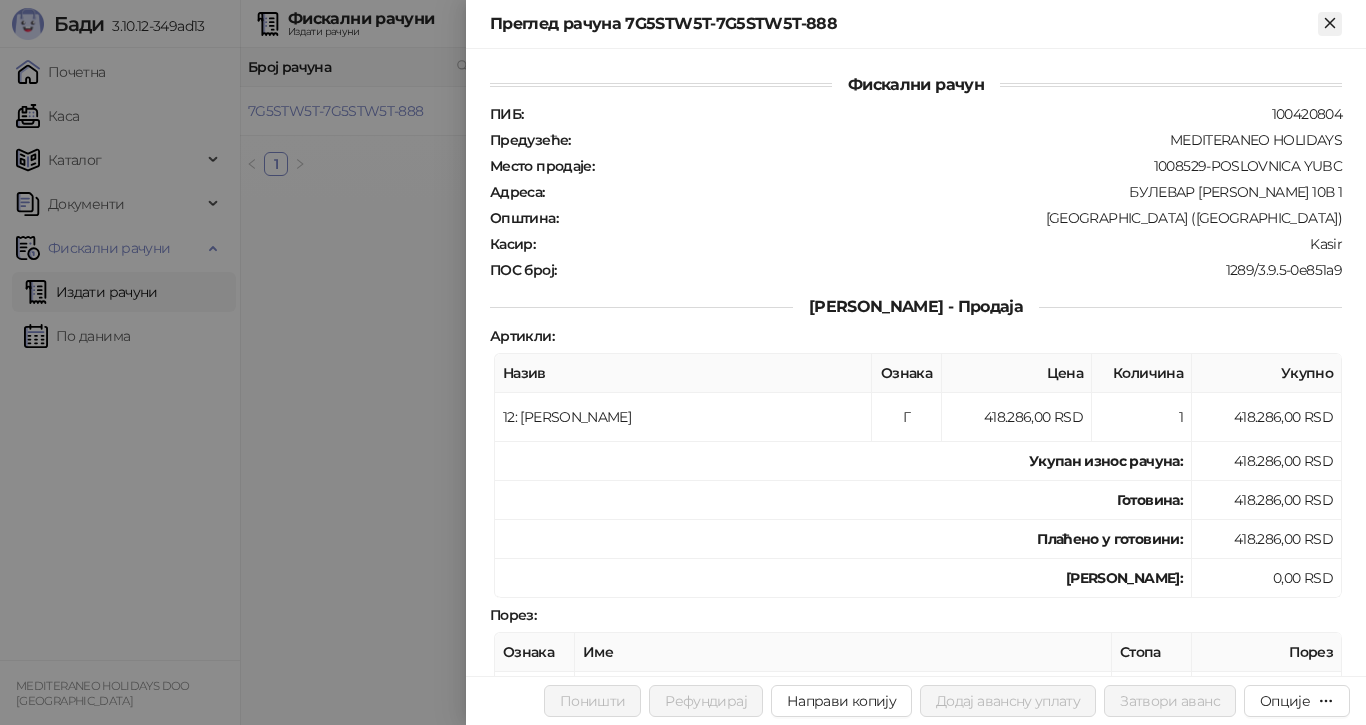 click 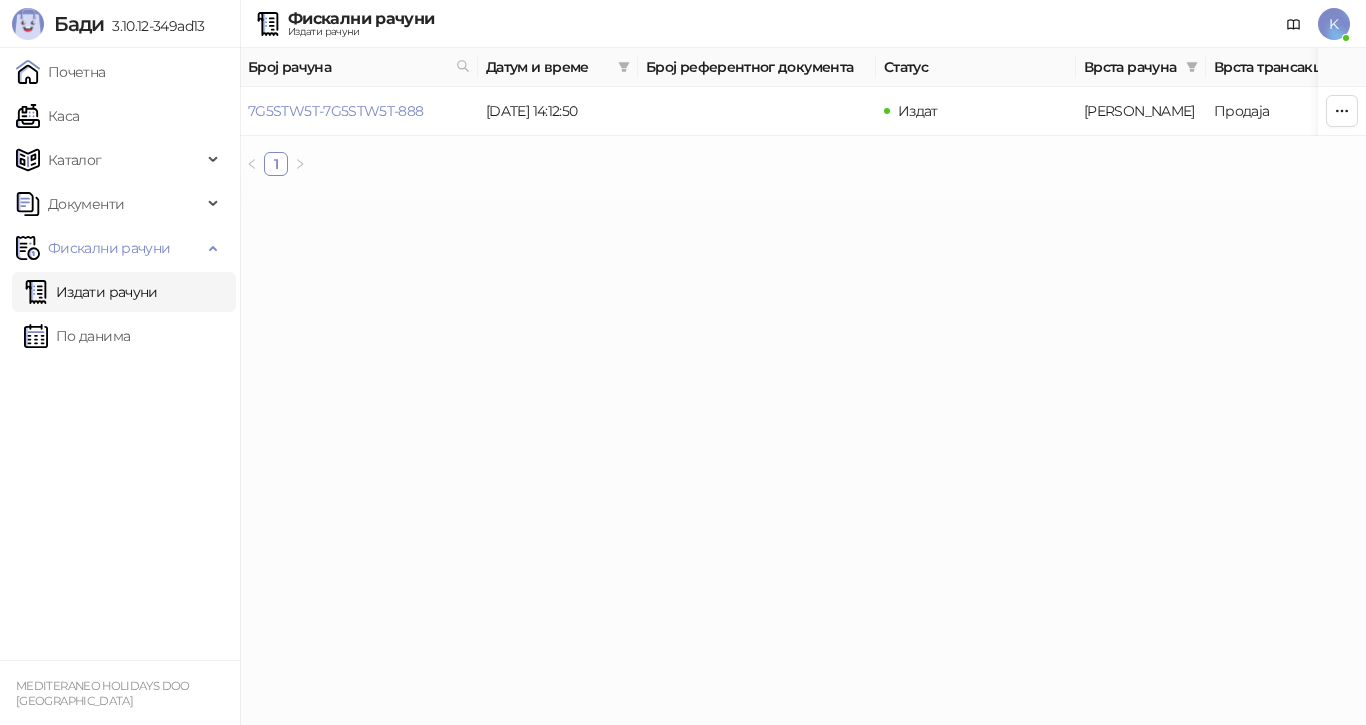 click on "Број рачуна" at bounding box center [348, 67] 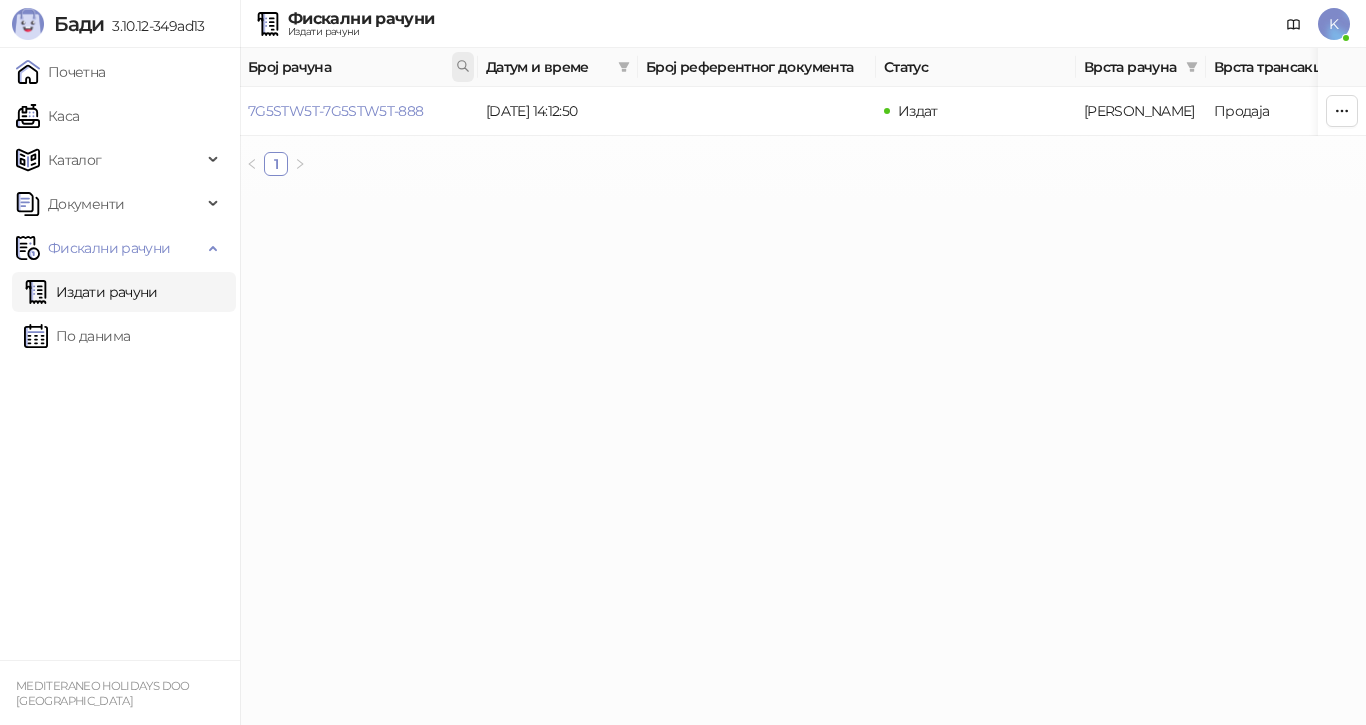 click at bounding box center [463, 67] 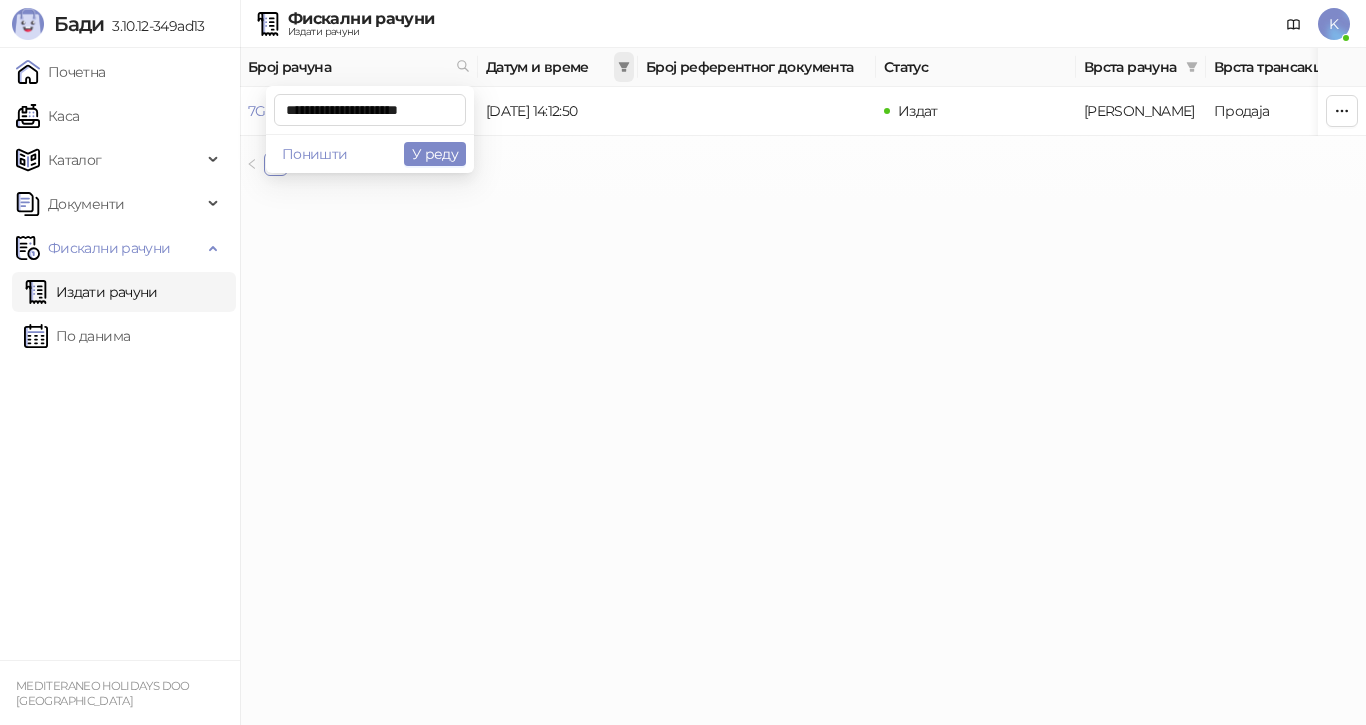 scroll, scrollTop: 0, scrollLeft: 7, axis: horizontal 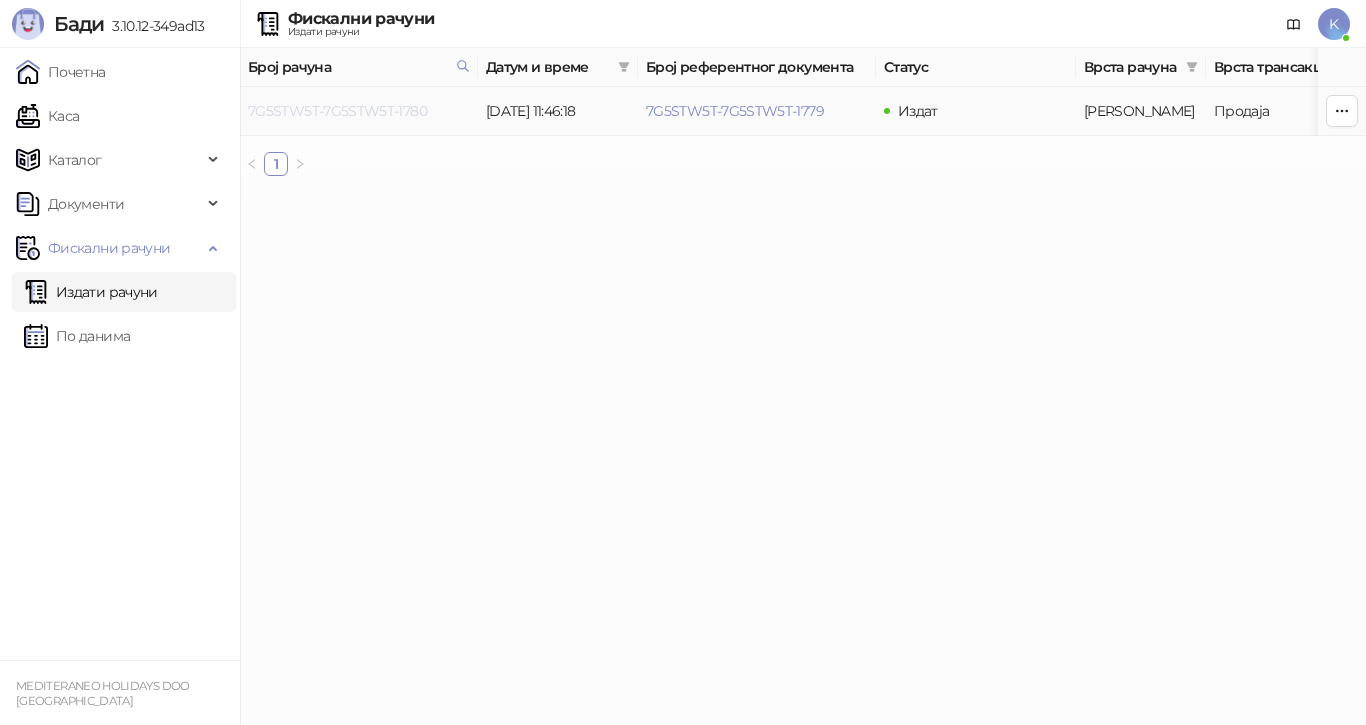 click on "7G5STW5T-7G5STW5T-1780" at bounding box center (337, 111) 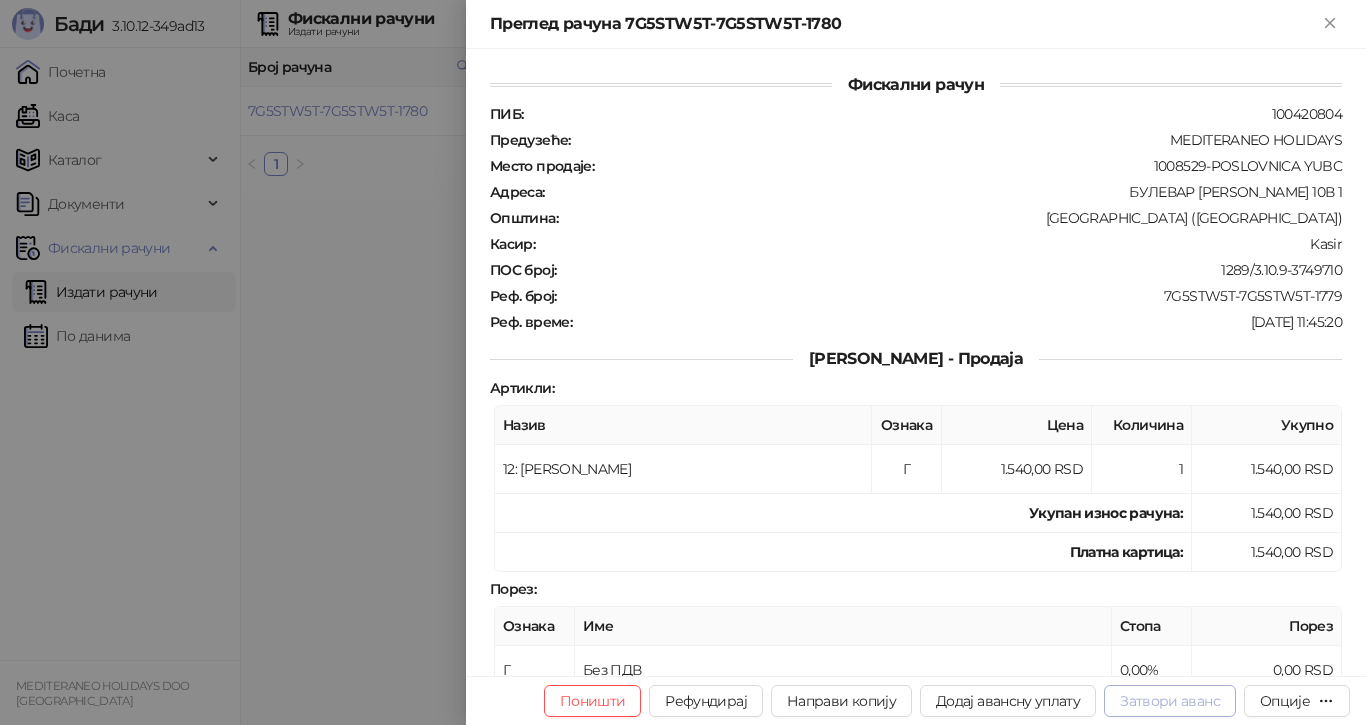 click on "Затвори аванс" at bounding box center (1170, 701) 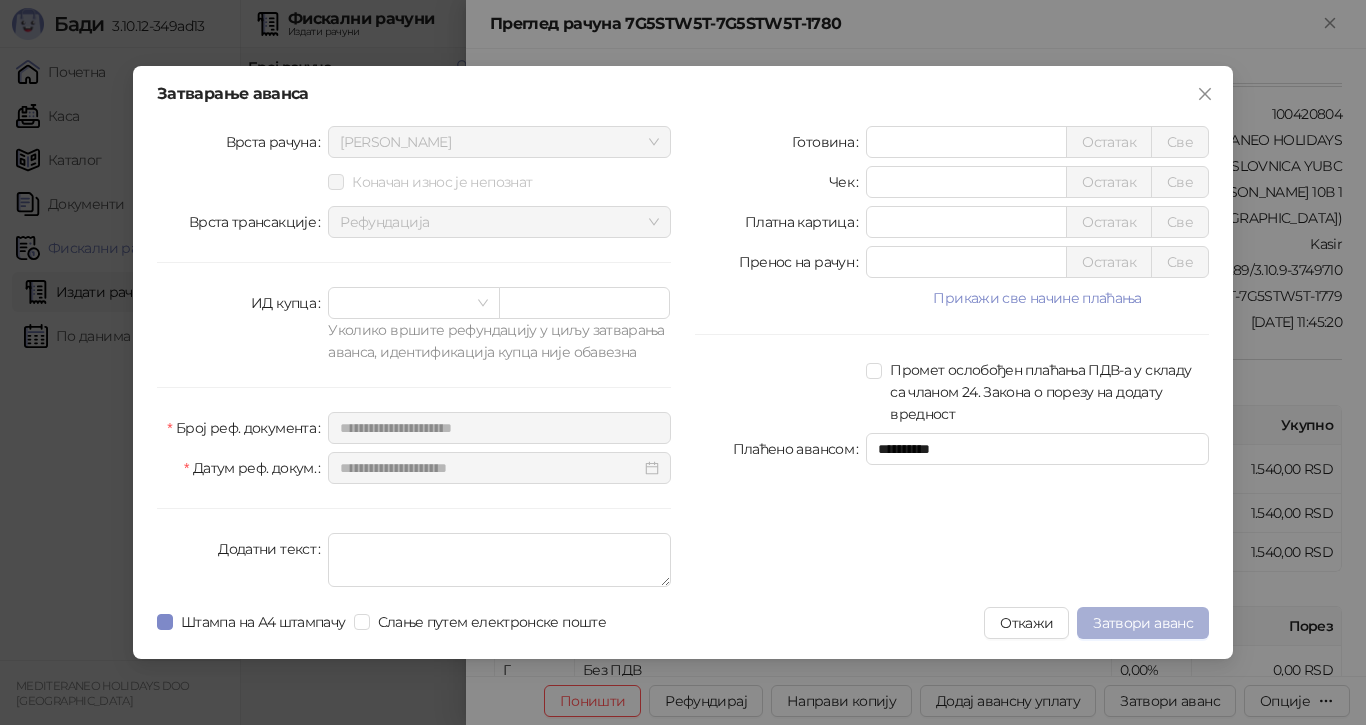 click on "Затвори аванс" at bounding box center [1143, 623] 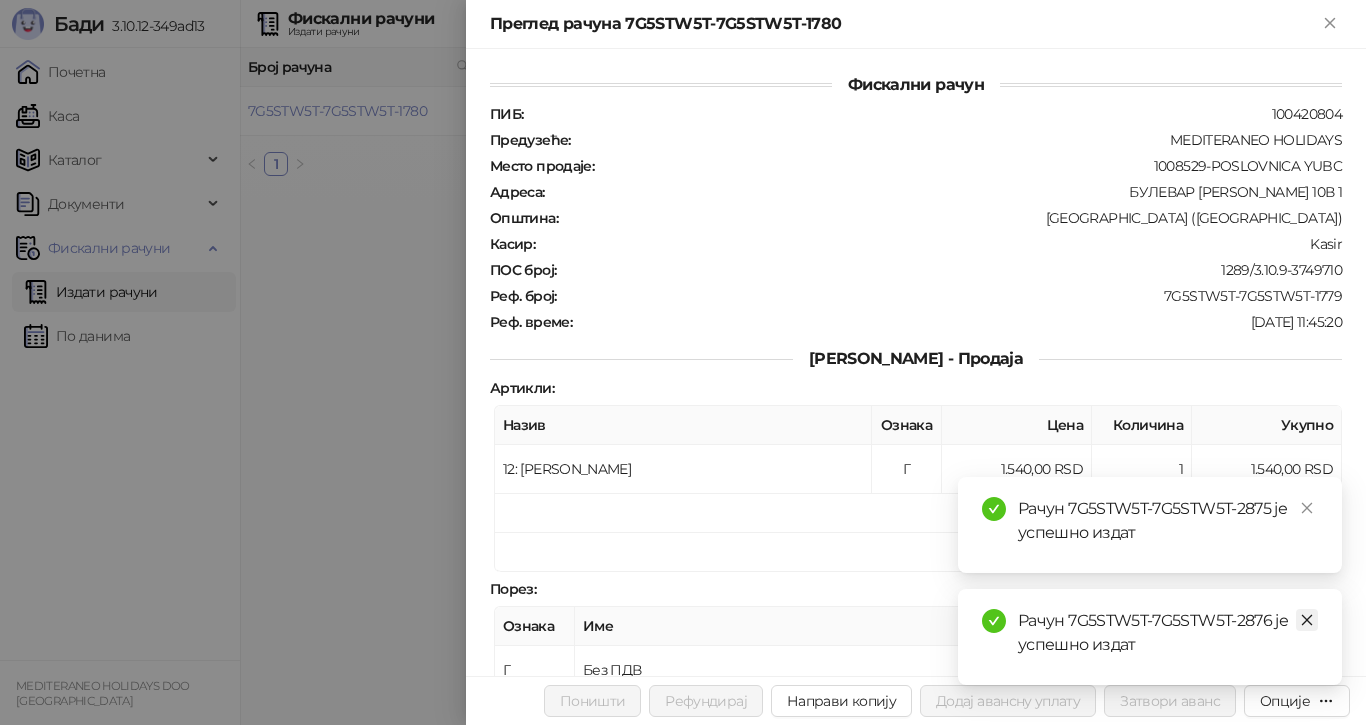 click 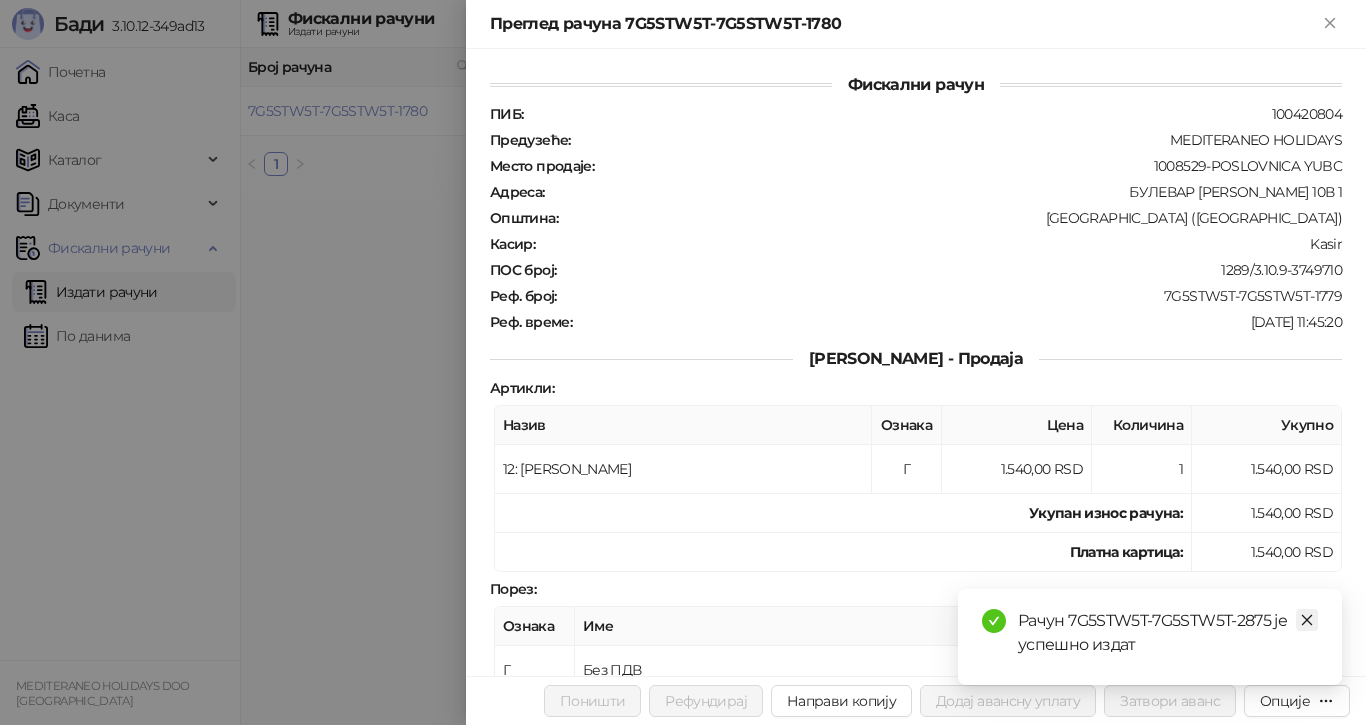 click 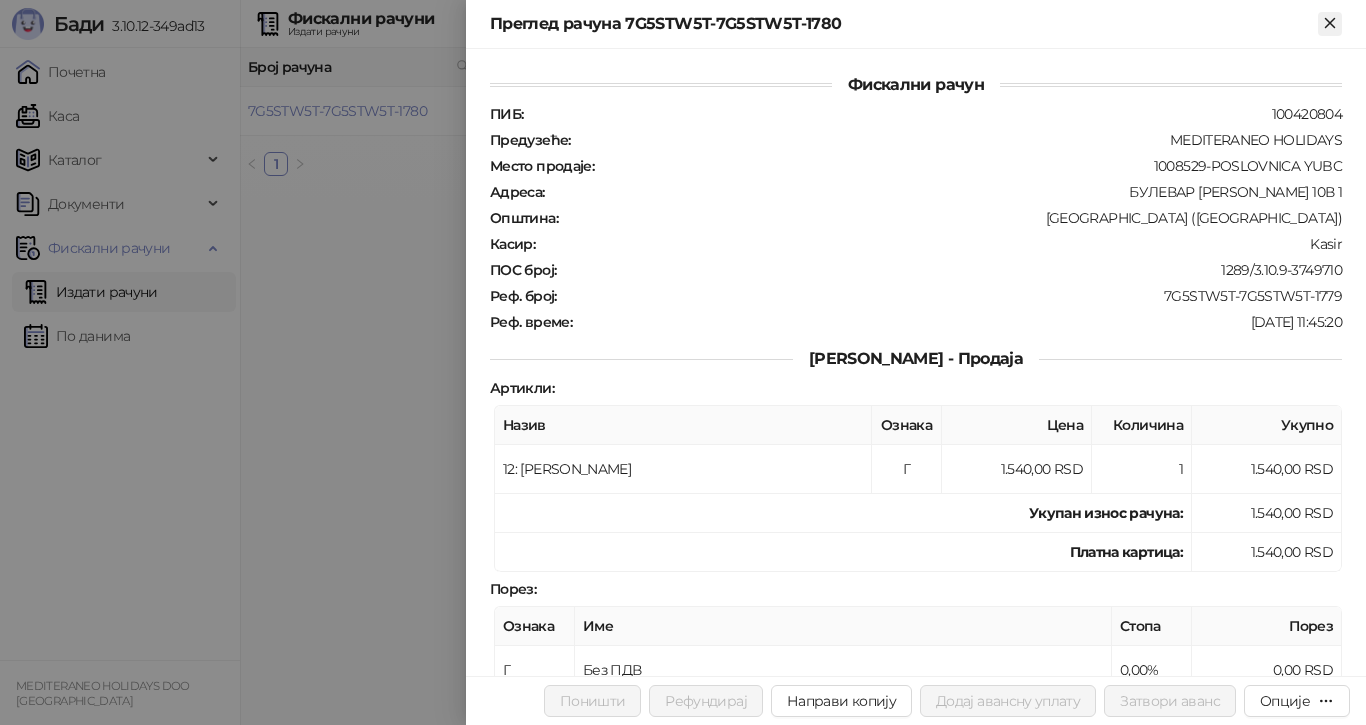 click 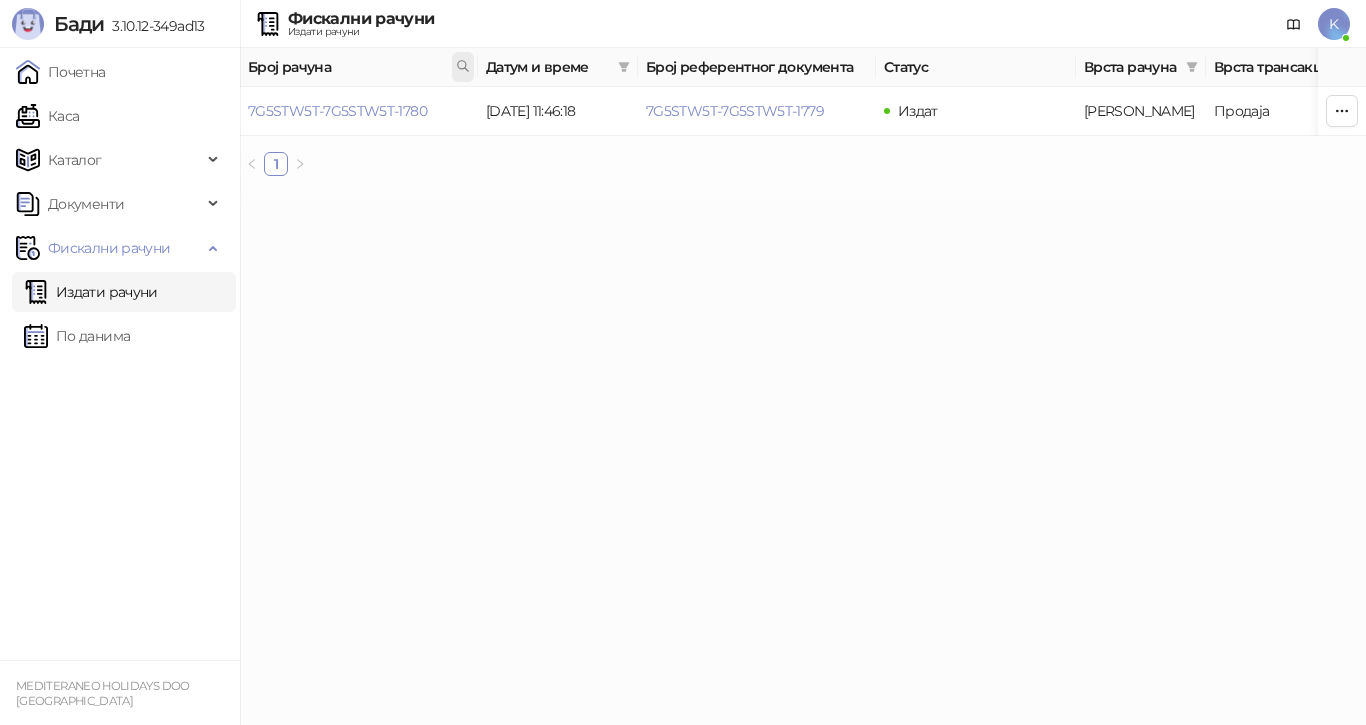 click 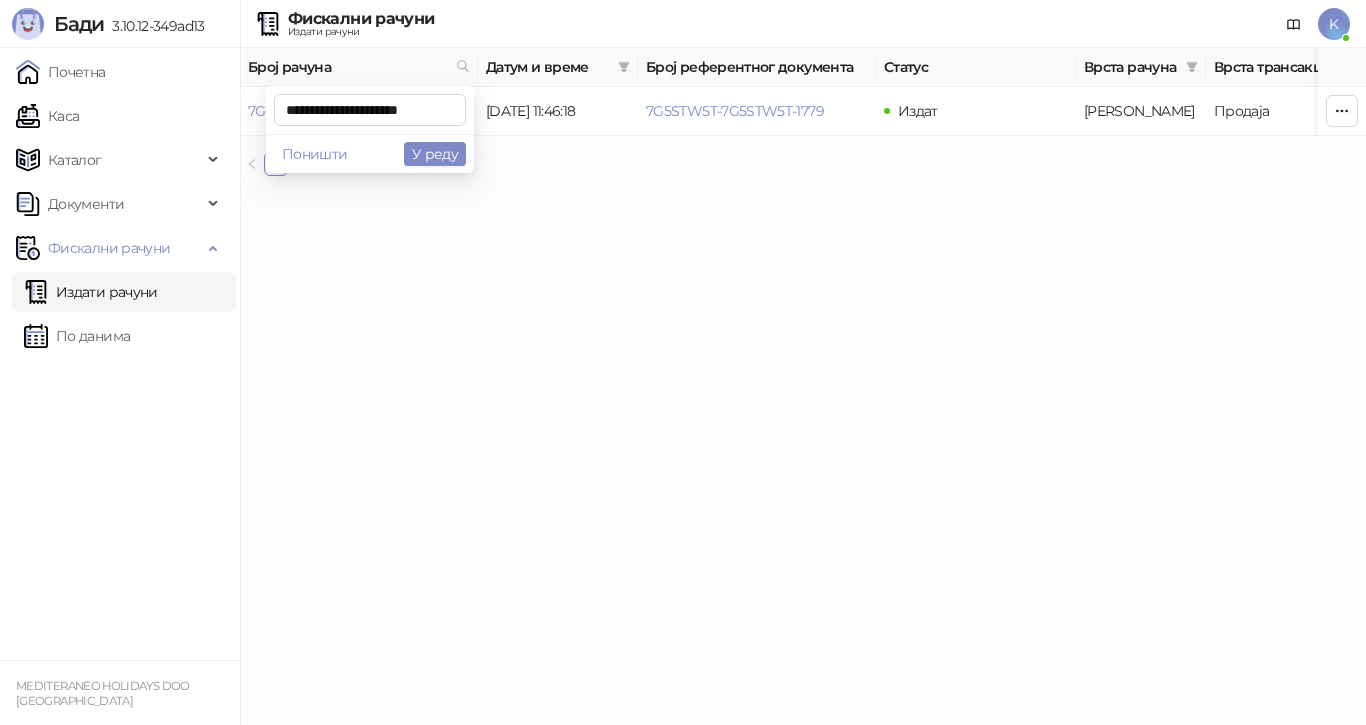 scroll, scrollTop: 0, scrollLeft: 5, axis: horizontal 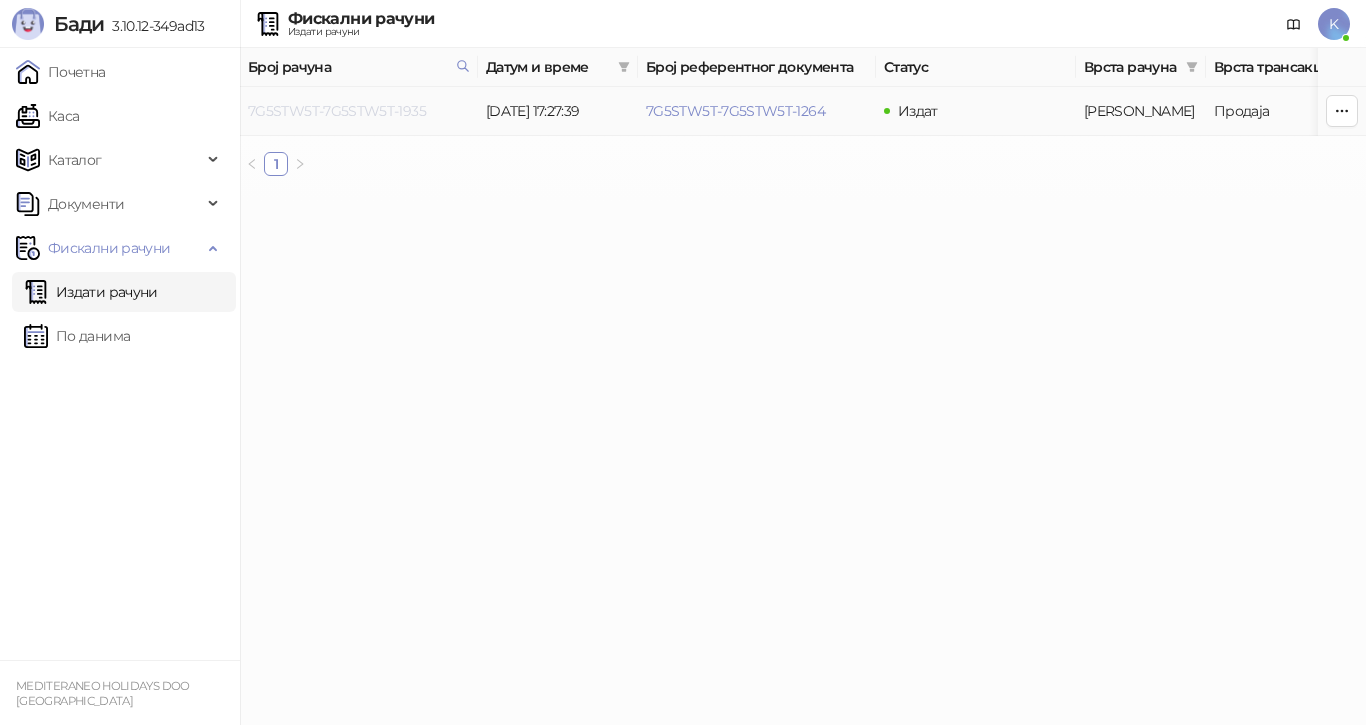 click on "7G5STW5T-7G5STW5T-1935" at bounding box center [337, 111] 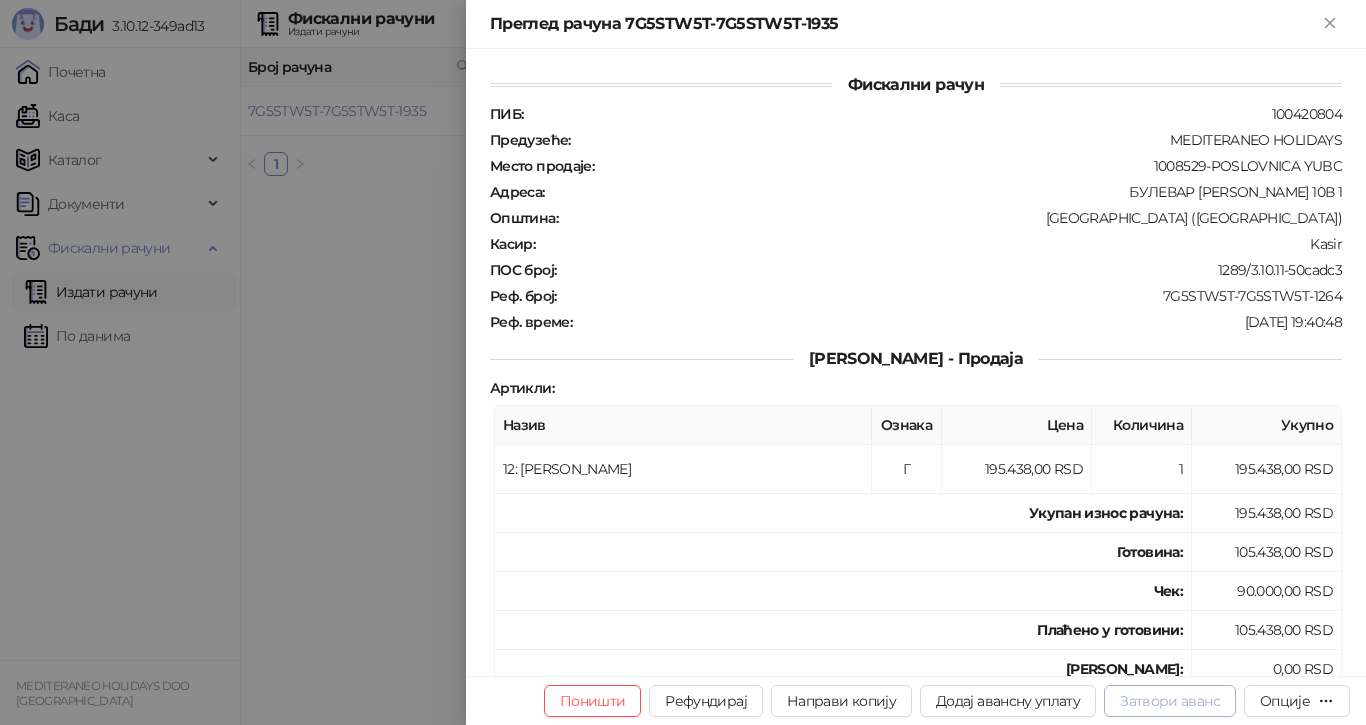 click on "Затвори аванс" at bounding box center [1170, 701] 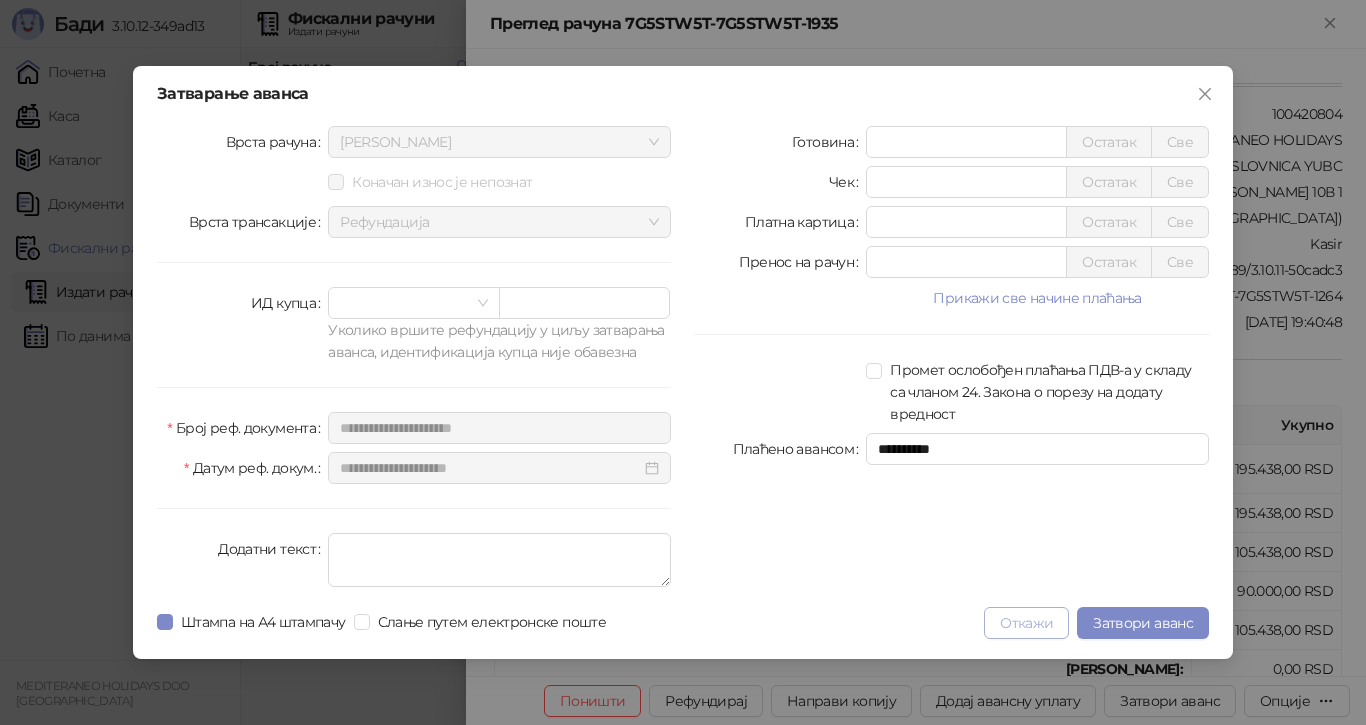 click on "Откажи" at bounding box center [1026, 623] 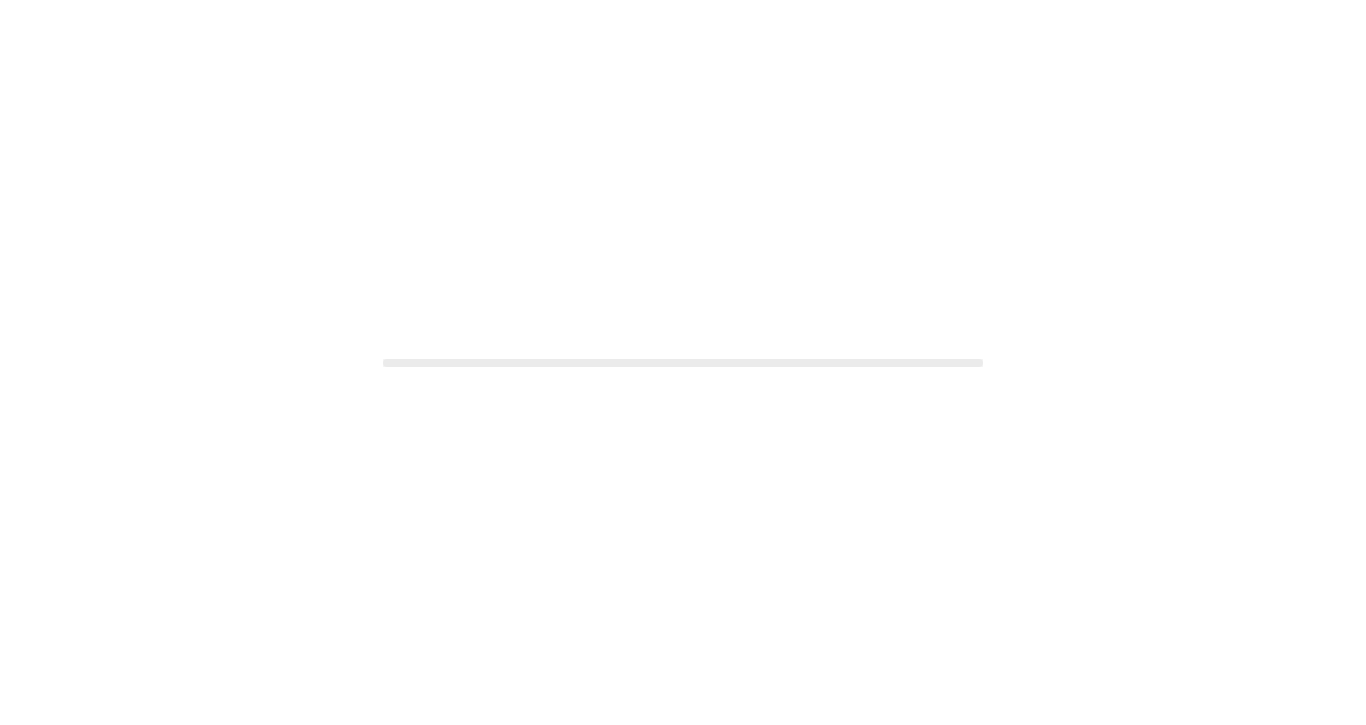 scroll, scrollTop: 0, scrollLeft: 0, axis: both 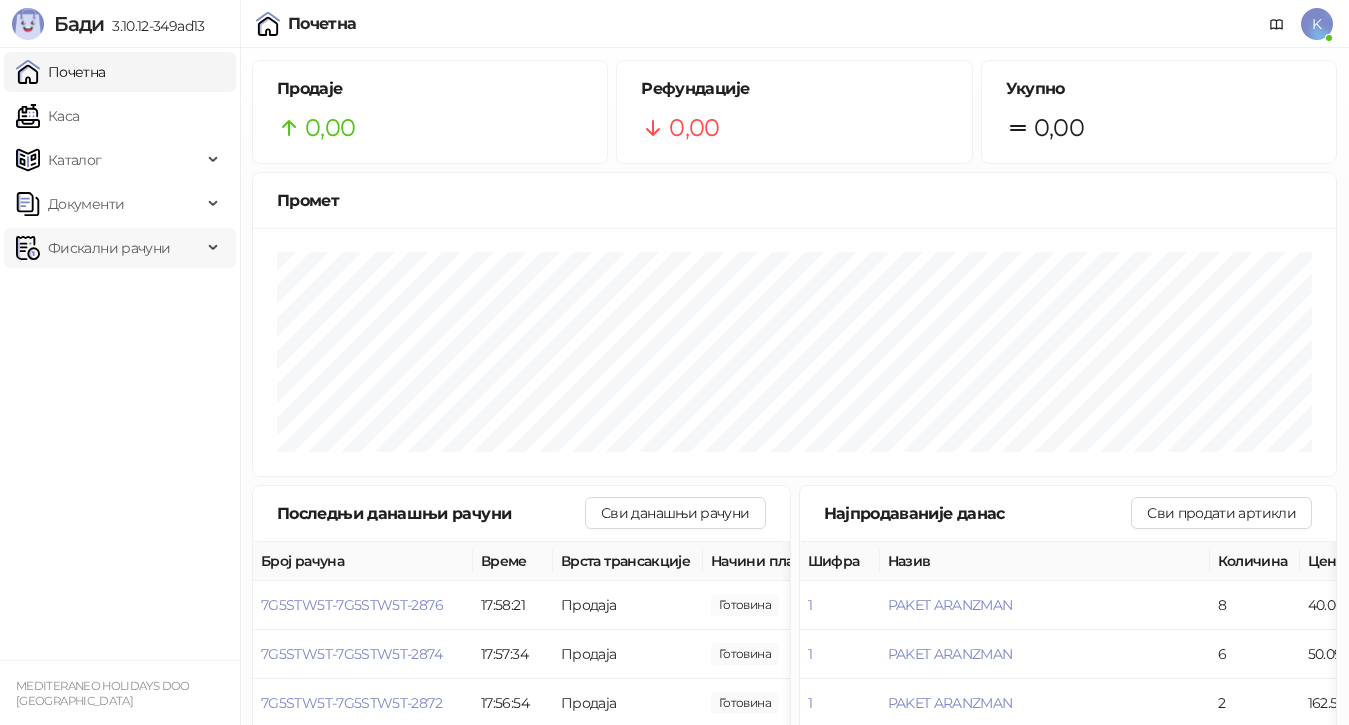 click on "Фискални рачуни" at bounding box center (109, 248) 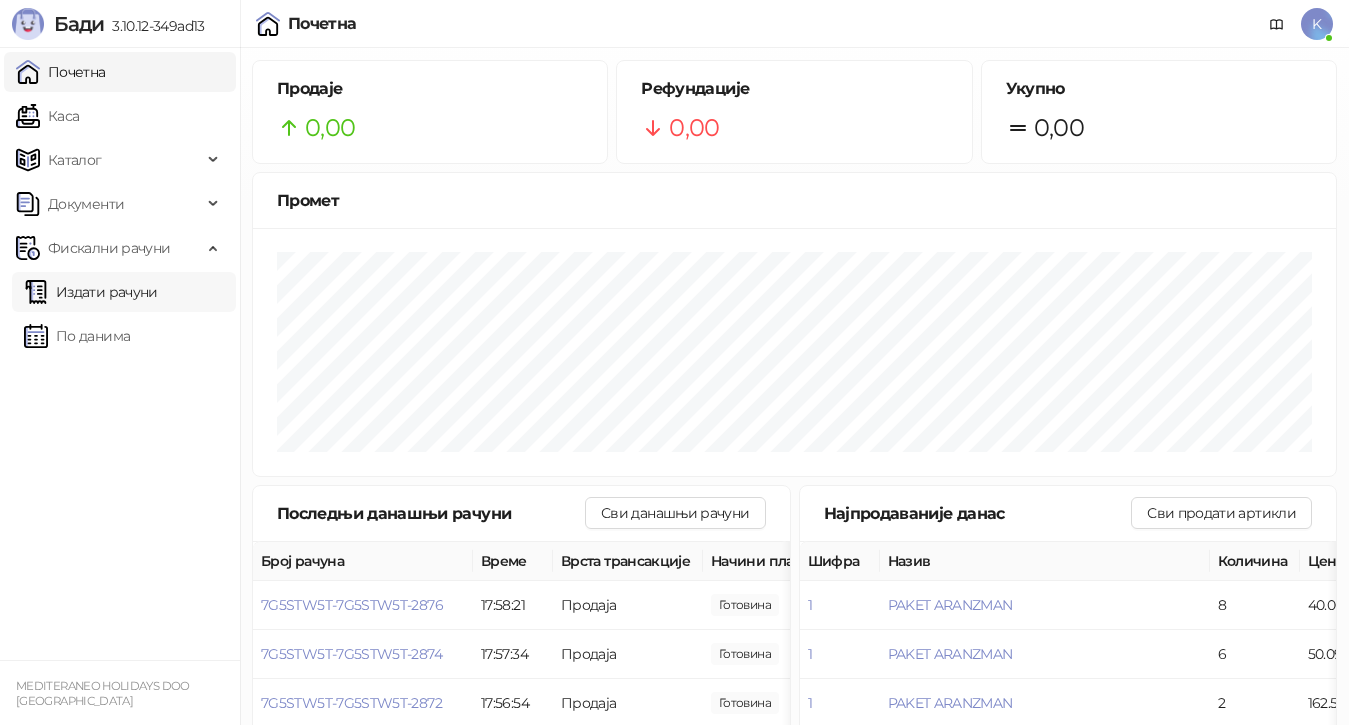 click on "Издати рачуни" at bounding box center (91, 292) 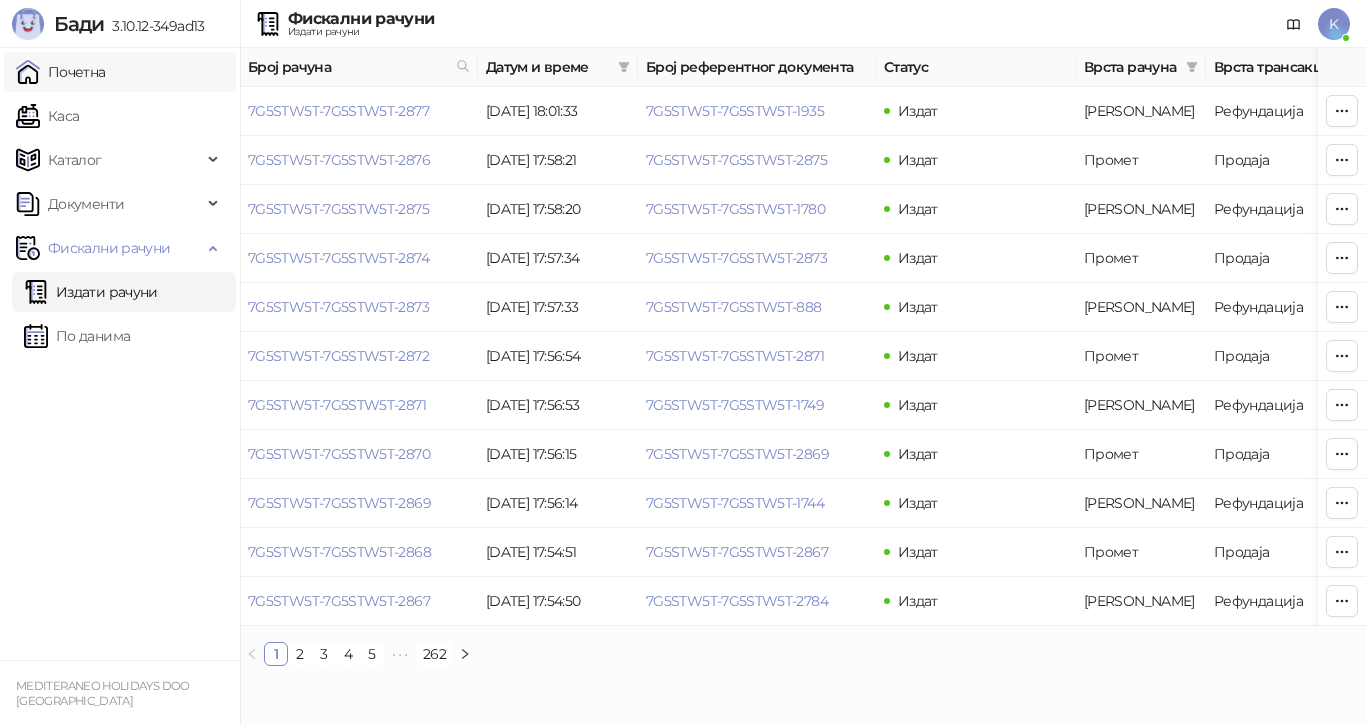 click on "Почетна" at bounding box center (61, 72) 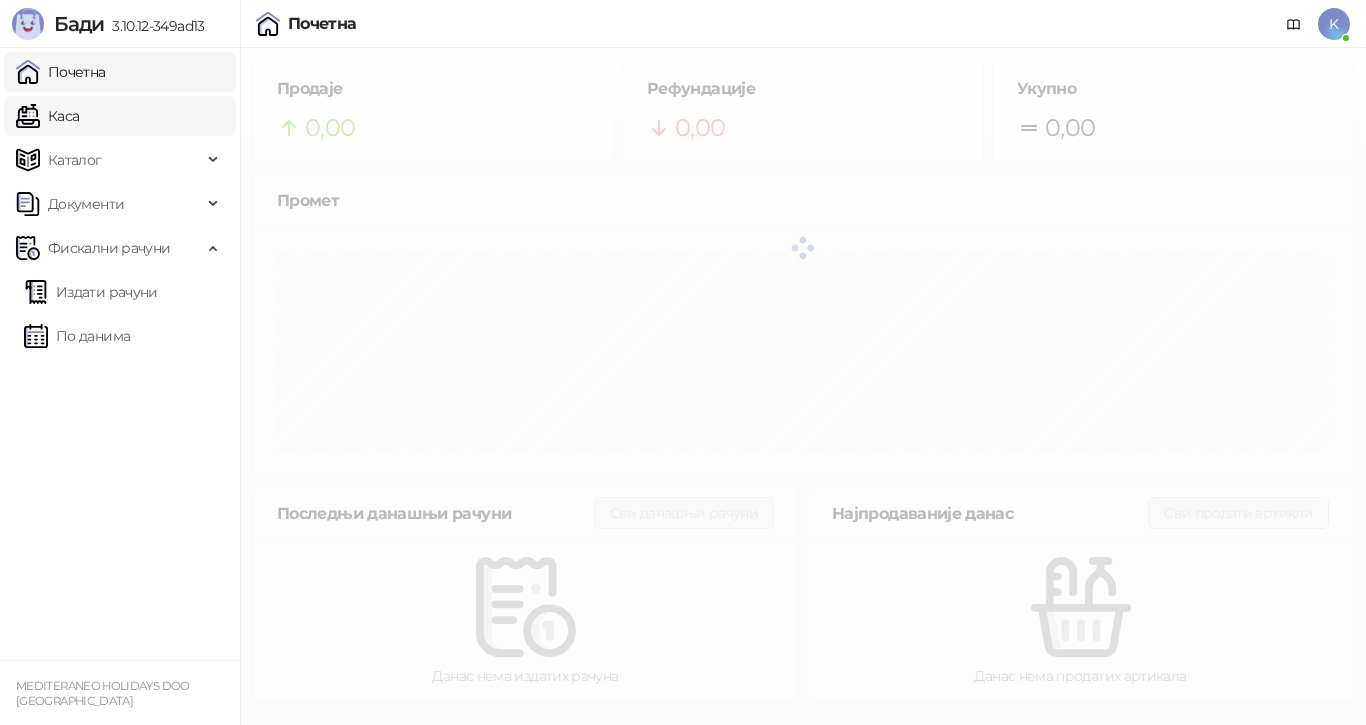 click on "Каса" at bounding box center [47, 116] 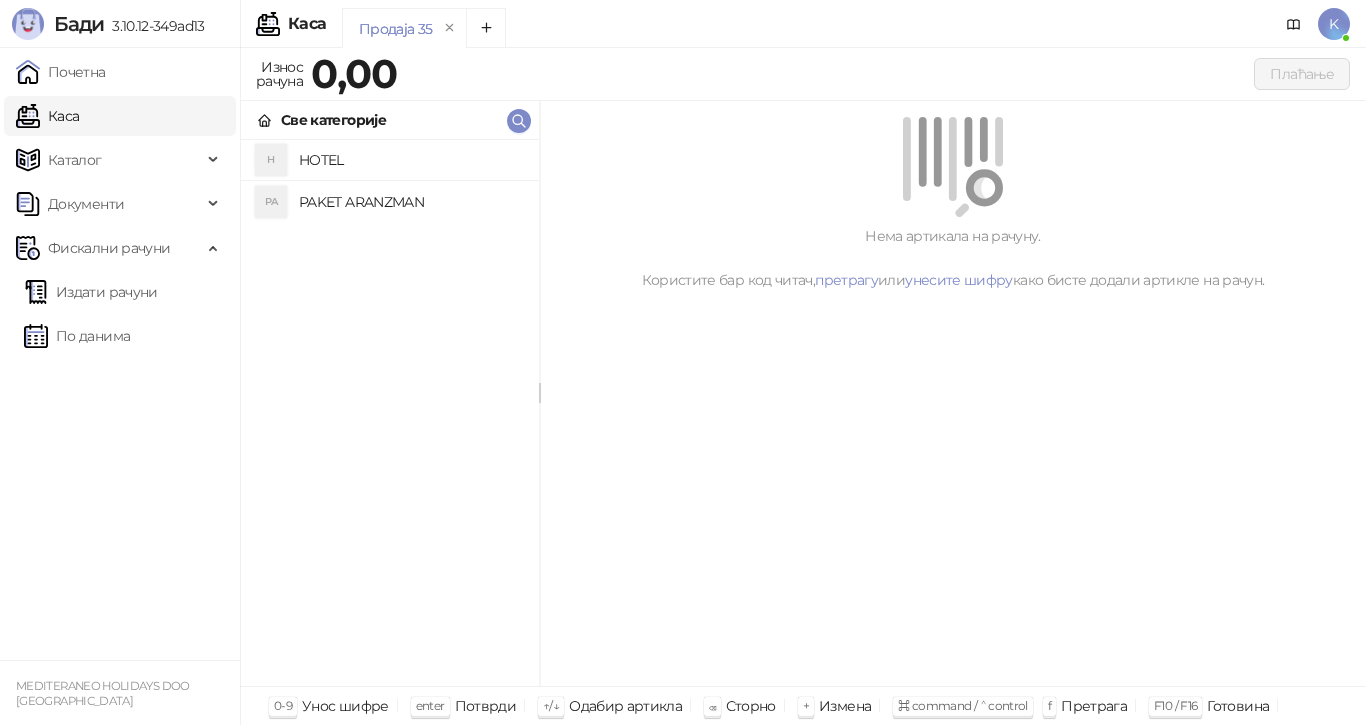 click on "Каса" at bounding box center [47, 116] 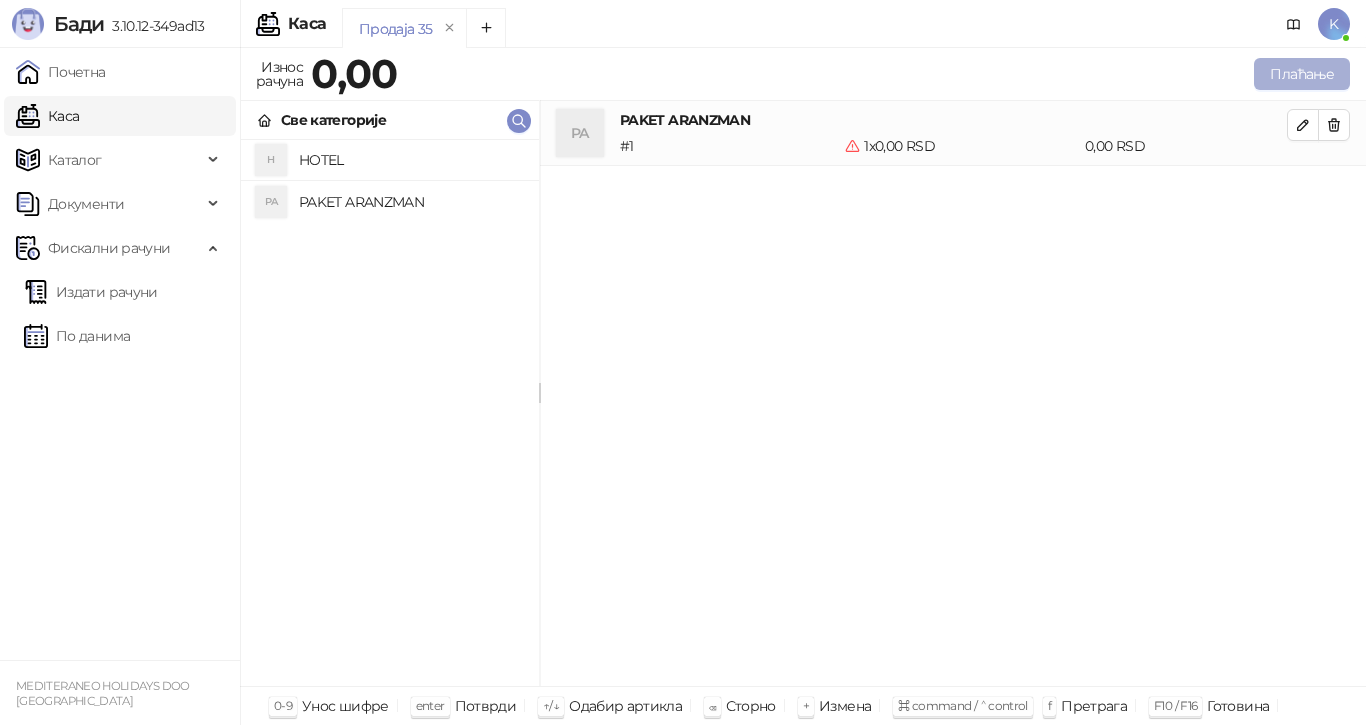 click on "Плаћање" at bounding box center [1302, 74] 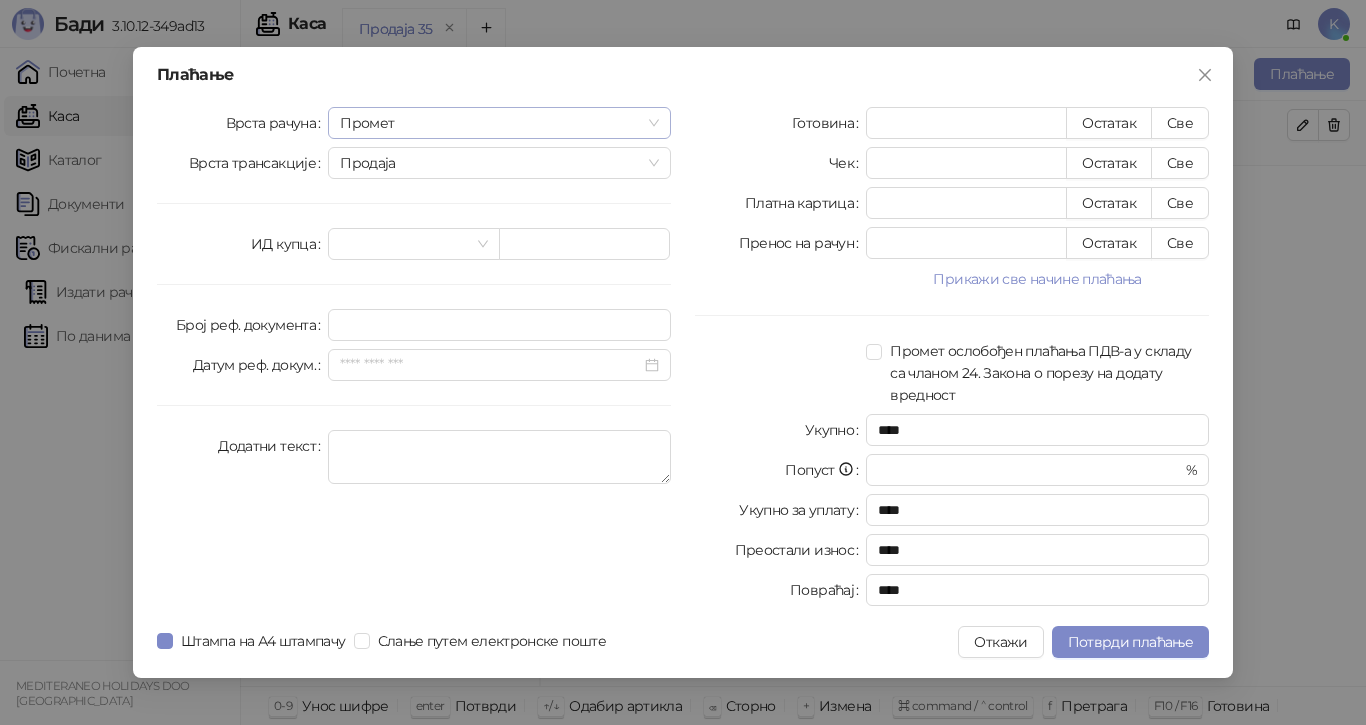 click on "Промет" at bounding box center (499, 123) 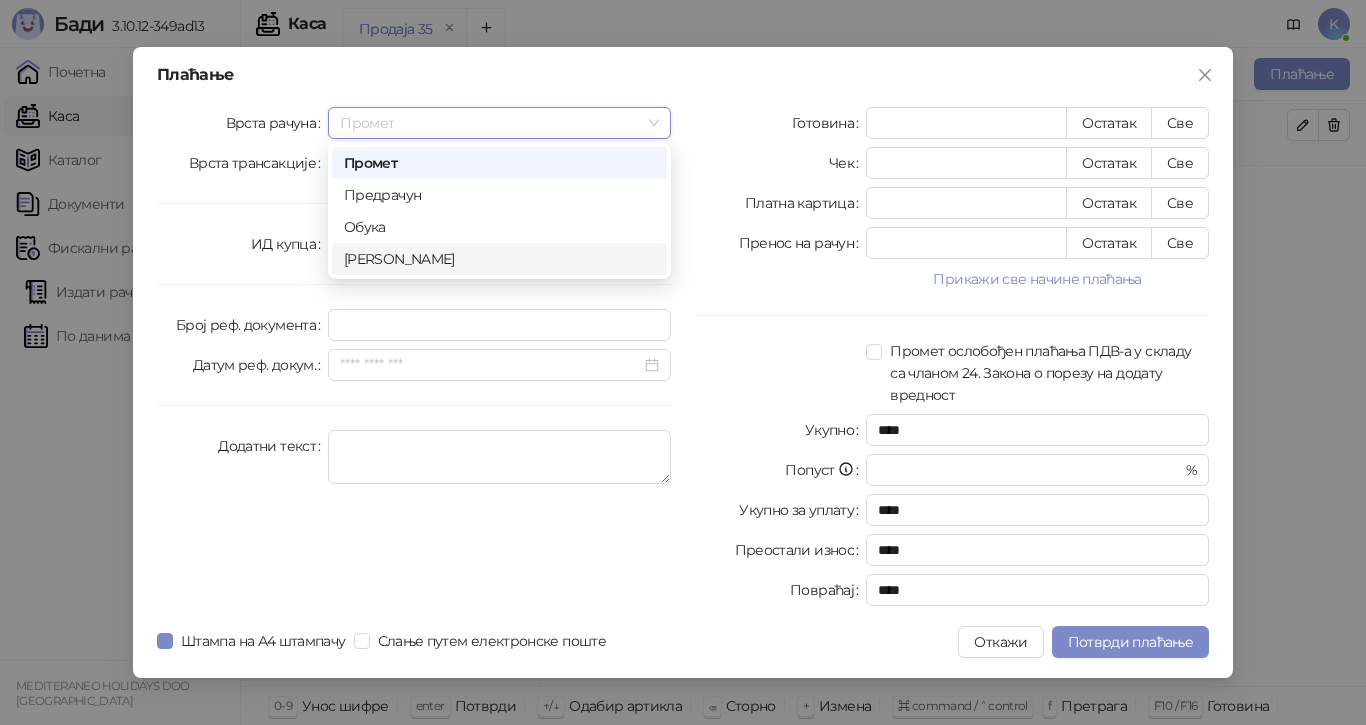 click on "[PERSON_NAME]" at bounding box center [499, 259] 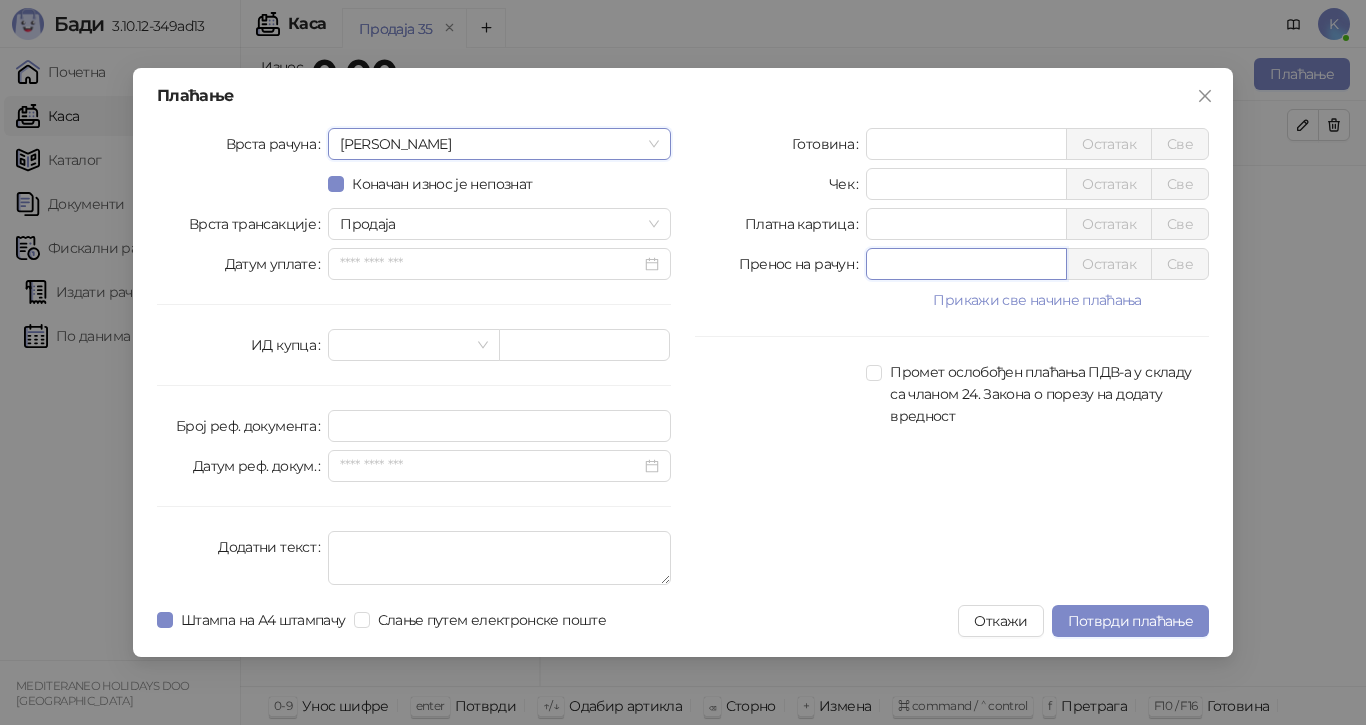 click on "*" at bounding box center (966, 264) 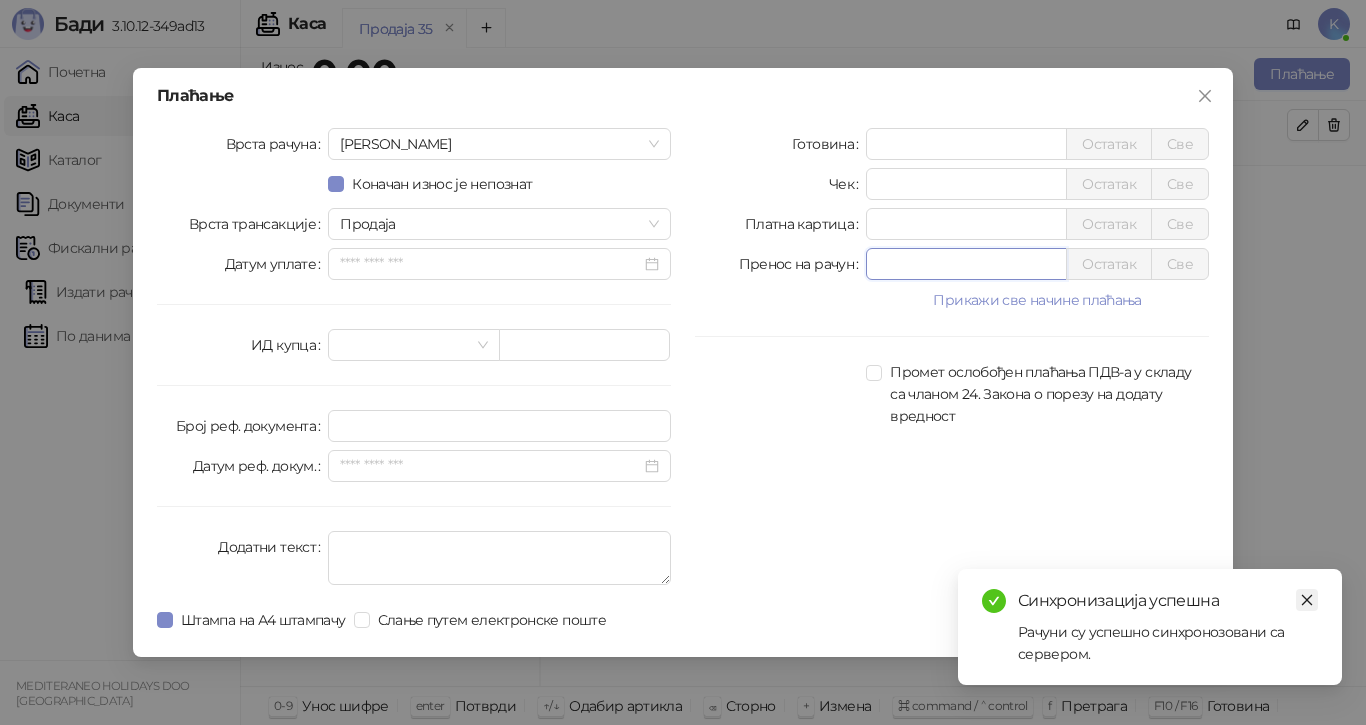 type on "******" 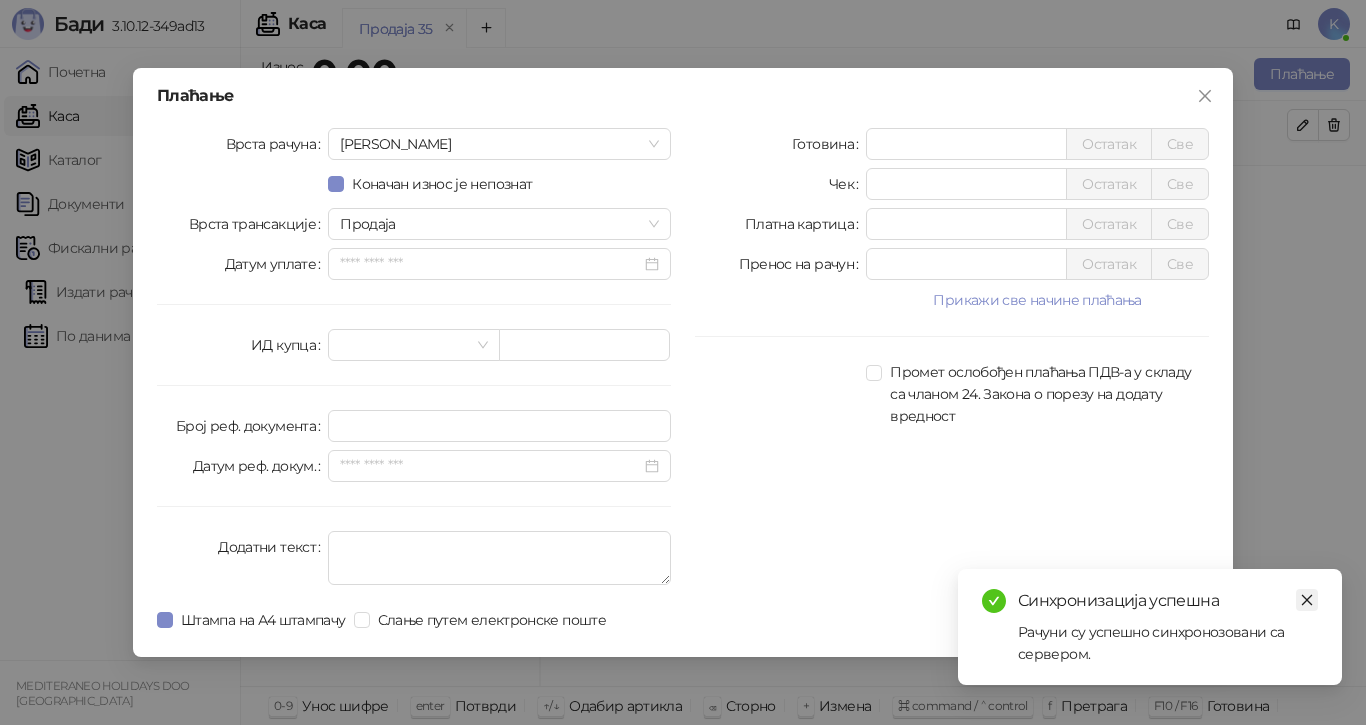 click 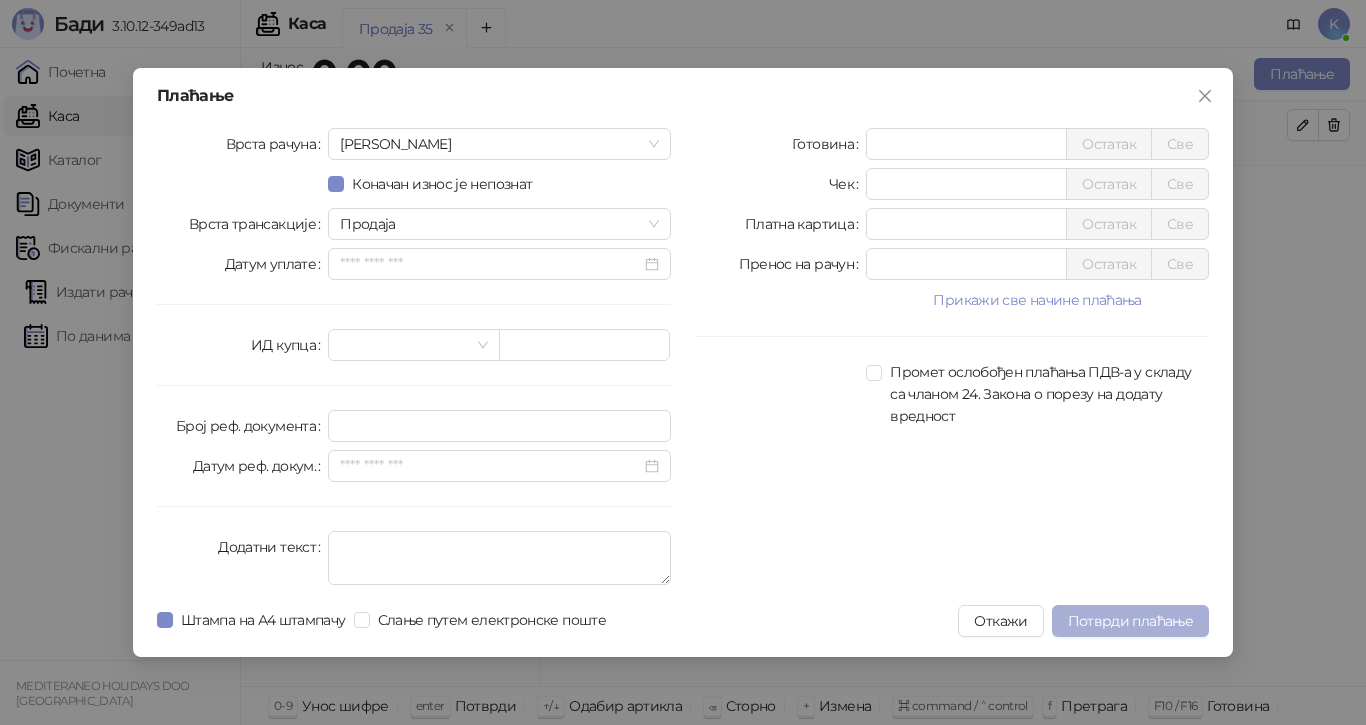 click on "Потврди плаћање" at bounding box center (1130, 621) 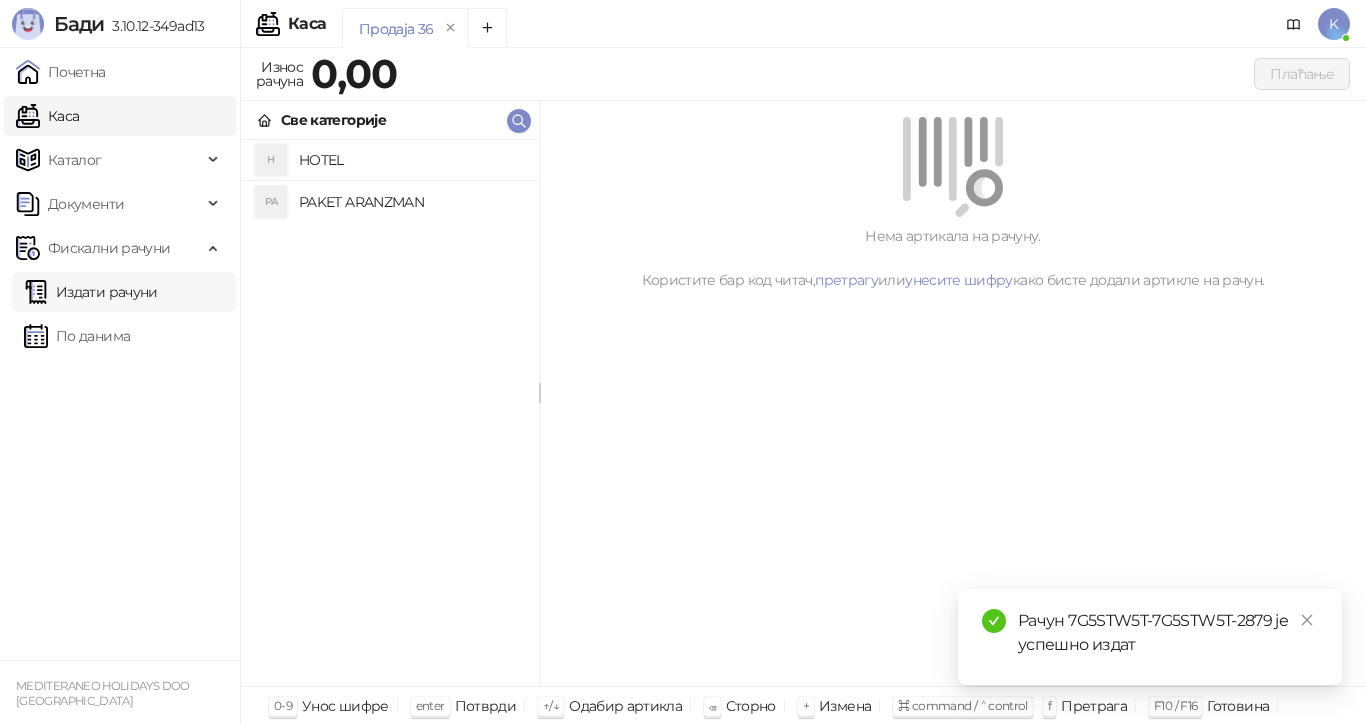 click on "Издати рачуни" at bounding box center [91, 292] 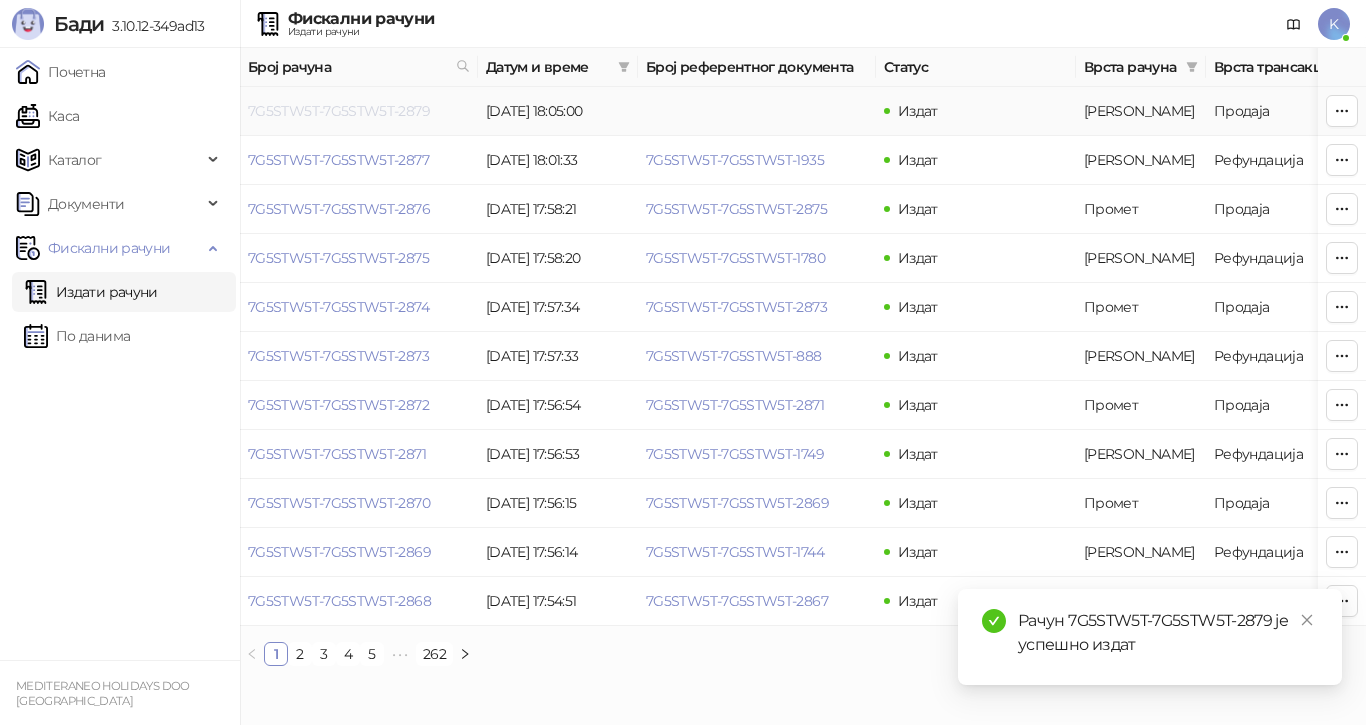 click on "7G5STW5T-7G5STW5T-2879" at bounding box center (339, 111) 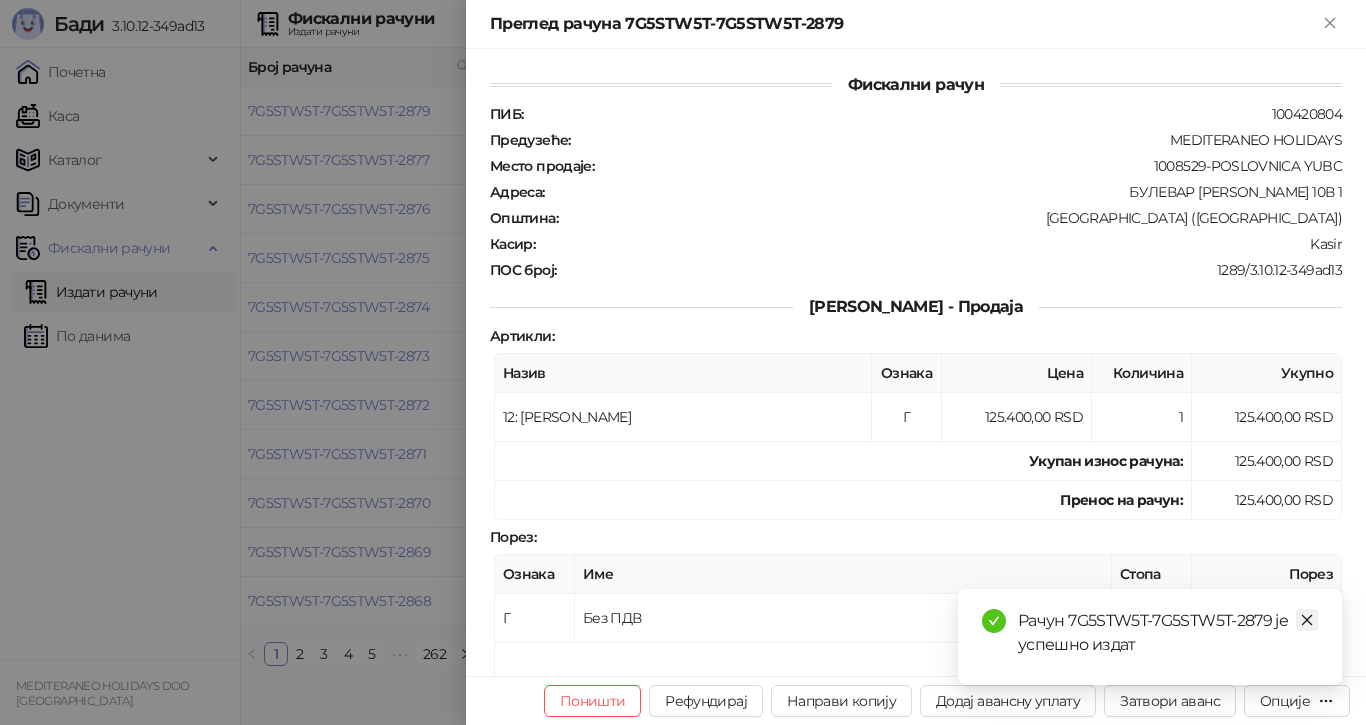 click 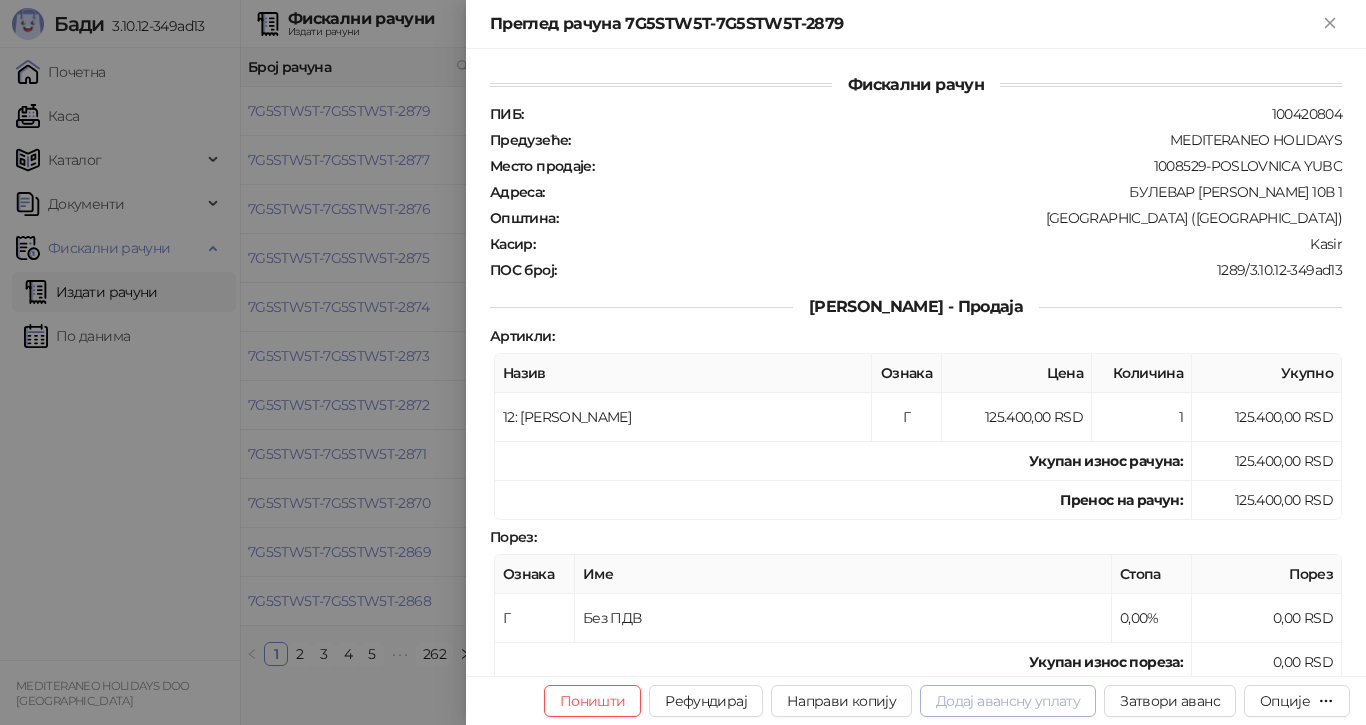 click on "Додај авансну уплату" at bounding box center (1008, 701) 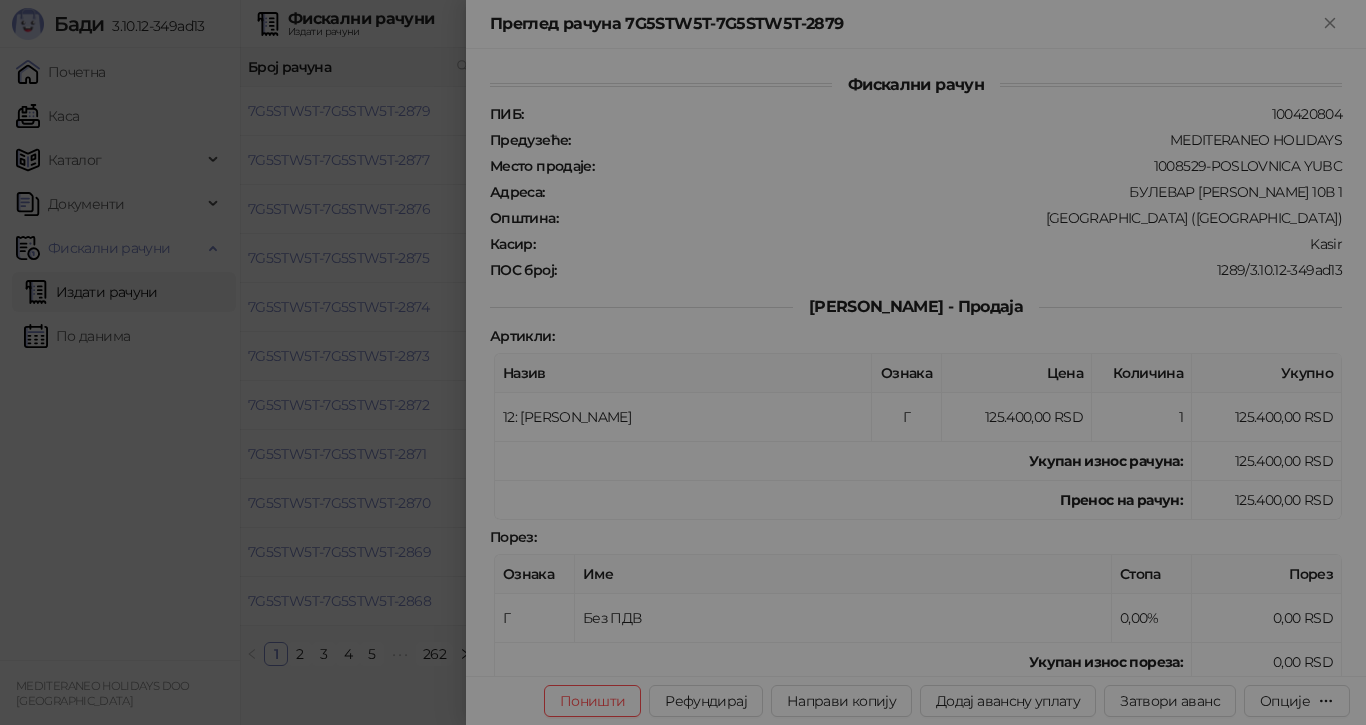 type on "**********" 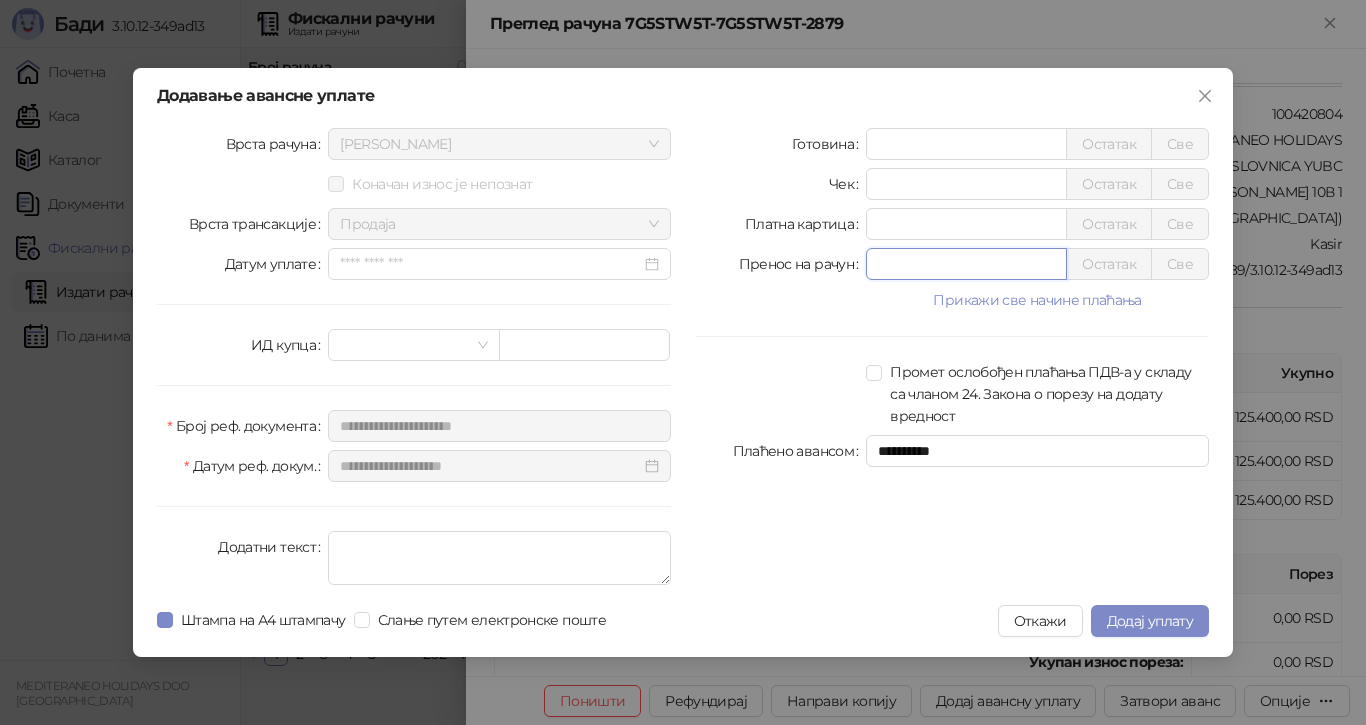 click on "*" at bounding box center [966, 264] 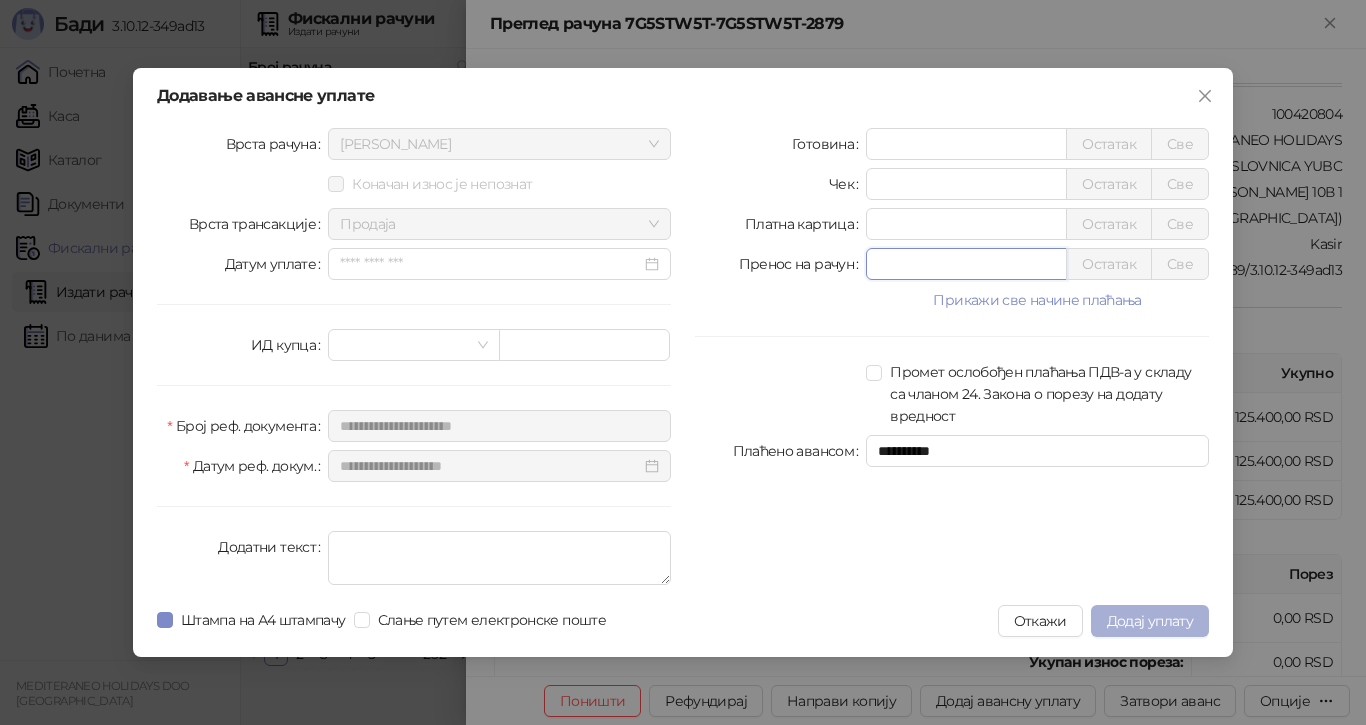 type on "******" 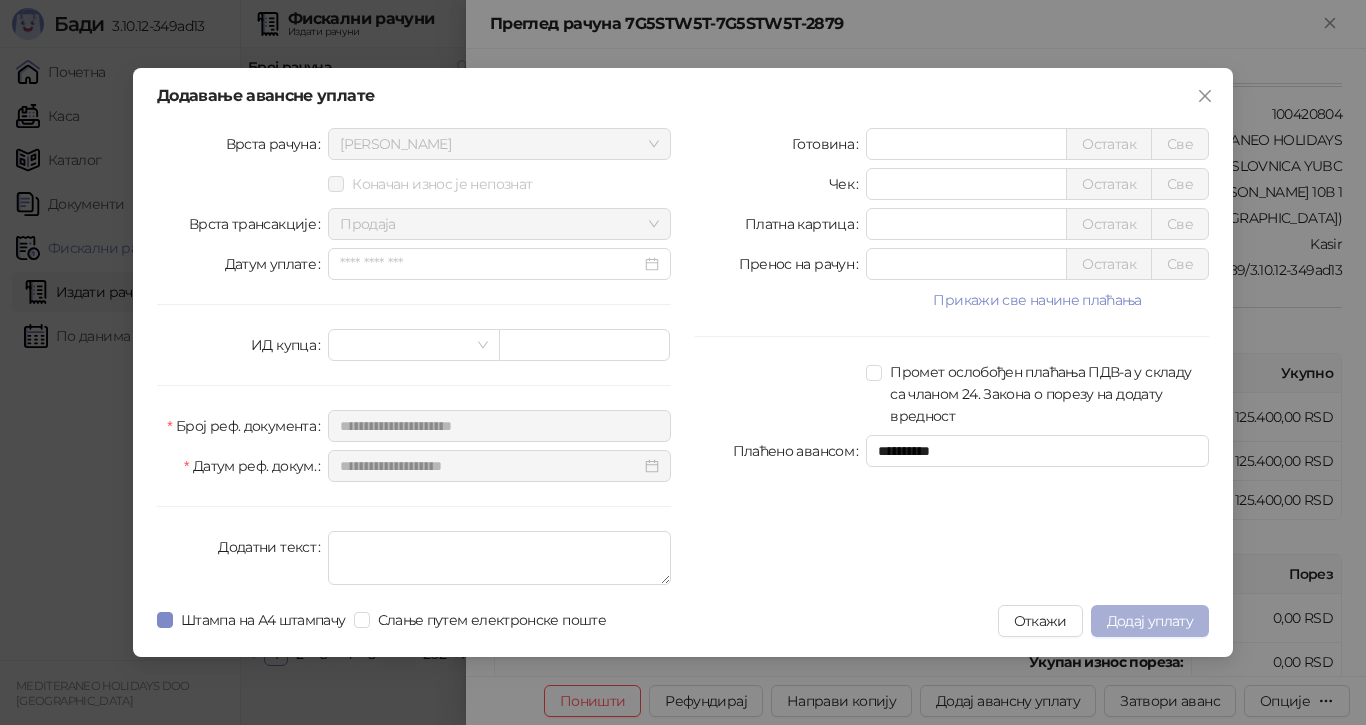 click on "Додај уплату" at bounding box center (1150, 621) 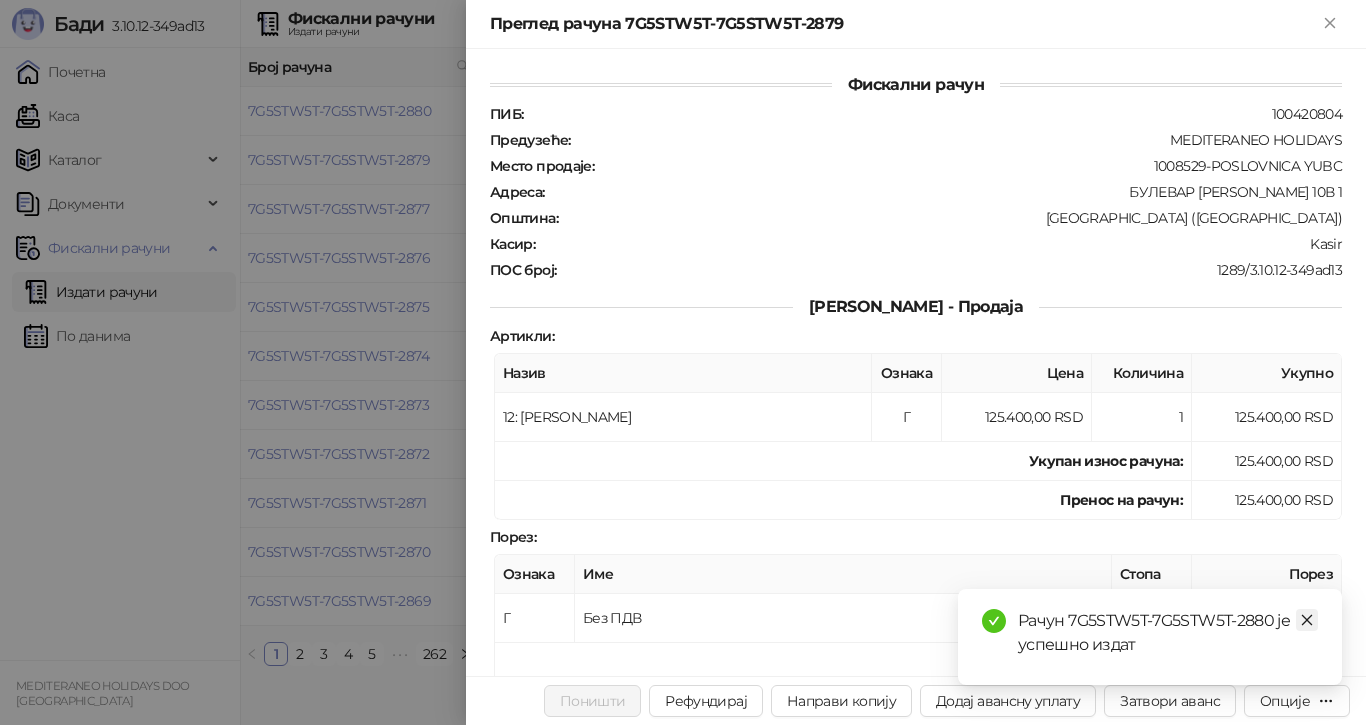click 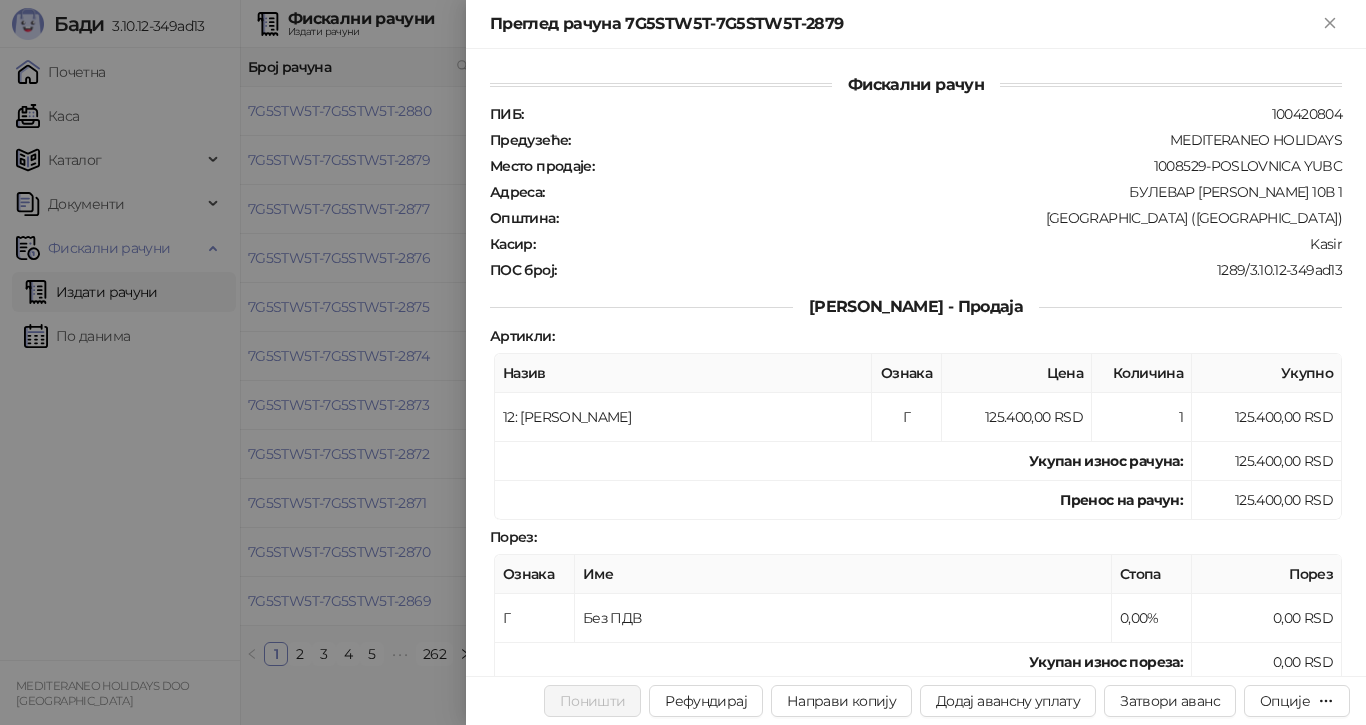 click at bounding box center [683, 362] 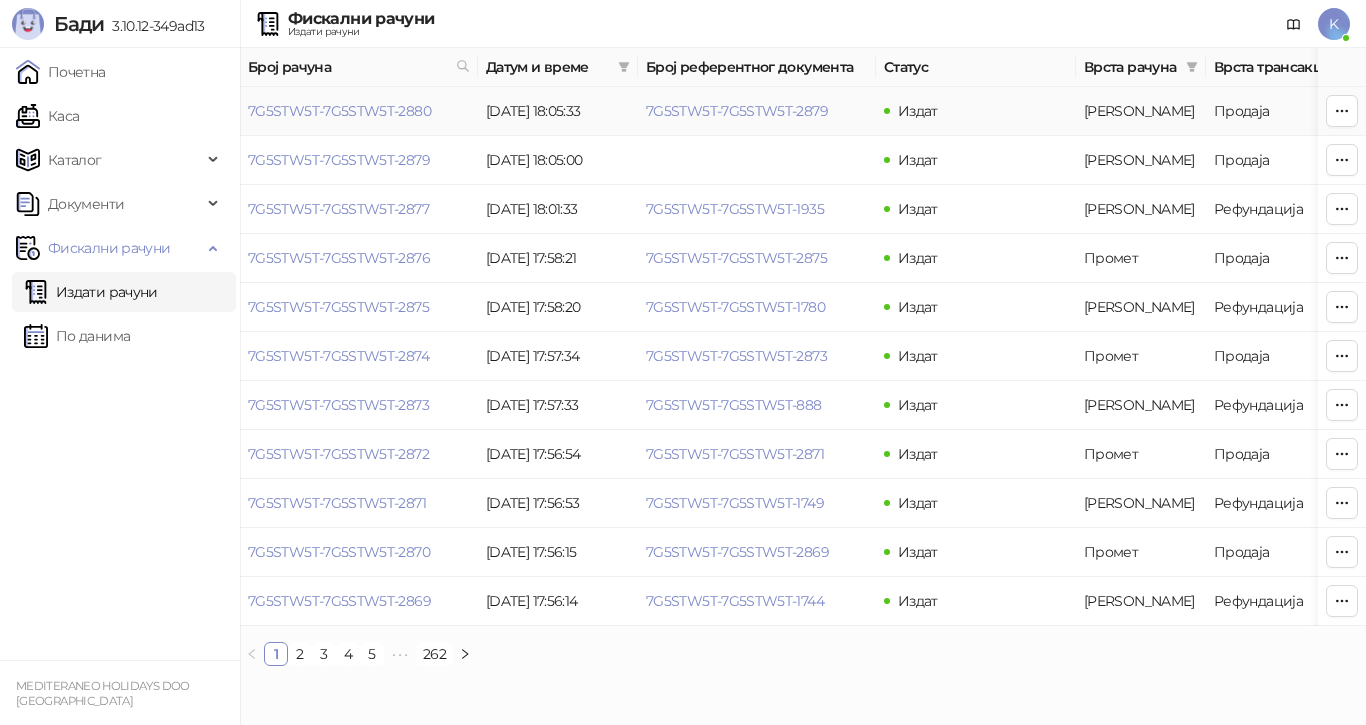 click on "7G5STW5T-7G5STW5T-2880" at bounding box center (339, 111) 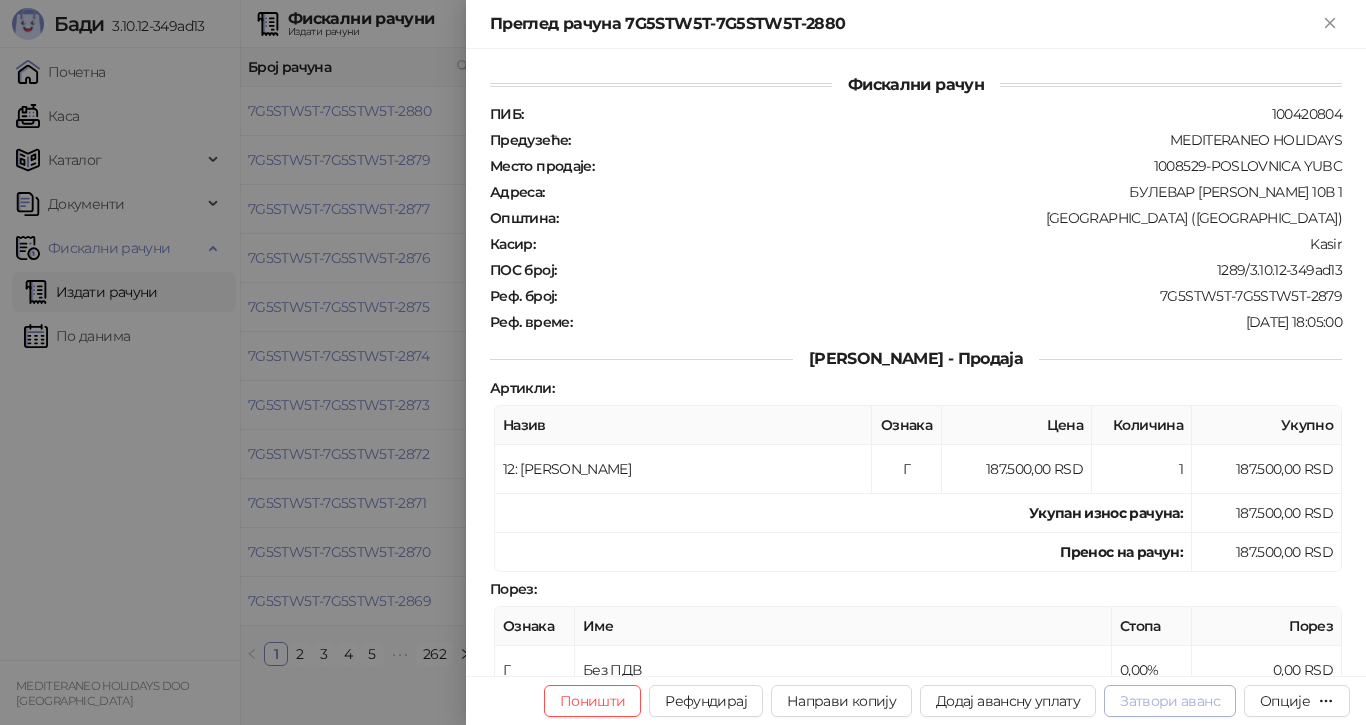 click on "Затвори аванс" at bounding box center (1170, 701) 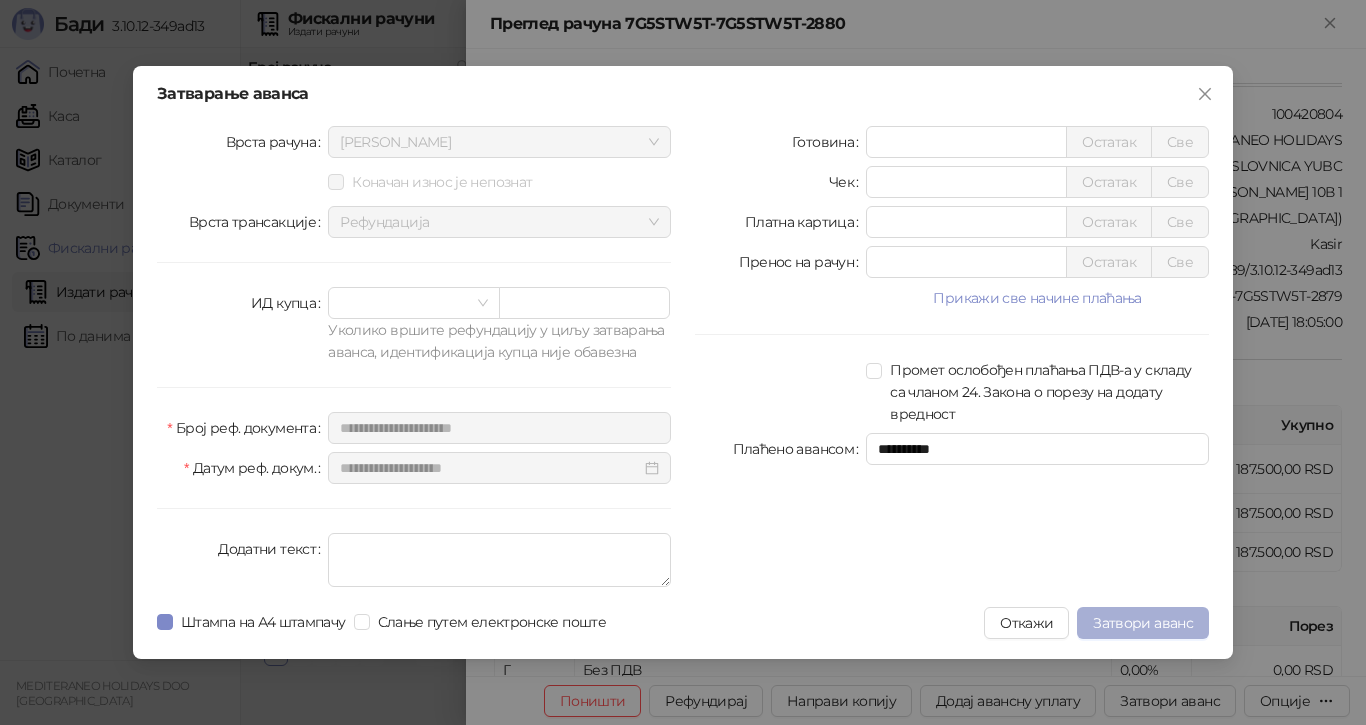 click on "Затвори аванс" at bounding box center (1143, 623) 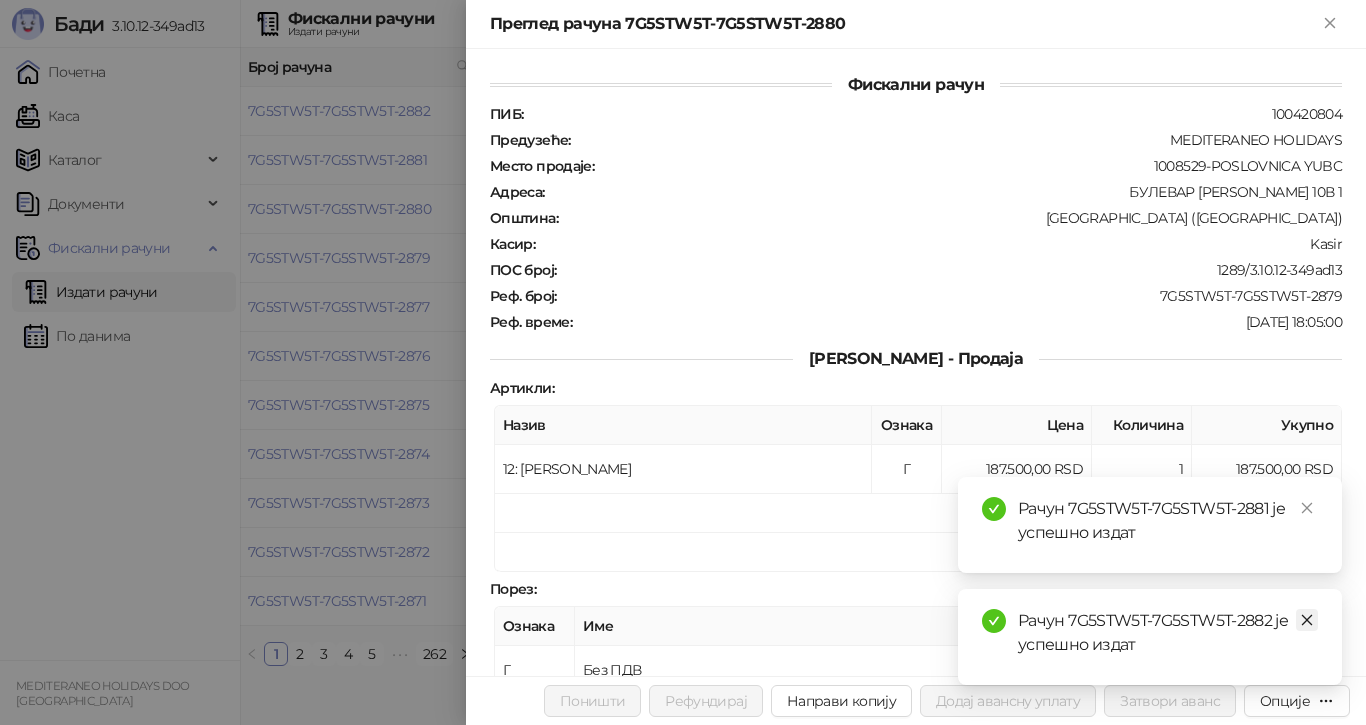 click 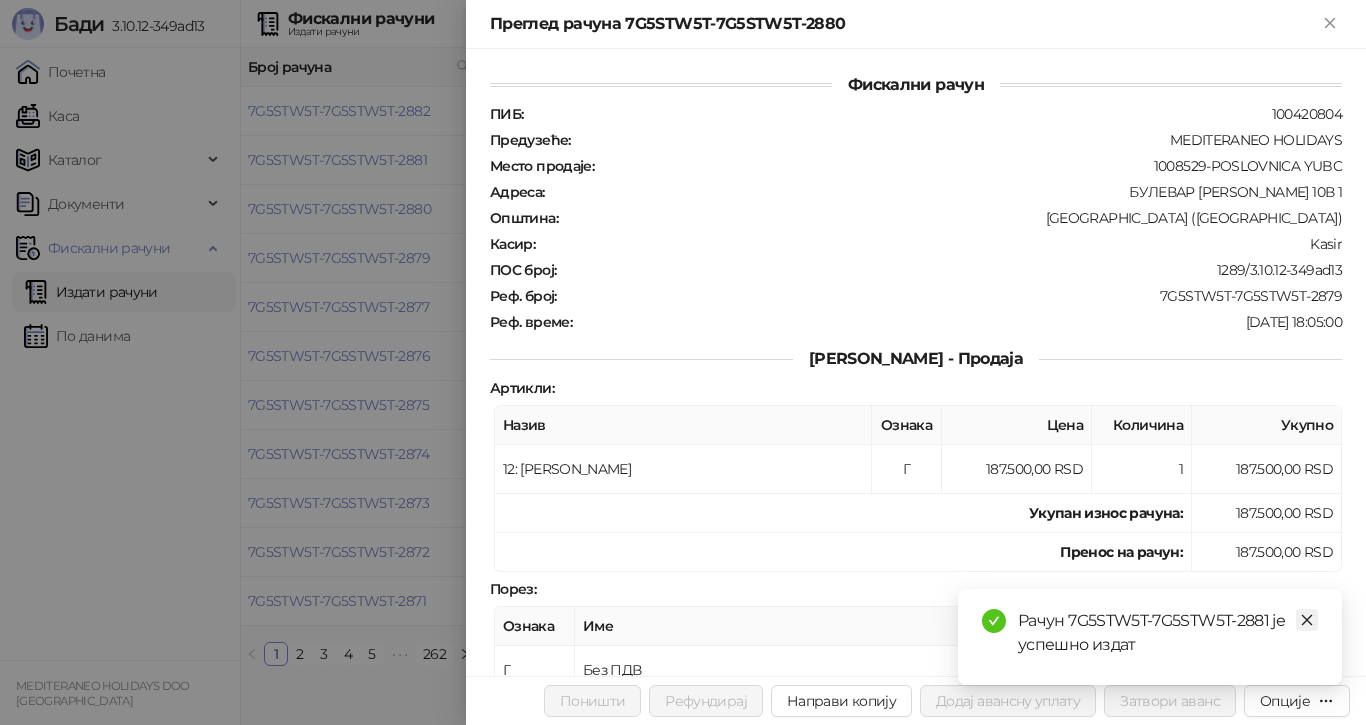 click 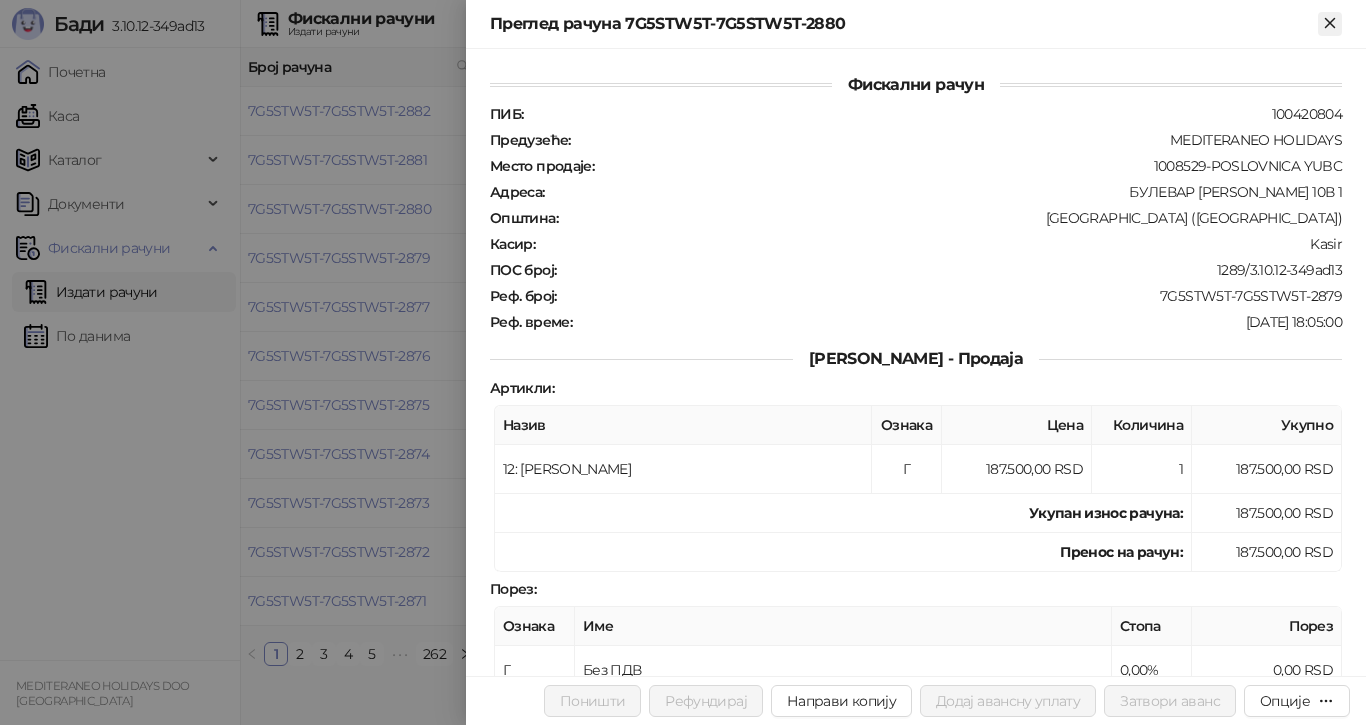click 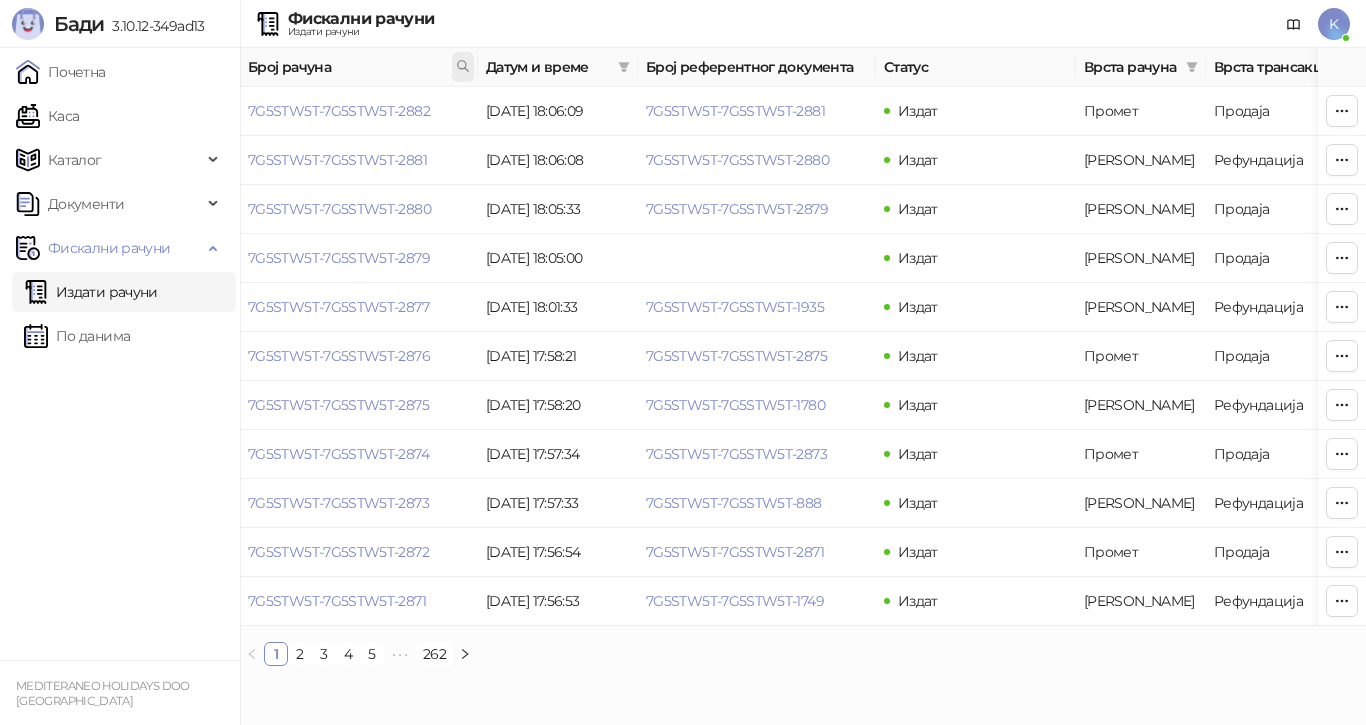 click 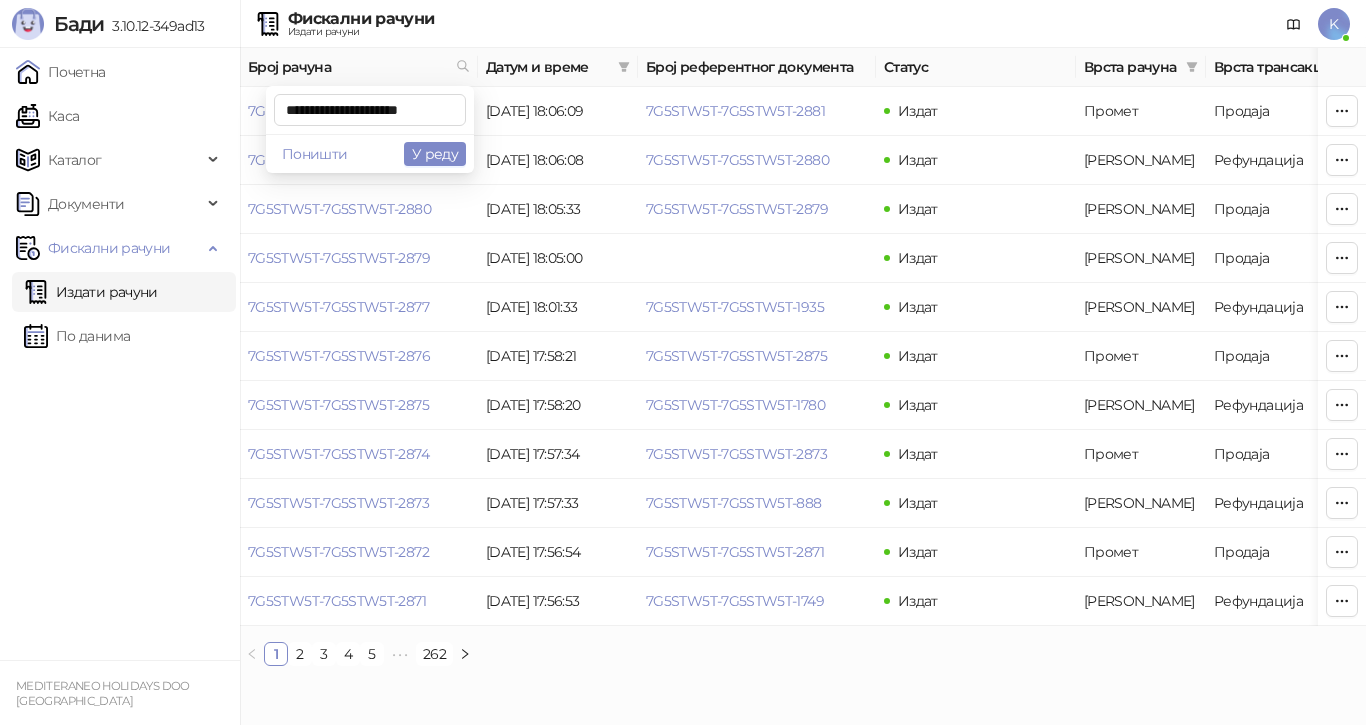 scroll, scrollTop: 0, scrollLeft: 8, axis: horizontal 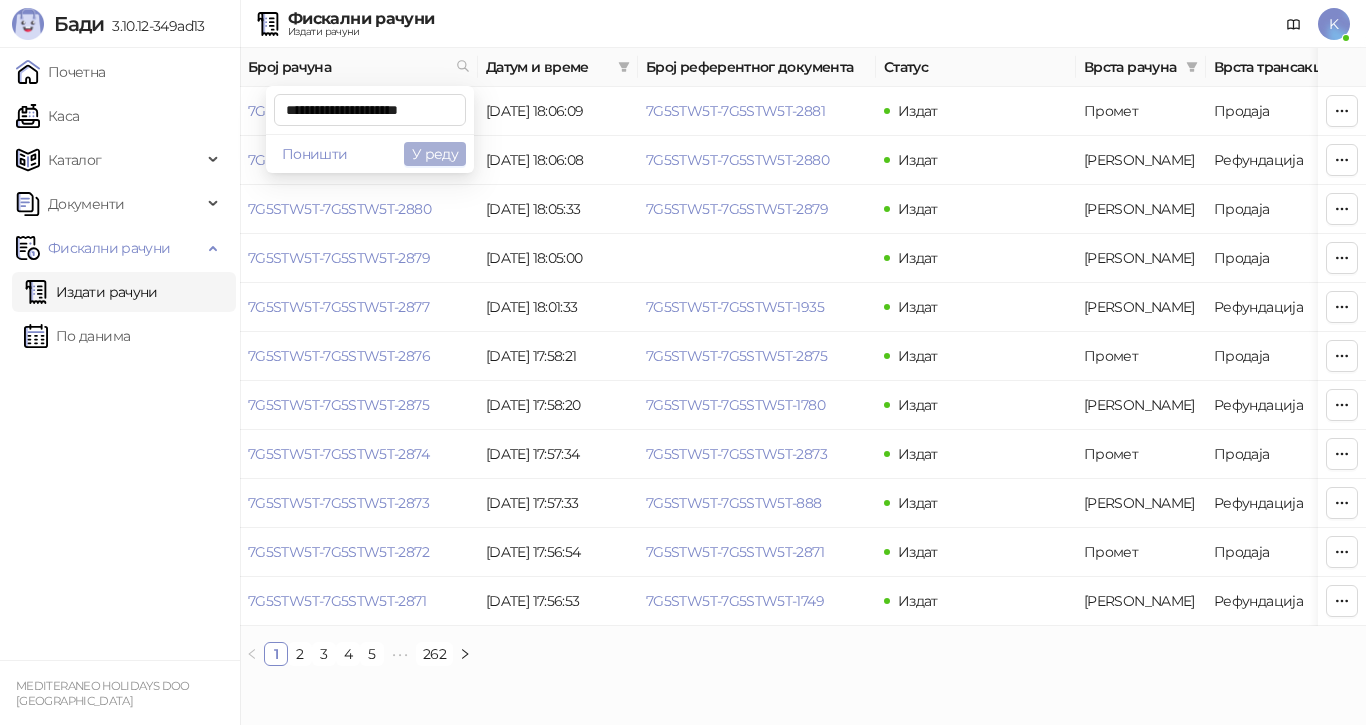 type on "**********" 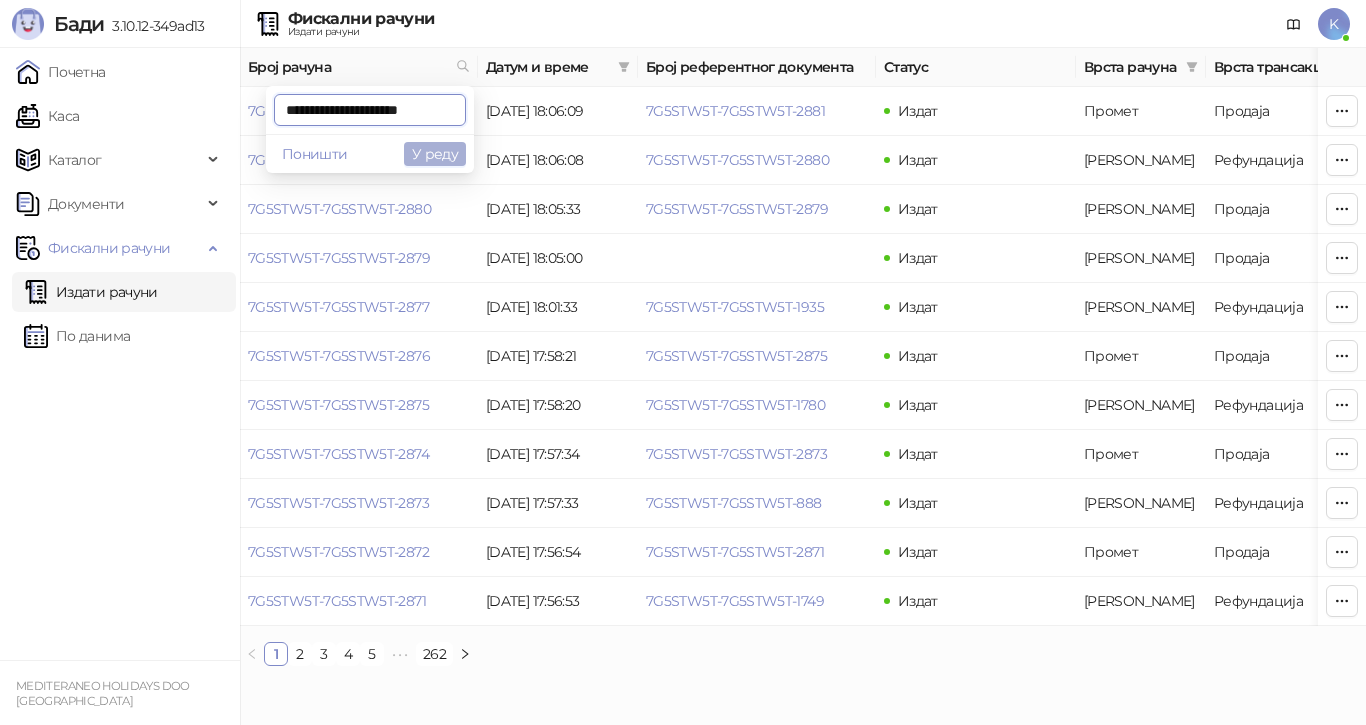 click on "У реду" at bounding box center [435, 154] 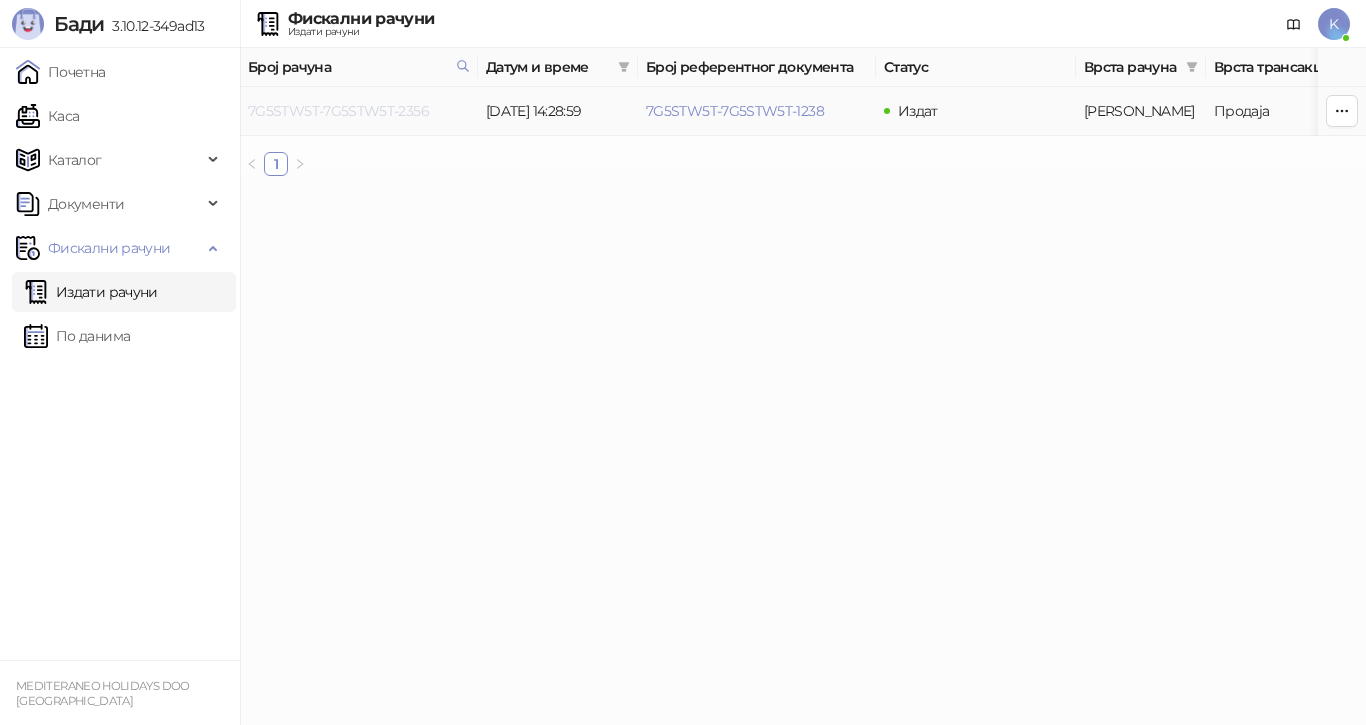 click on "7G5STW5T-7G5STW5T-2356" at bounding box center (338, 111) 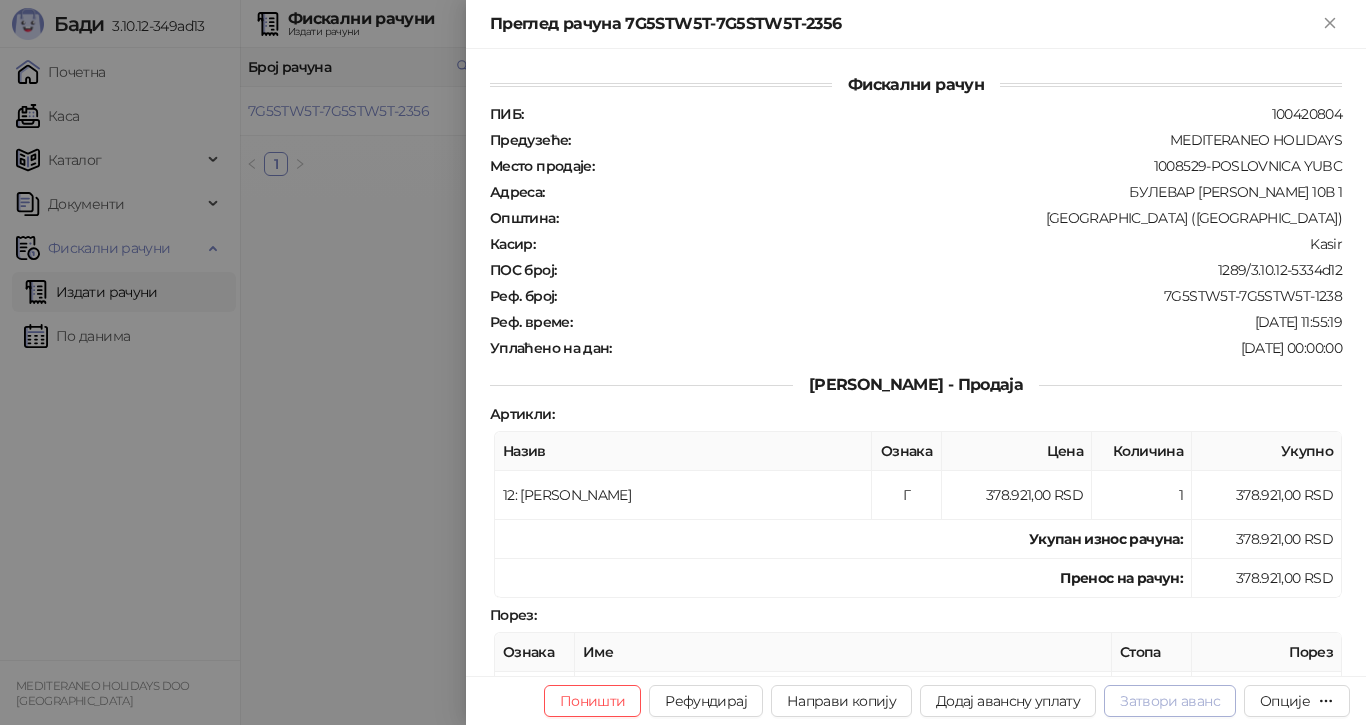 click on "Затвори аванс" at bounding box center [1170, 701] 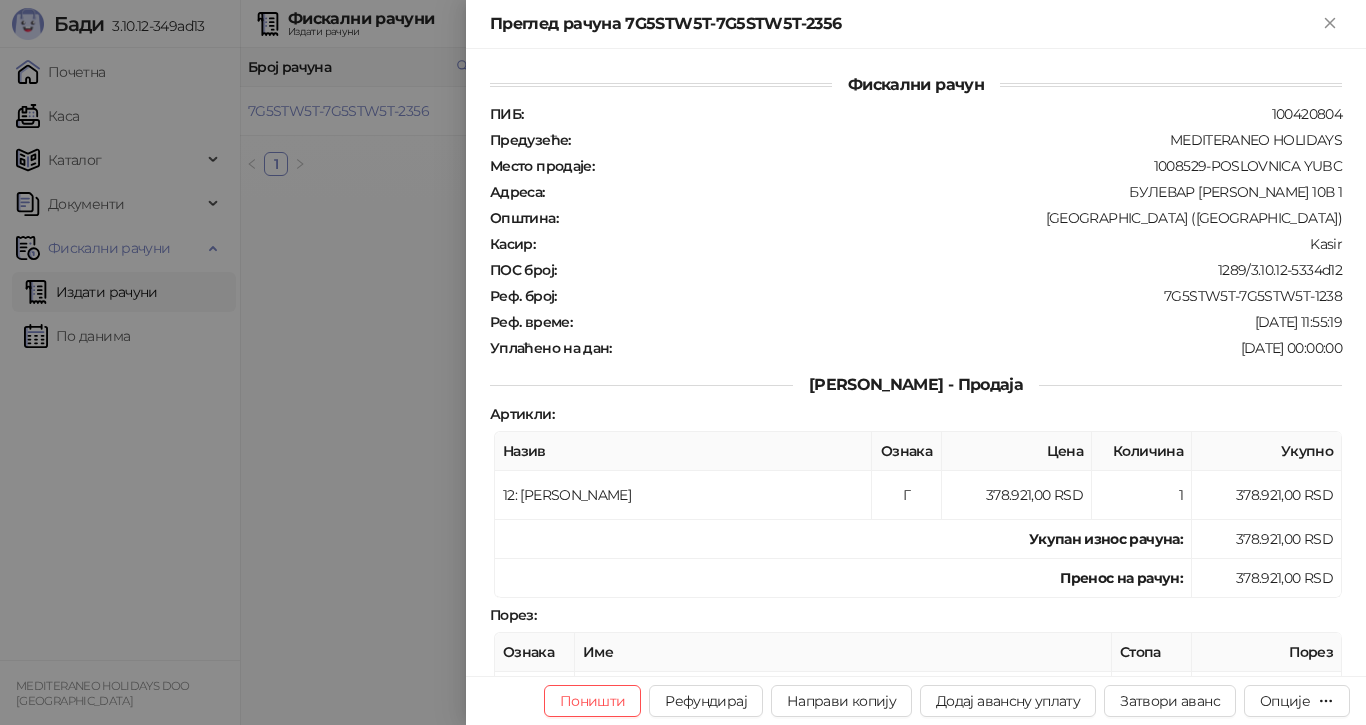 type on "**********" 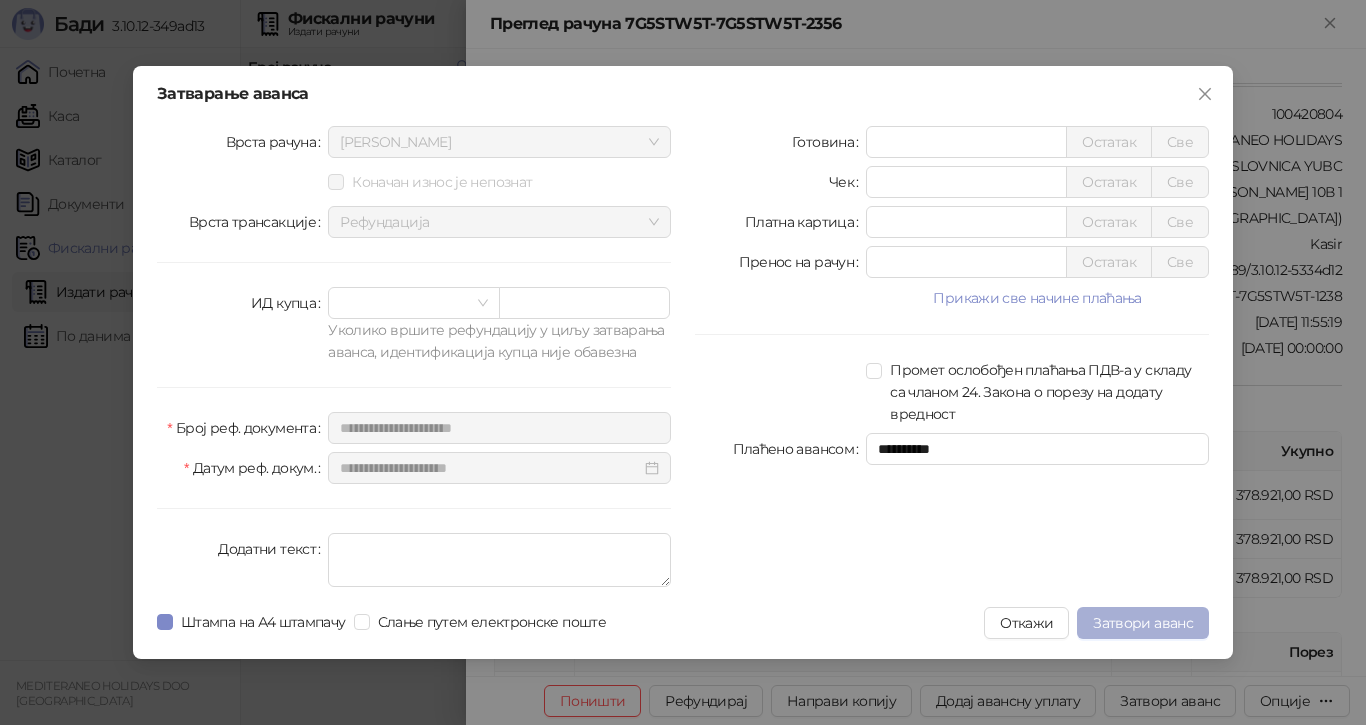 click on "Затвори аванс" at bounding box center [1143, 623] 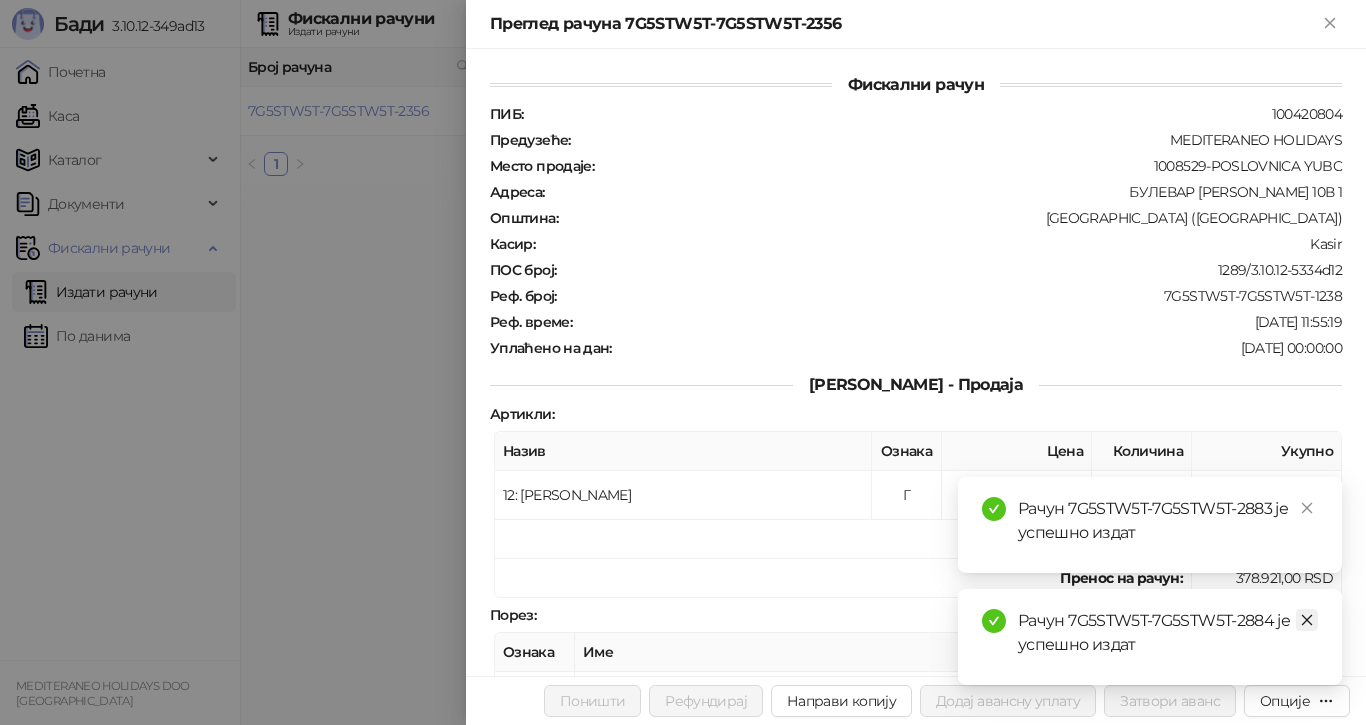 click 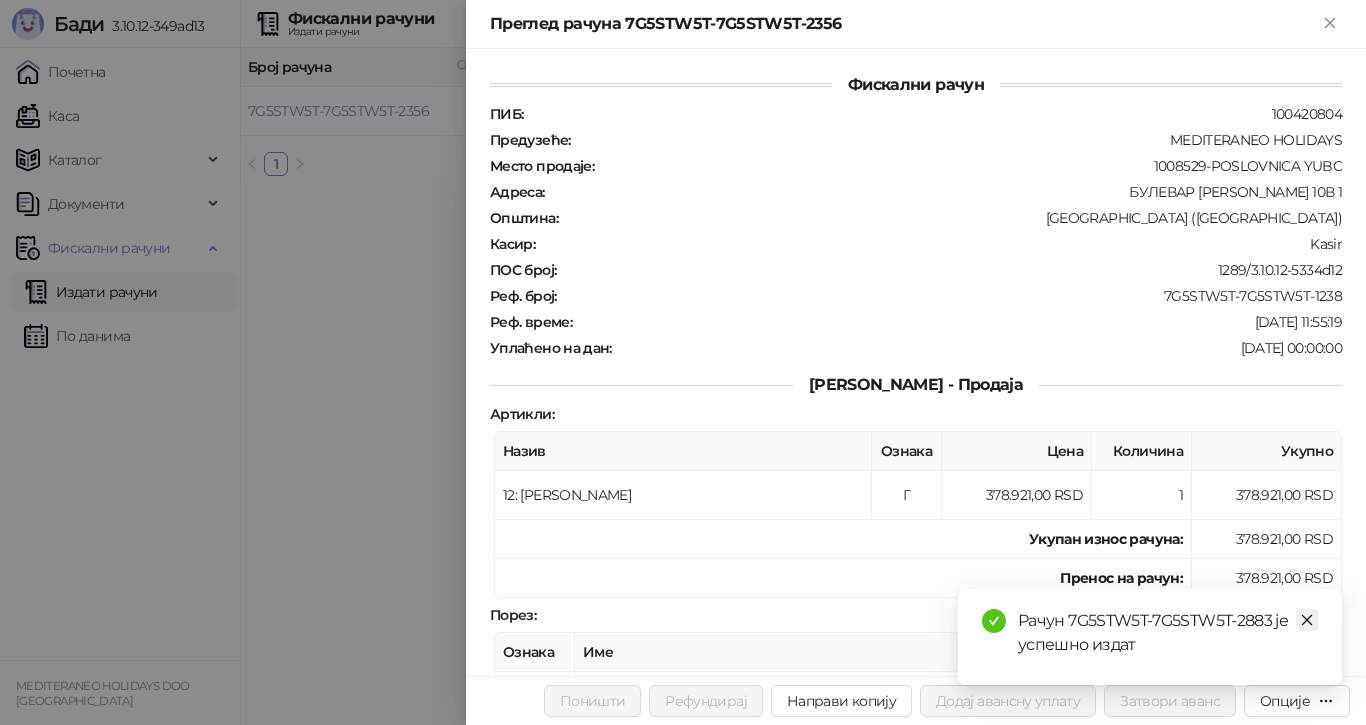 click 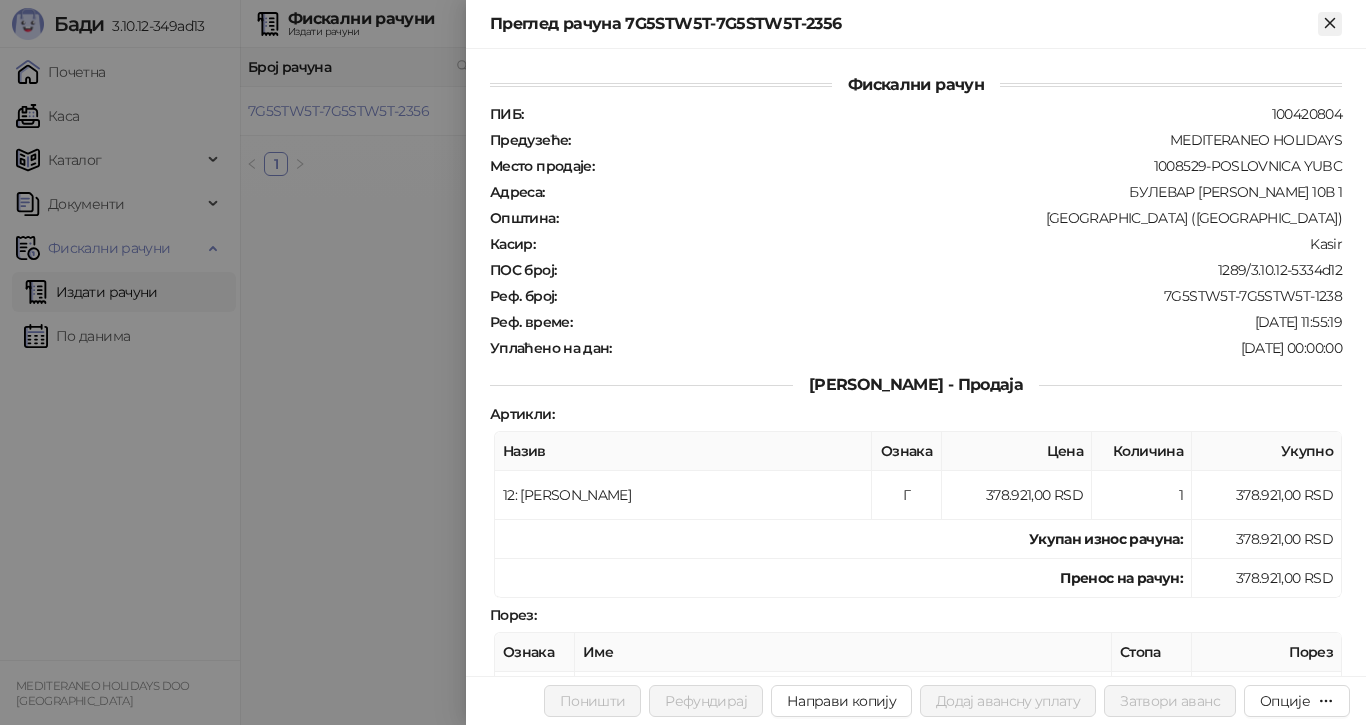 click 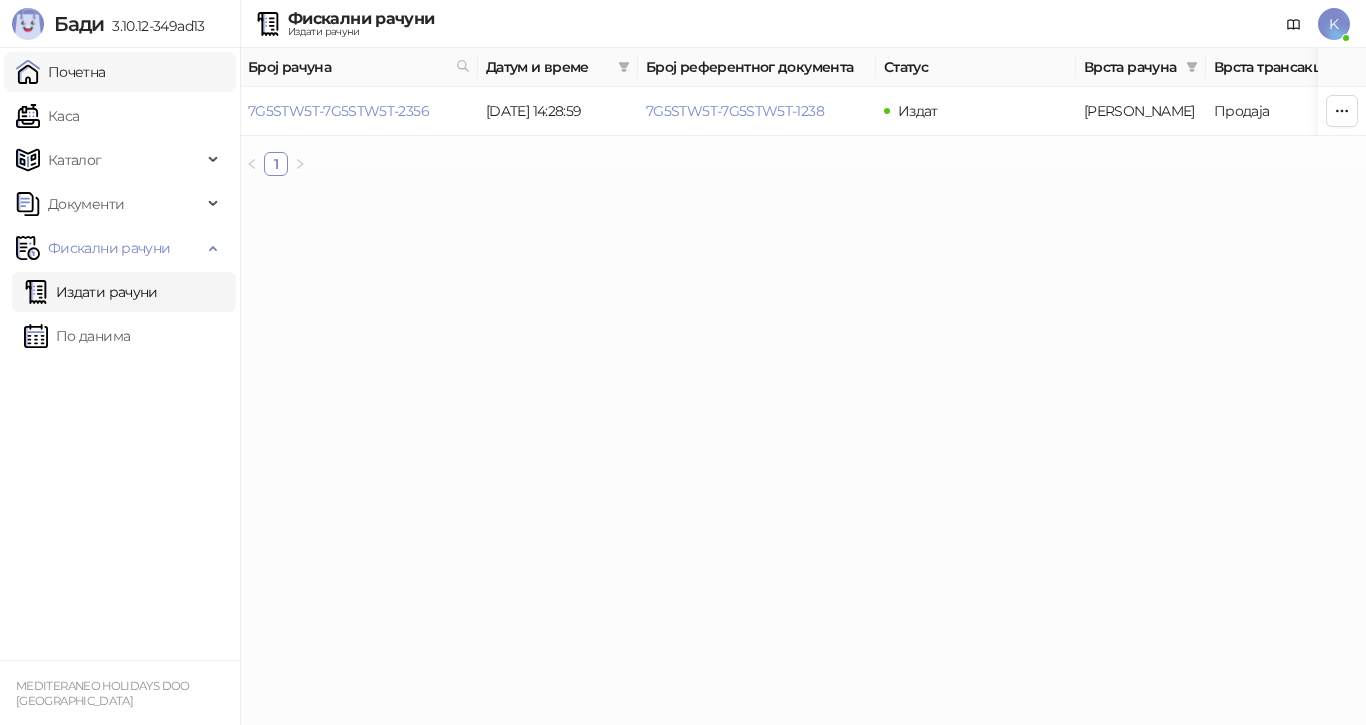 click on "Почетна" at bounding box center (61, 72) 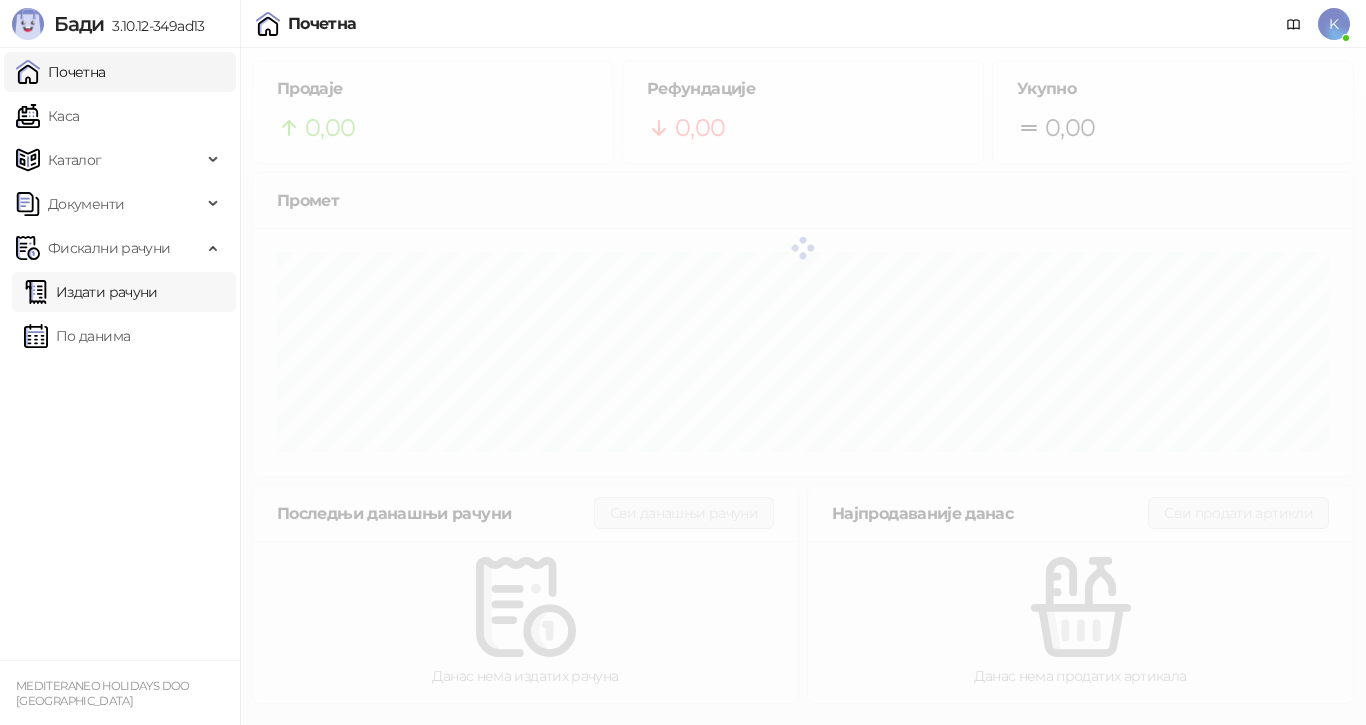 click on "Издати рачуни" at bounding box center (91, 292) 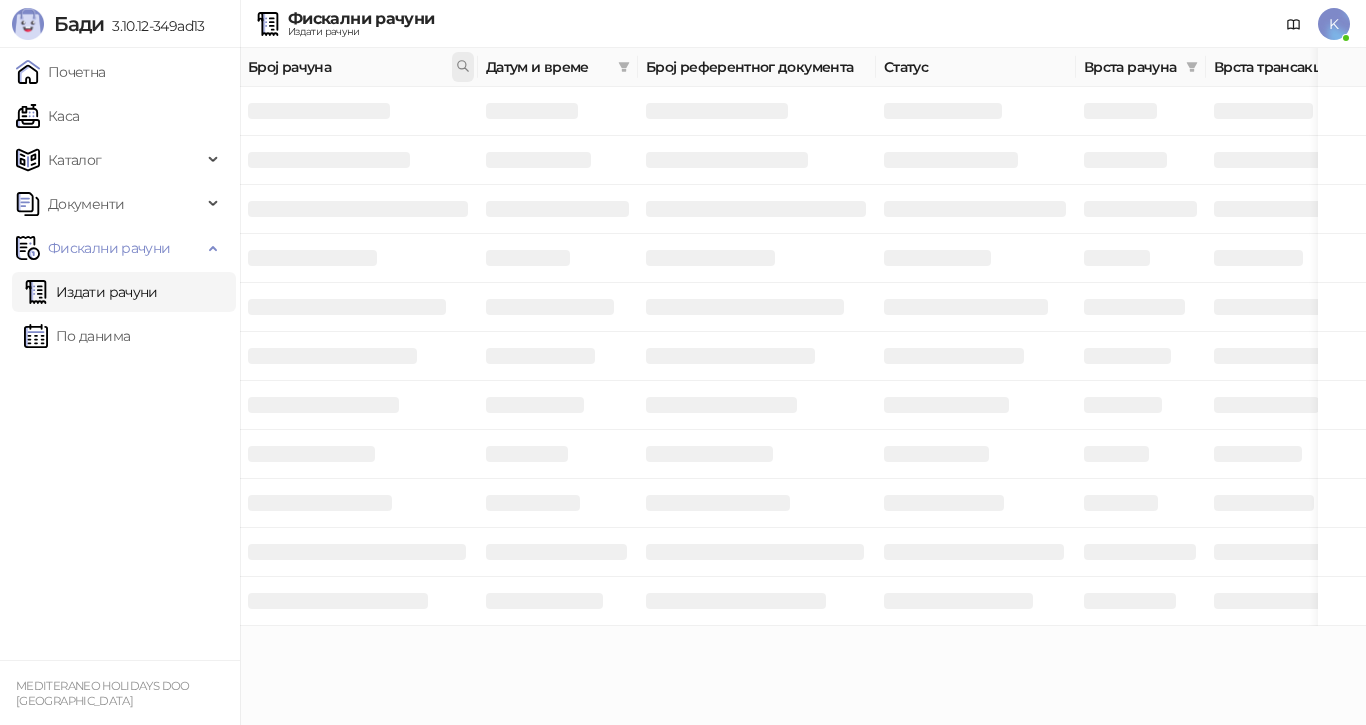 click 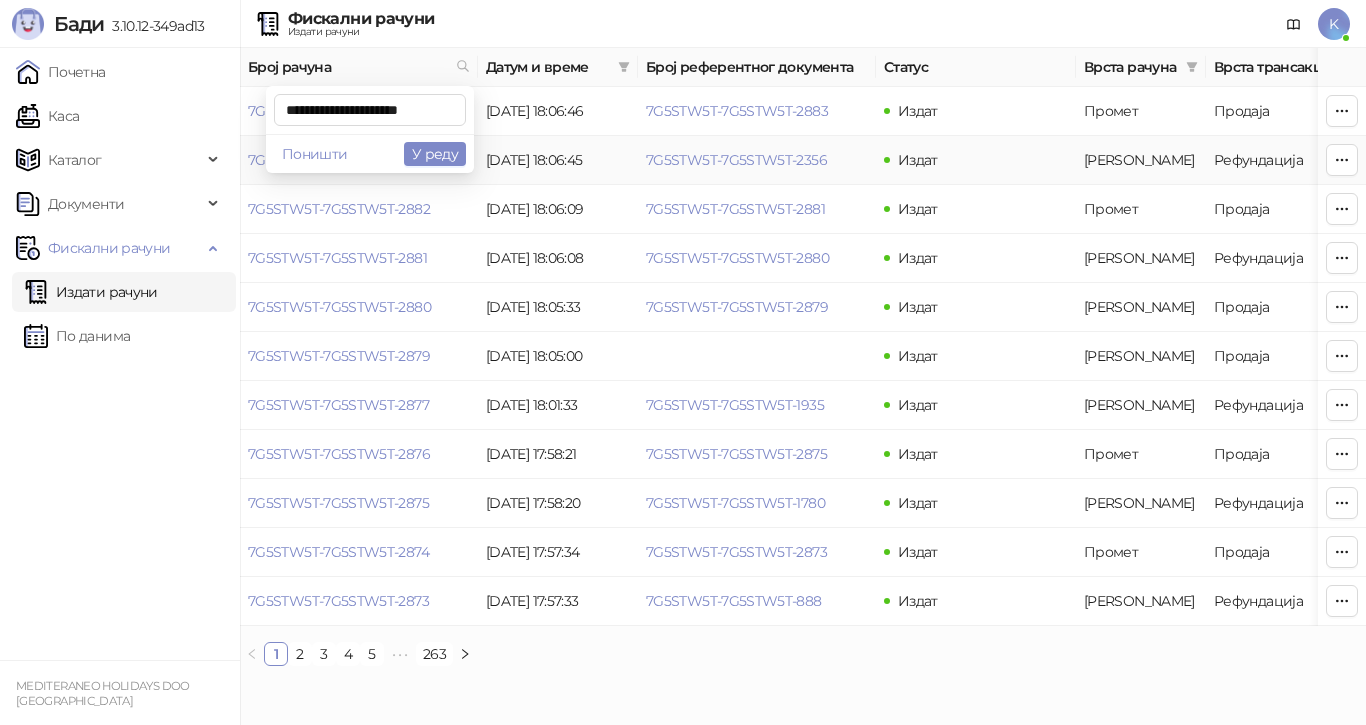 scroll, scrollTop: 0, scrollLeft: 5, axis: horizontal 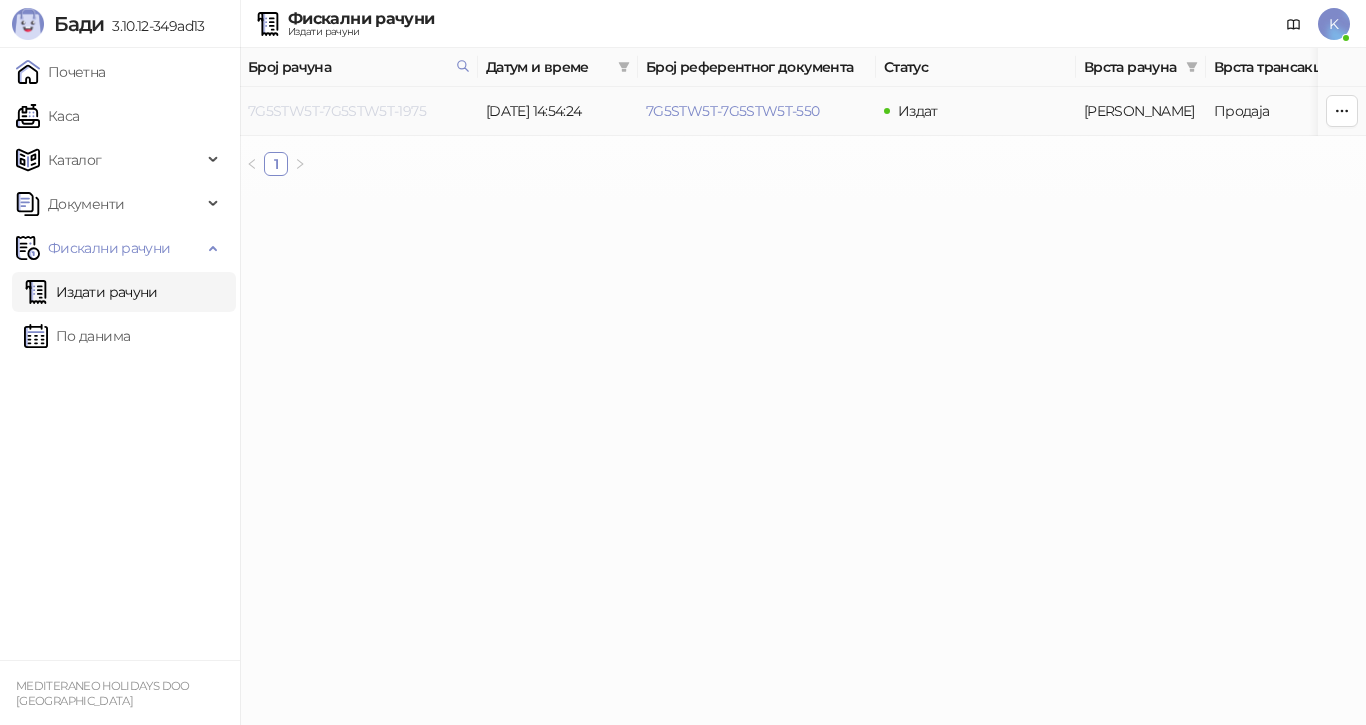 click on "7G5STW5T-7G5STW5T-1975" at bounding box center (337, 111) 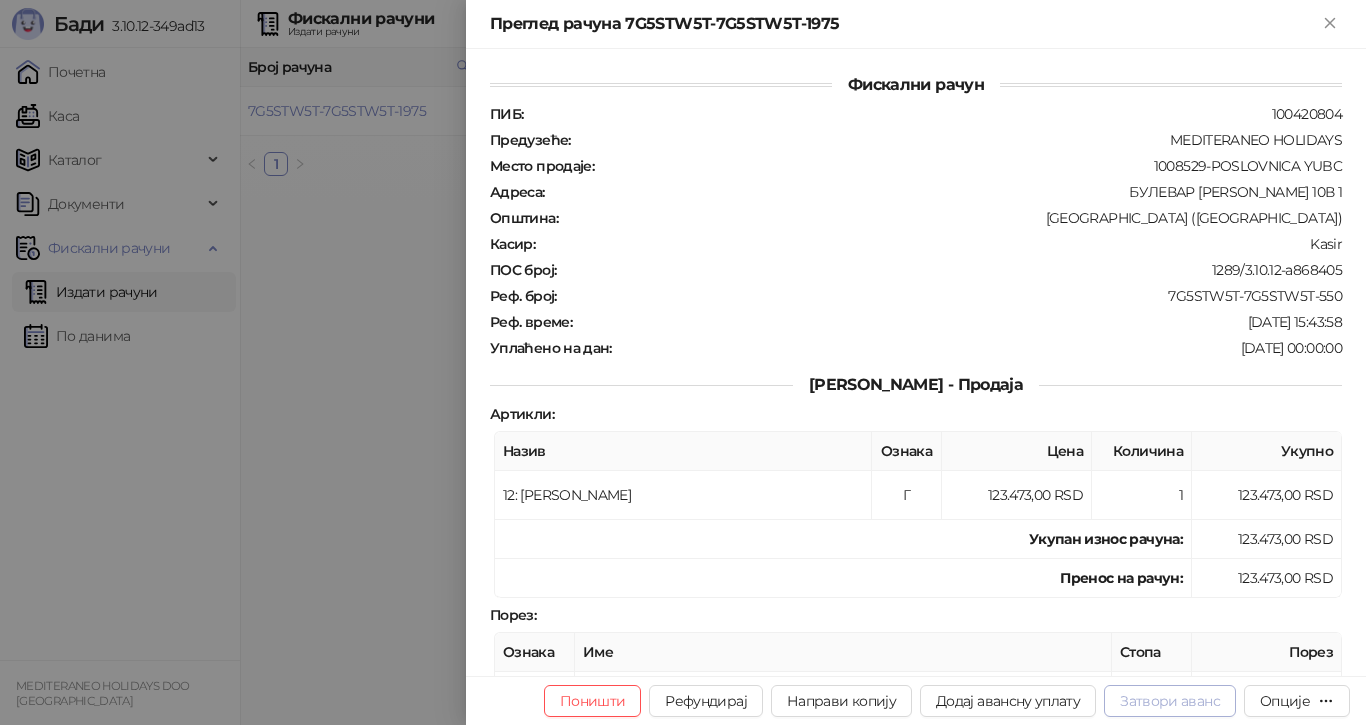 click on "Затвори аванс" at bounding box center (1170, 701) 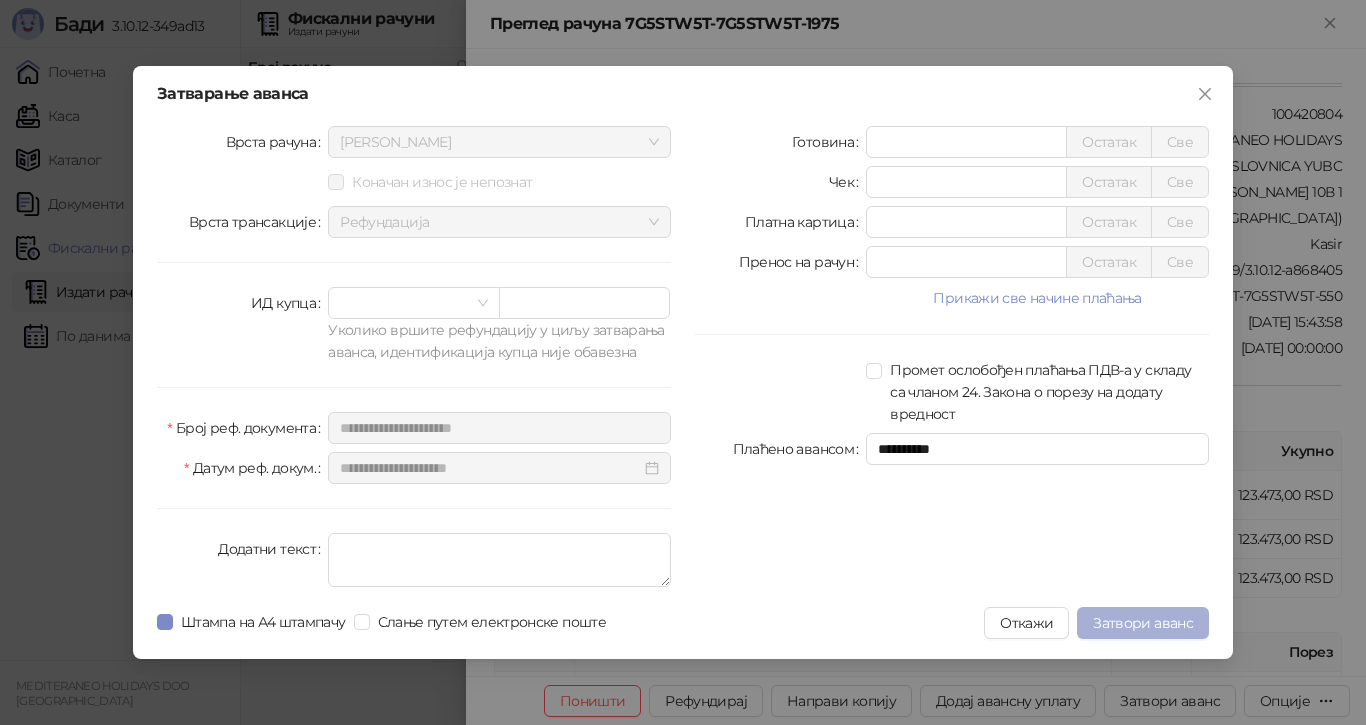 click on "Затвори аванс" at bounding box center [1143, 623] 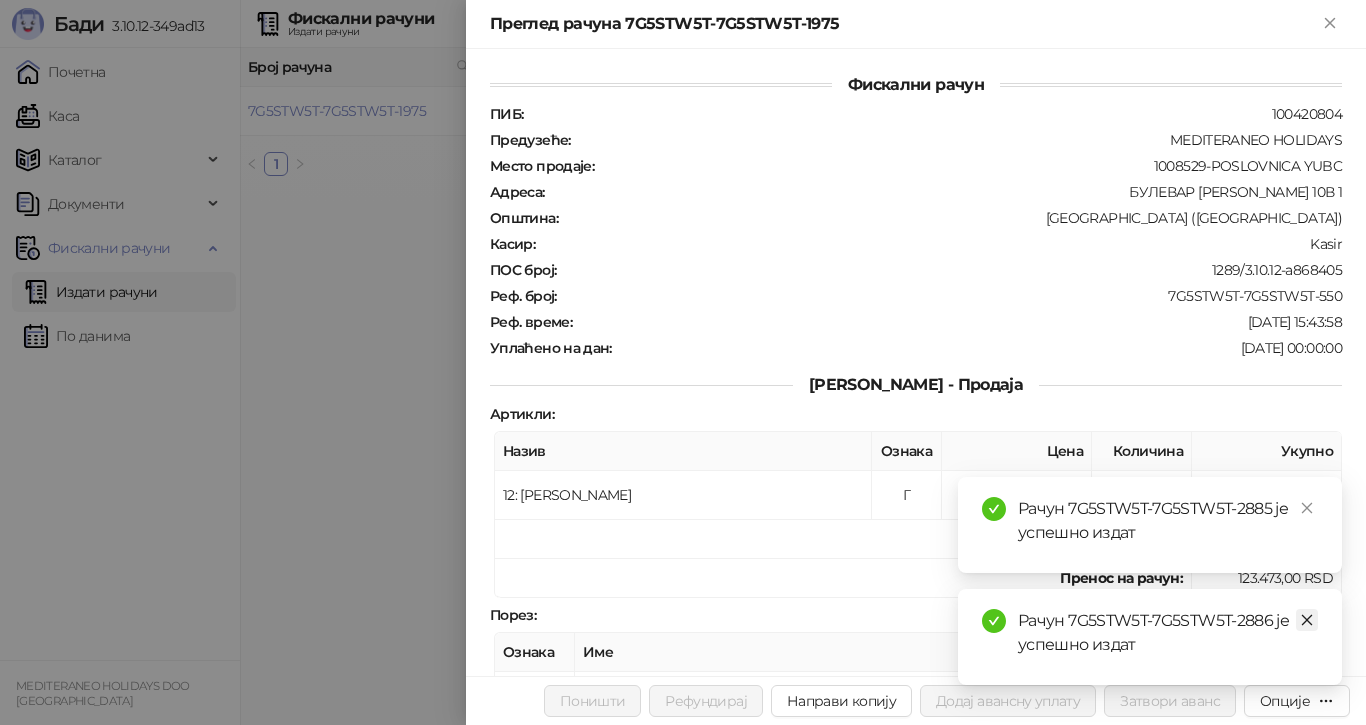 click 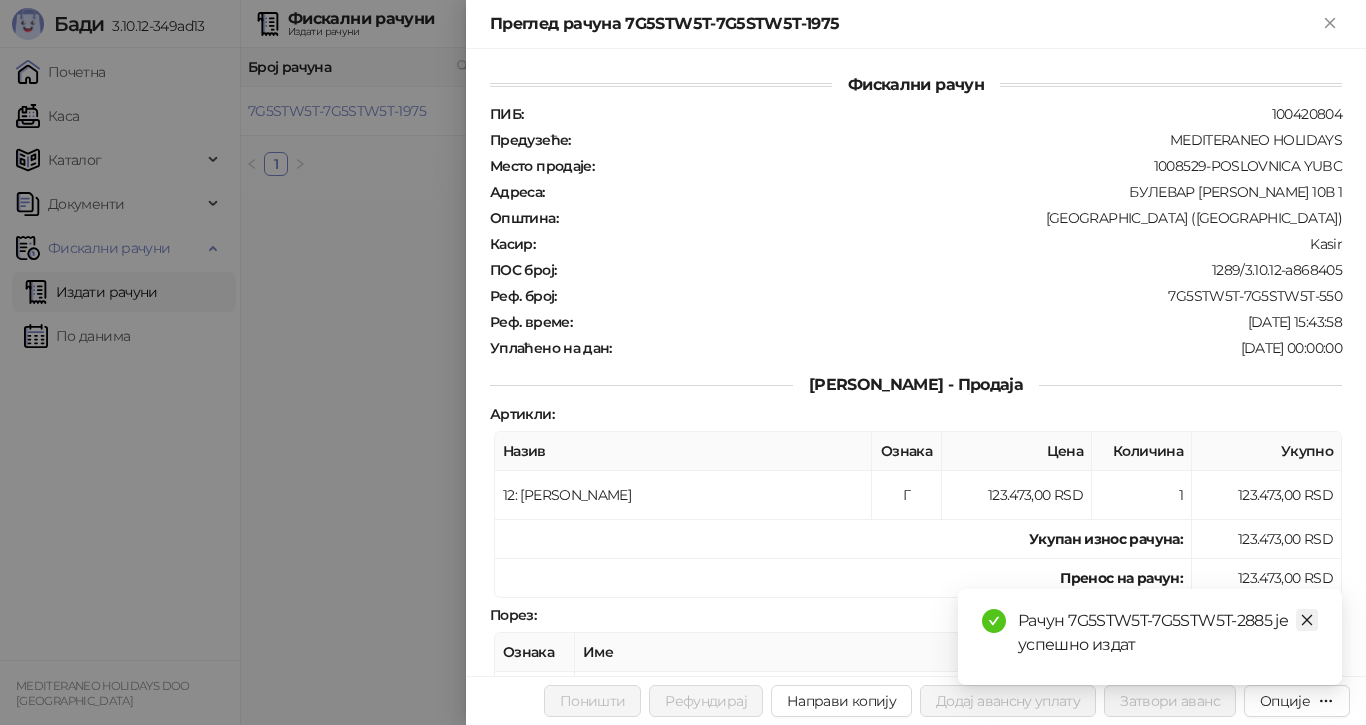 click at bounding box center [1307, 620] 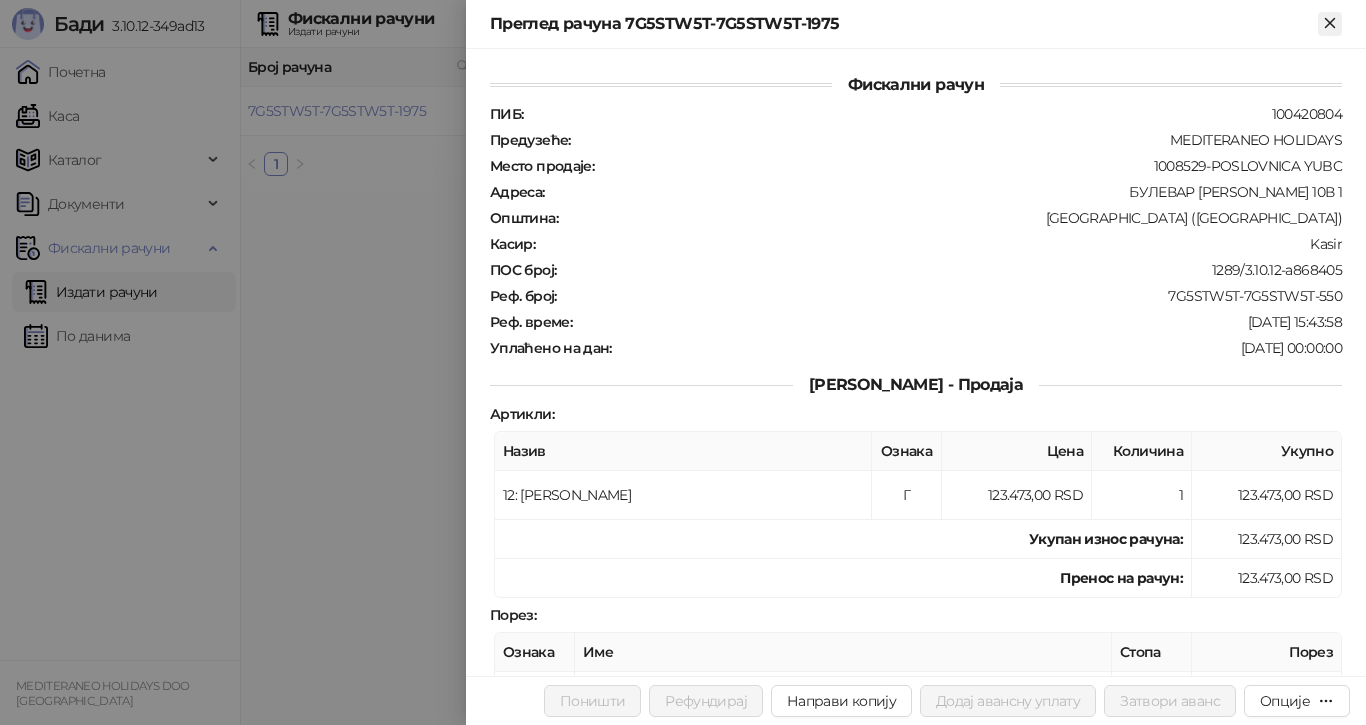 click 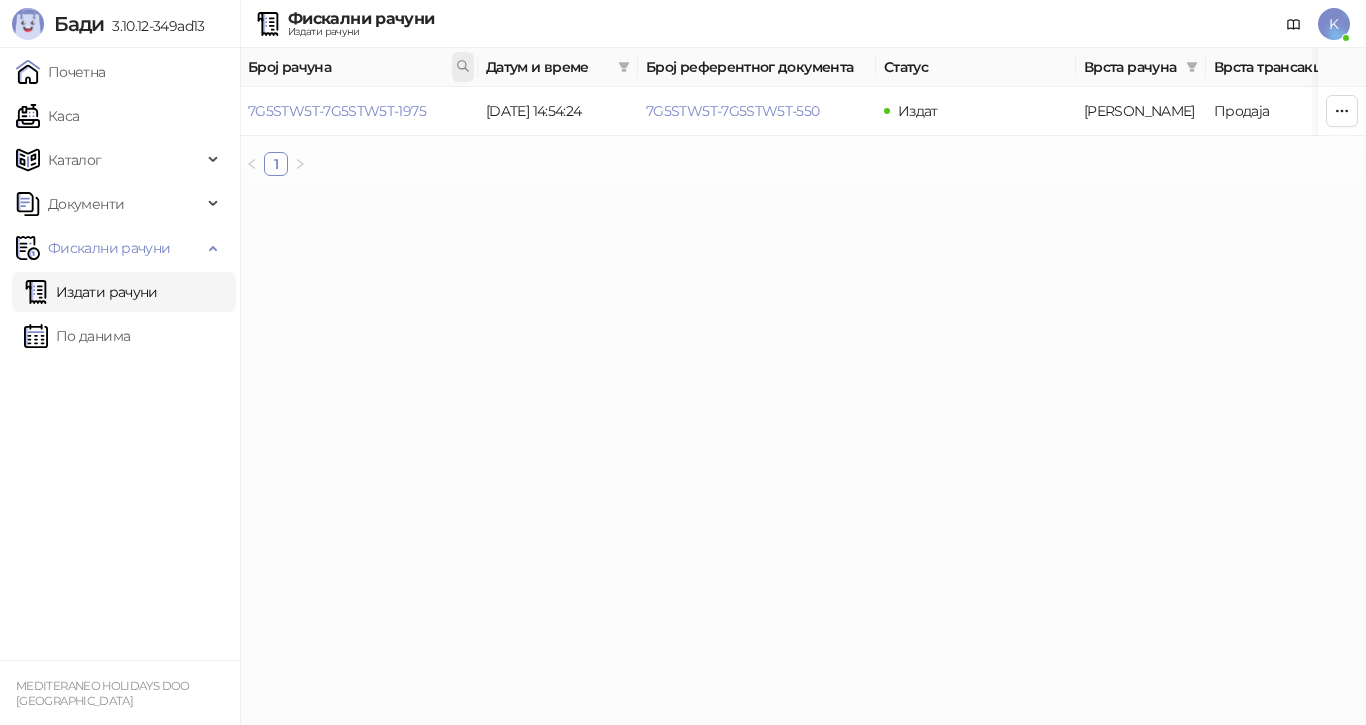 click 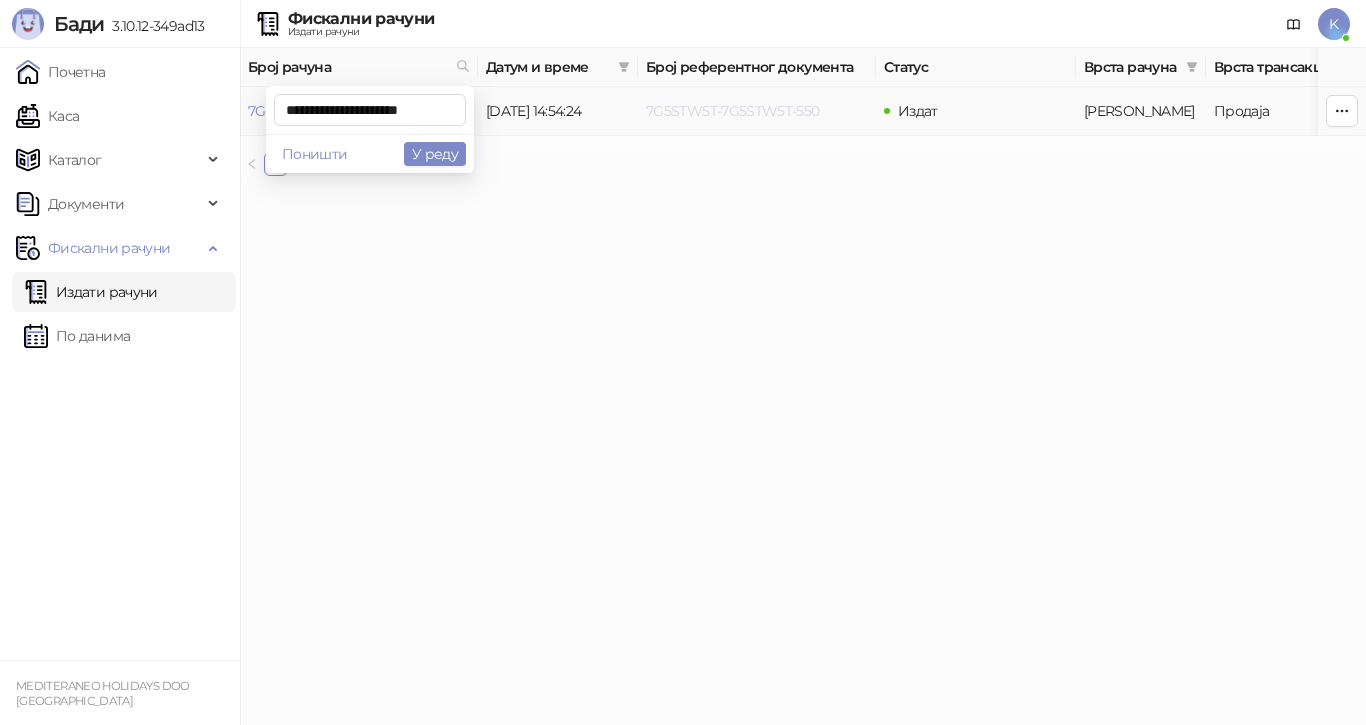 scroll, scrollTop: 0, scrollLeft: 6, axis: horizontal 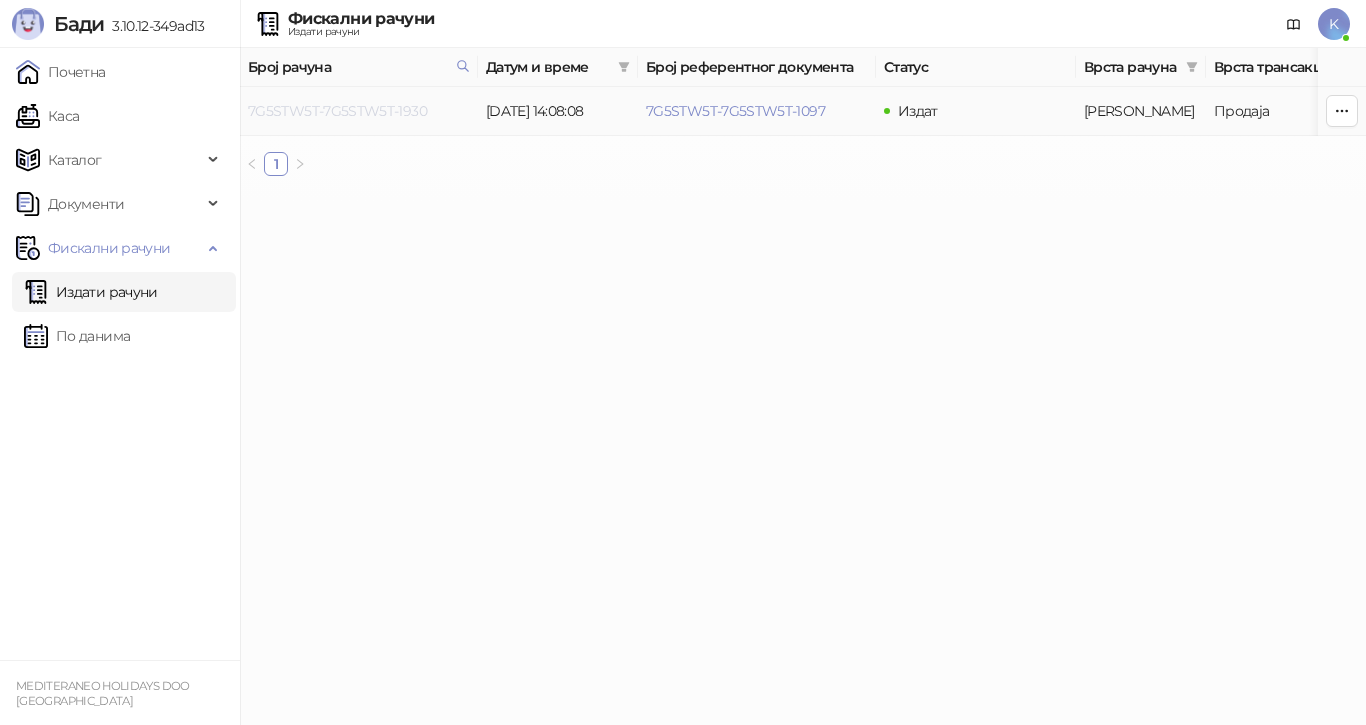 click on "7G5STW5T-7G5STW5T-1930" at bounding box center [337, 111] 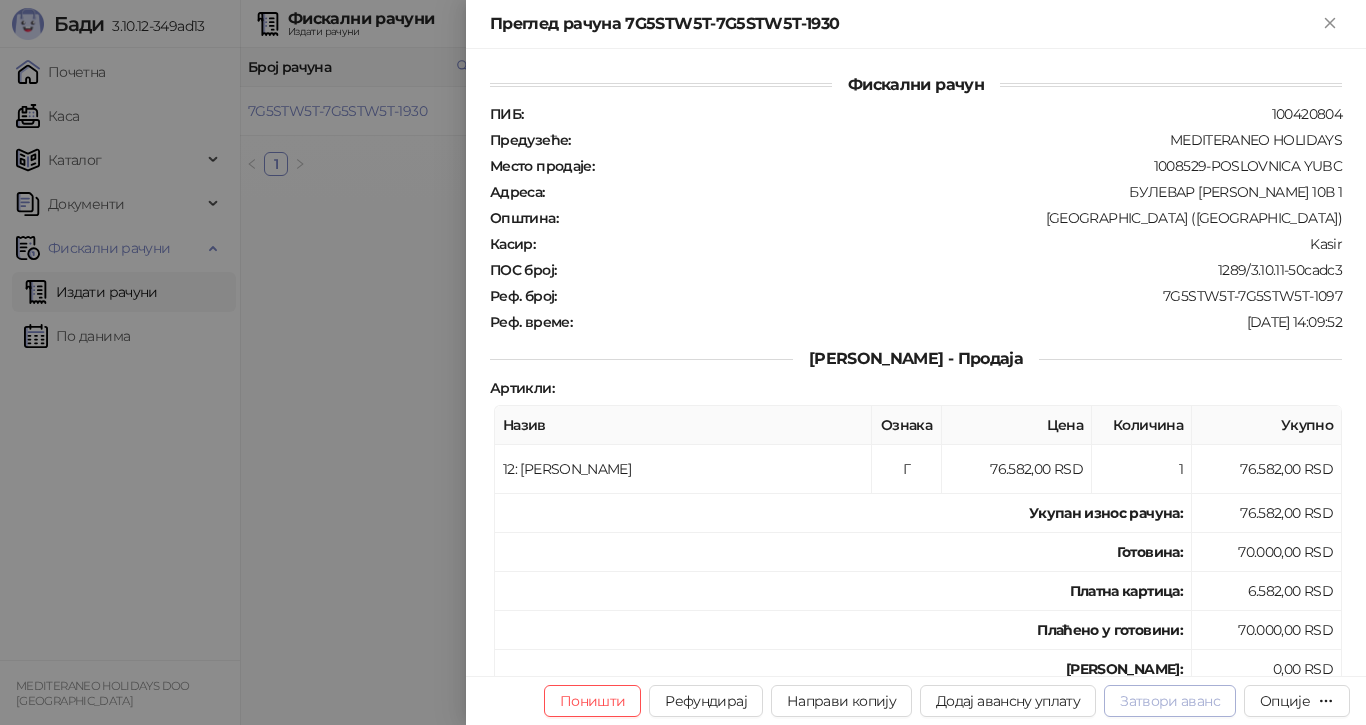 click on "Затвори аванс" at bounding box center (1170, 701) 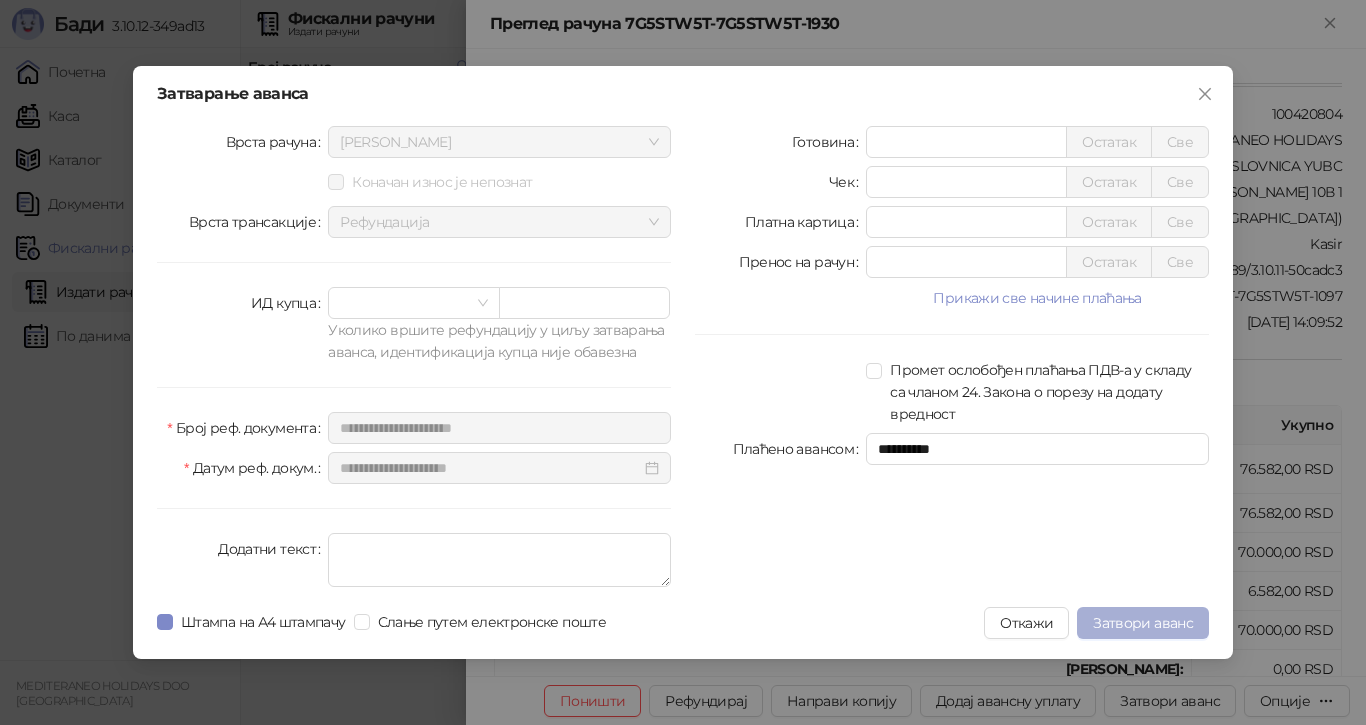 click on "Затвори аванс" at bounding box center (1143, 623) 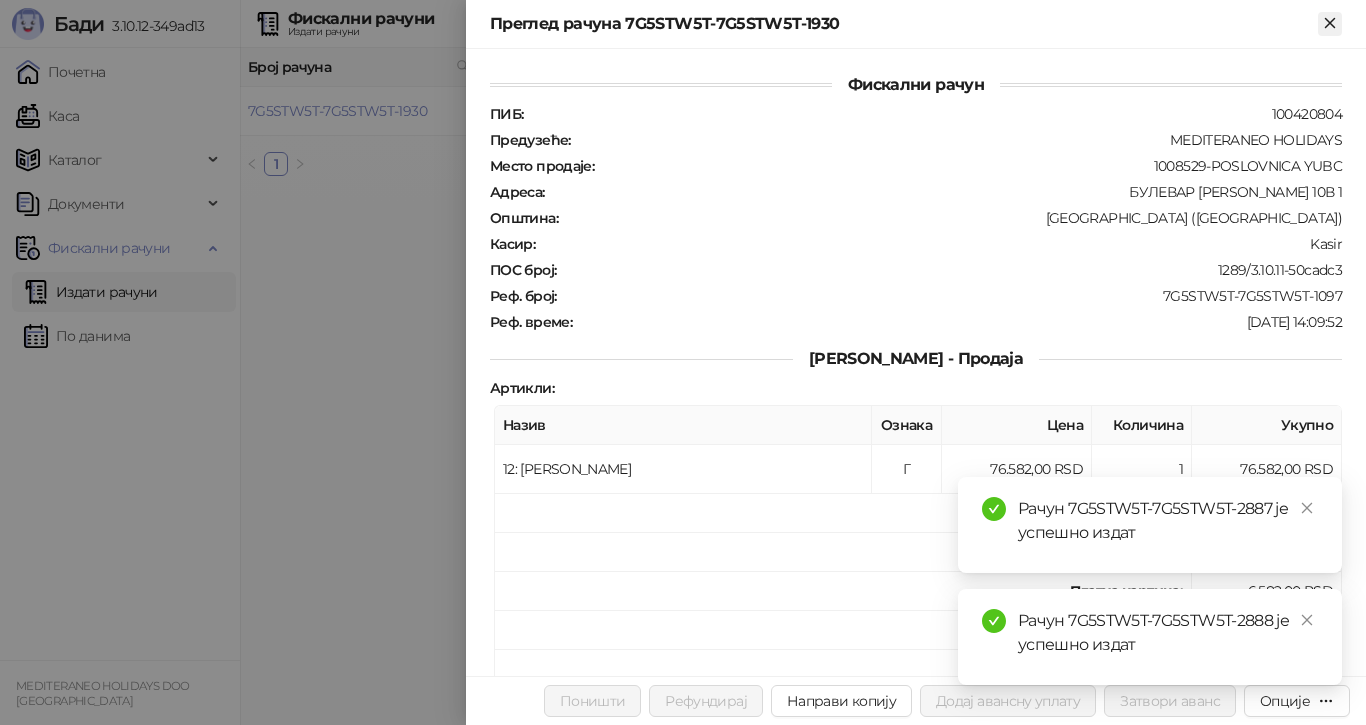 click 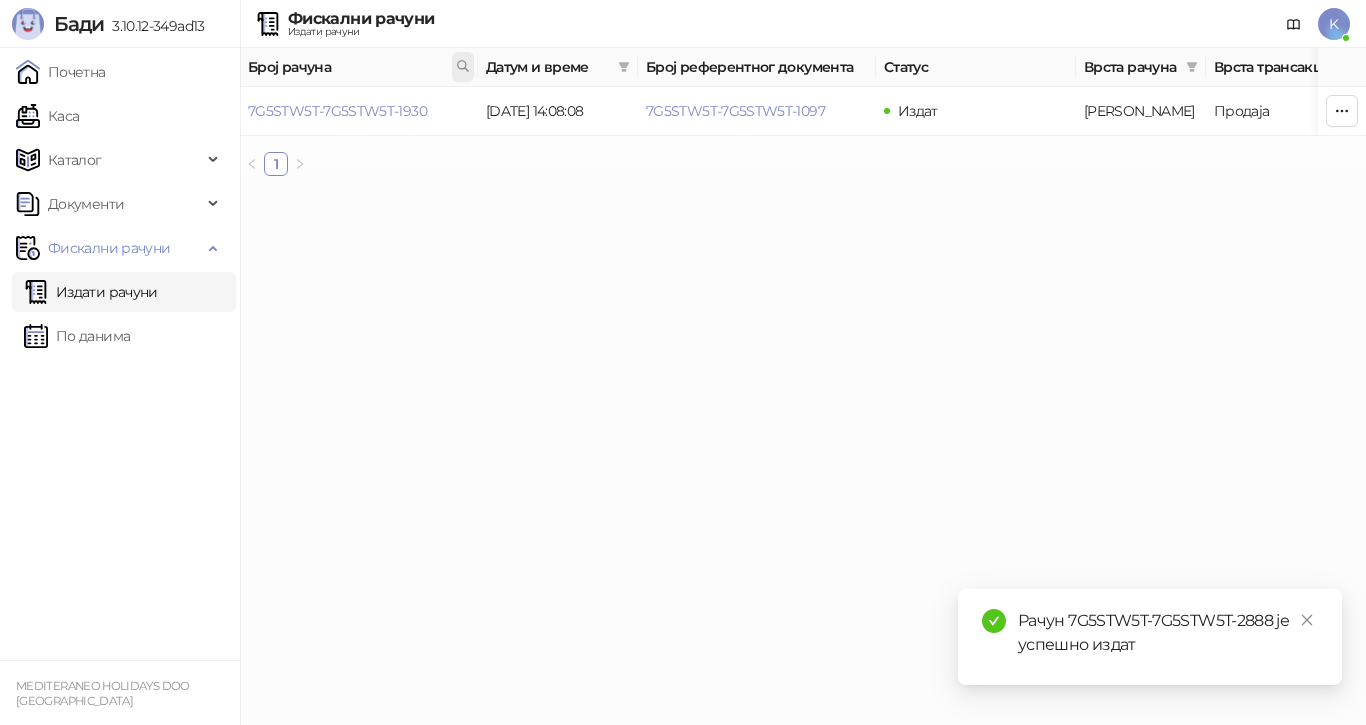 click 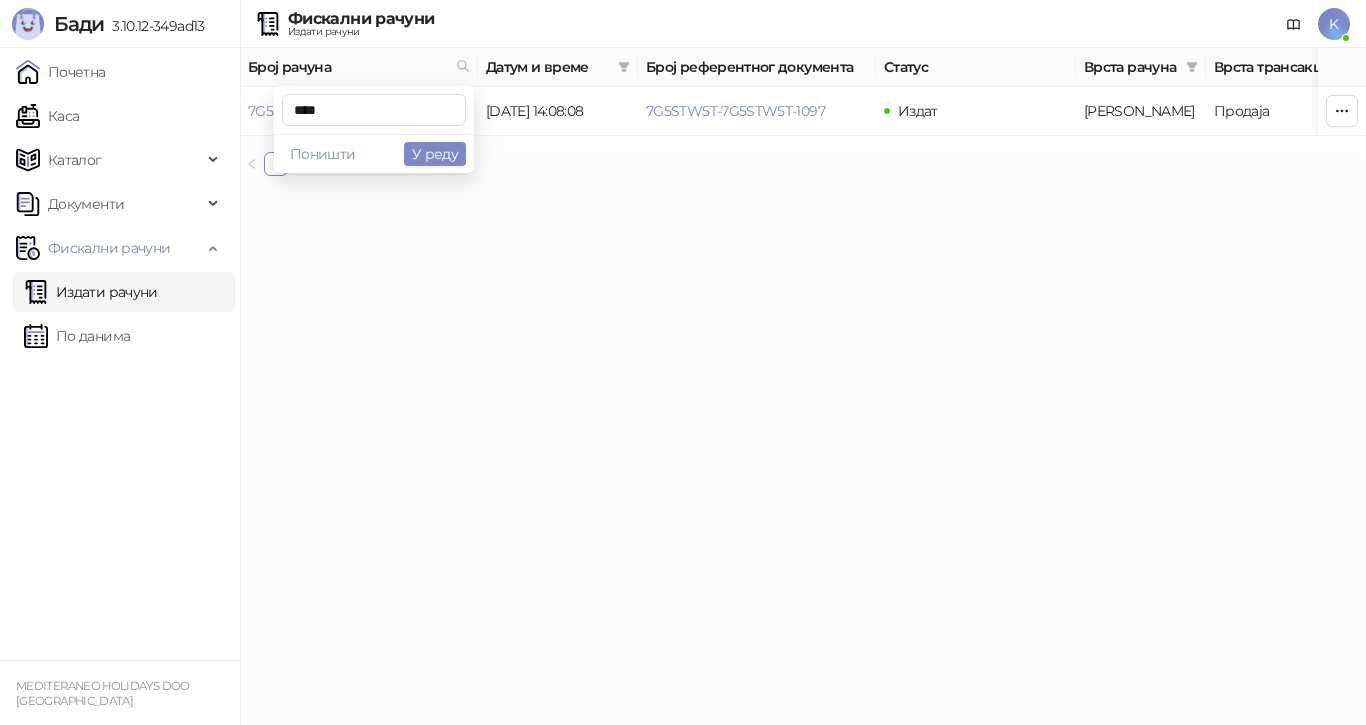 type on "****" 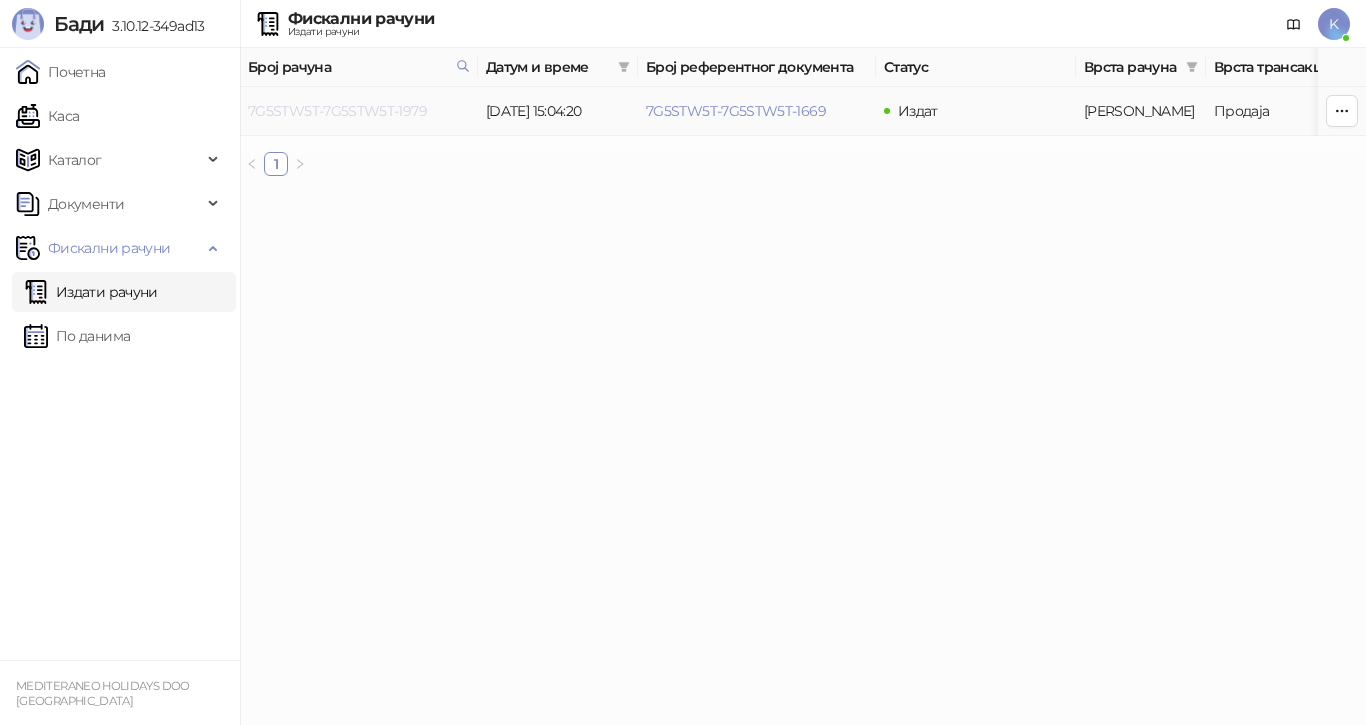 click on "7G5STW5T-7G5STW5T-1979" at bounding box center [337, 111] 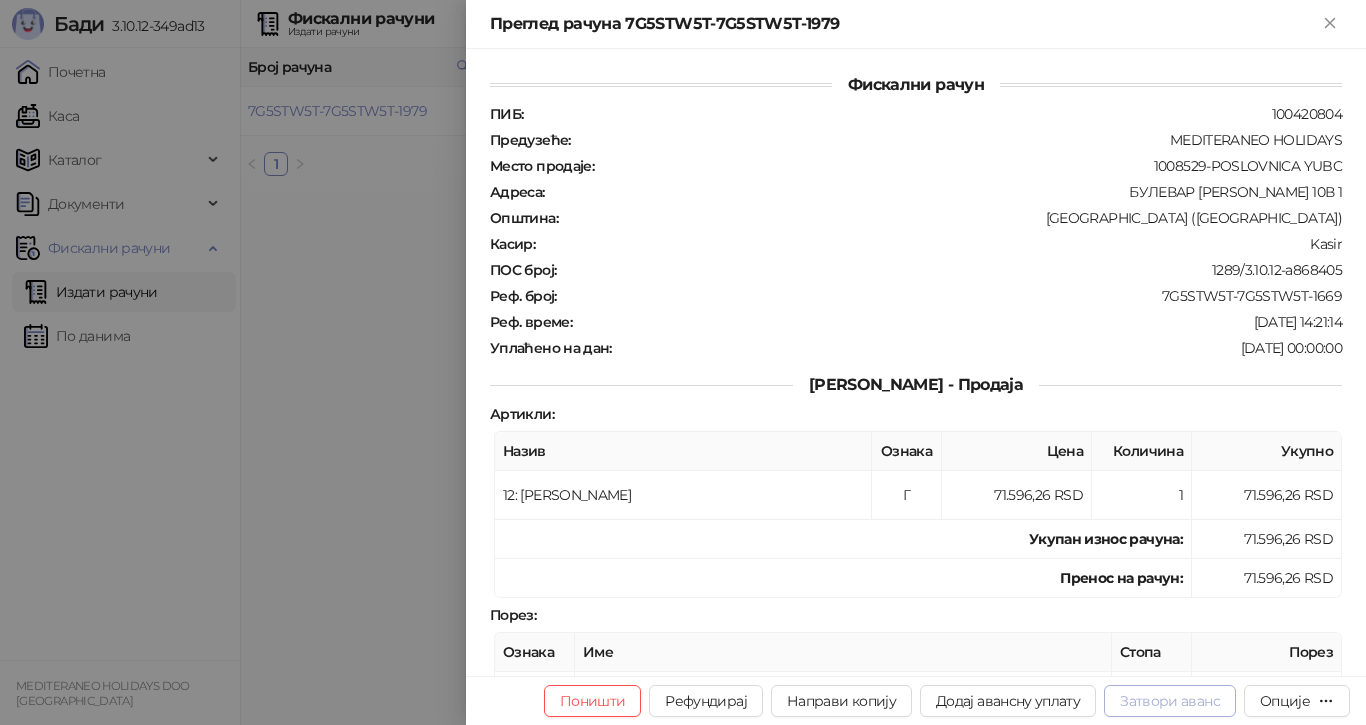click on "Затвори аванс" at bounding box center (1170, 701) 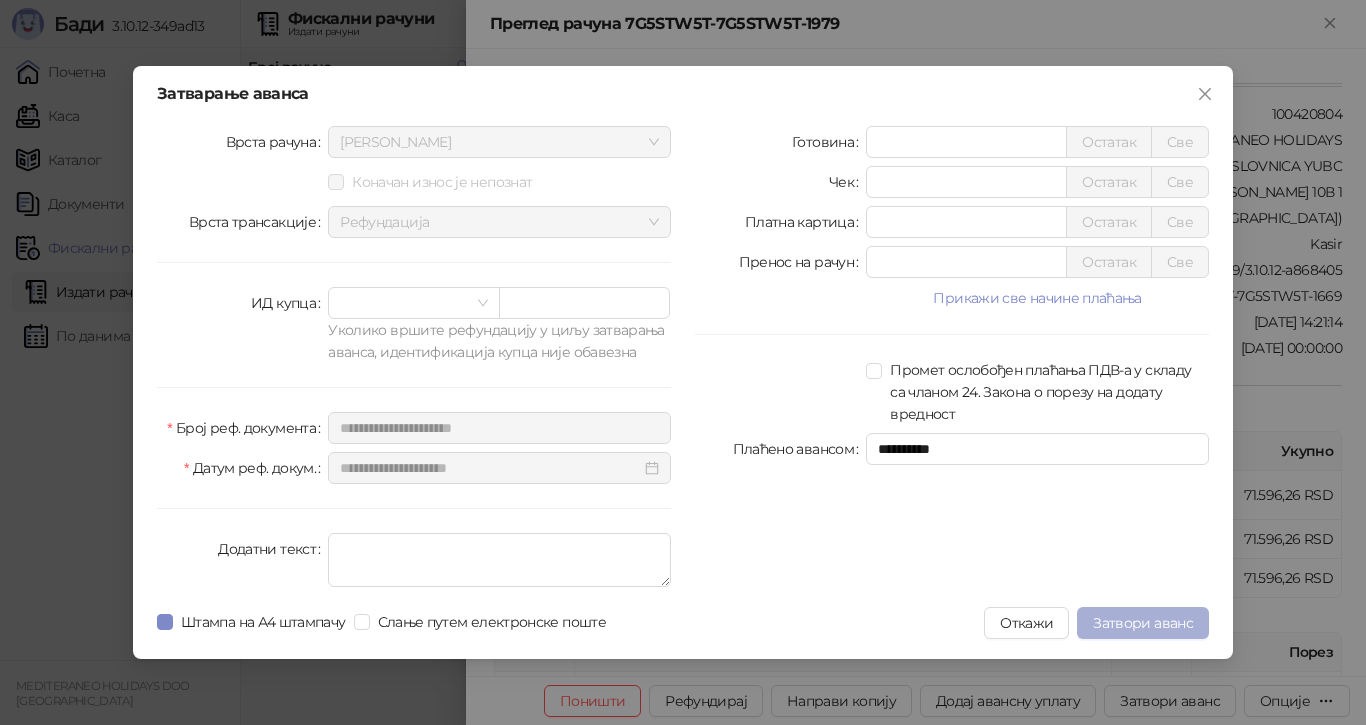 click on "Затвори аванс" at bounding box center (1143, 623) 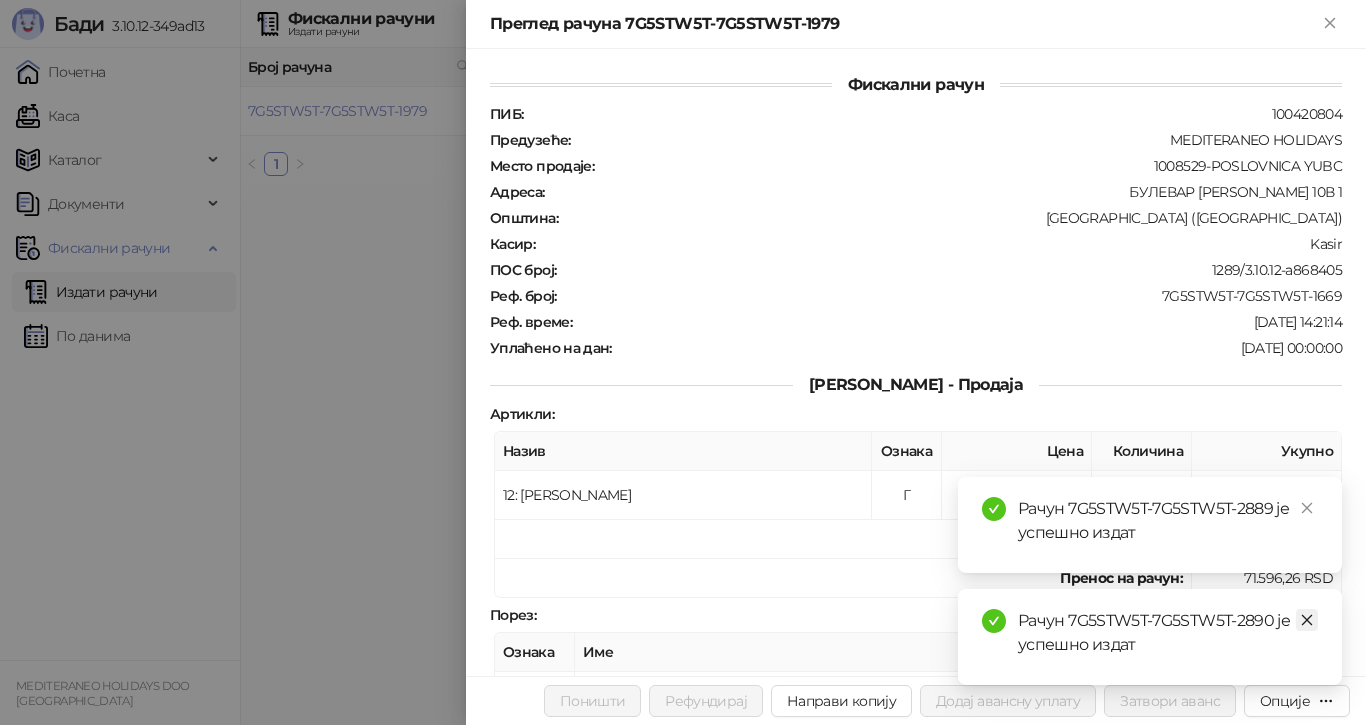 click 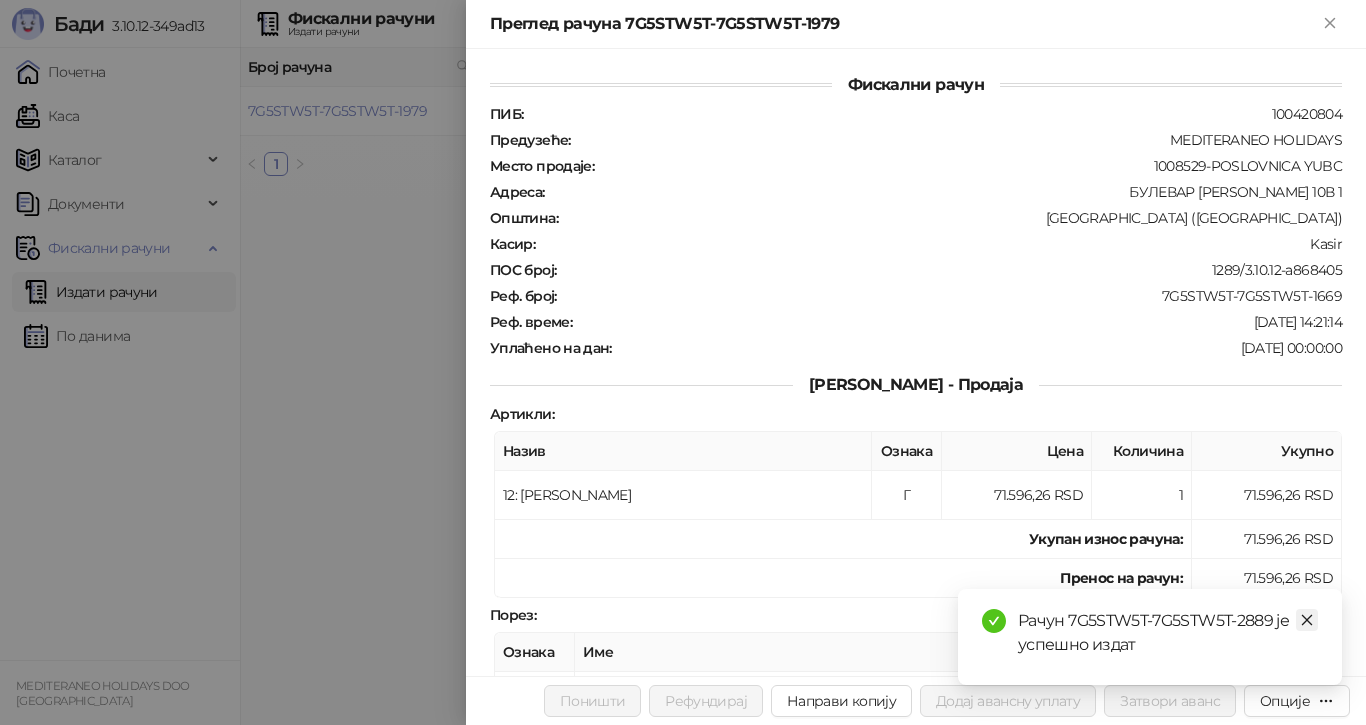 click 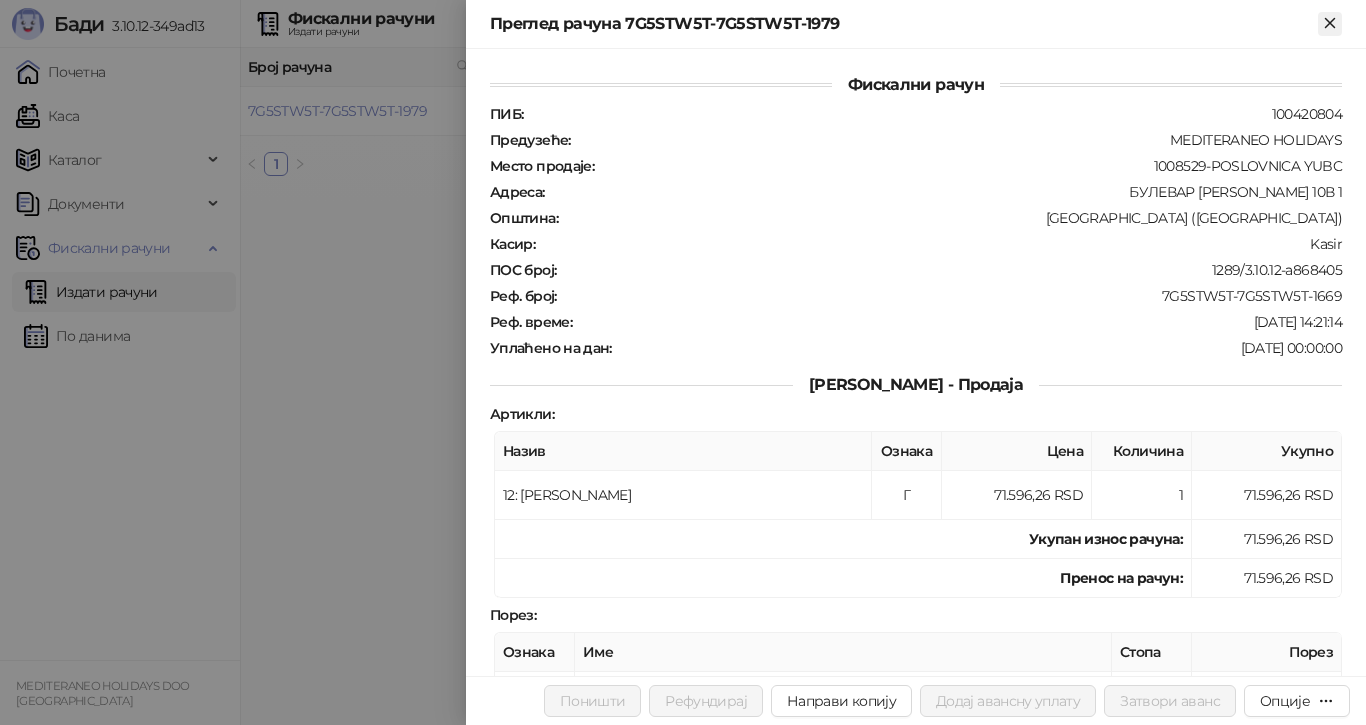 click 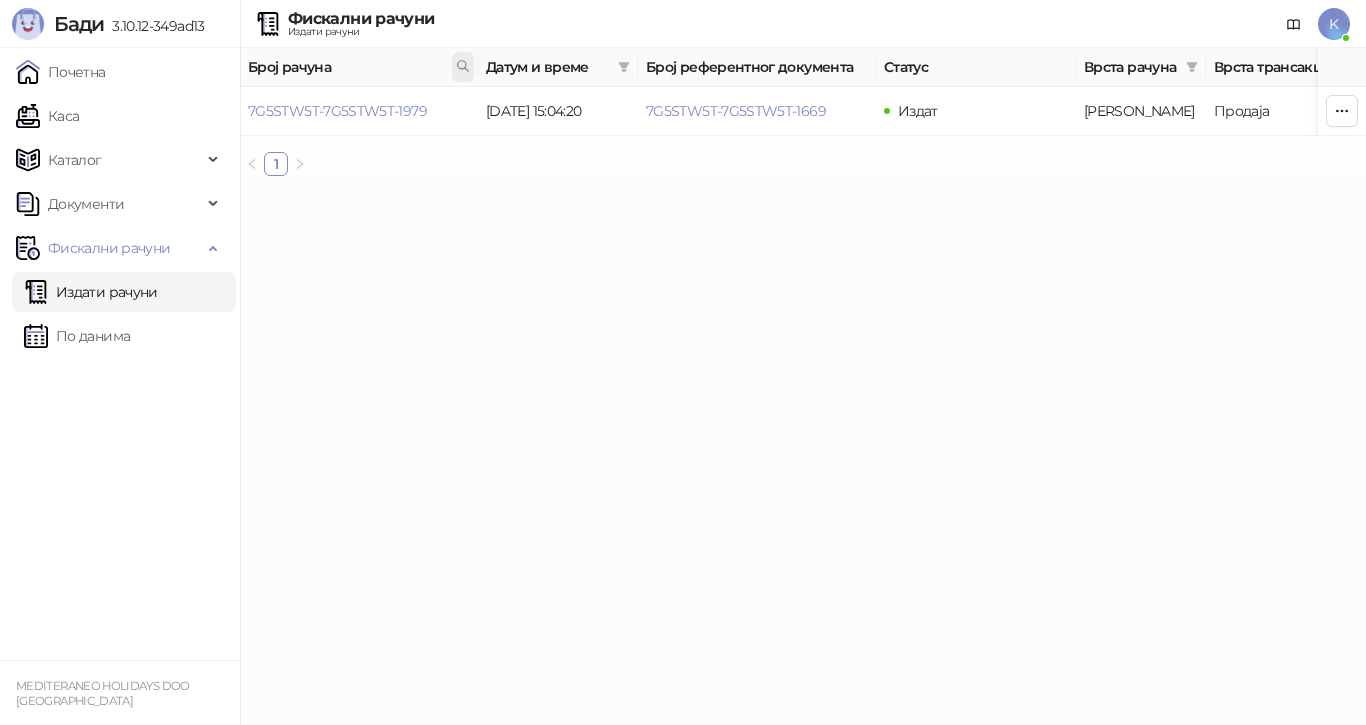 click 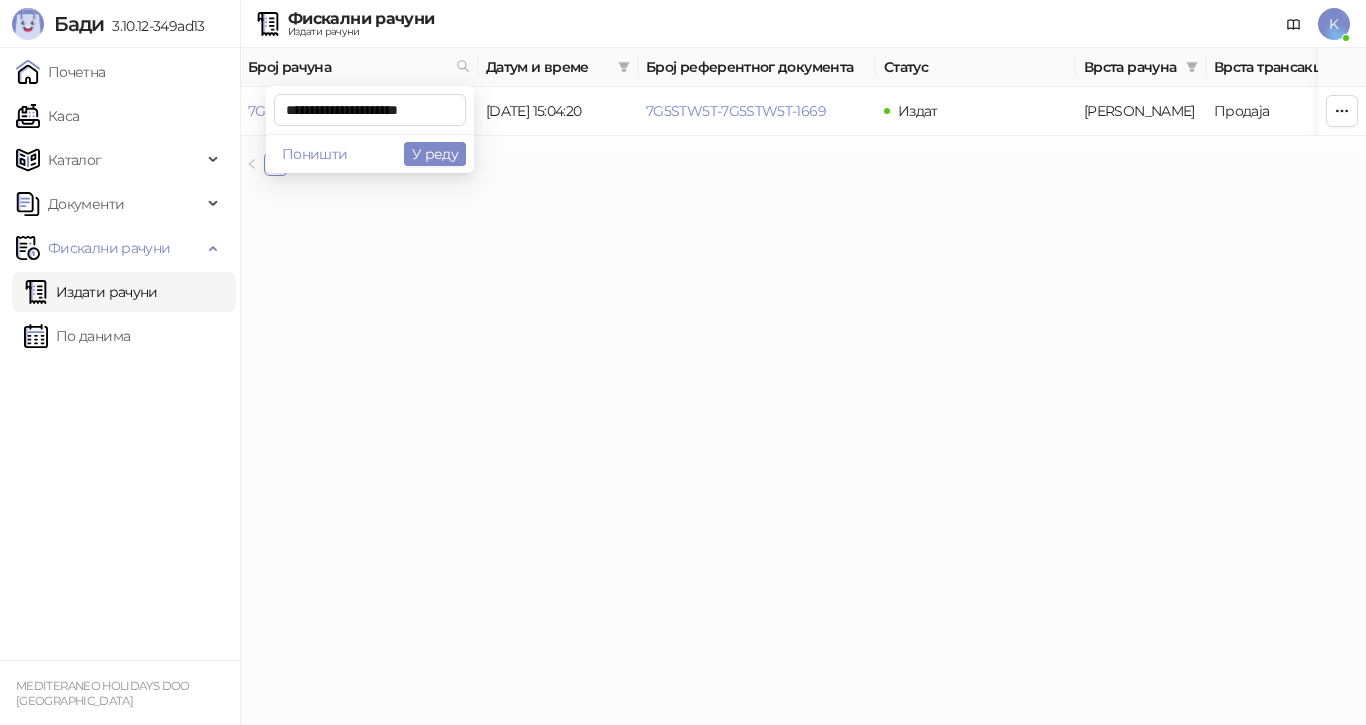scroll, scrollTop: 0, scrollLeft: 9, axis: horizontal 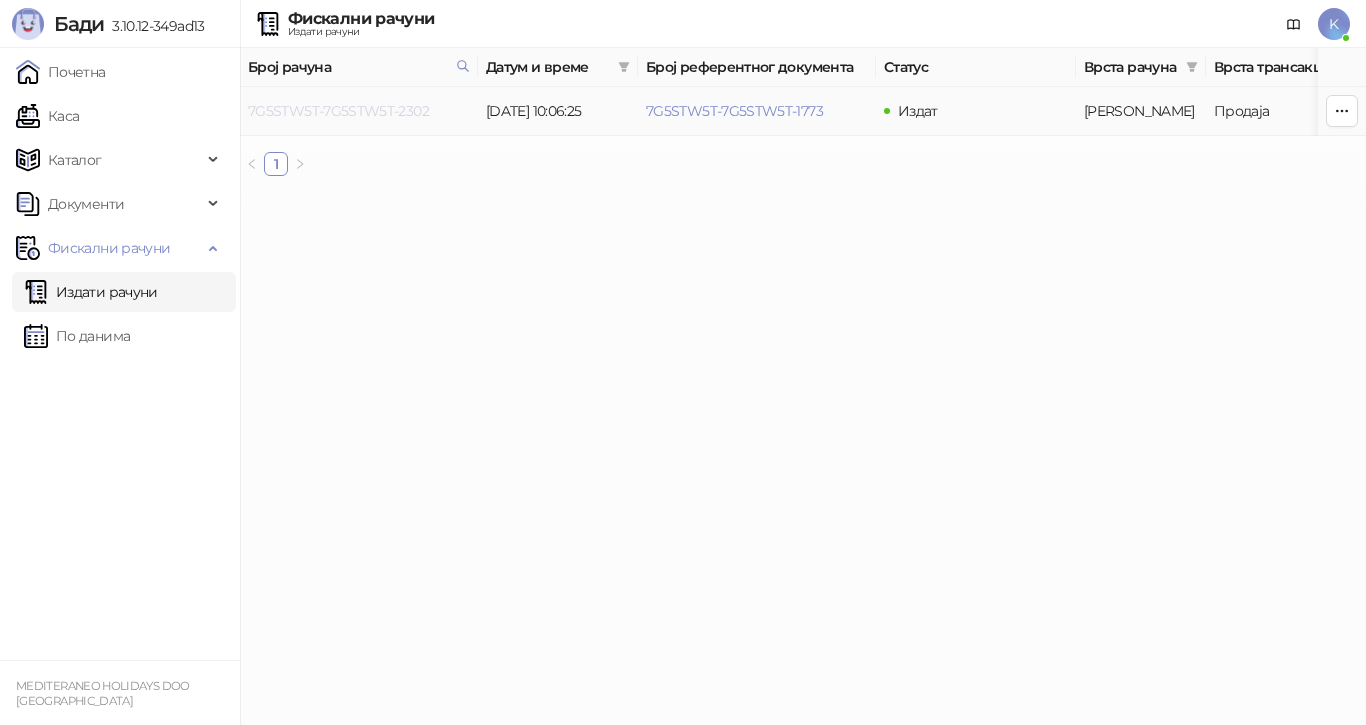 click on "7G5STW5T-7G5STW5T-2302" at bounding box center (338, 111) 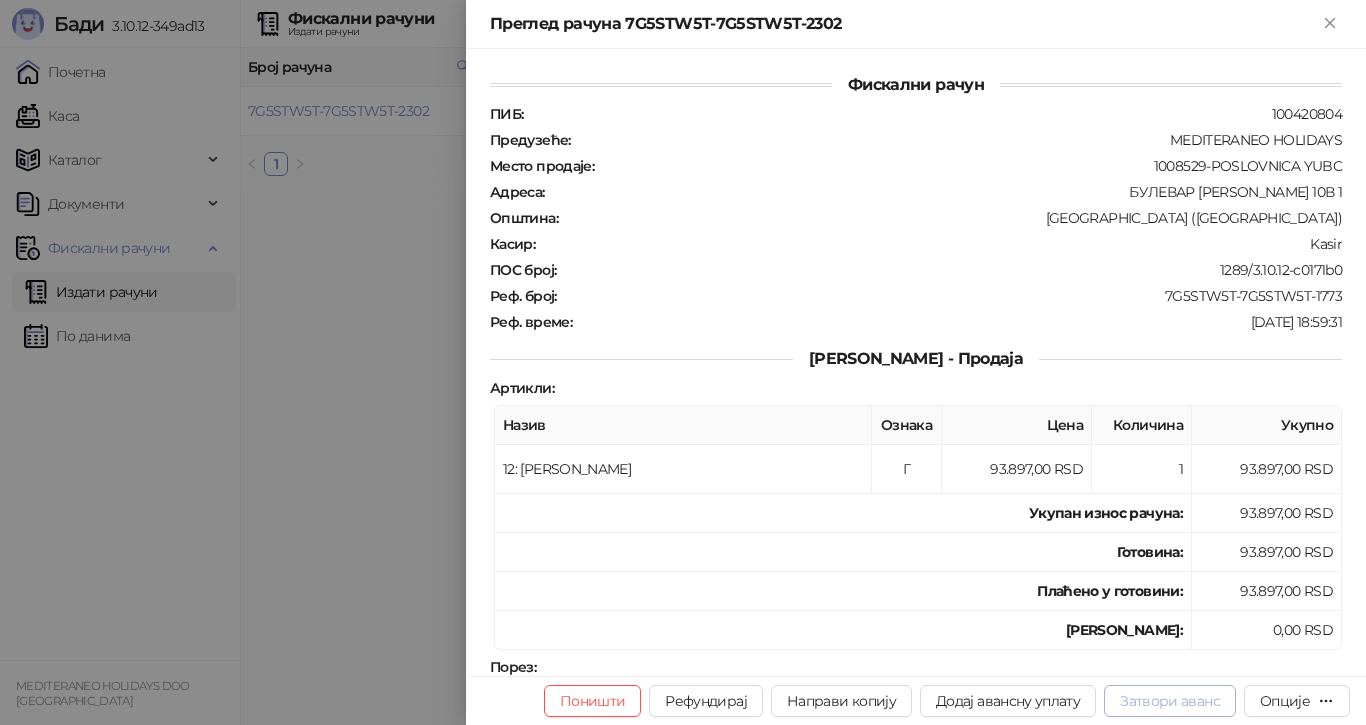 click on "Затвори аванс" at bounding box center [1170, 701] 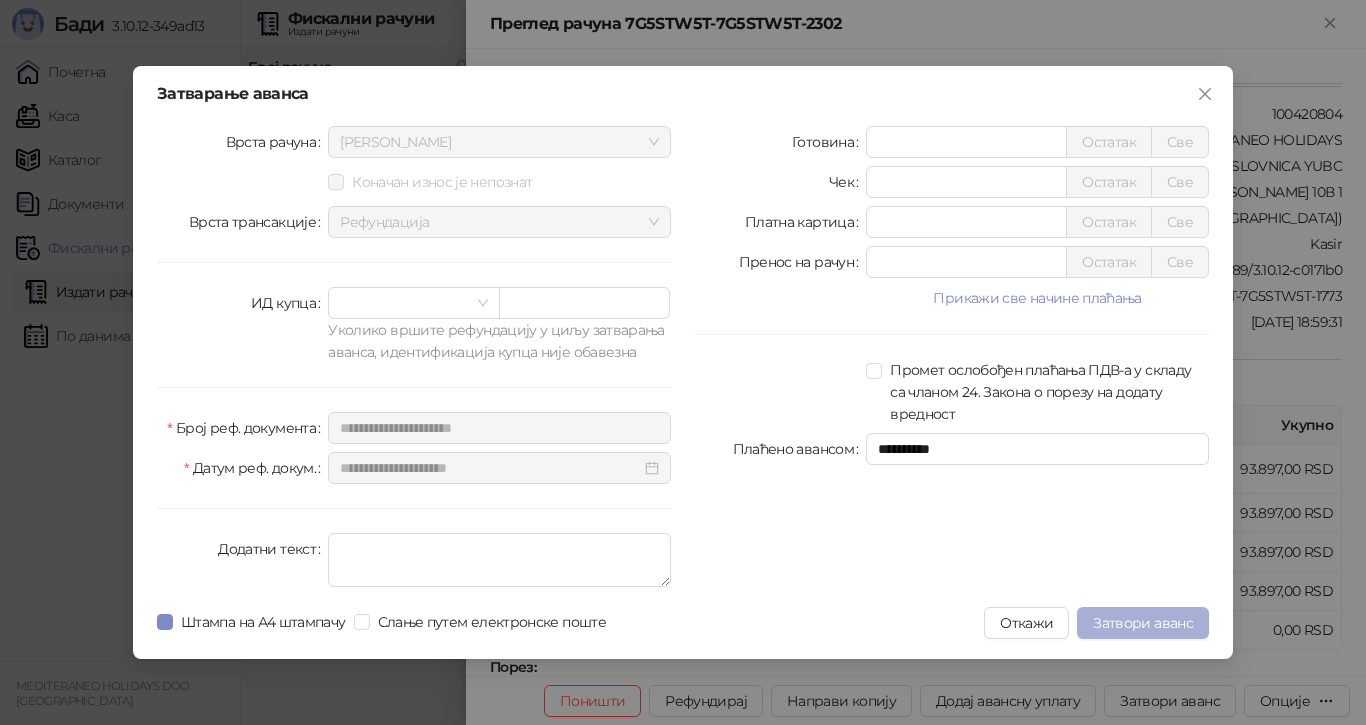 click on "Затвори аванс" at bounding box center (1143, 623) 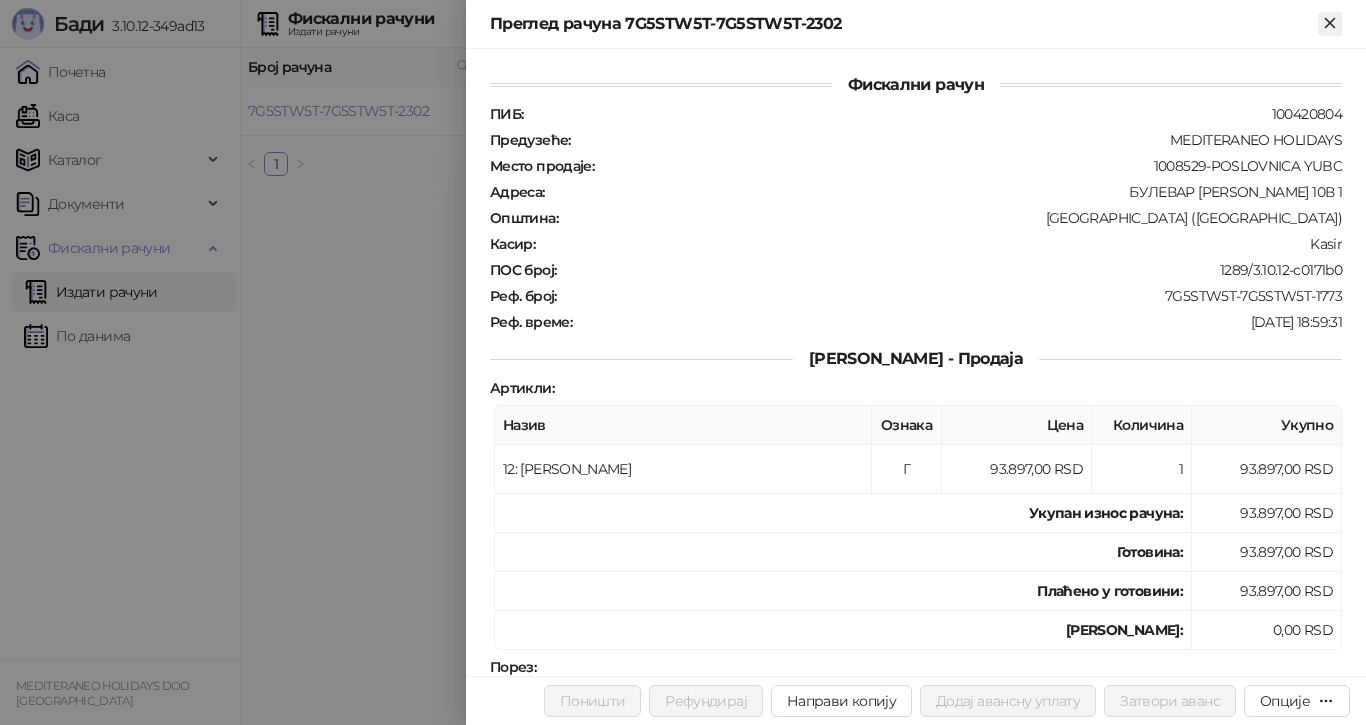 click 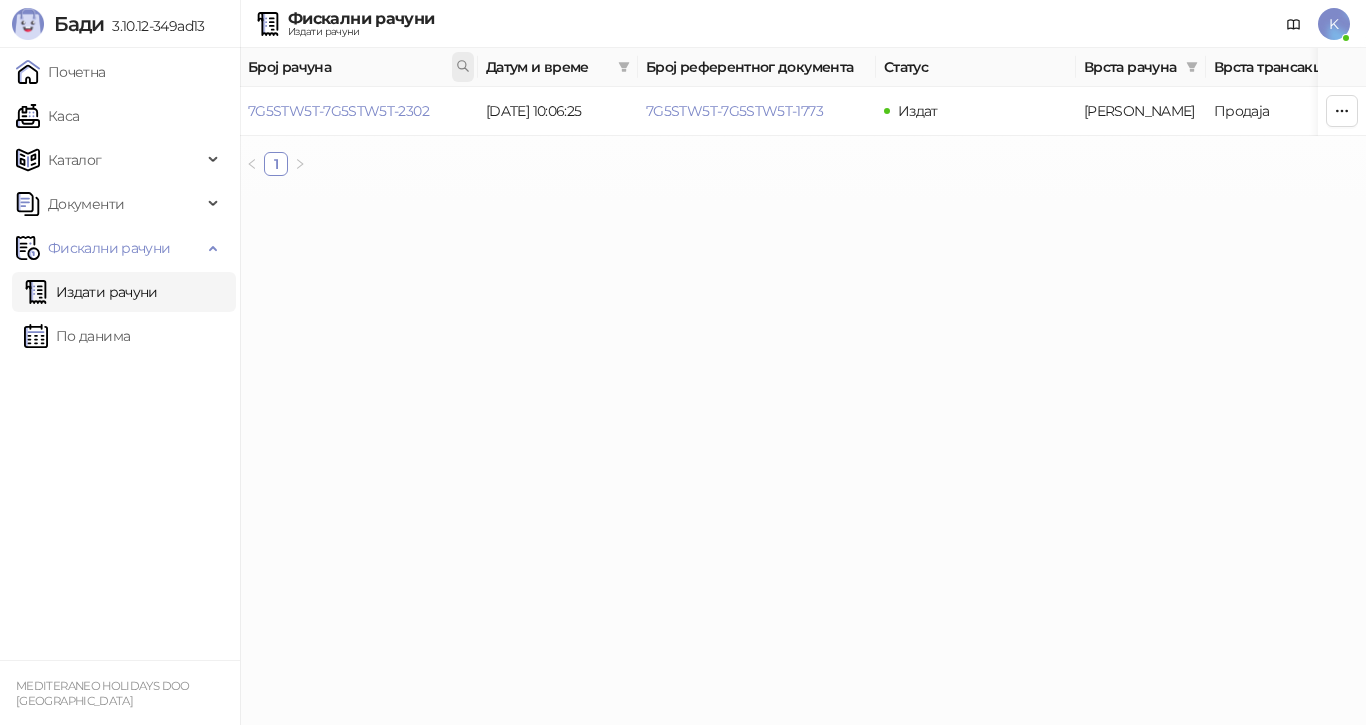 click 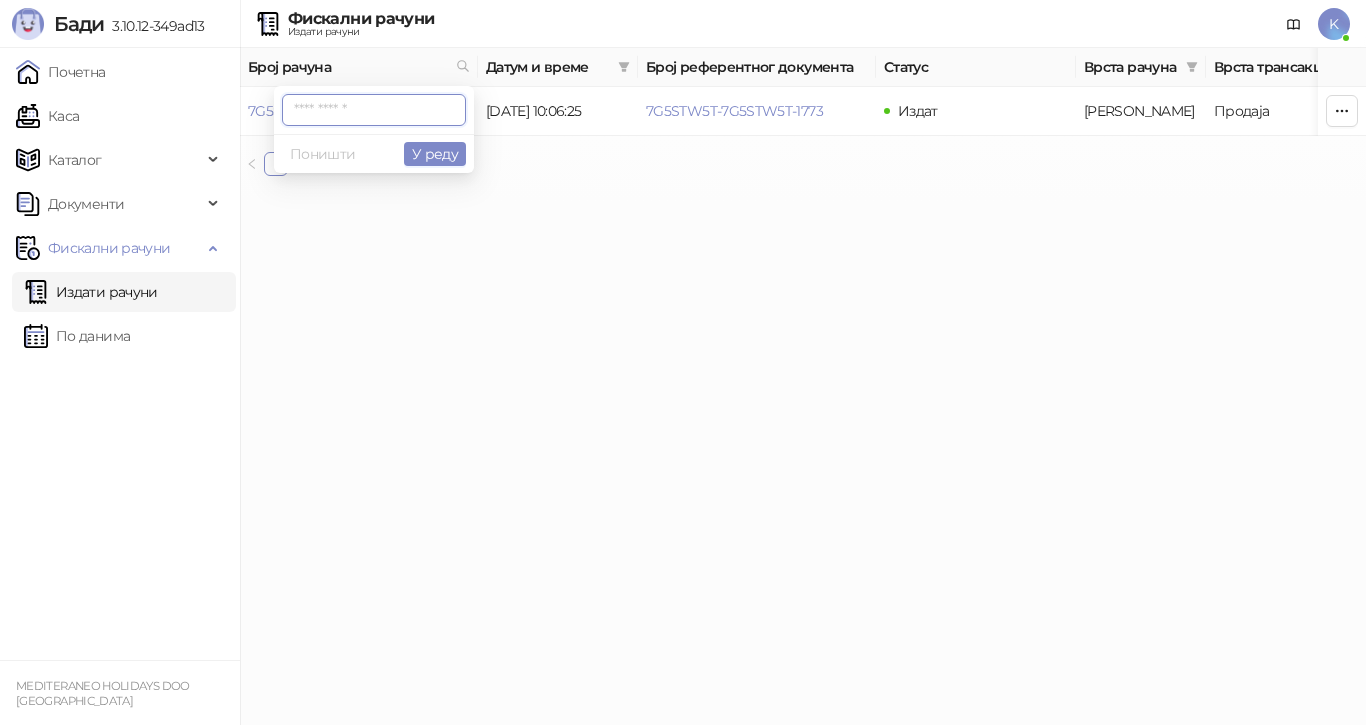 paste on "**********" 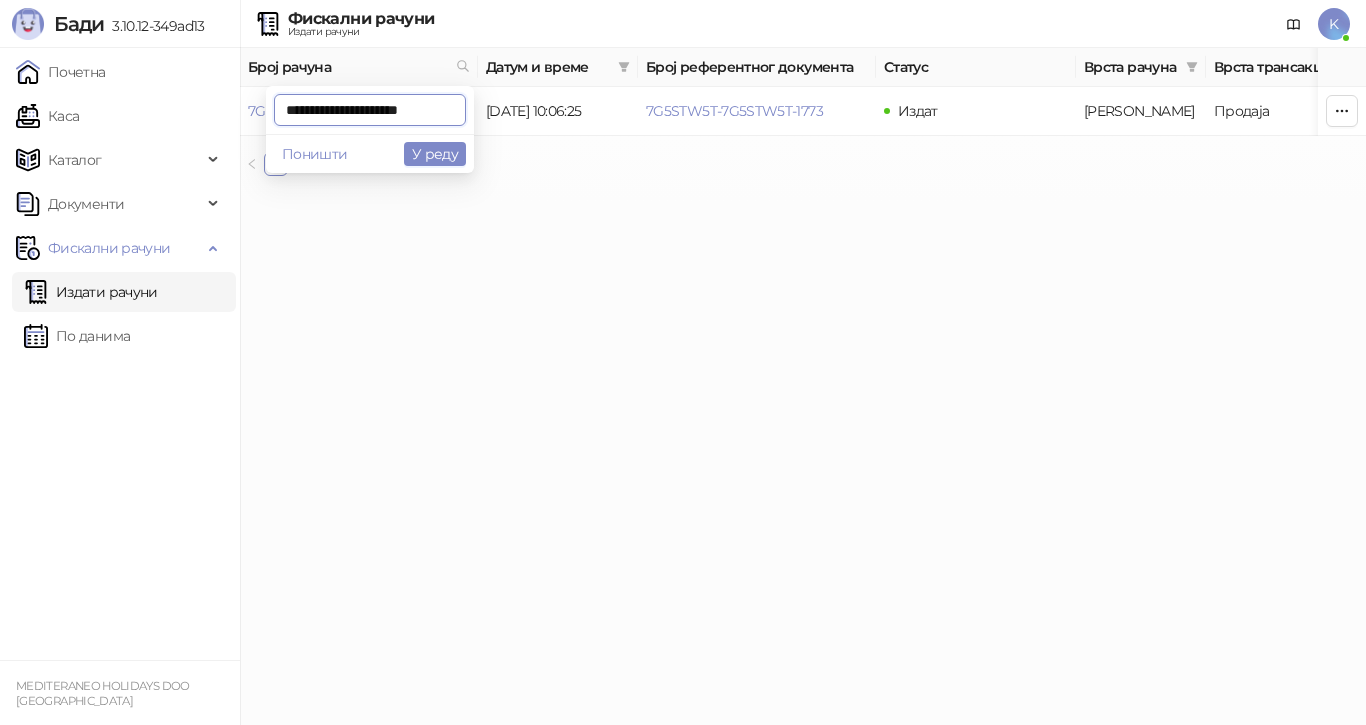 scroll, scrollTop: 0, scrollLeft: 3, axis: horizontal 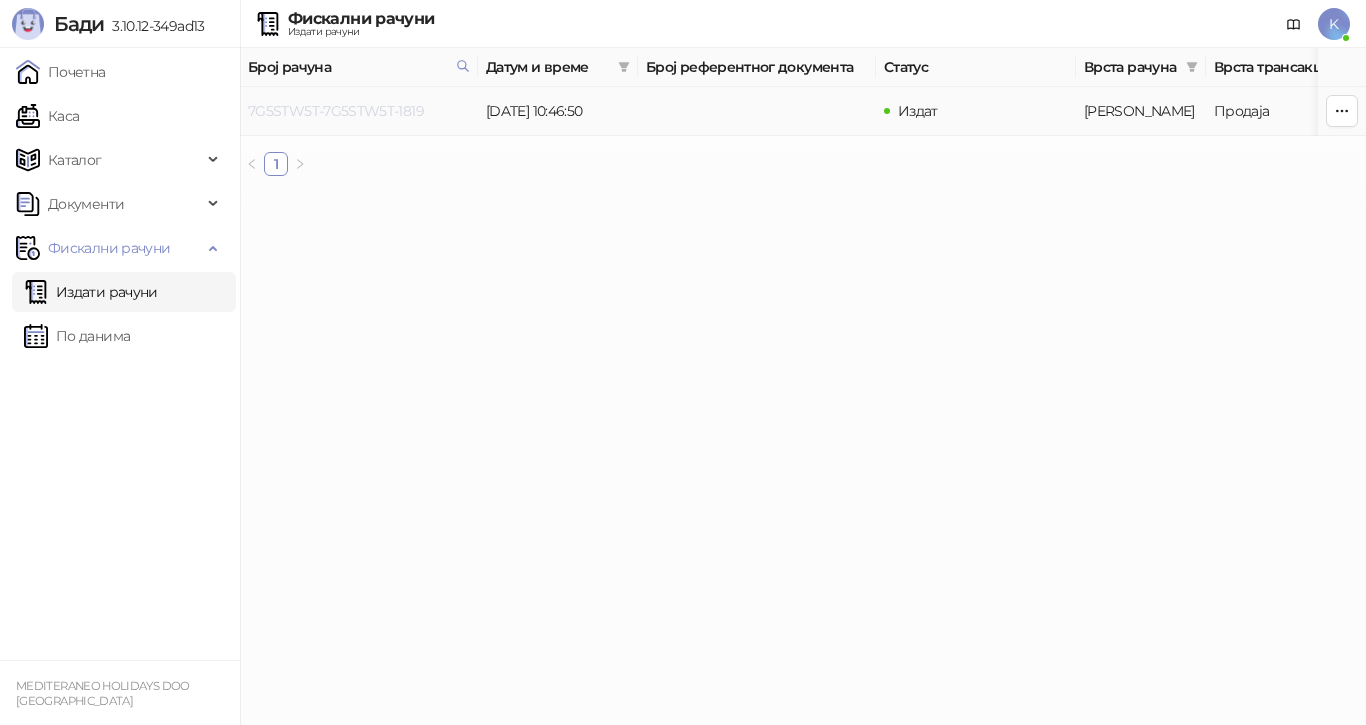 click on "7G5STW5T-7G5STW5T-1819" at bounding box center [336, 111] 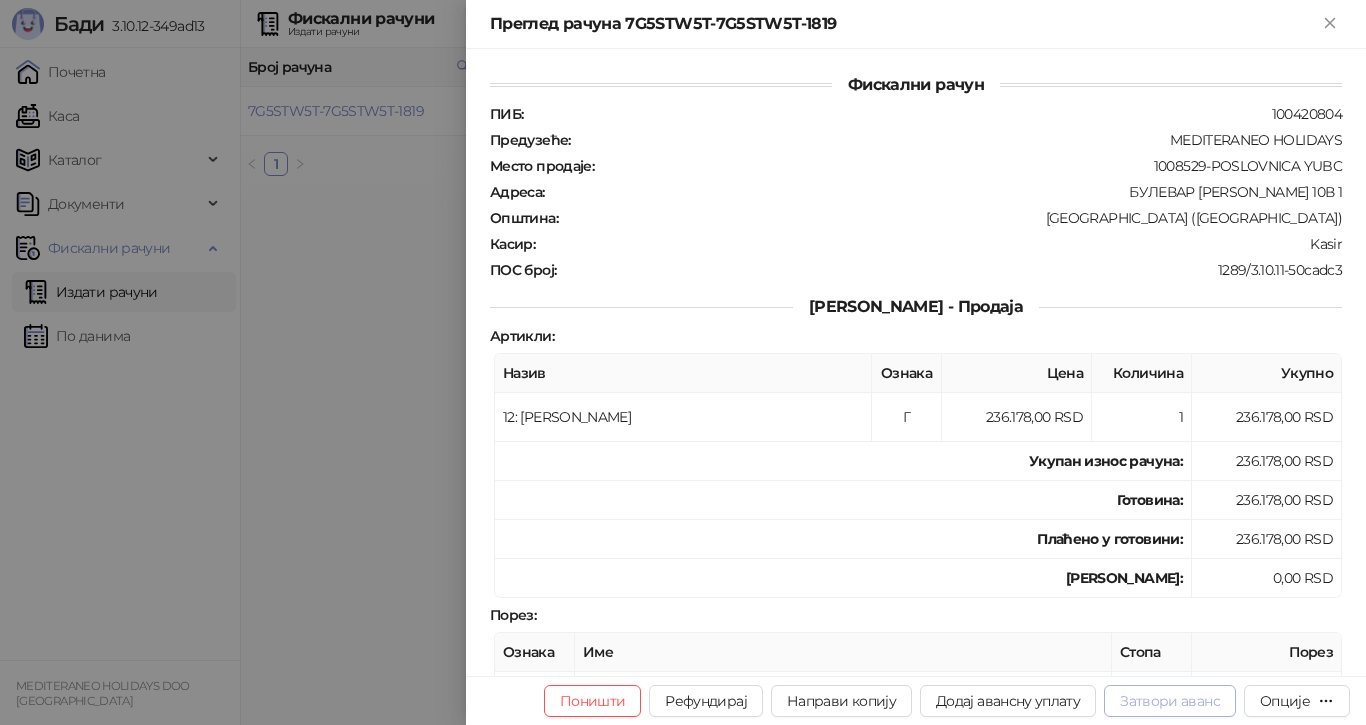 click on "Затвори аванс" at bounding box center (1170, 701) 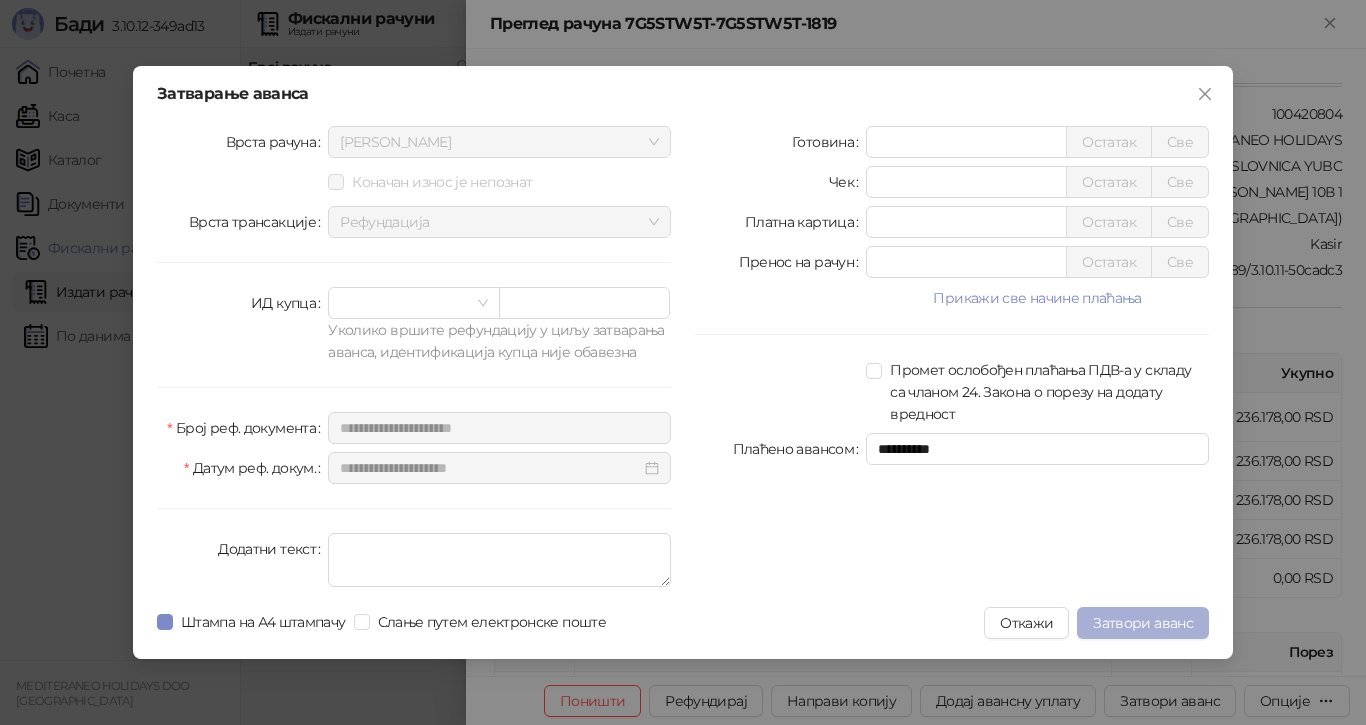 click on "Затвори аванс" at bounding box center (1143, 623) 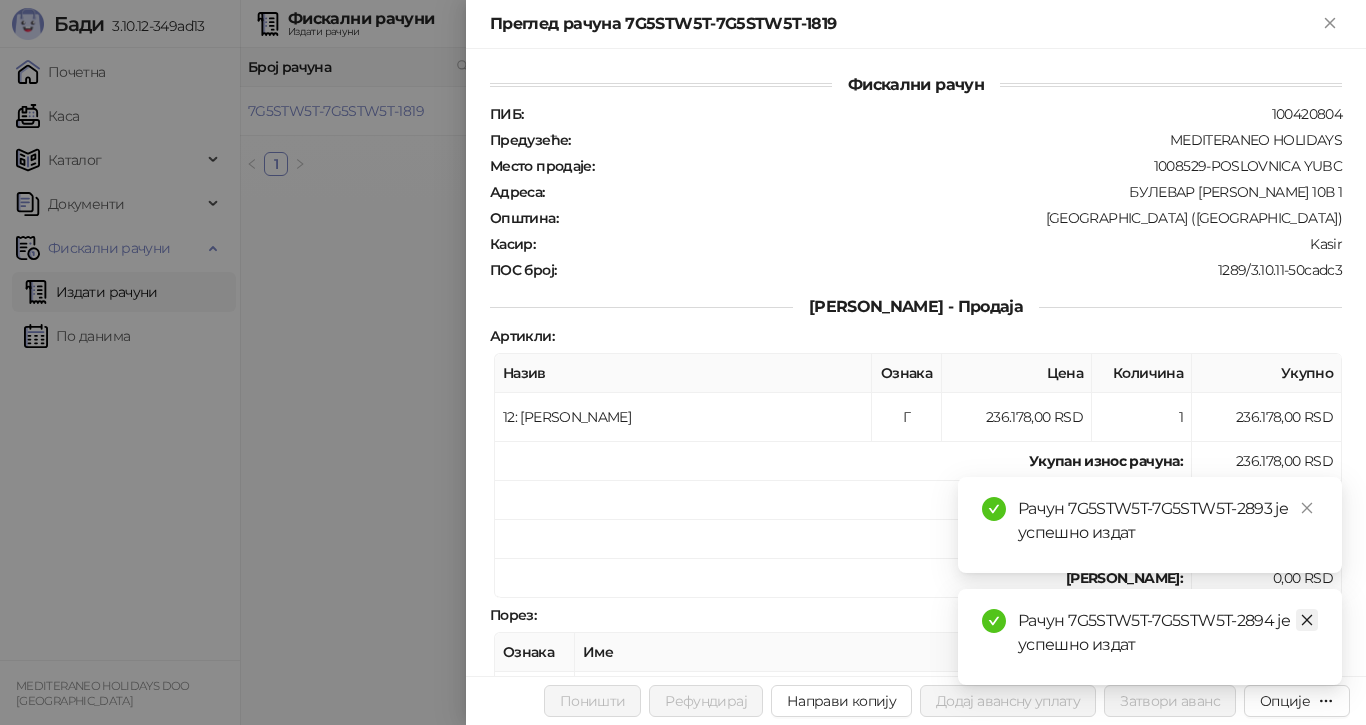 click 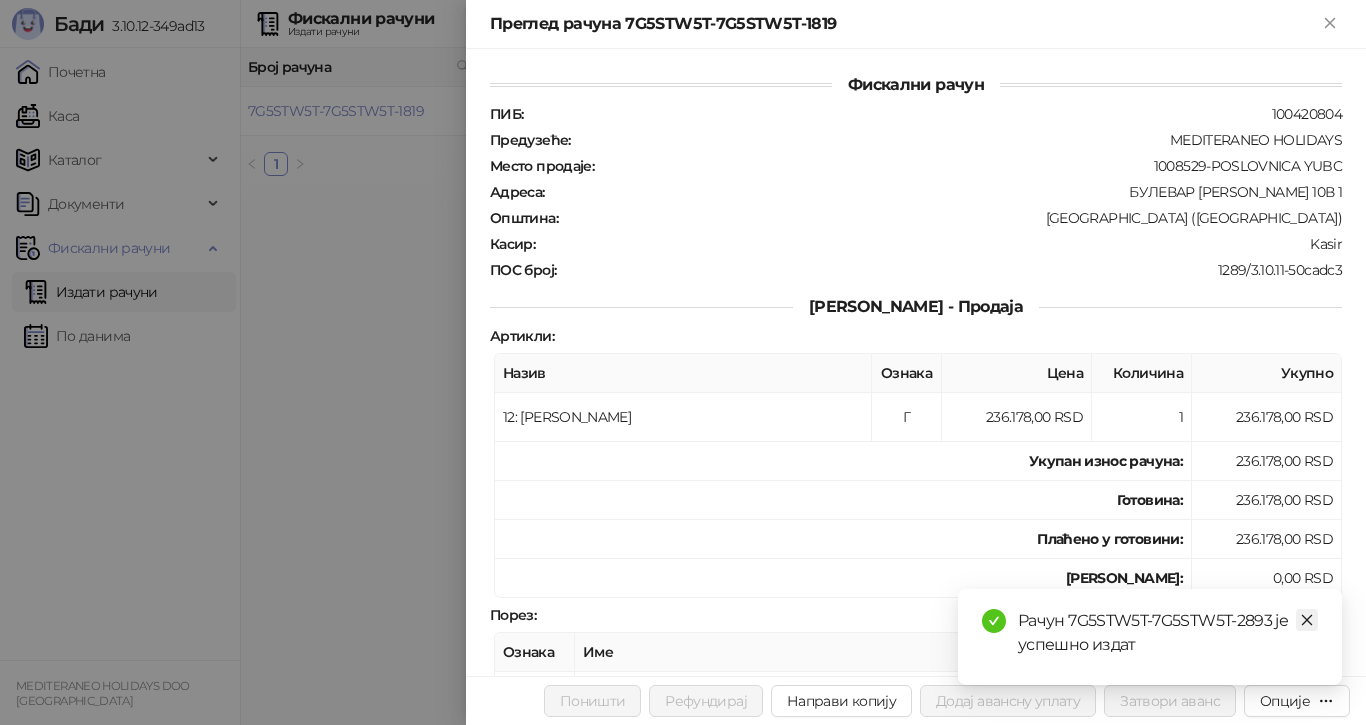 click 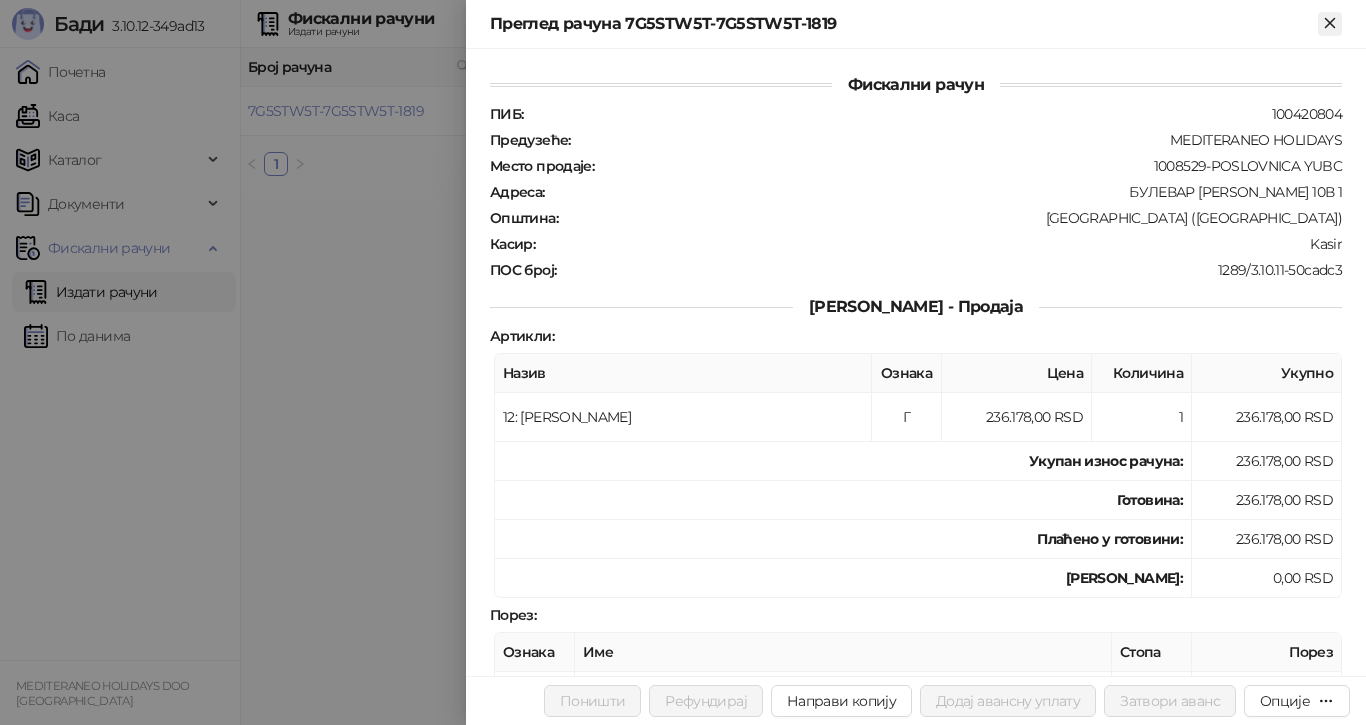 click 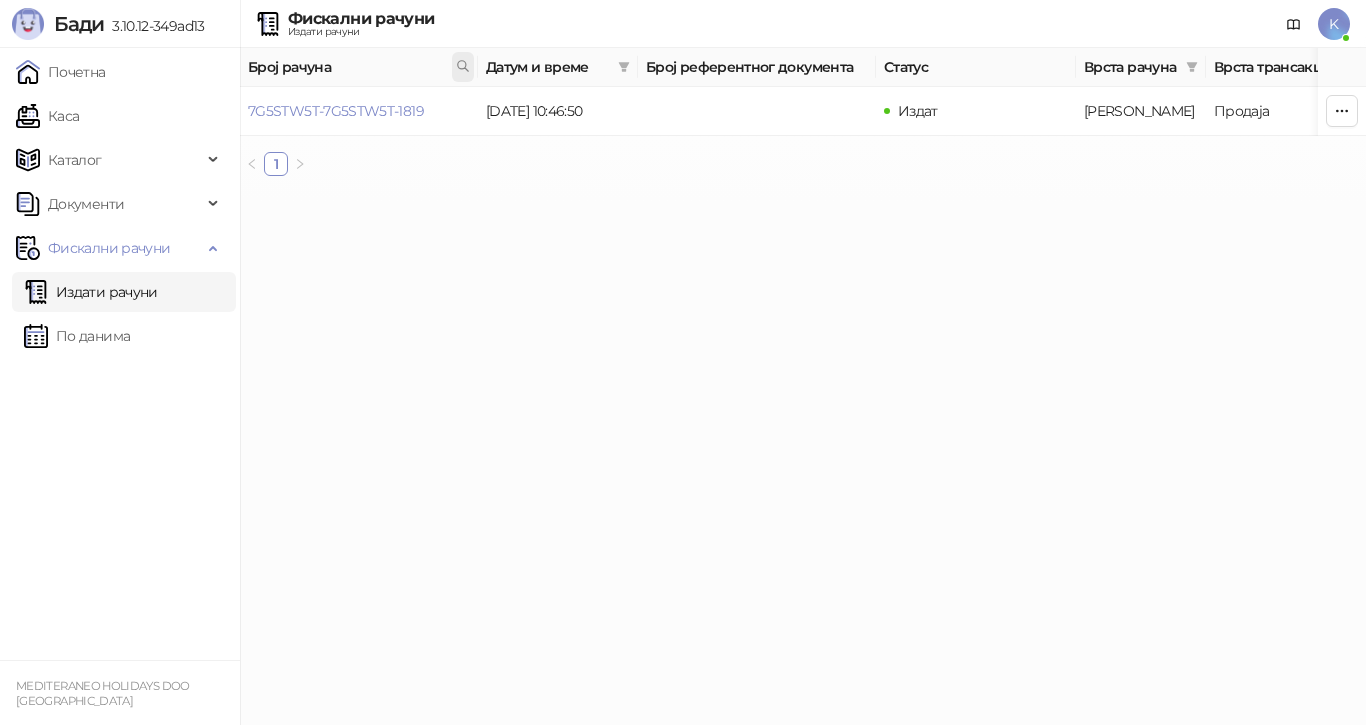 click 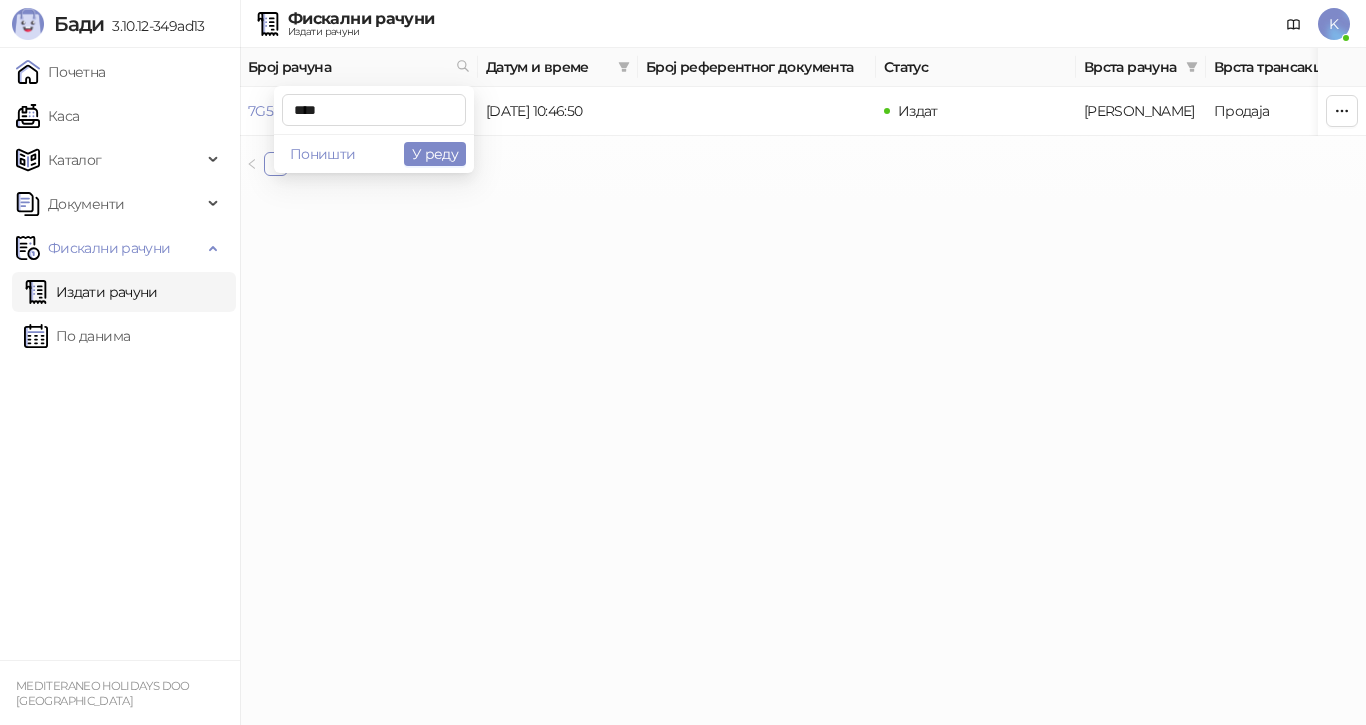 type on "****" 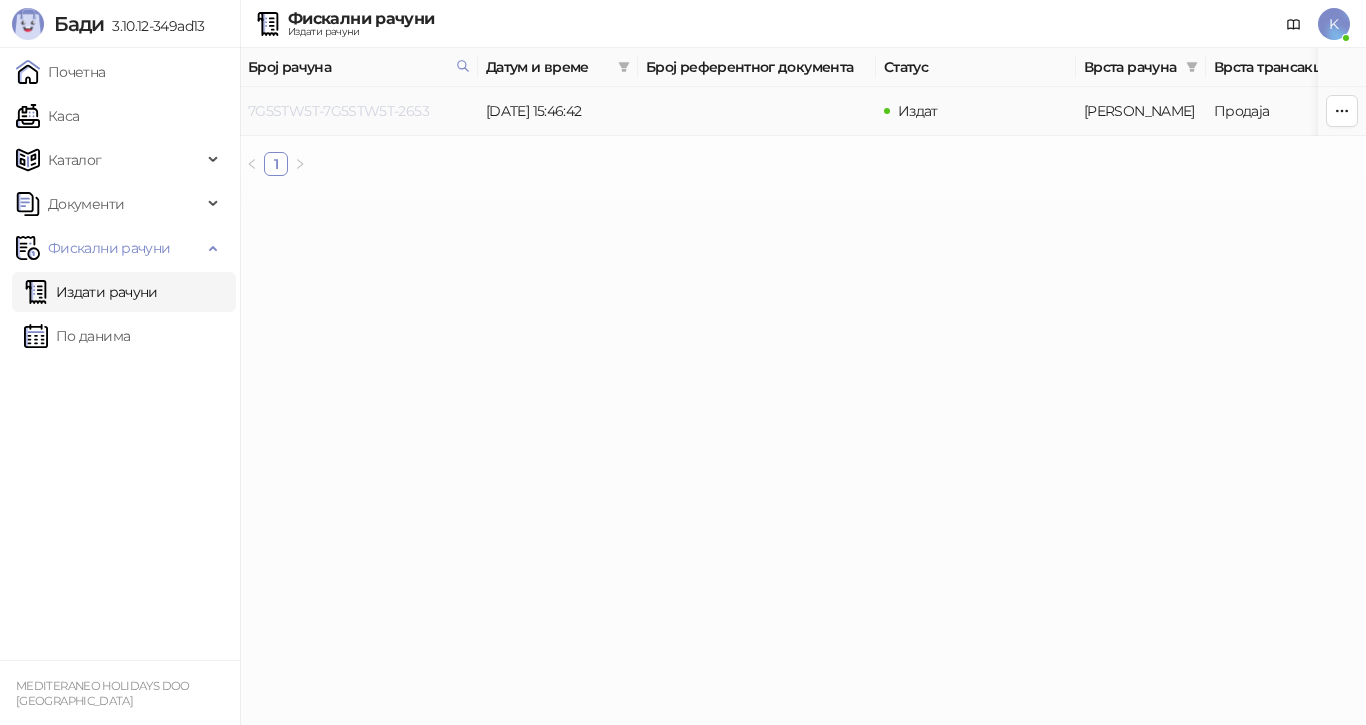 click on "7G5STW5T-7G5STW5T-2653" at bounding box center (338, 111) 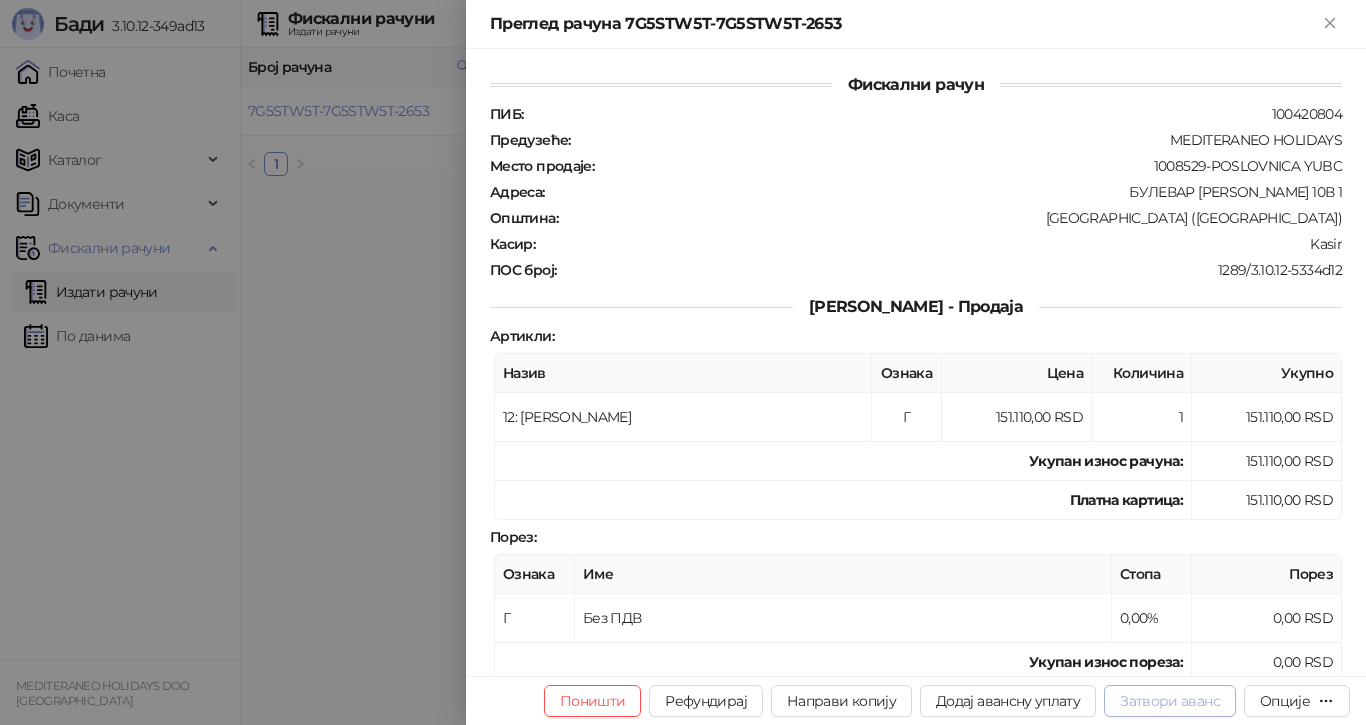 click on "Затвори аванс" at bounding box center (1170, 701) 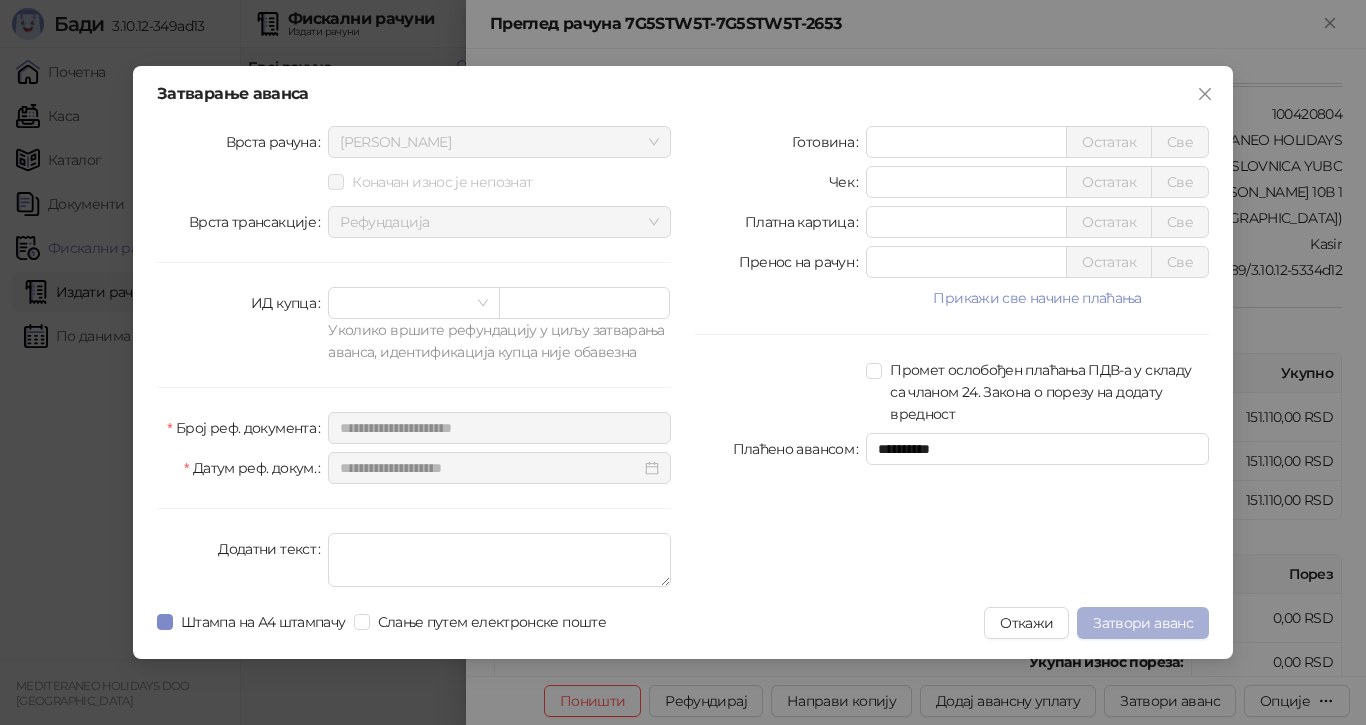 click on "Затвори аванс" at bounding box center (1143, 623) 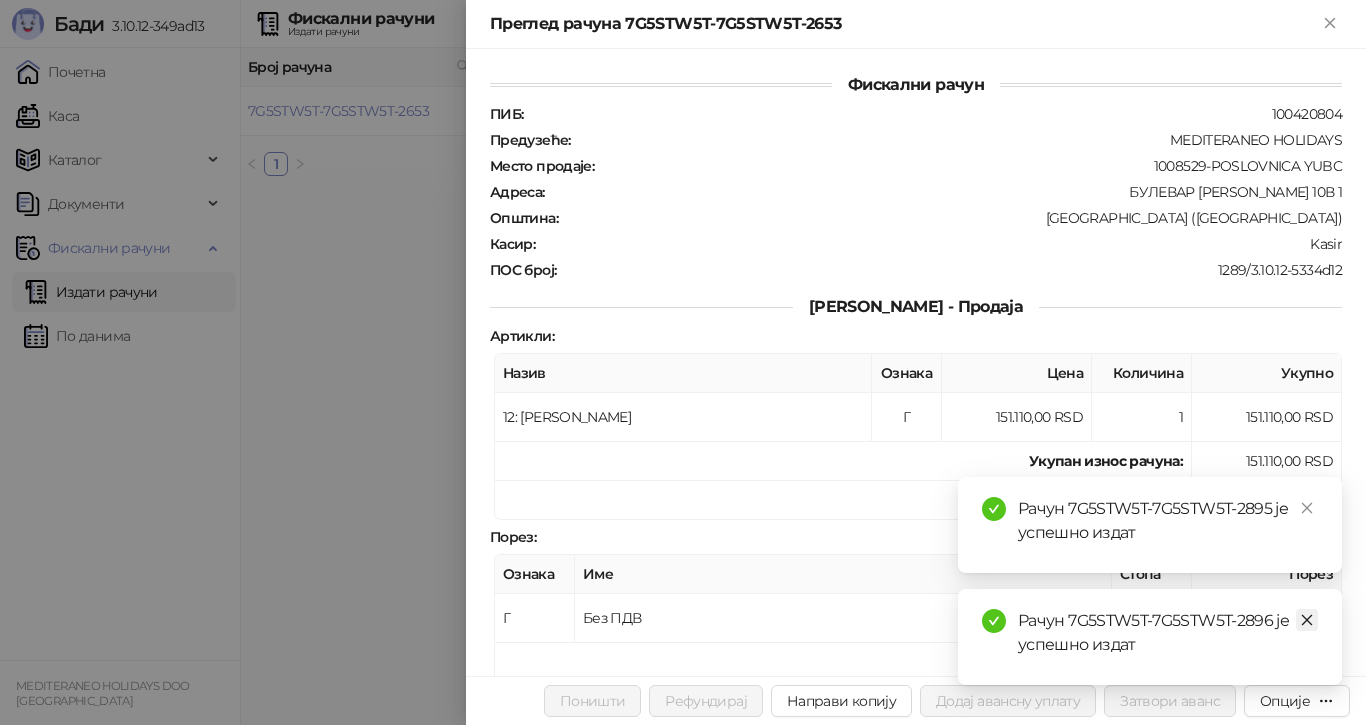 click 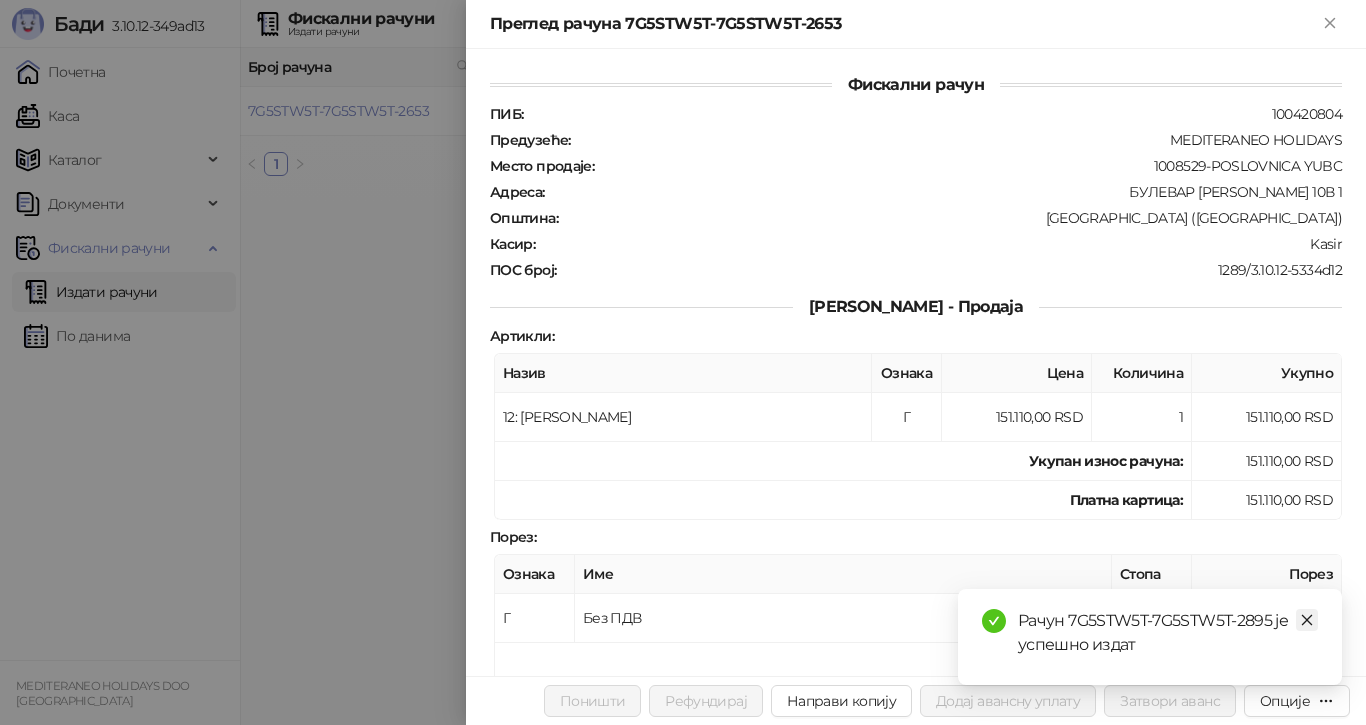 drag, startPoint x: 1308, startPoint y: 616, endPoint x: 1322, endPoint y: 634, distance: 22.803509 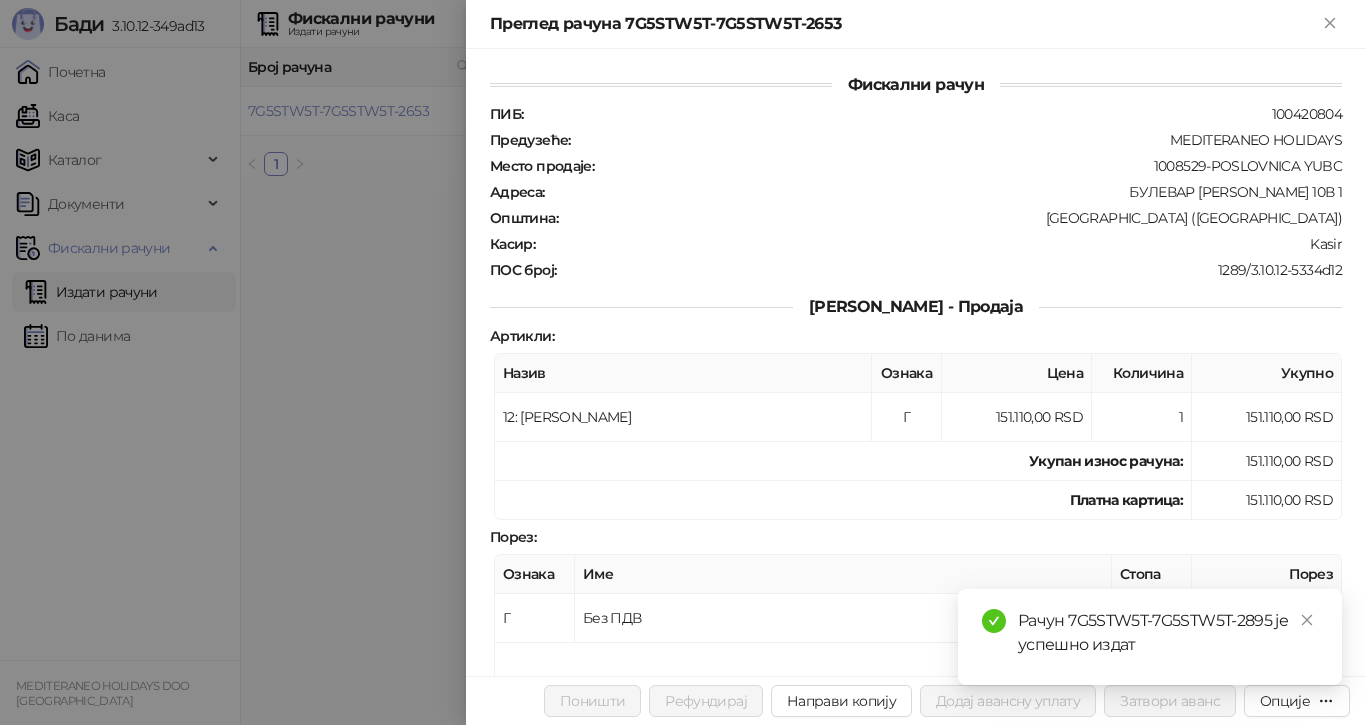 click 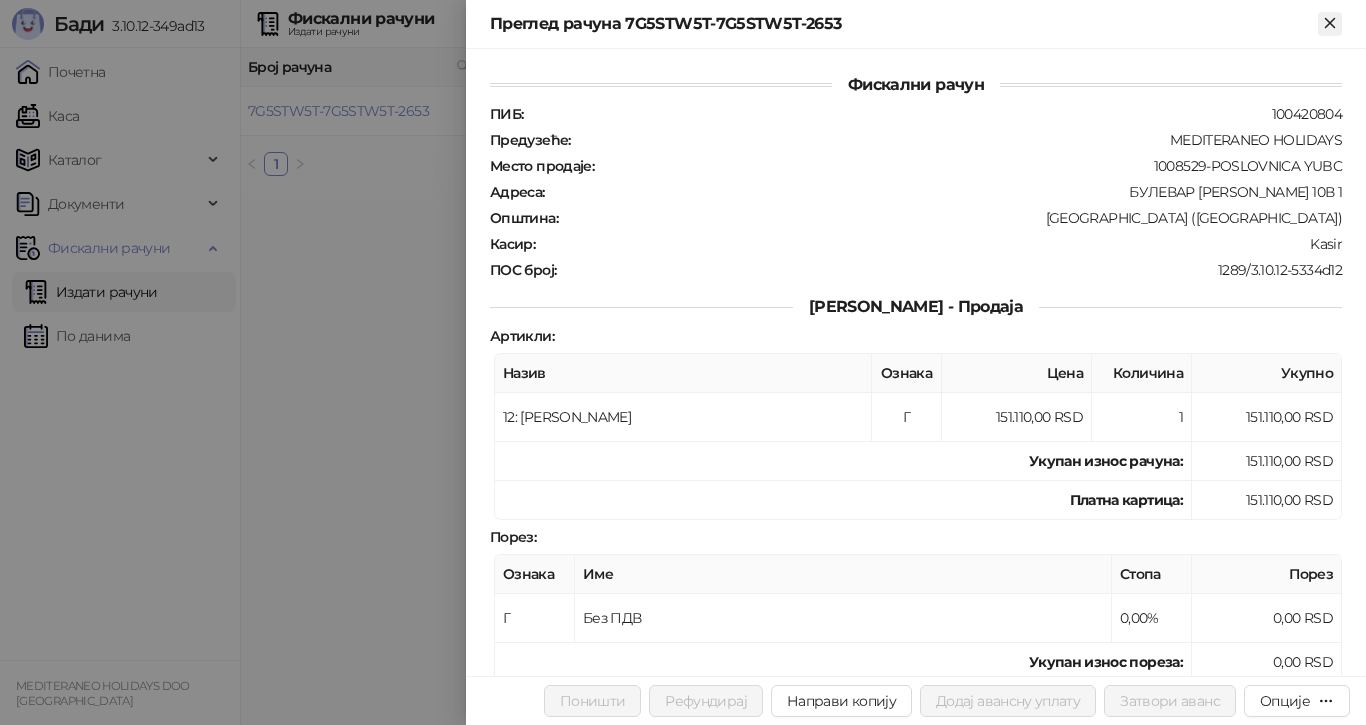 click 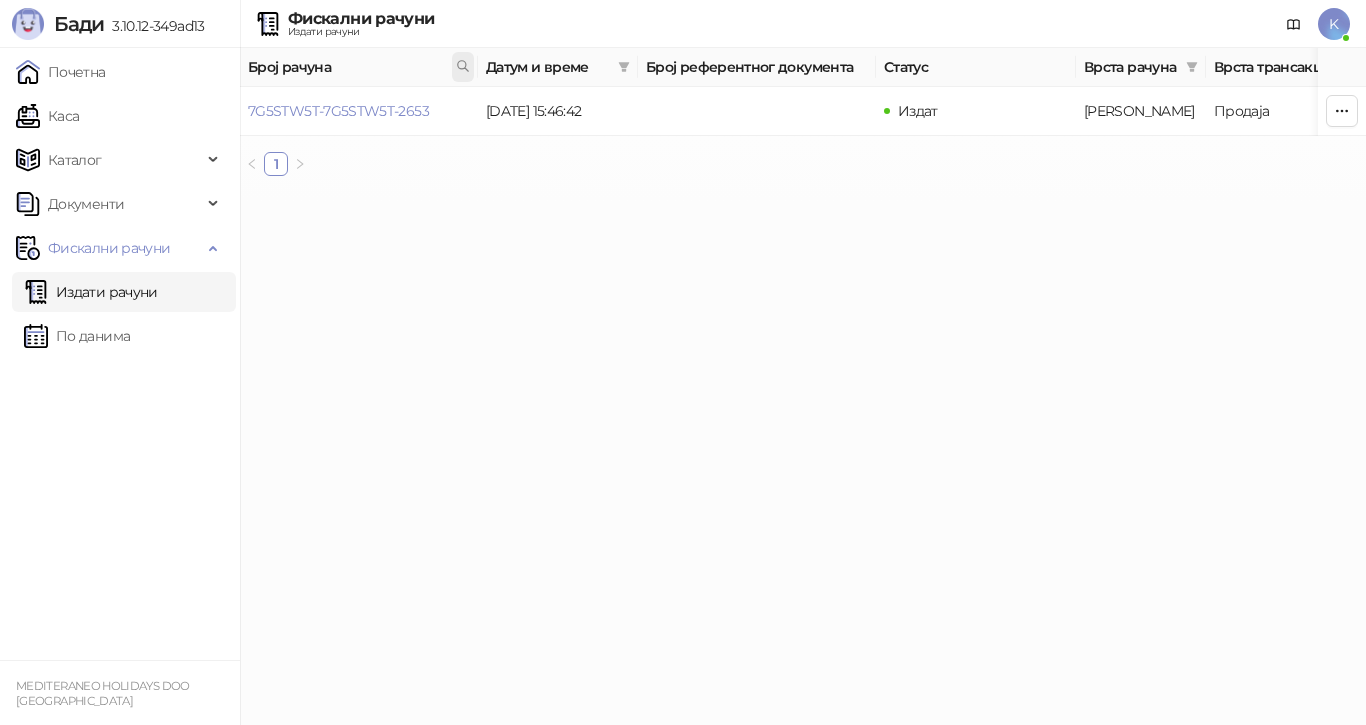 click 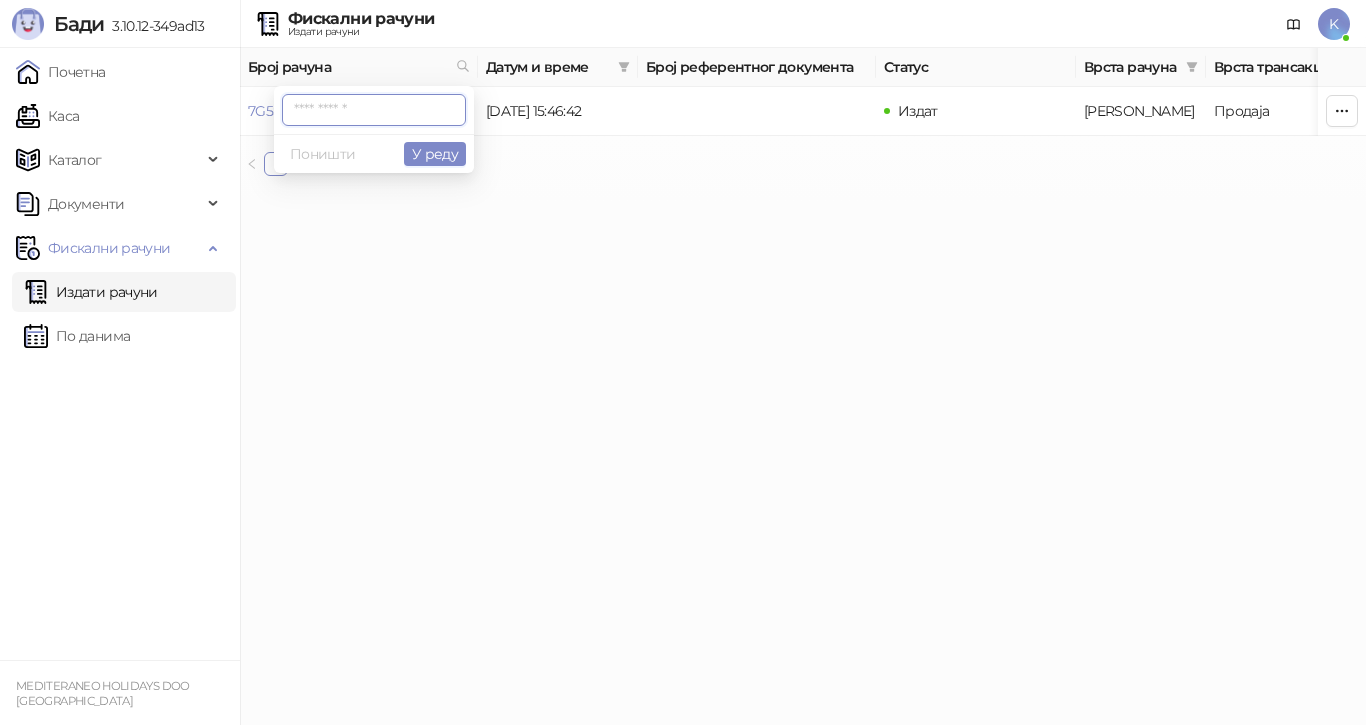 click on "Бади 3.10.12-349ad13 Почетна Каса Каталог Документи Фискални рачуни Издати рачуни По данима MEDITERANEO HOLIDAYS DOO BEOGRAD Фискални рачуни Издати рачуни K  Број рачуна Датум и време Број референтног документа Статус Врста рачуна Врста трансакције Износ Касир Продајно место                     7G5STW5T-7G5STW5T-2653 [DATE] 15:46:42 Издат Аванс Продаја 151.110,00 RSD Kasir   Poslovnica YBC 1 ФИСКАЛНИ РАЧУН ПИБ:  100420804 Предузеће:  MEDITERANEO HOLIDAYS Место продаје:  1008529-POSLOVNICA YUBC  [GEOGRAPHIC_DATA]:  БУЛЕВАР [PERSON_NAME] 10В 1   Општина:  [GEOGRAPHIC_DATA] ([GEOGRAPHIC_DATA]) Касир:  Kasir   ЕСИР број:  1289/3.10.12-349ad13 Реф. број:  7G5STW5T-7G5STW5T-2895 Реф. време: Артикли" at bounding box center (683, 96) 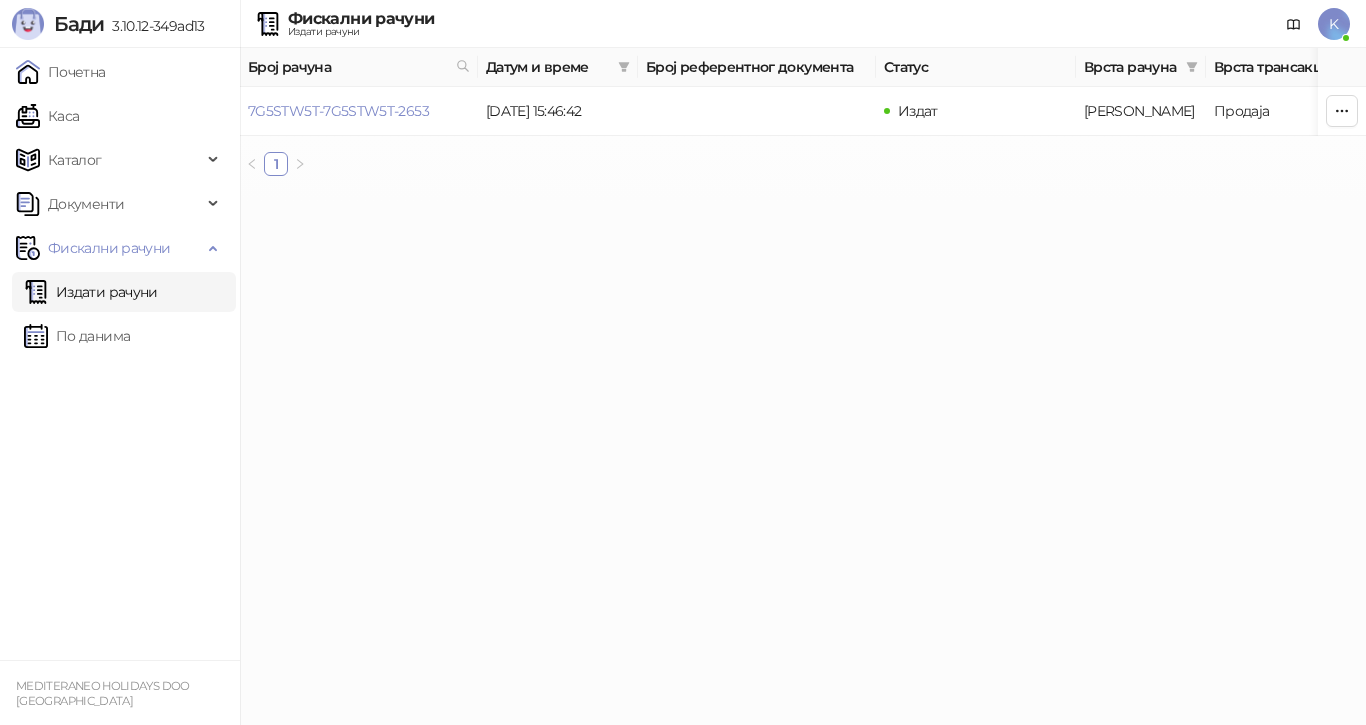 click on "Бади 3.10.12-349ad13 Почетна Каса Каталог Документи Фискални рачуни Издати рачуни По данима MEDITERANEO HOLIDAYS DOO BEOGRAD Фискални рачуни Издати рачуни K  Број рачуна Датум и време Број референтног документа Статус Врста рачуна Врста трансакције Износ Касир Продајно место                     7G5STW5T-7G5STW5T-2653 [DATE] 15:46:42 Издат Аванс Продаја 151.110,00 RSD Kasir   Poslovnica YBC 1 ФИСКАЛНИ РАЧУН ПИБ:  100420804 Предузеће:  MEDITERANEO HOLIDAYS Место продаје:  1008529-POSLOVNICA YUBC  [GEOGRAPHIC_DATA]:  БУЛЕВАР [PERSON_NAME] 10В 1   Општина:  [GEOGRAPHIC_DATA] ([GEOGRAPHIC_DATA]) Касир:  Kasir   ЕСИР број:  1289/3.10.12-349ad13 Реф. број:  7G5STW5T-7G5STW5T-2895 Реф. време: Артикли" at bounding box center (683, 96) 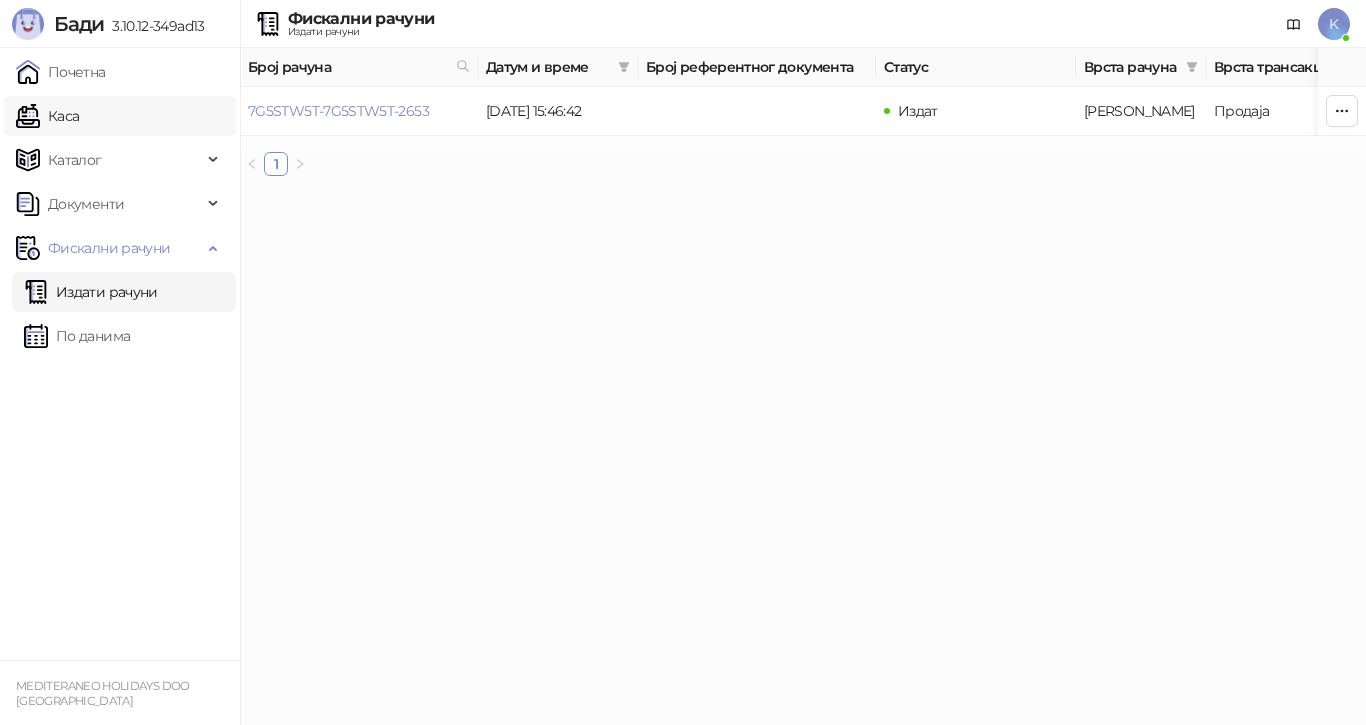 click on "Каса" at bounding box center (47, 116) 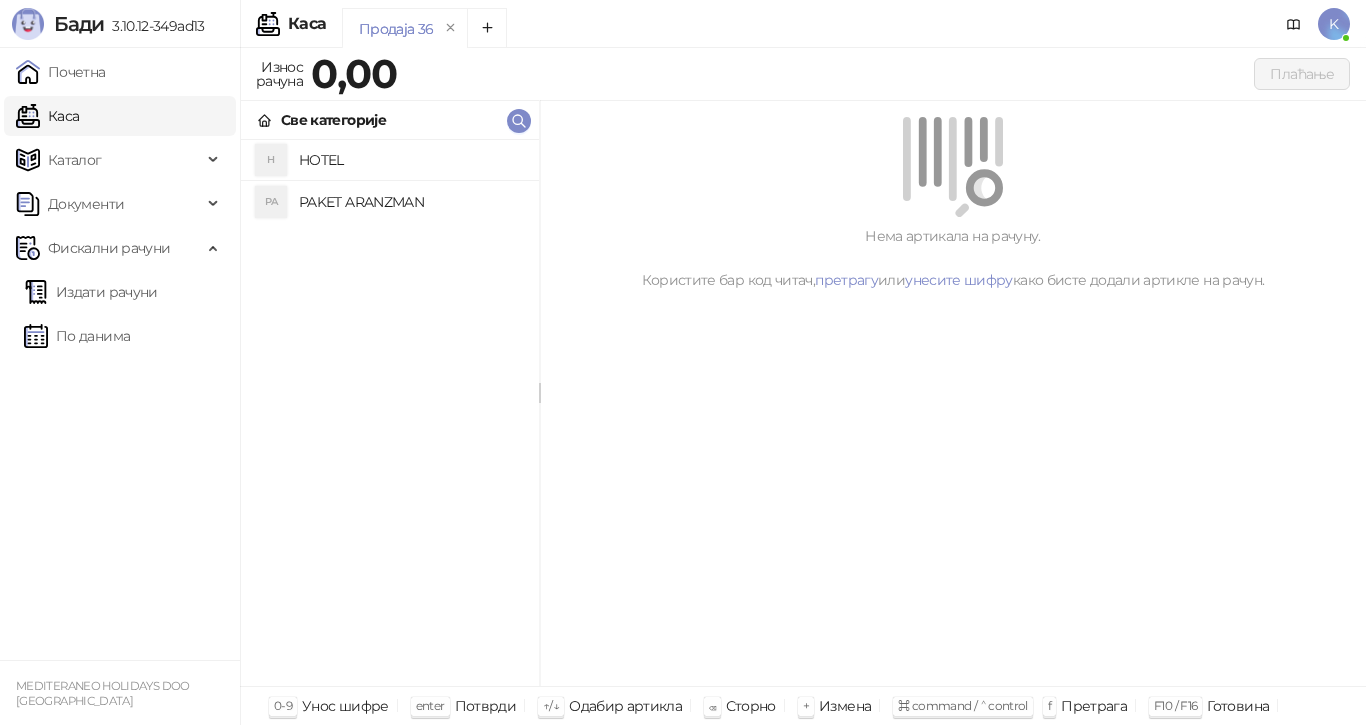 click on "PAKET ARANZMAN" at bounding box center (411, 202) 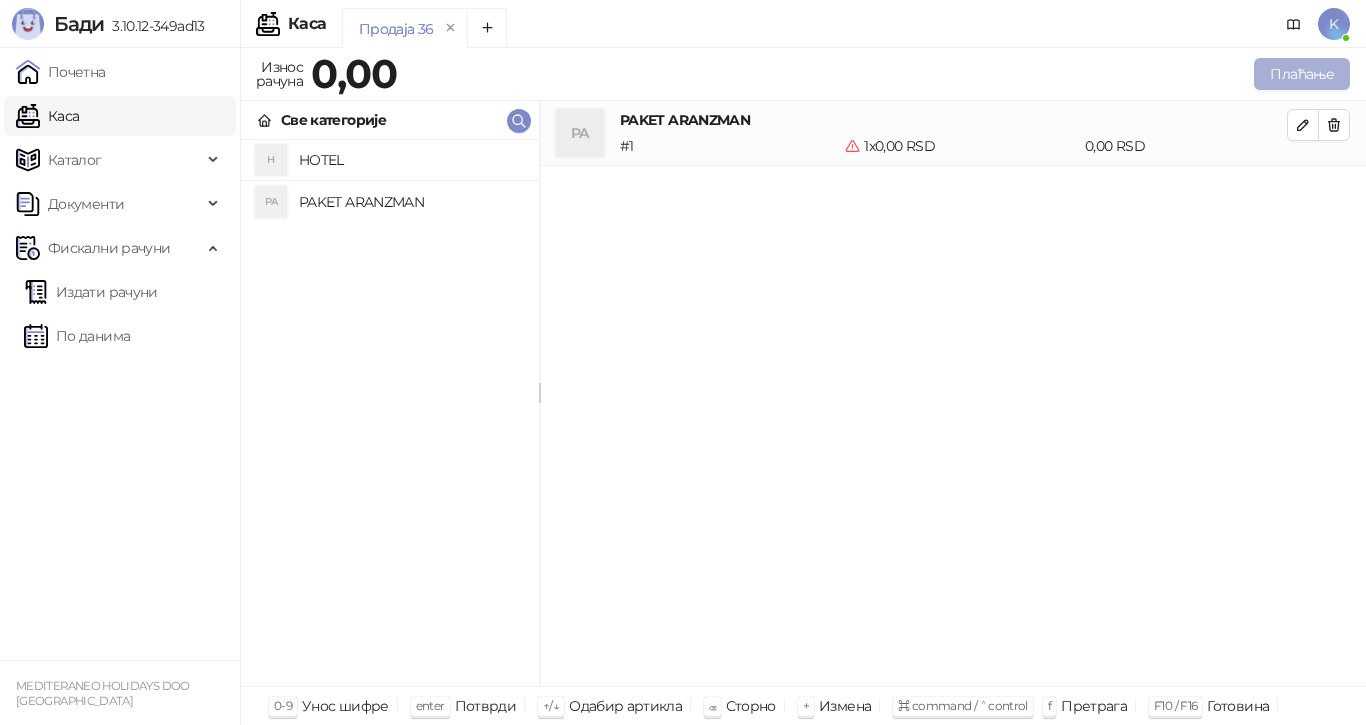 click on "Плаћање" at bounding box center (1302, 74) 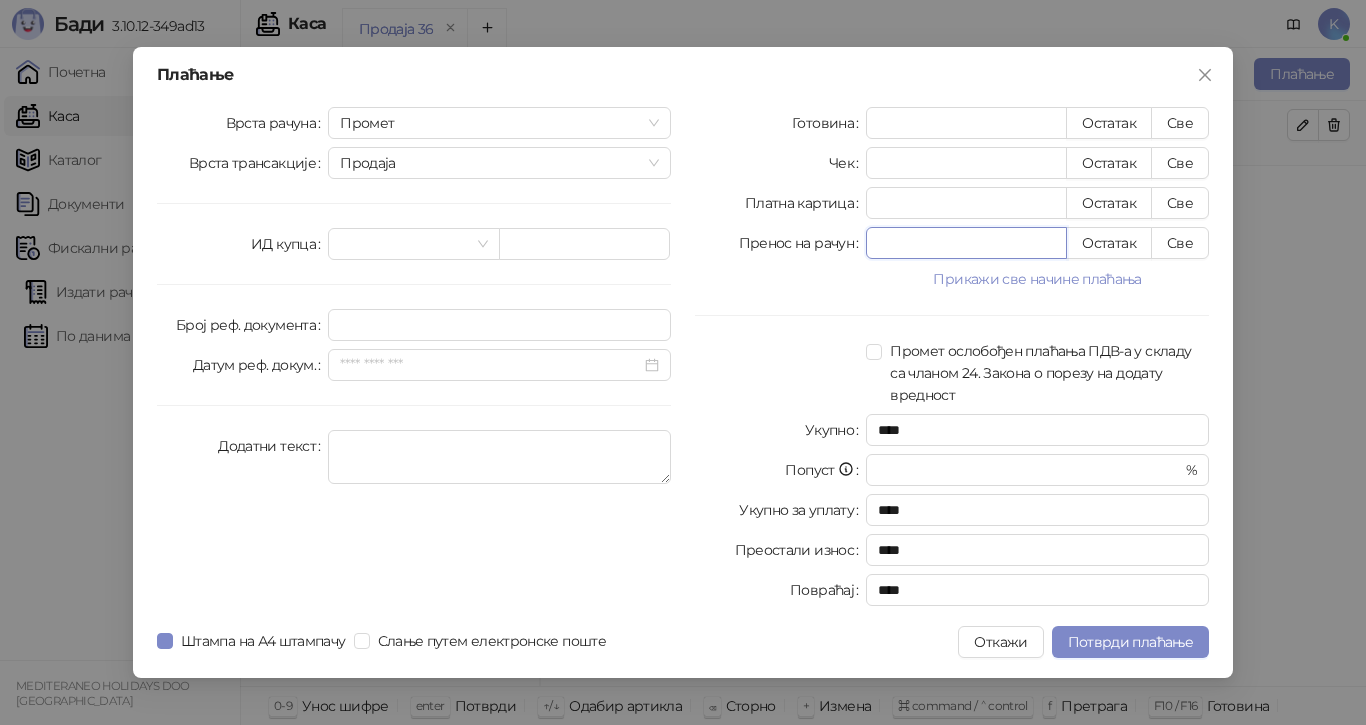 click on "*" at bounding box center (966, 243) 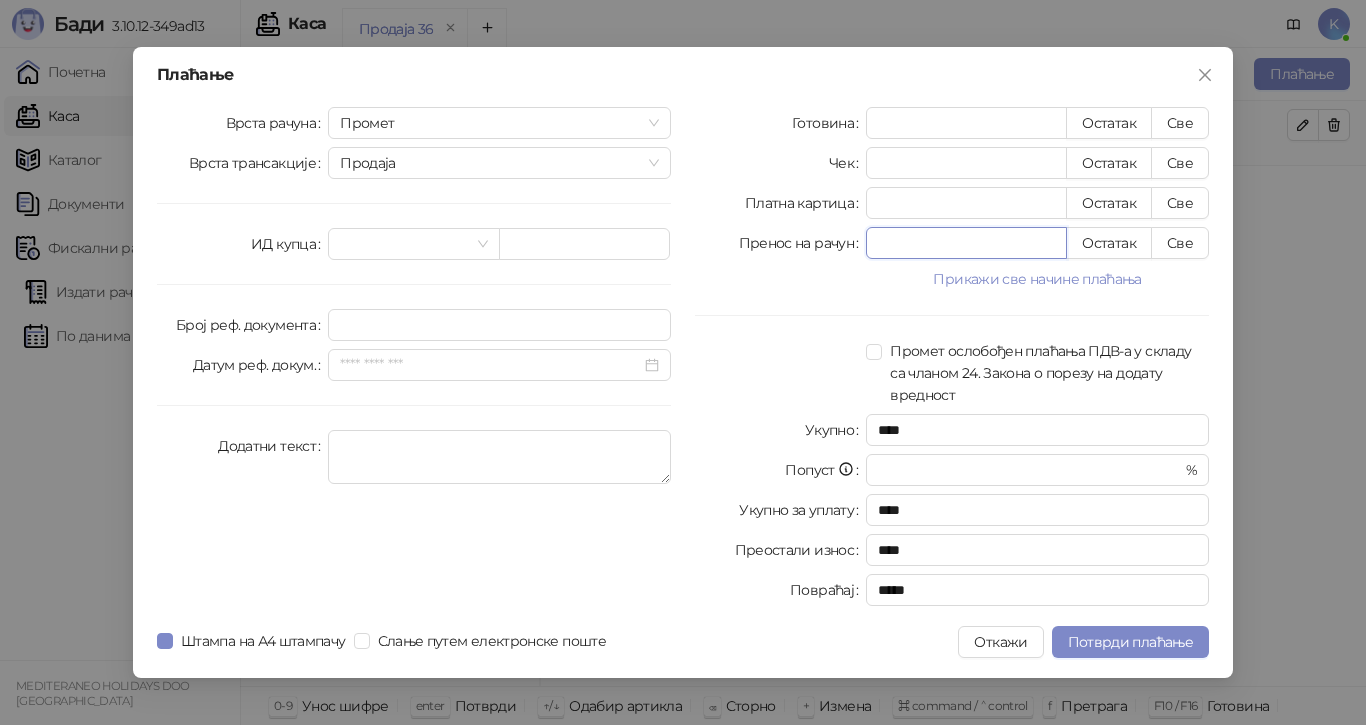 type on "***" 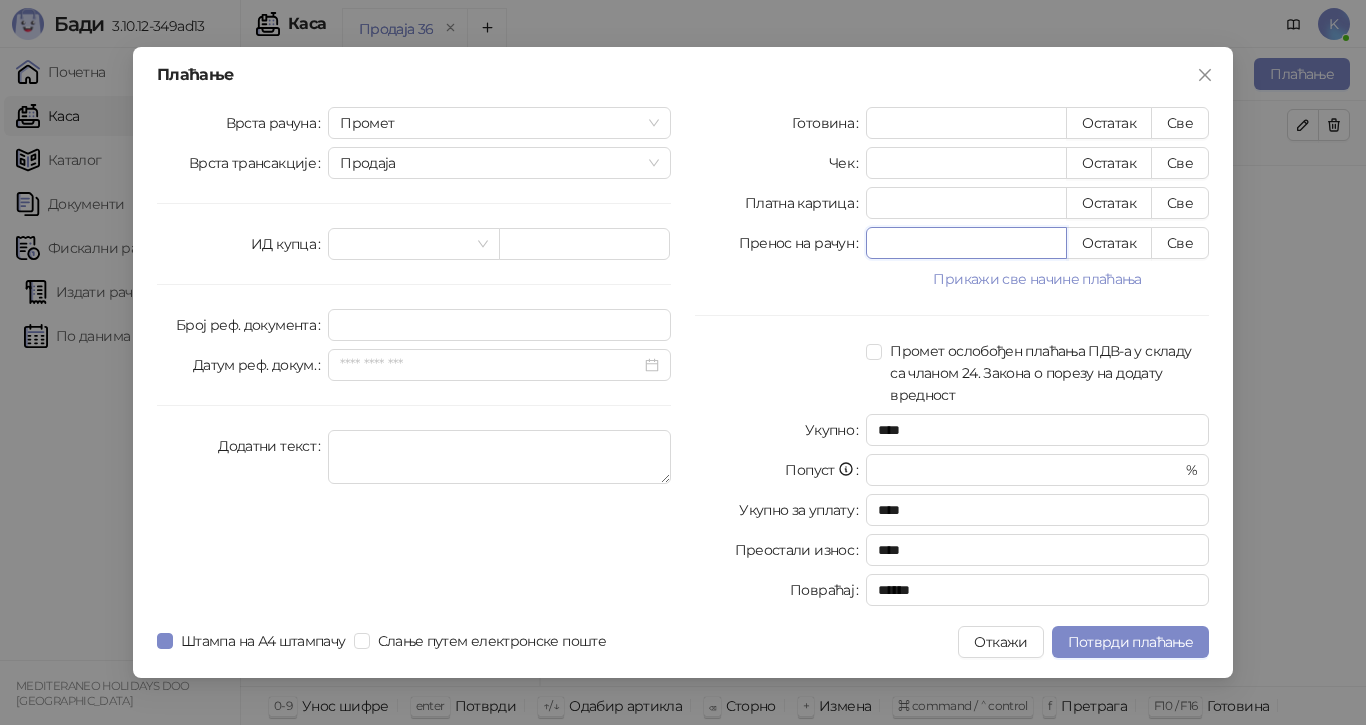 type on "****" 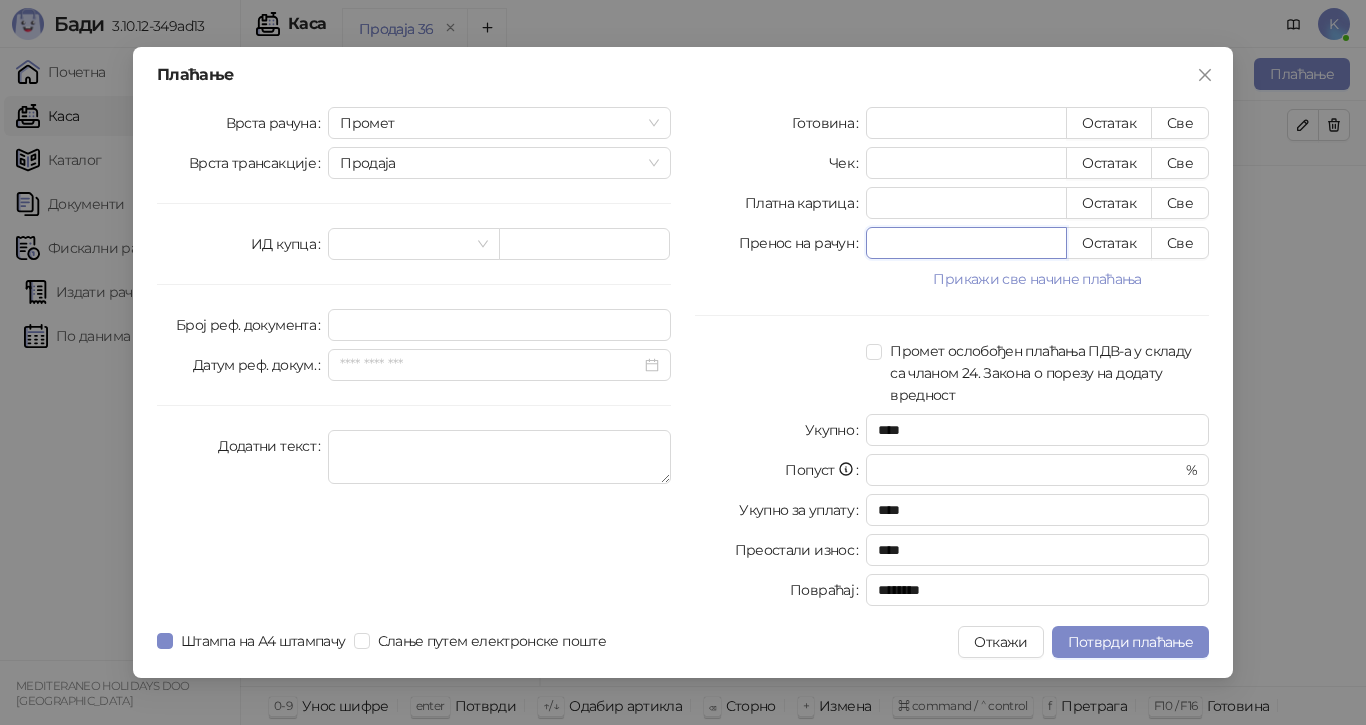 type on "*****" 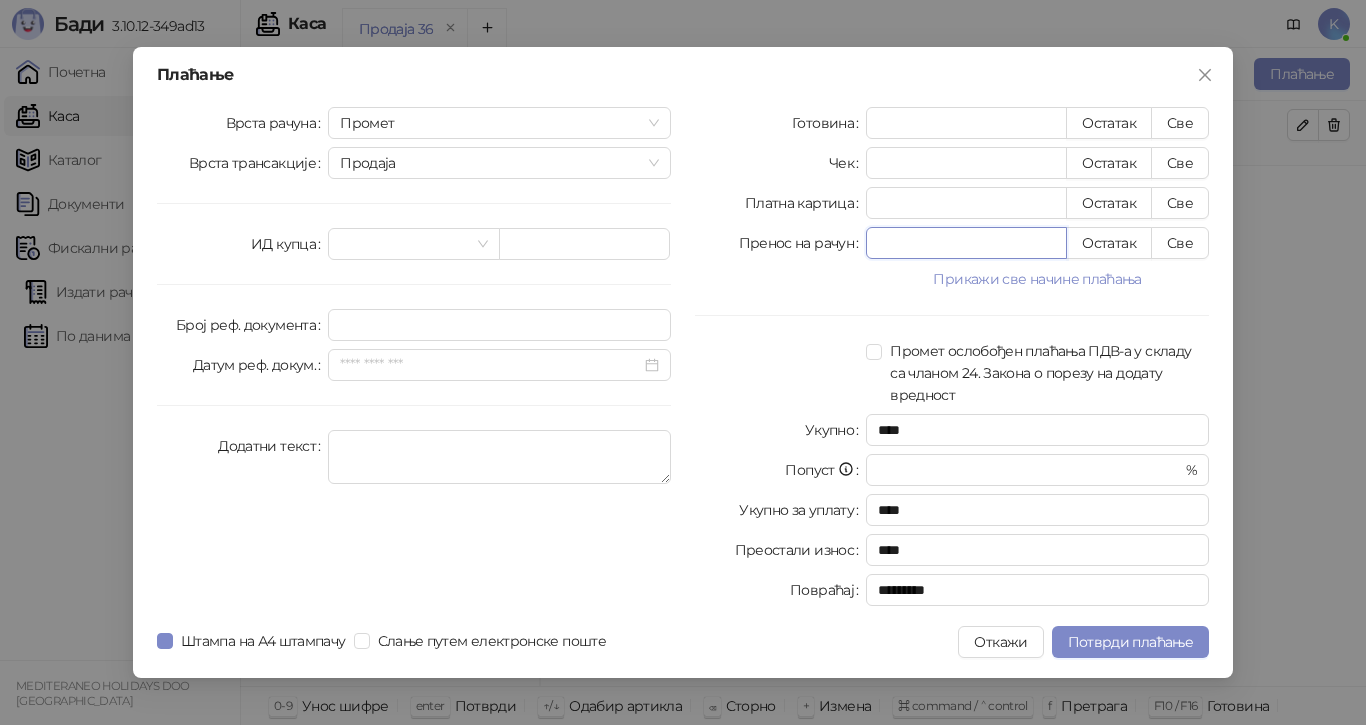 type on "******" 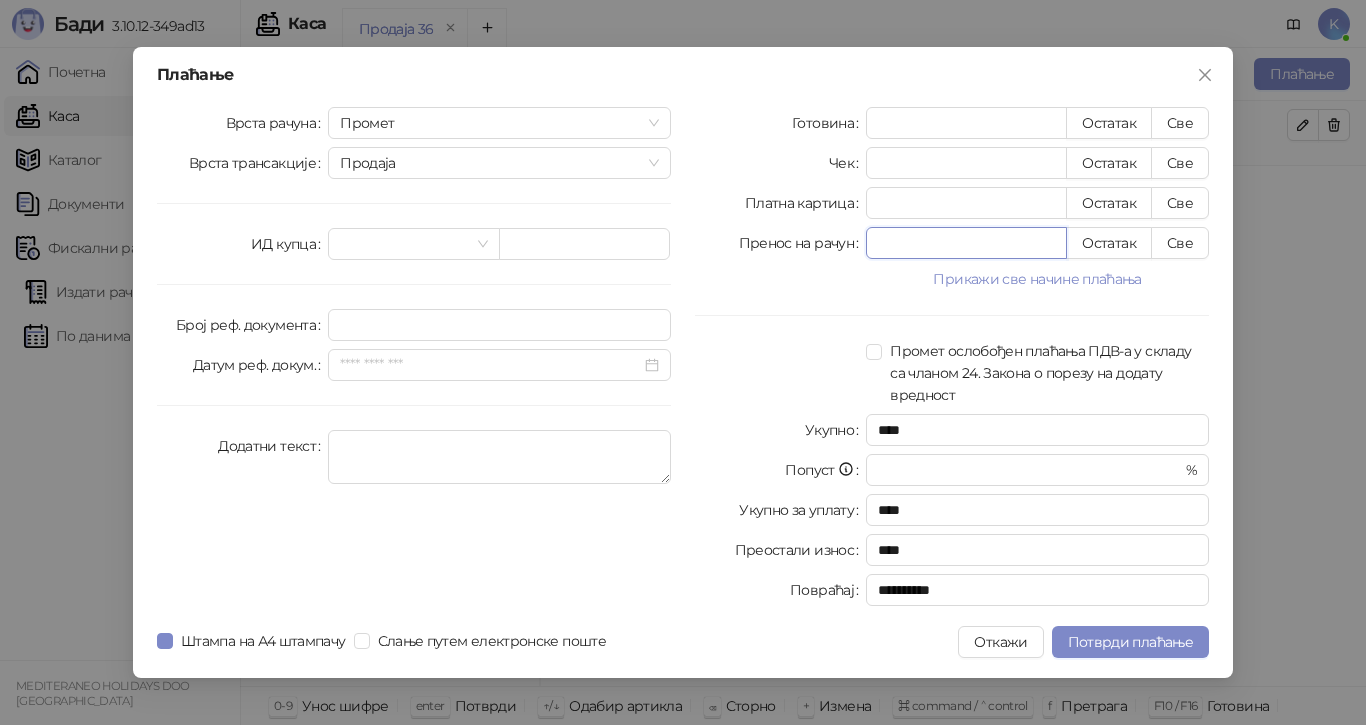 type on "*****" 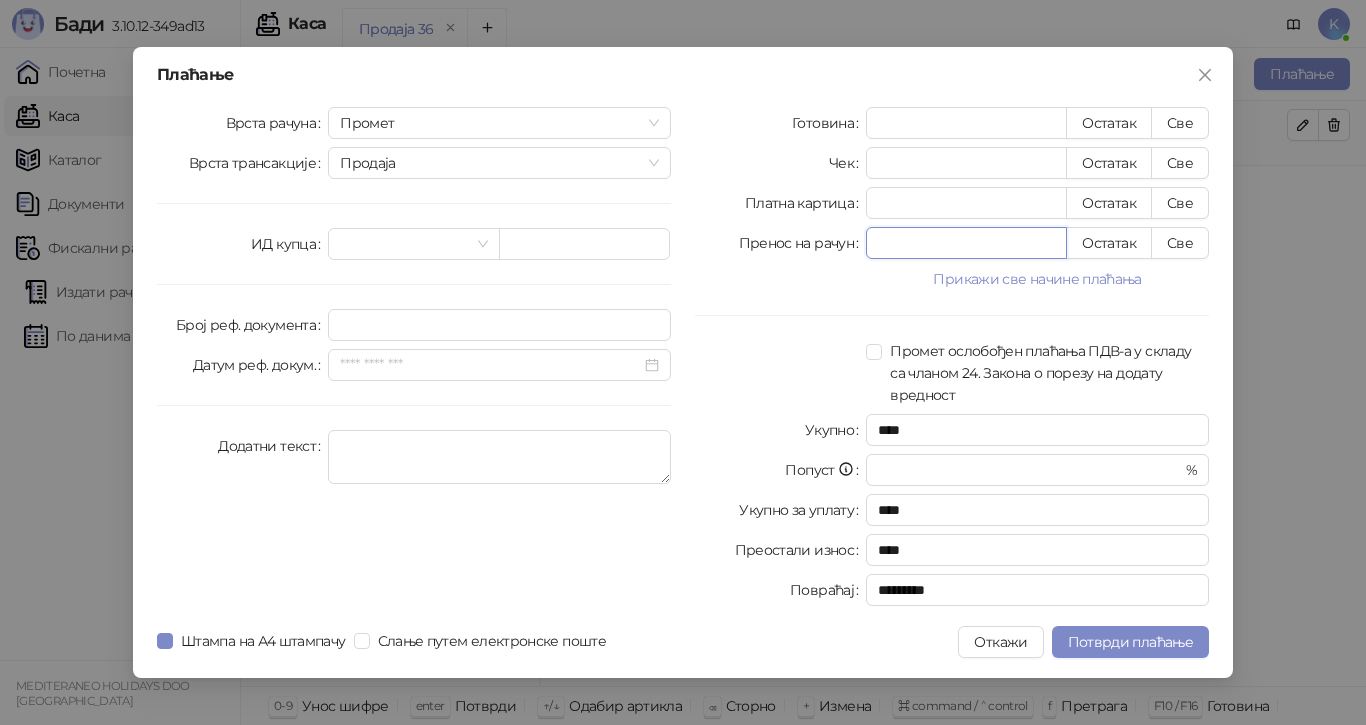 type on "****" 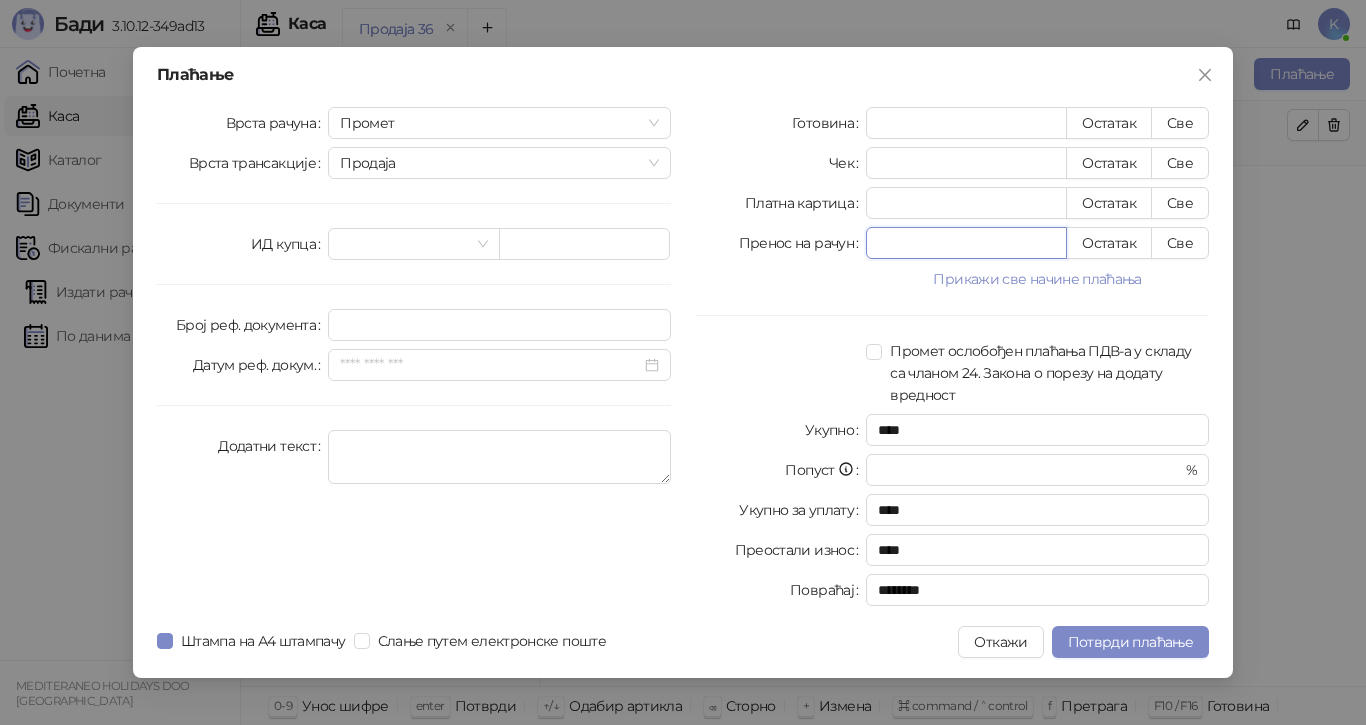 type on "***" 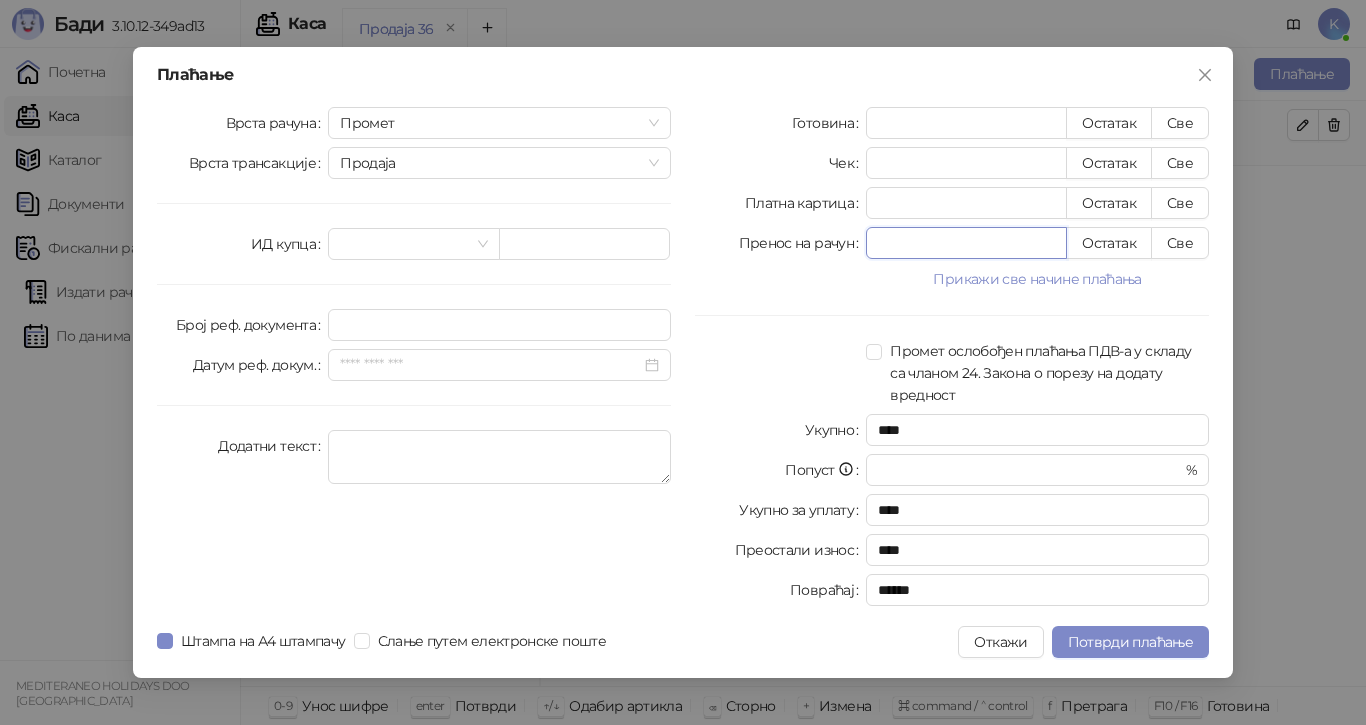 type on "**" 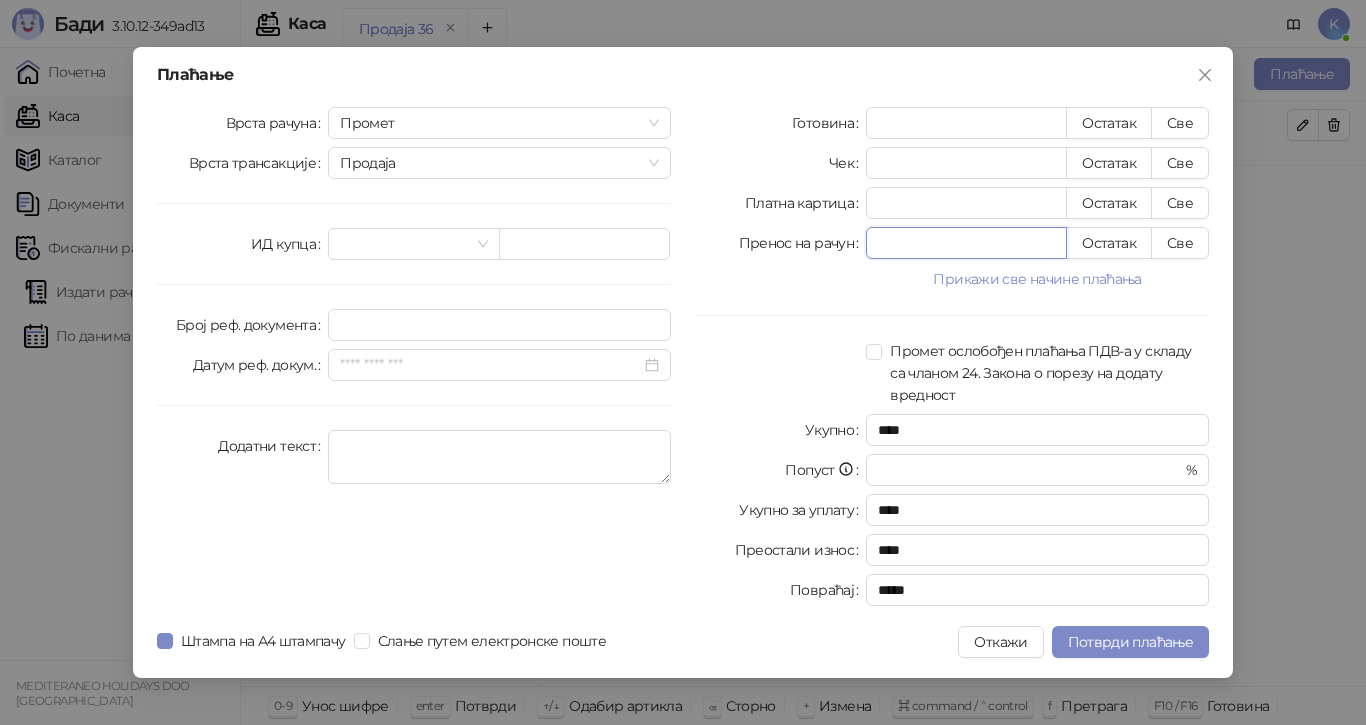 type on "*" 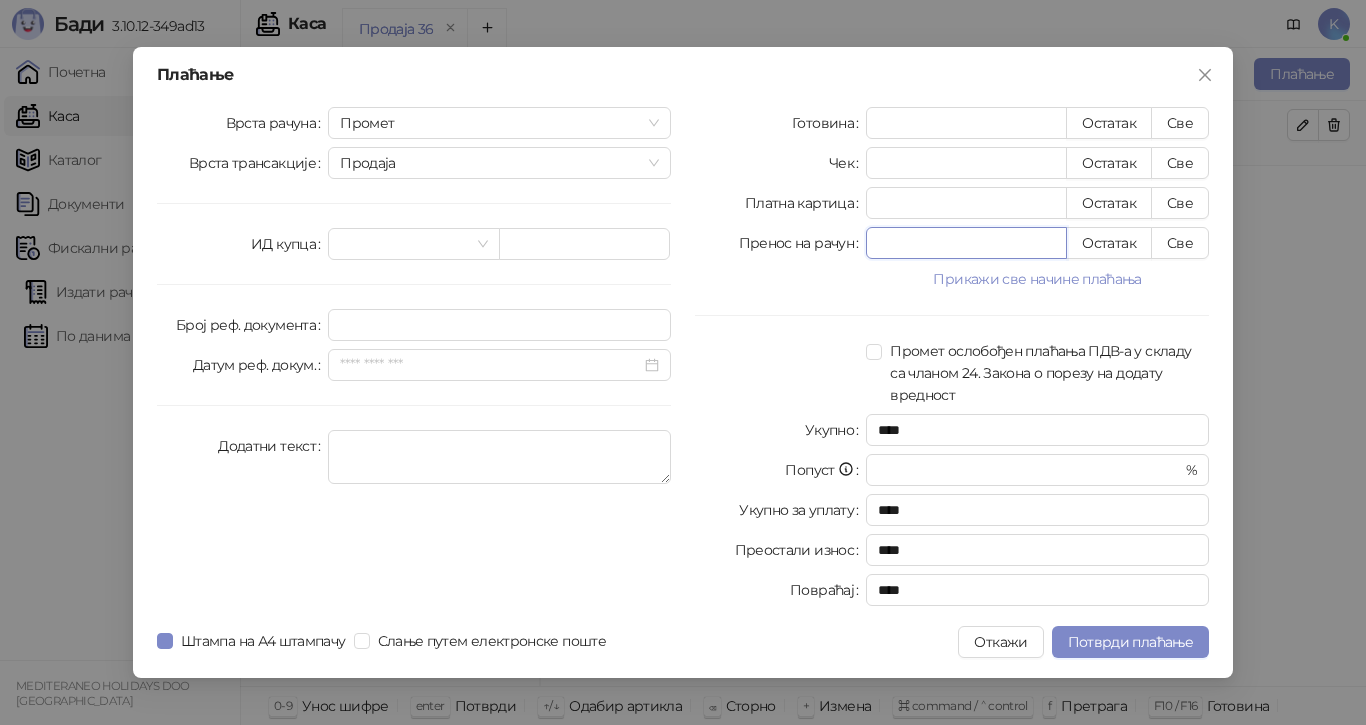 type 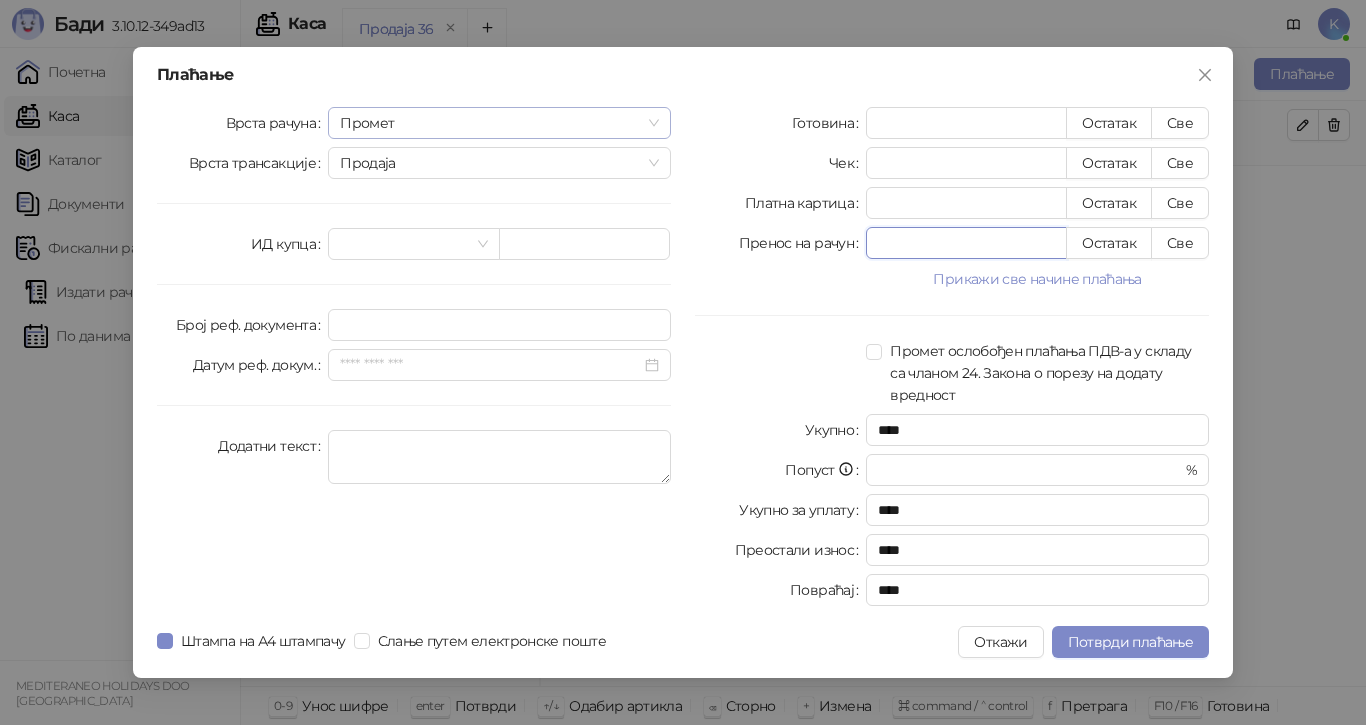 click on "Промет" at bounding box center (499, 123) 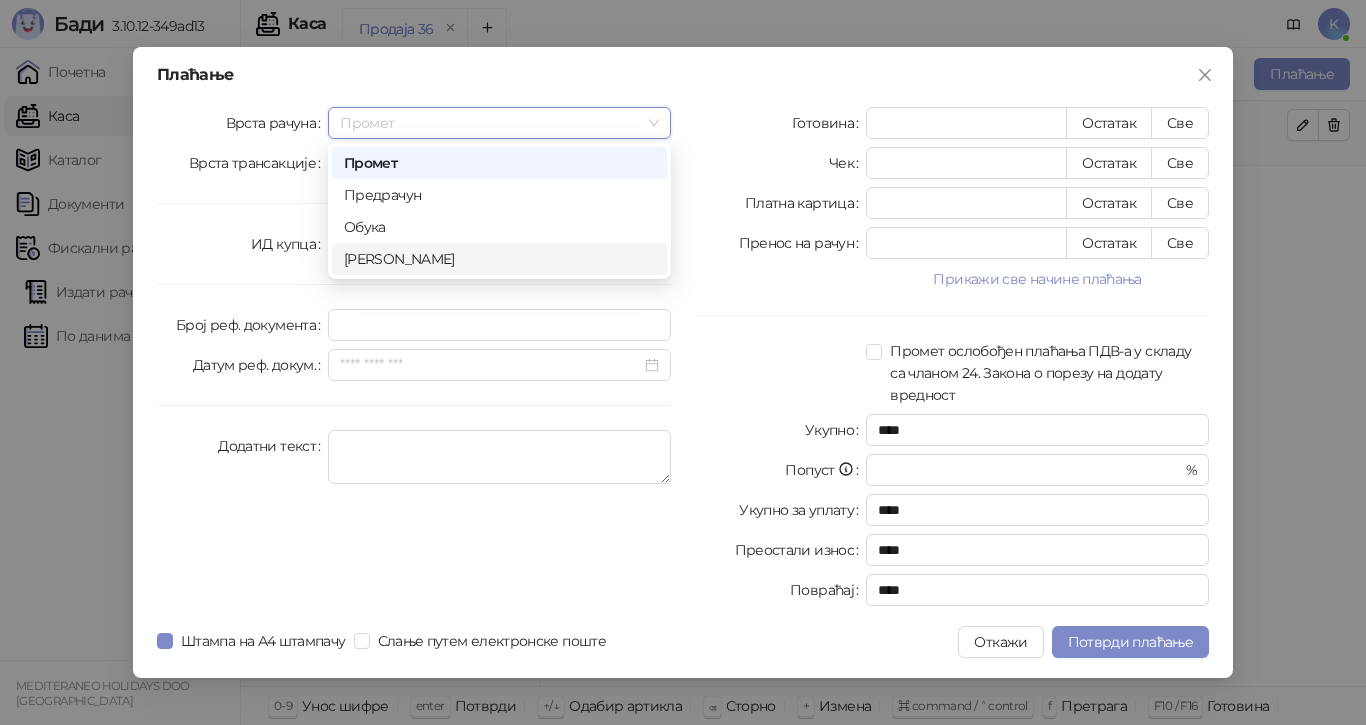 click on "[PERSON_NAME]" at bounding box center (499, 259) 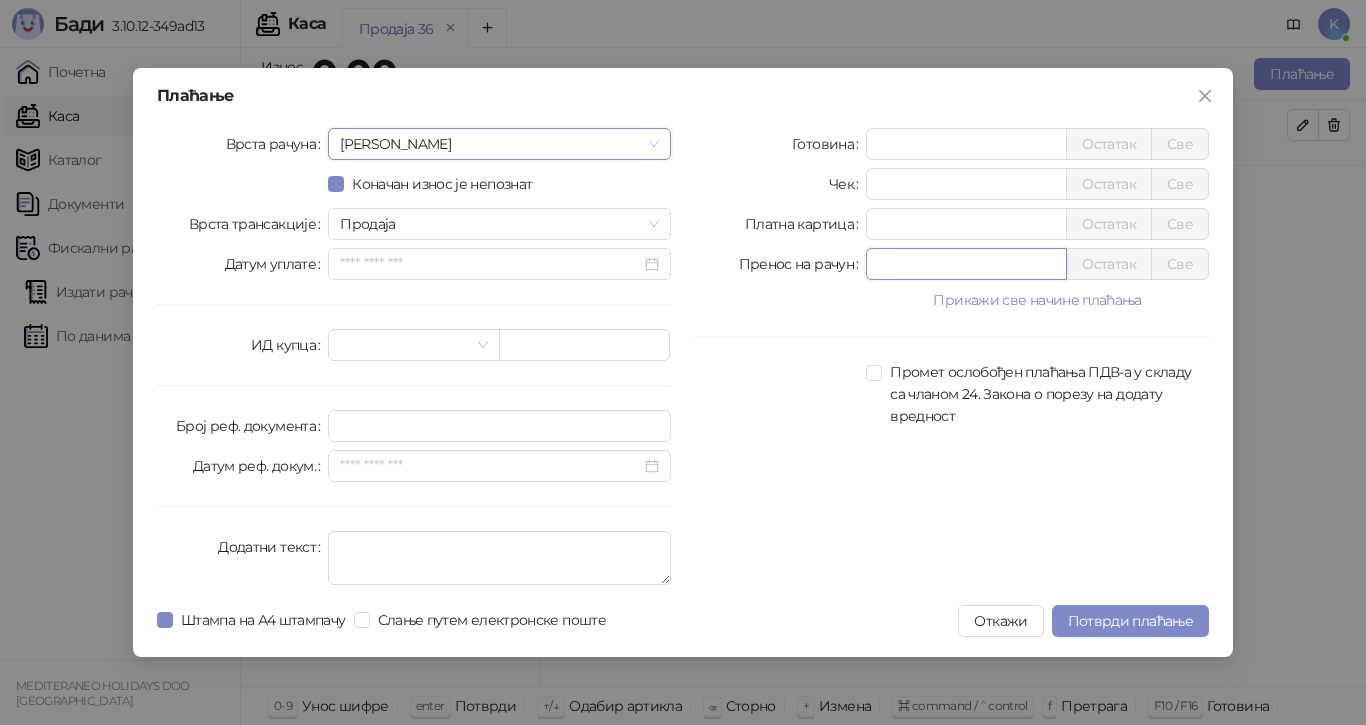 click at bounding box center (966, 264) 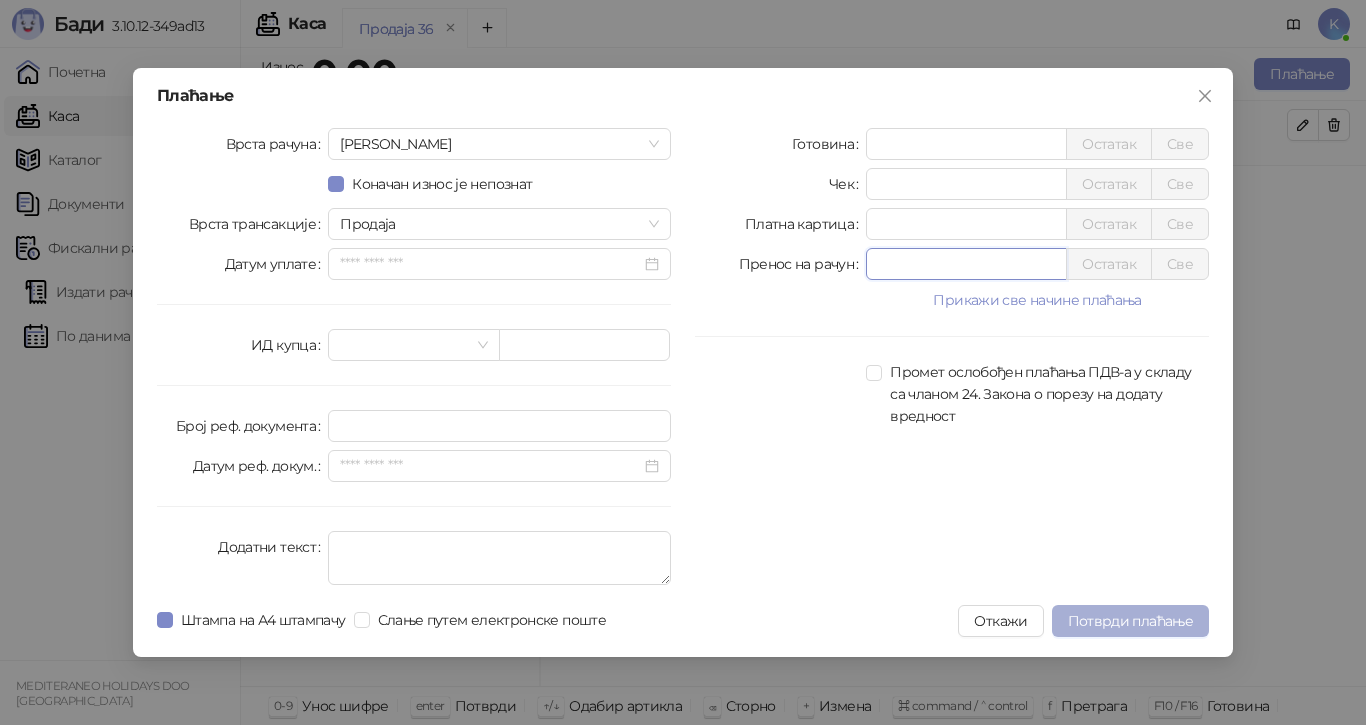 type on "******" 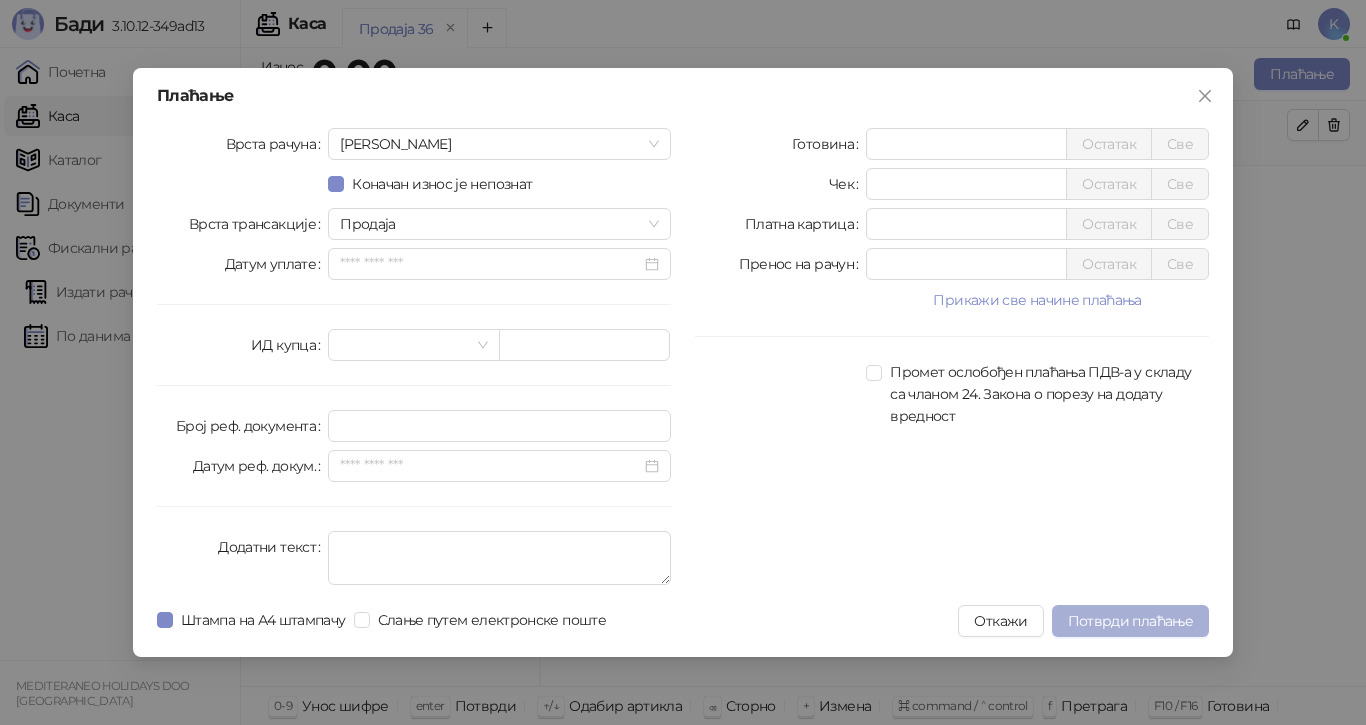 click on "Потврди плаћање" at bounding box center (1130, 621) 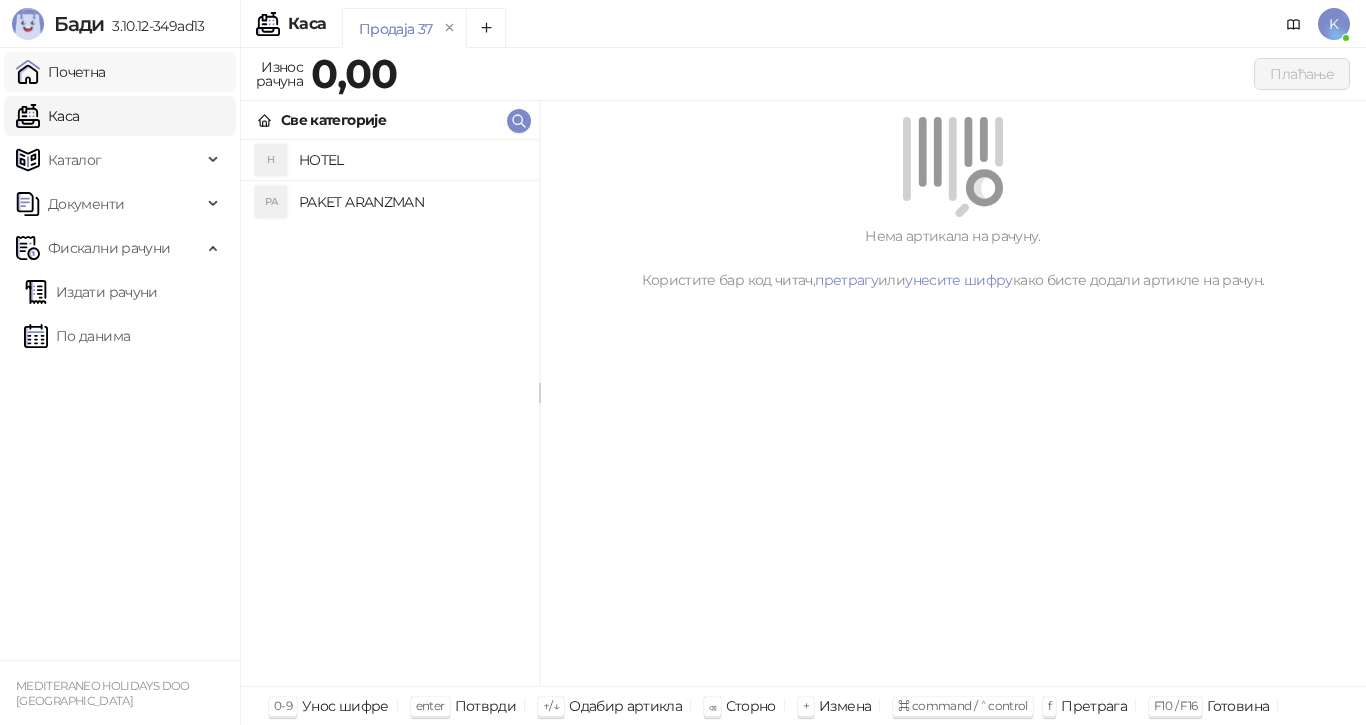 click on "Почетна" at bounding box center [61, 72] 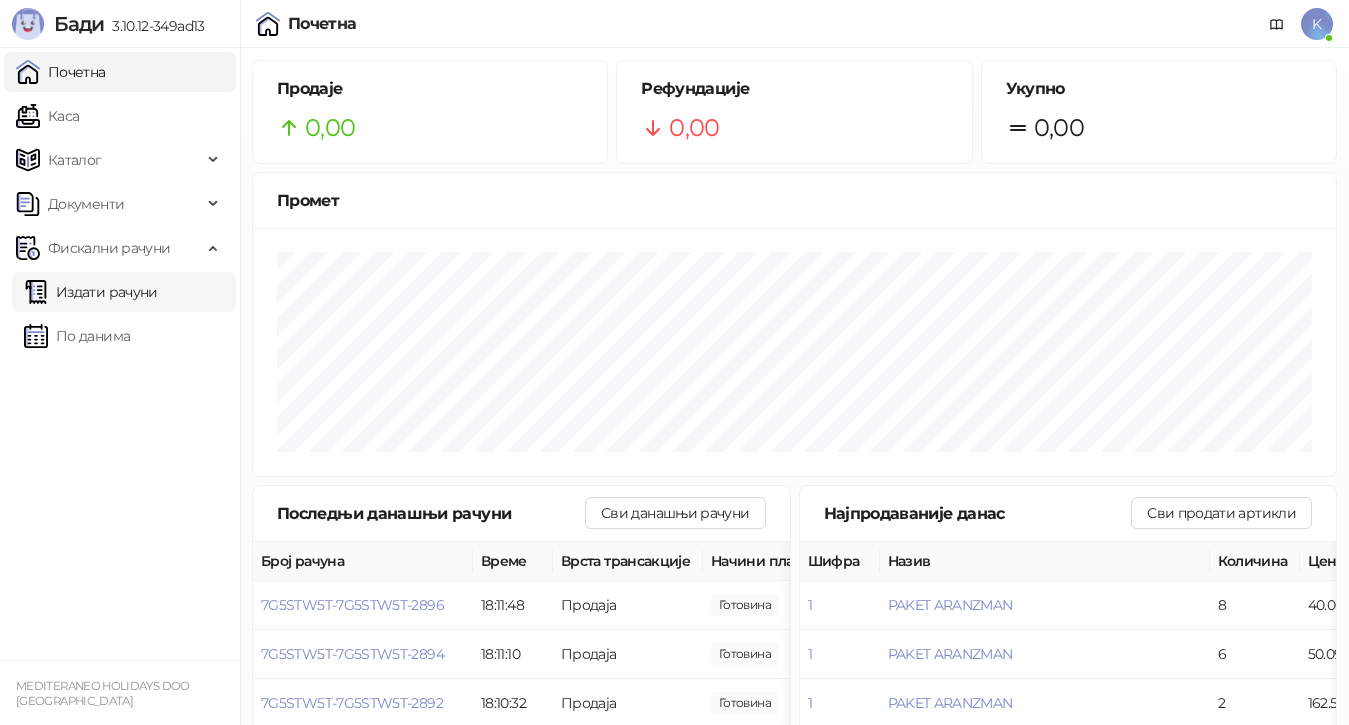 click on "Издати рачуни" at bounding box center (91, 292) 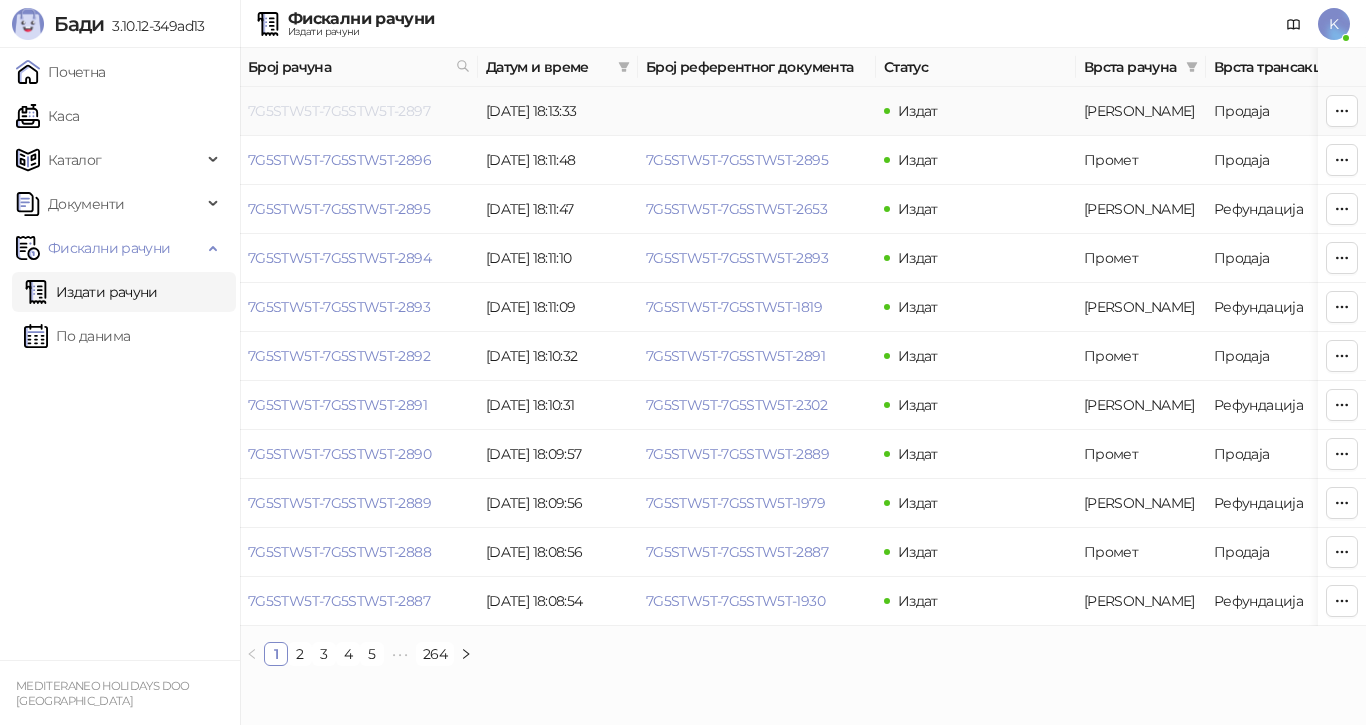 click on "7G5STW5T-7G5STW5T-2897" at bounding box center [339, 111] 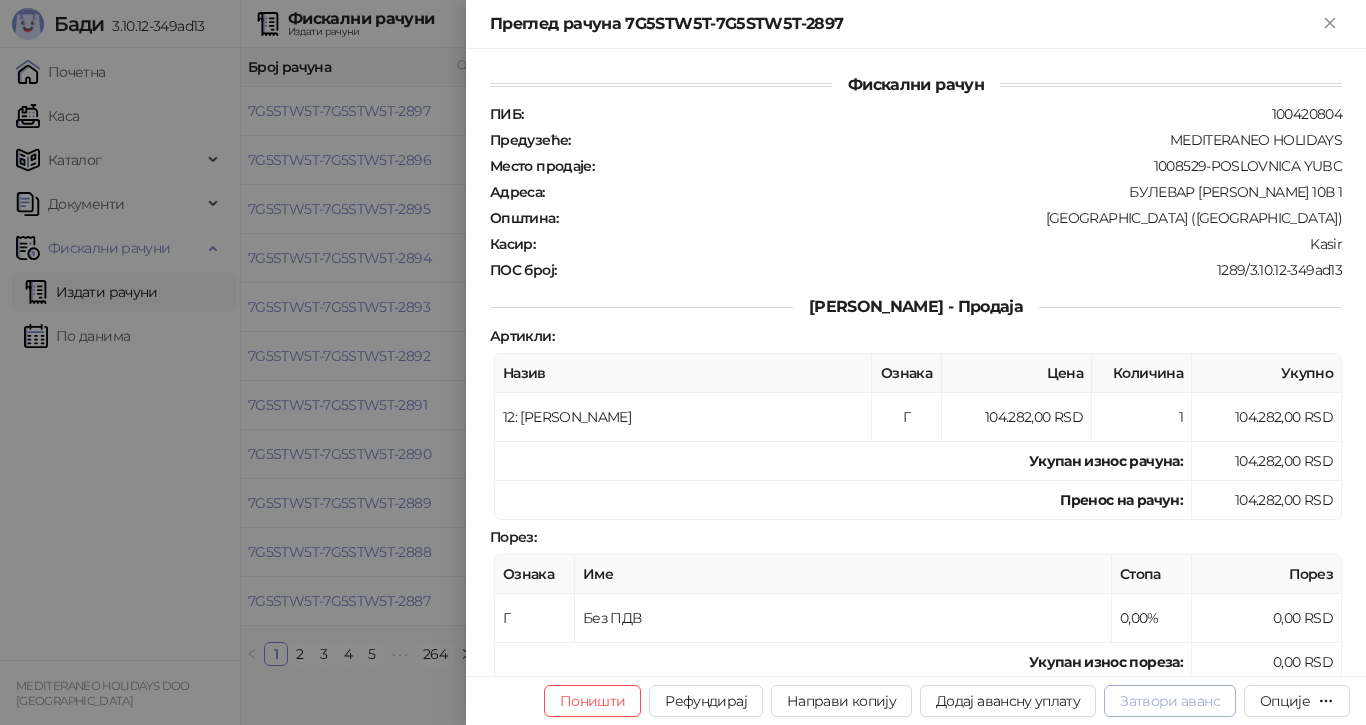click on "Затвори аванс" at bounding box center (1170, 701) 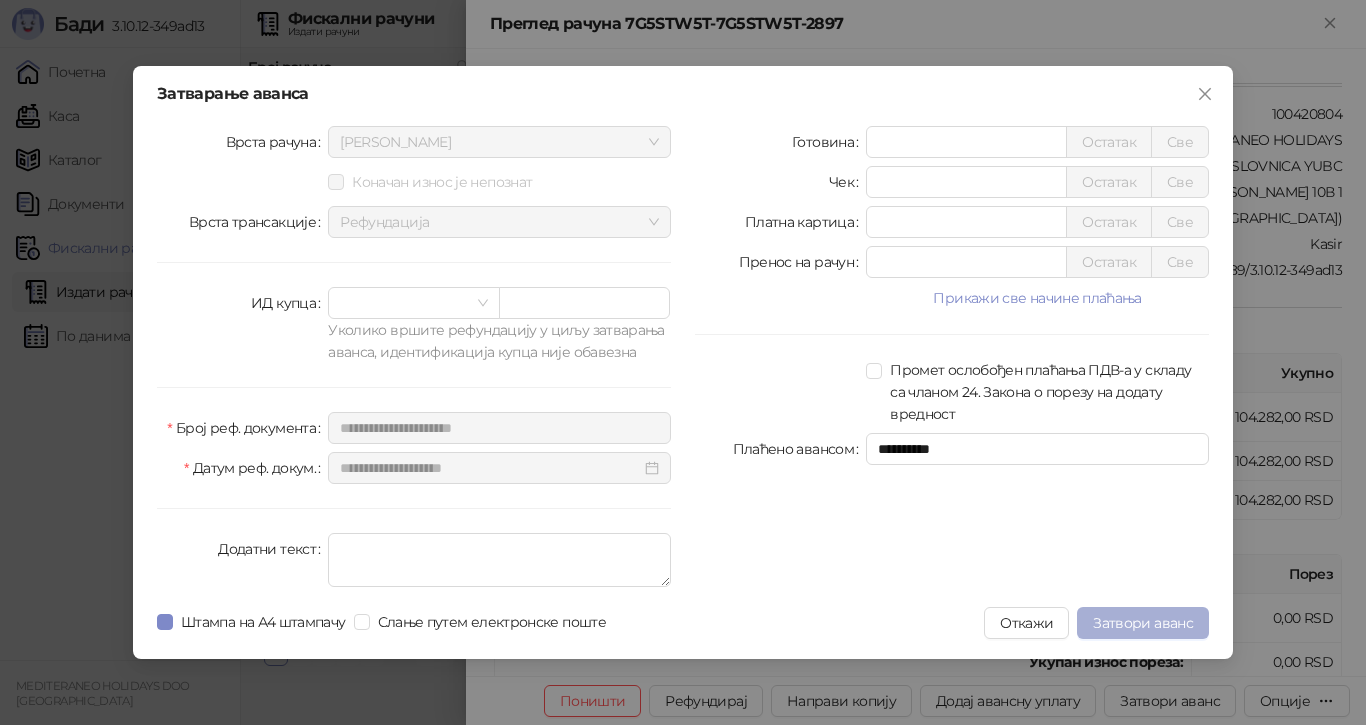 click on "Затвори аванс" at bounding box center (1143, 623) 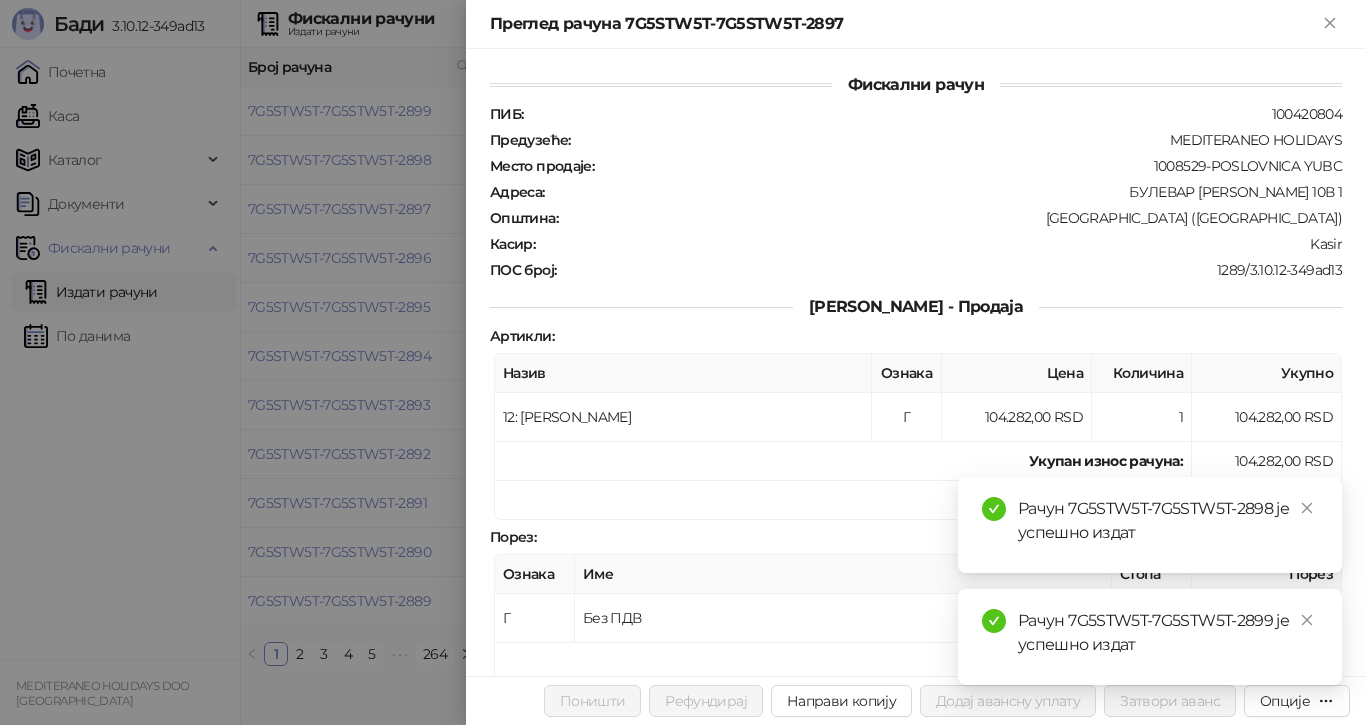 click at bounding box center (683, 362) 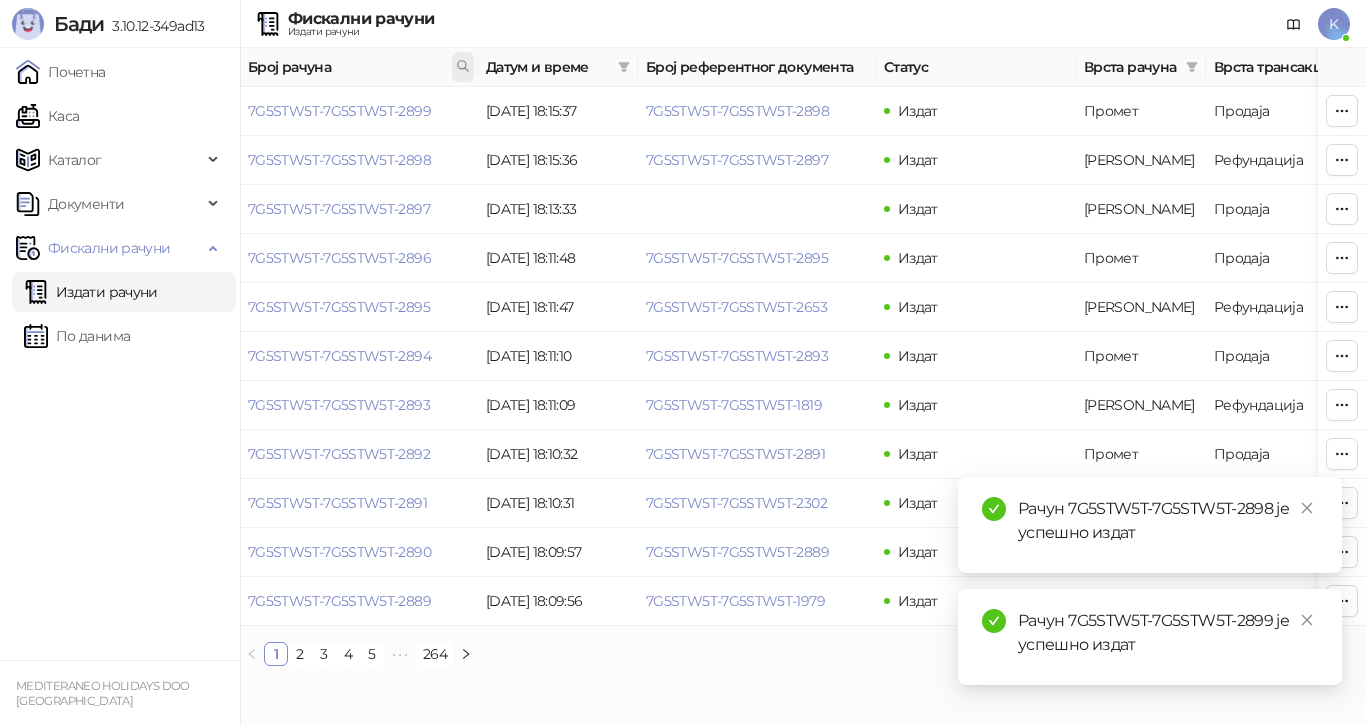 click 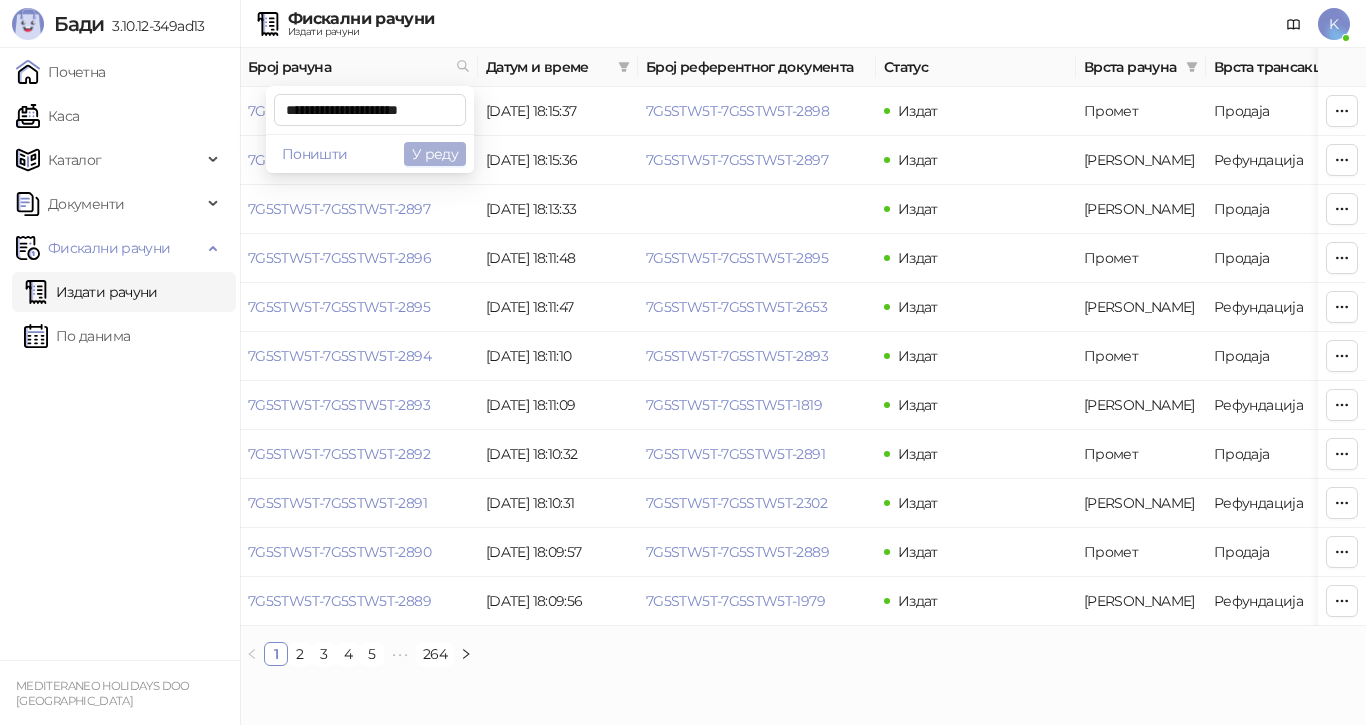 scroll, scrollTop: 0, scrollLeft: 5, axis: horizontal 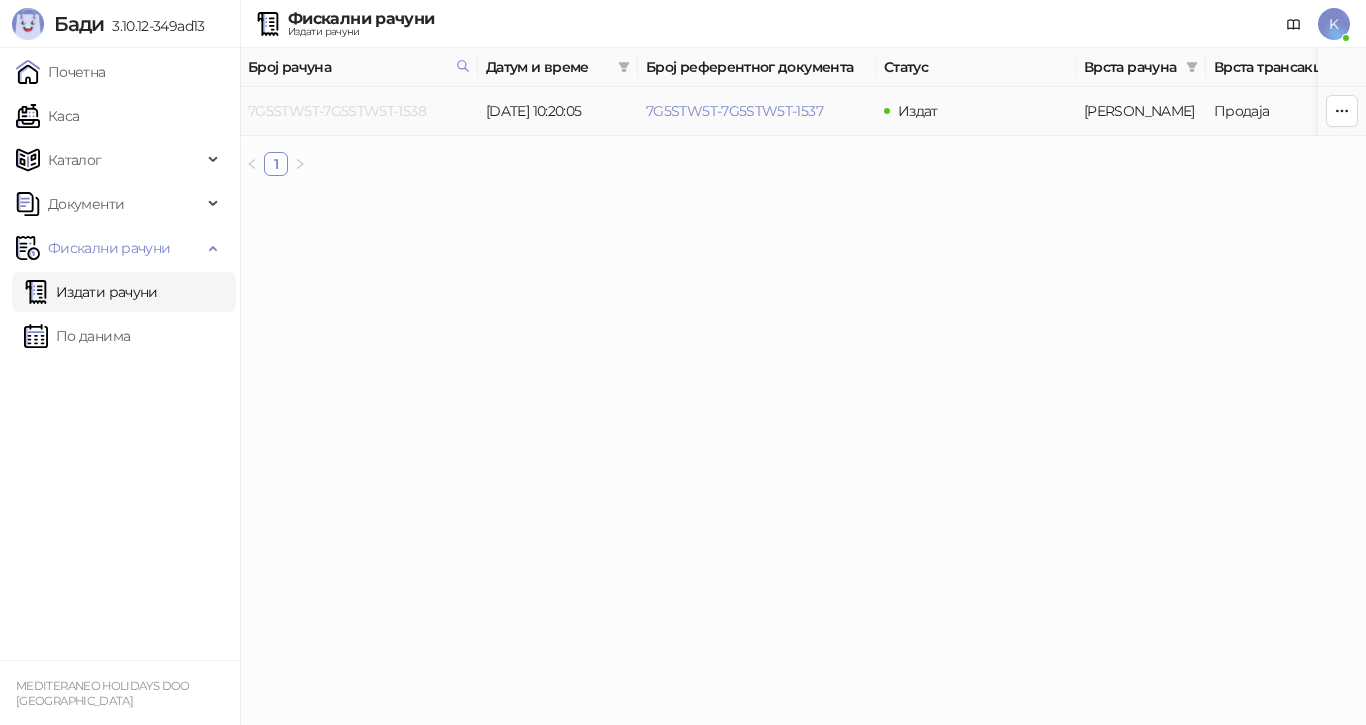 click on "7G5STW5T-7G5STW5T-1538" at bounding box center [337, 111] 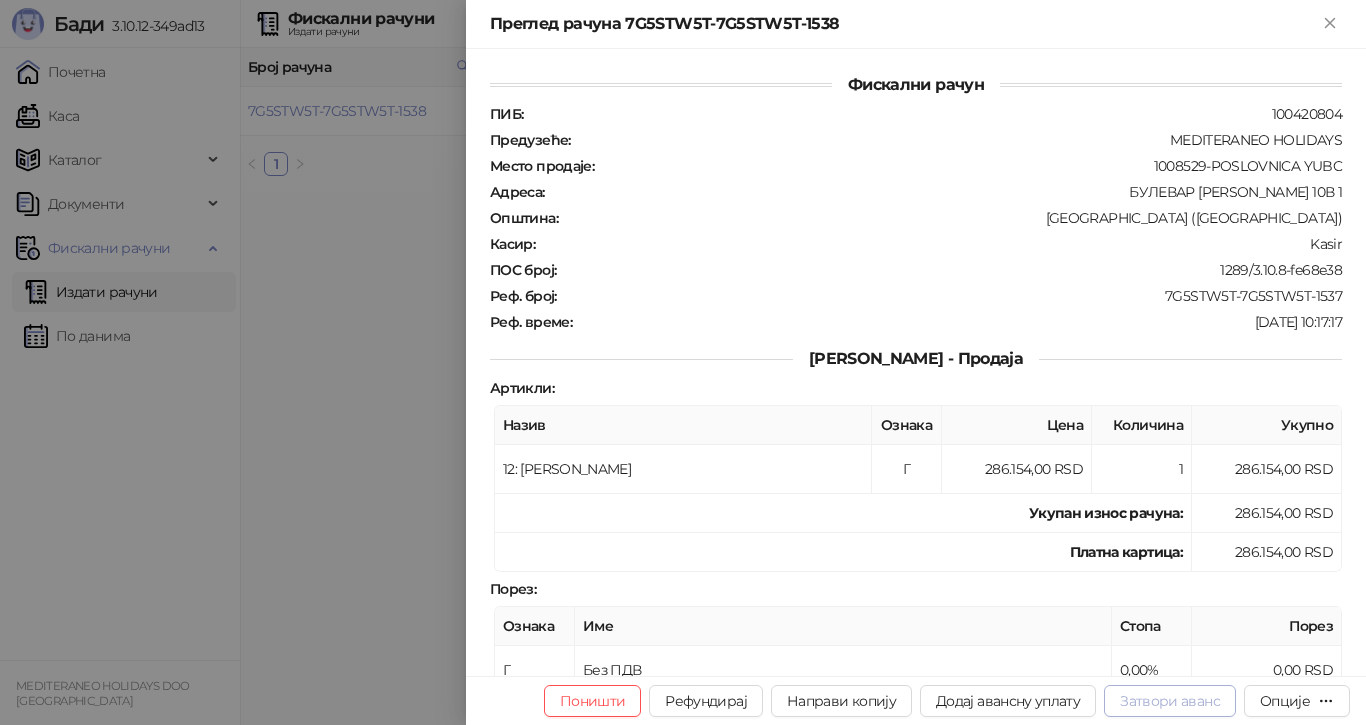 click on "Затвори аванс" at bounding box center (1170, 701) 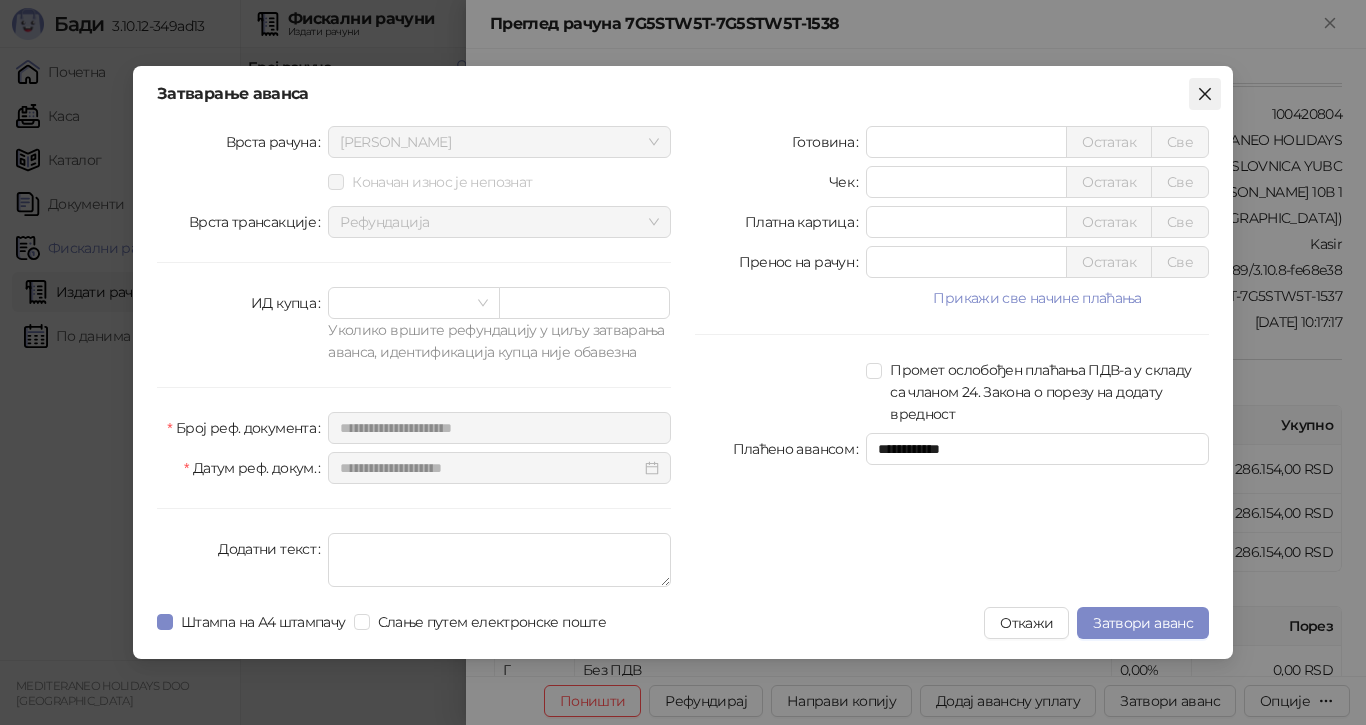 click 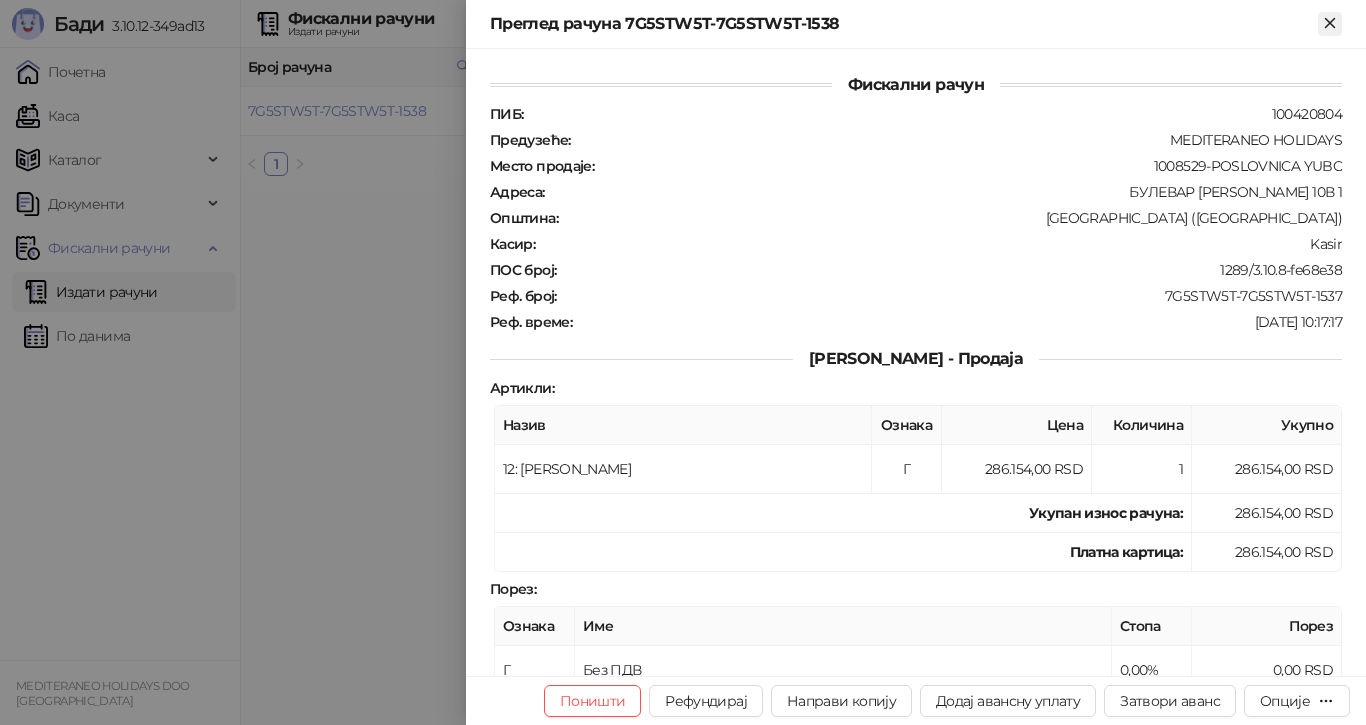 click 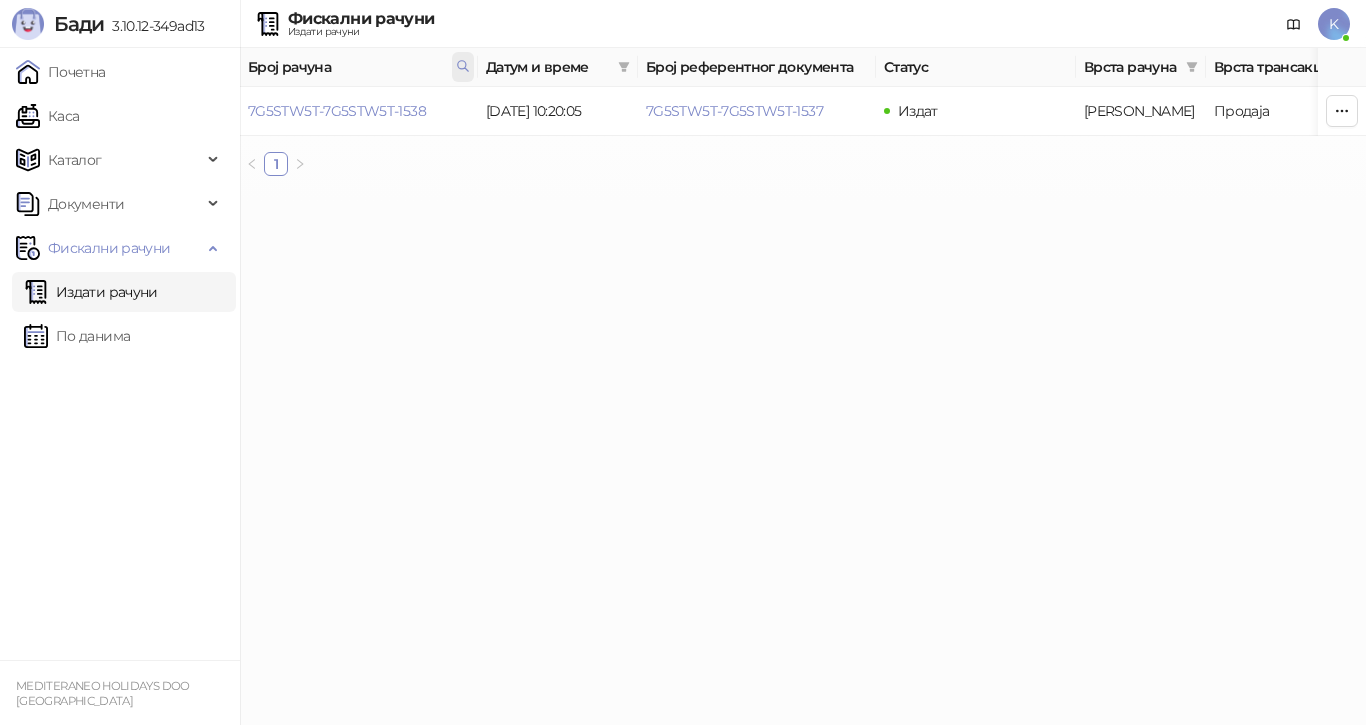 click 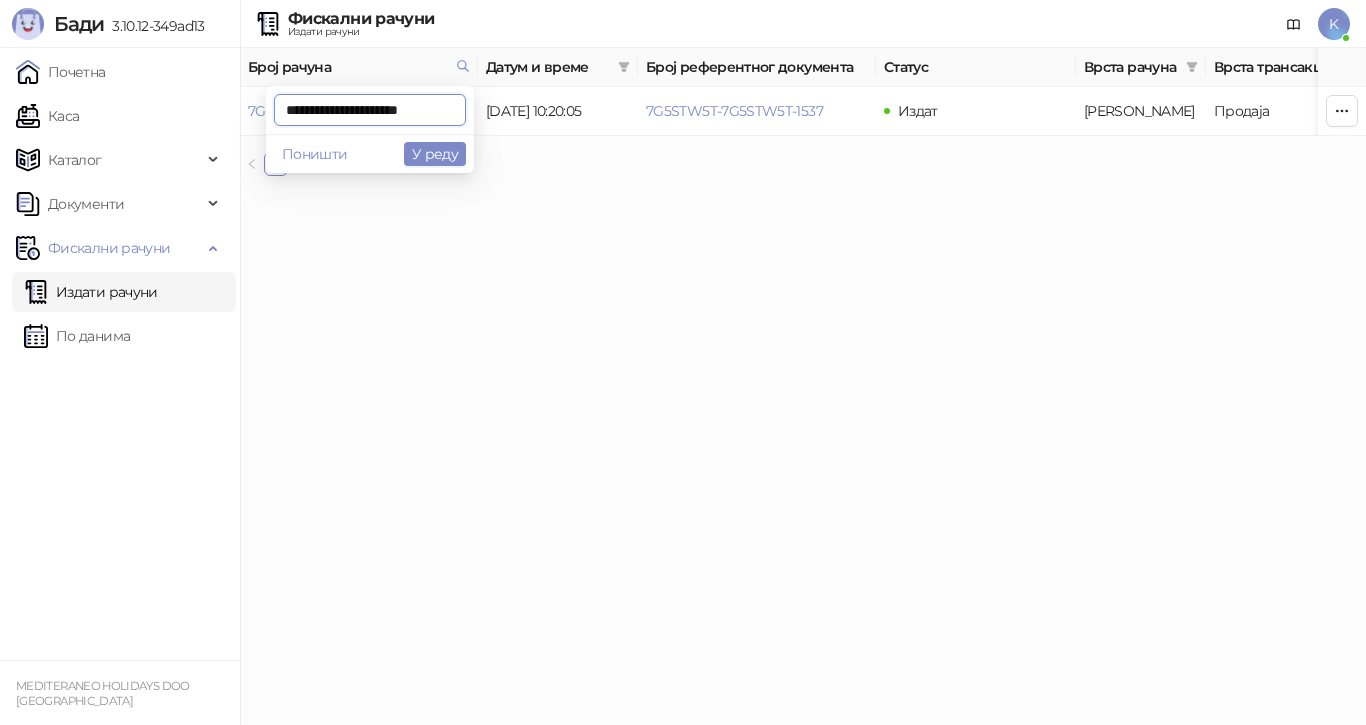 scroll, scrollTop: 0, scrollLeft: 8, axis: horizontal 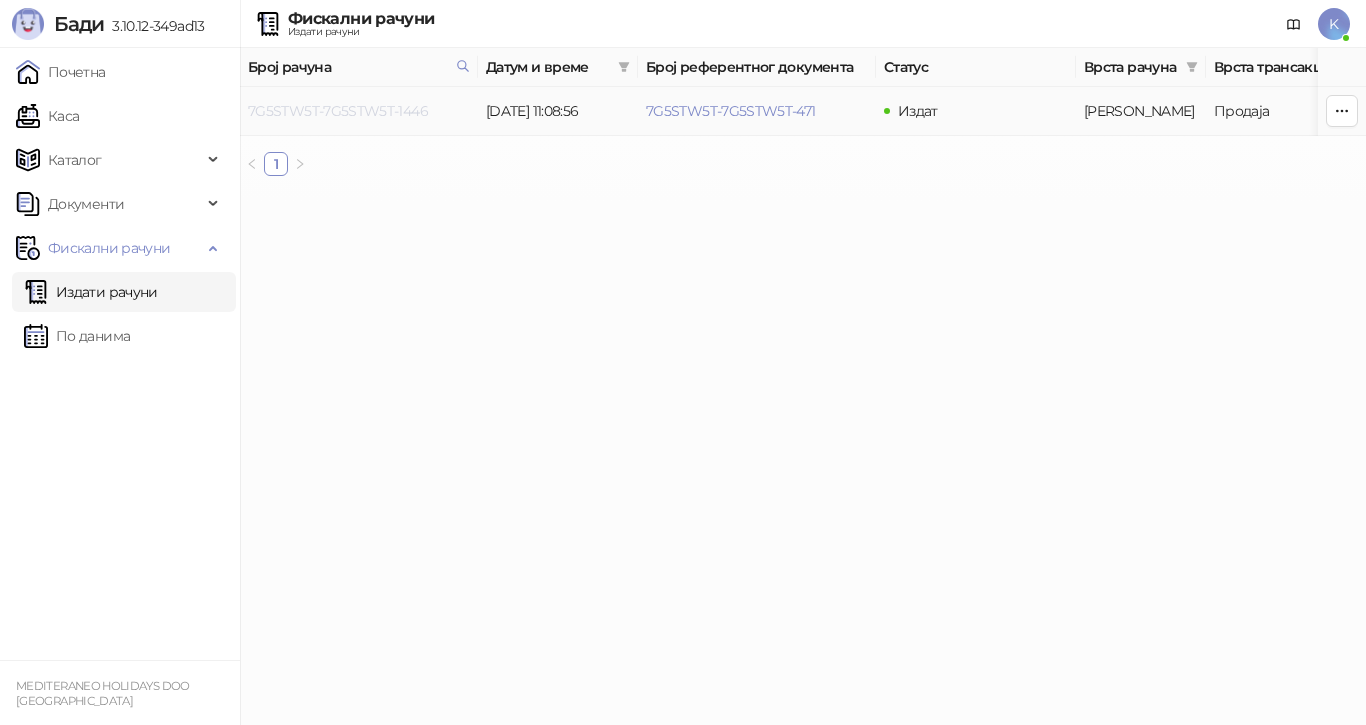 click on "7G5STW5T-7G5STW5T-1446" at bounding box center (338, 111) 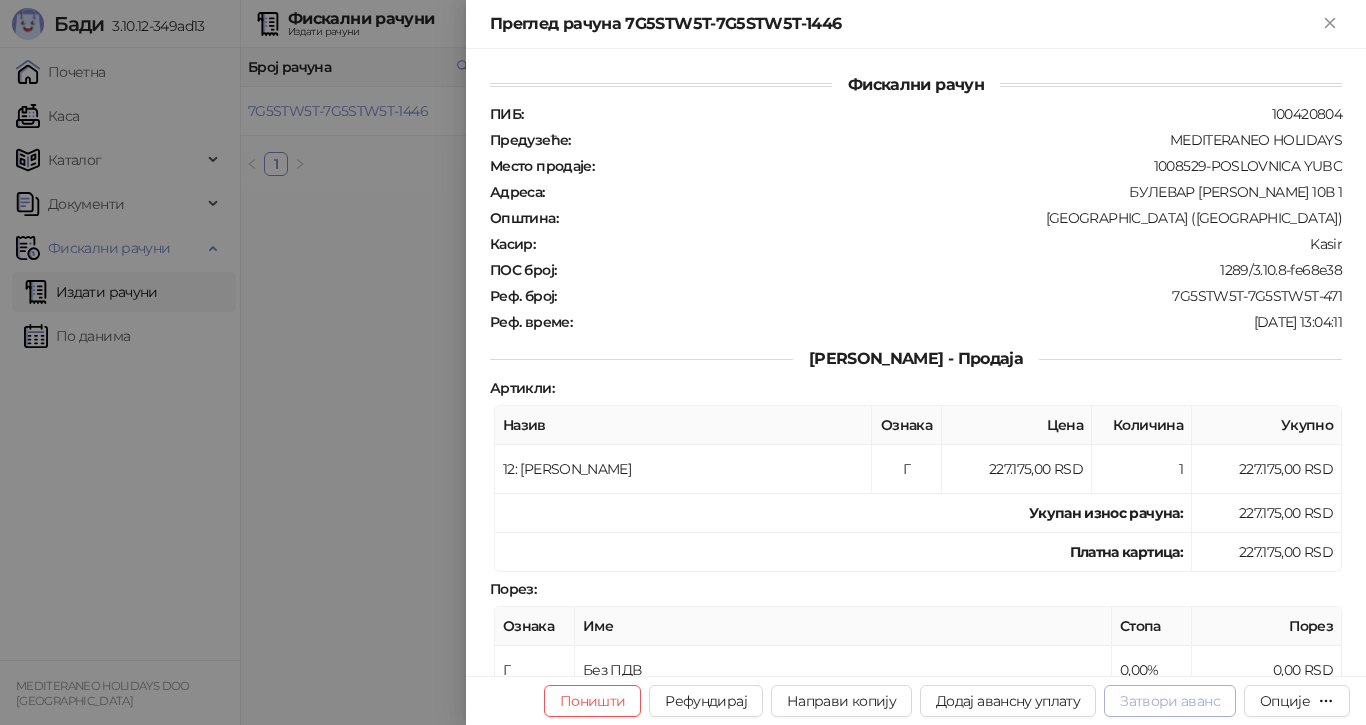 click on "Затвори аванс" at bounding box center (1170, 701) 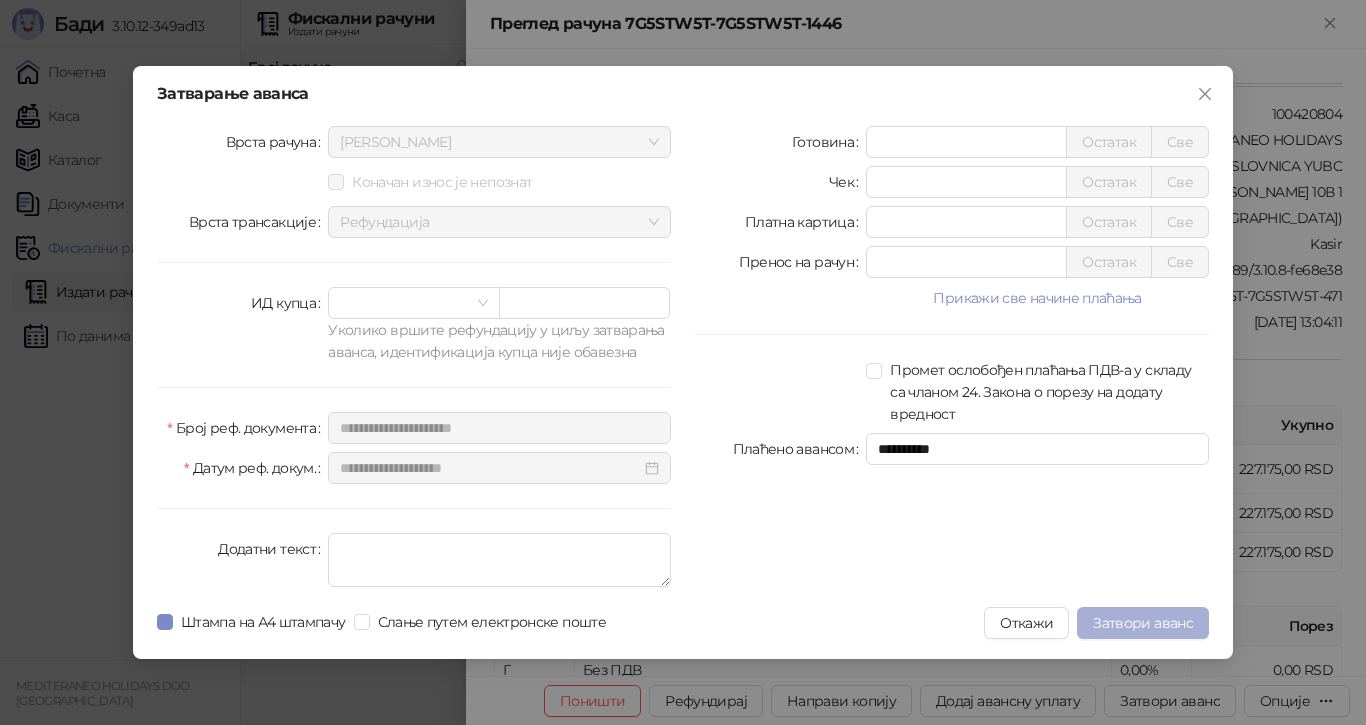 click on "Затвори аванс" at bounding box center [1143, 623] 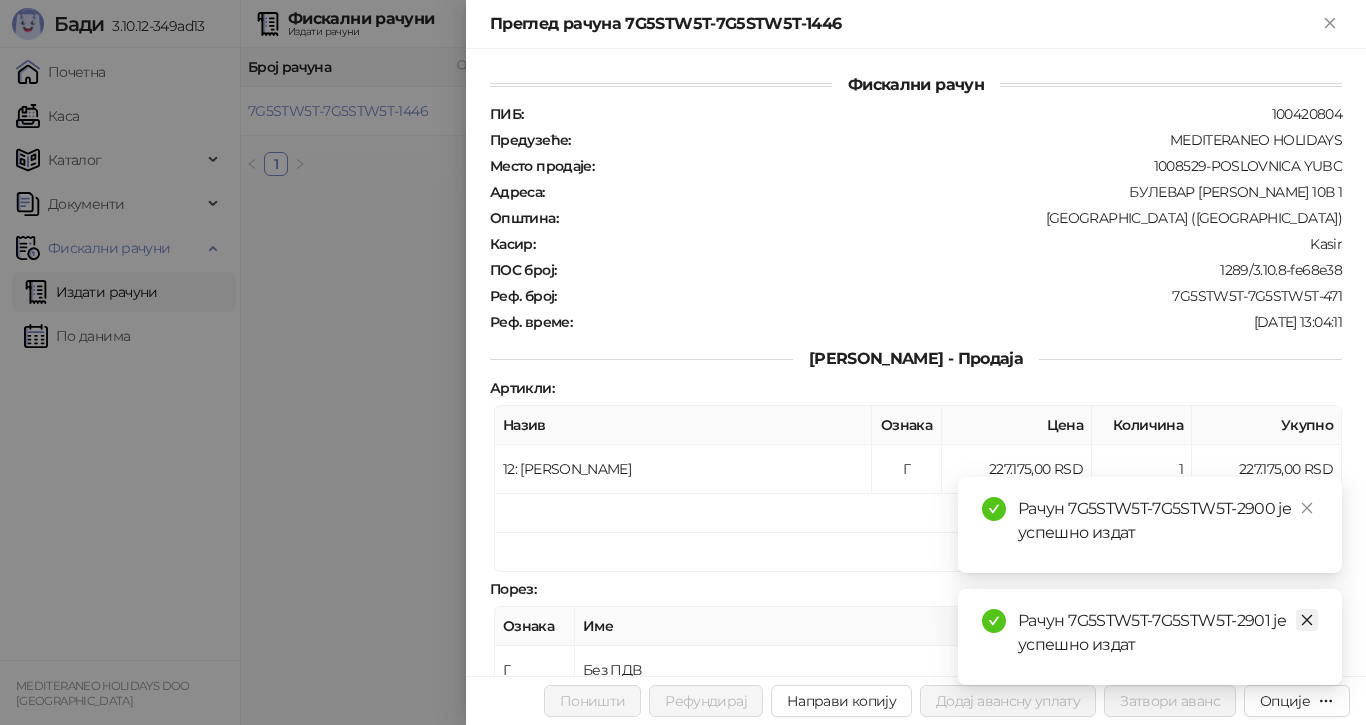 click 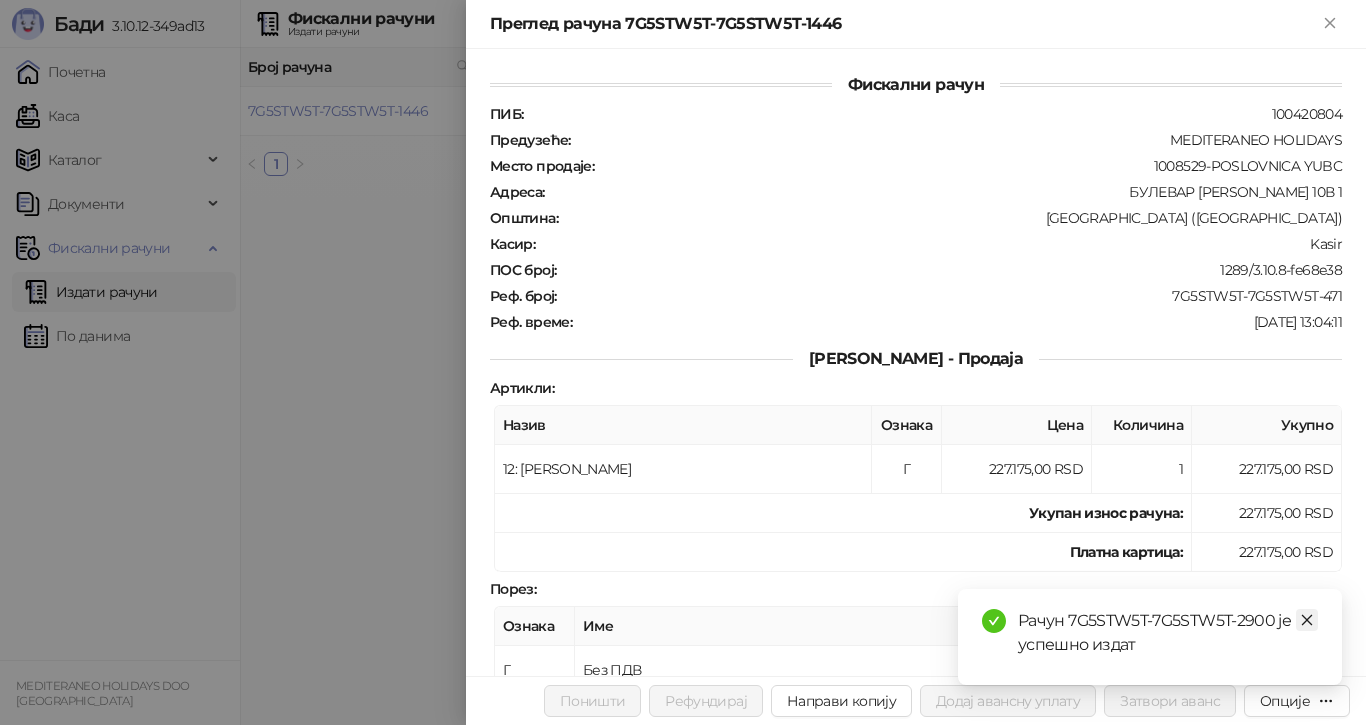 drag, startPoint x: 1311, startPoint y: 623, endPoint x: 1299, endPoint y: 623, distance: 12 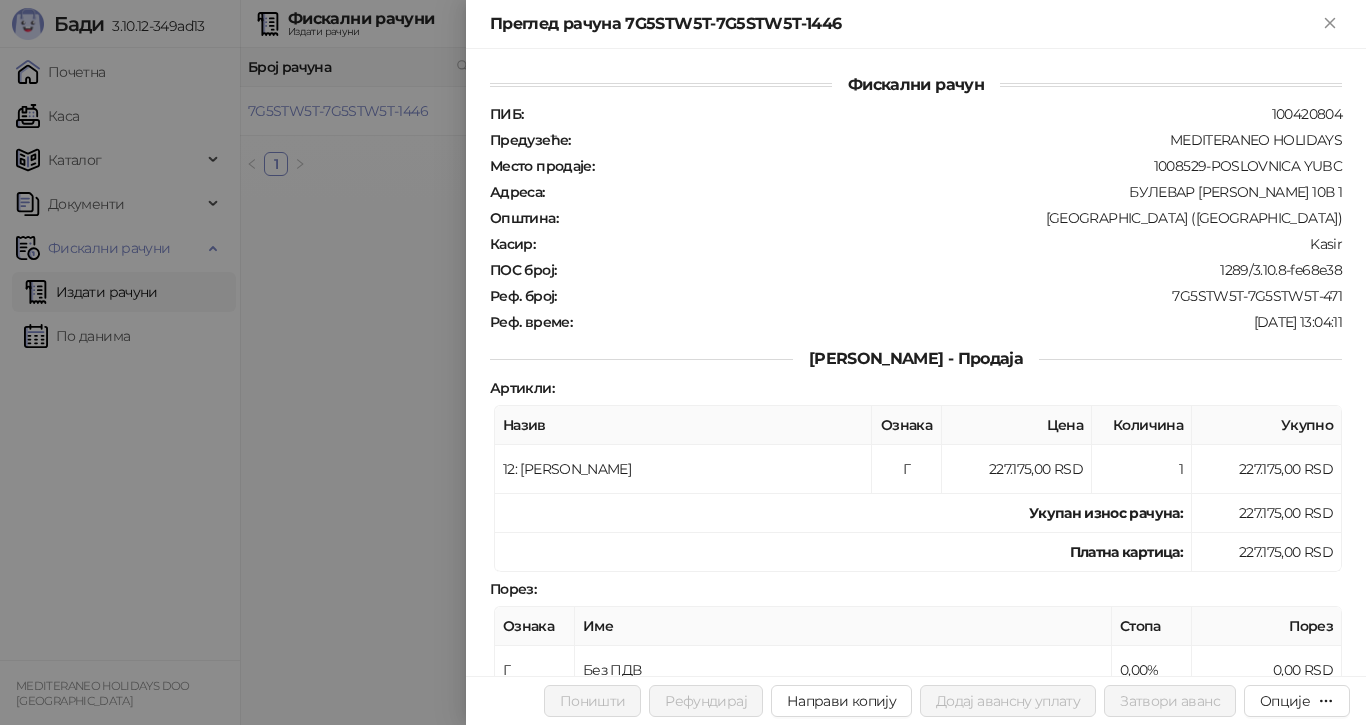 click at bounding box center [683, 362] 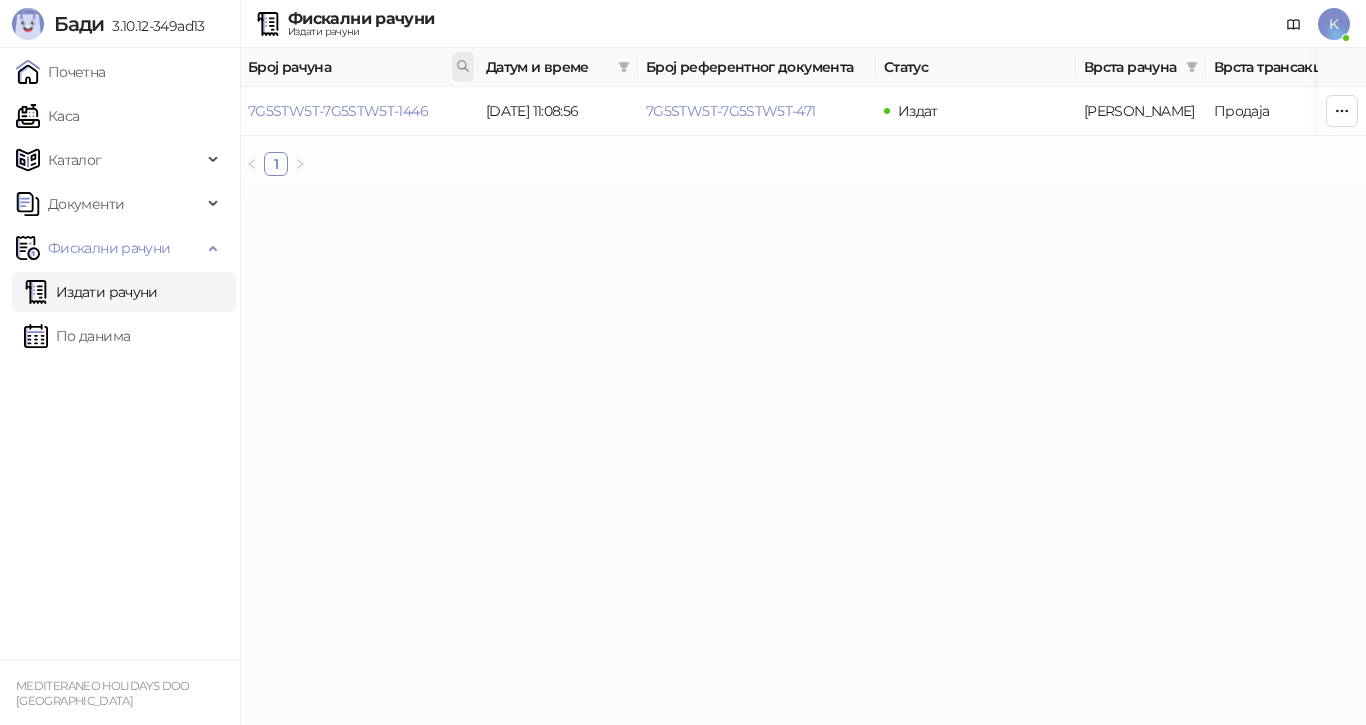 click 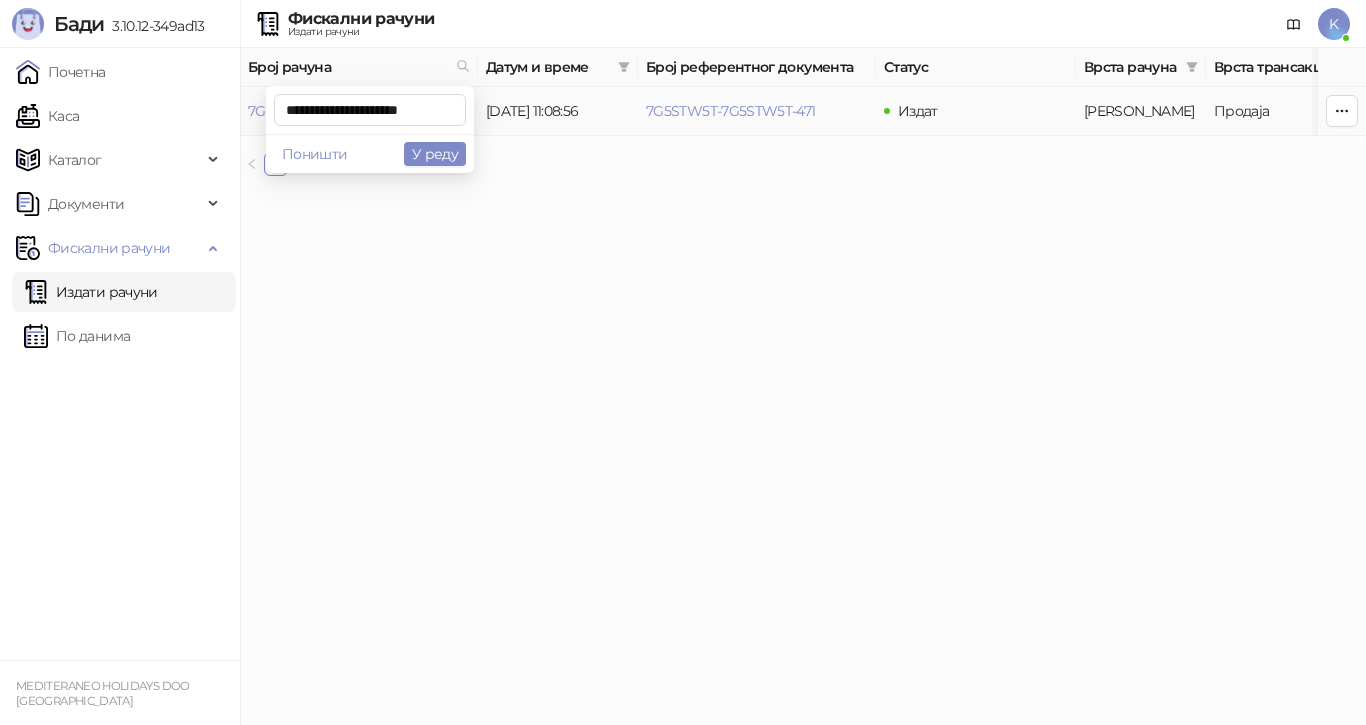 scroll, scrollTop: 0, scrollLeft: 7, axis: horizontal 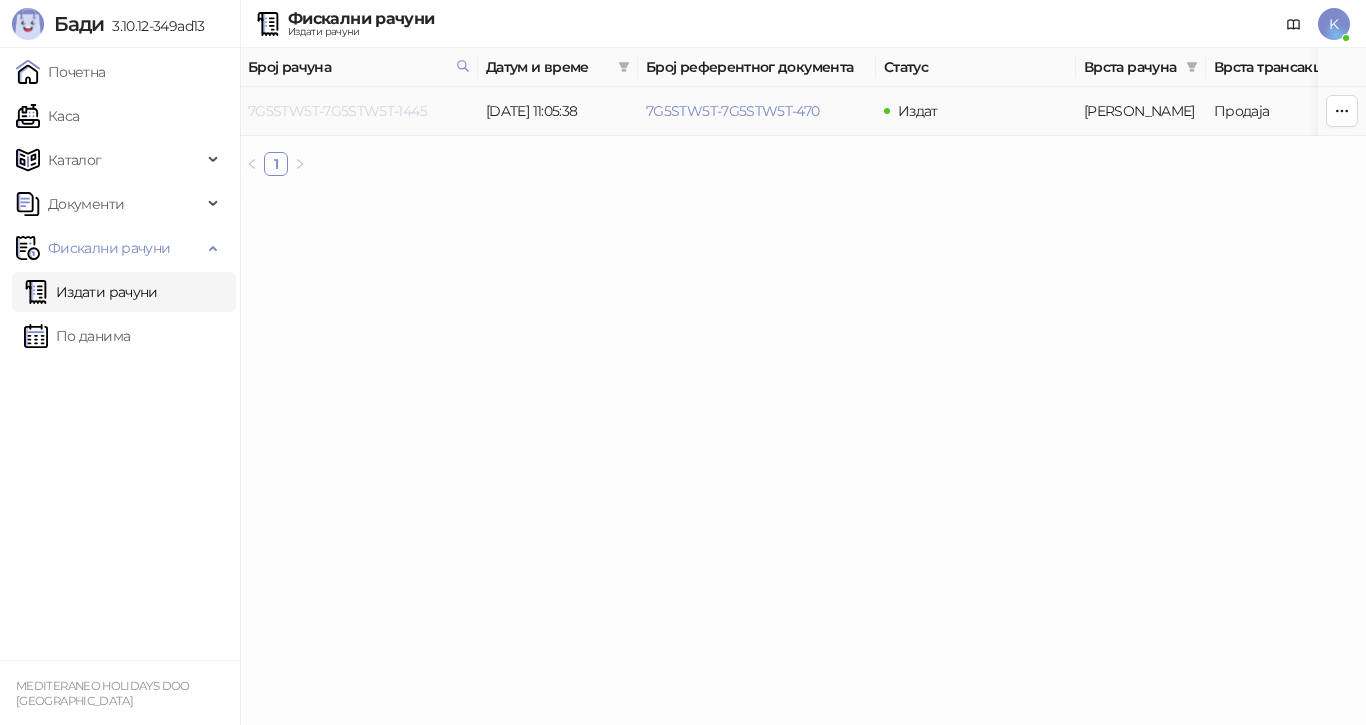 click on "7G5STW5T-7G5STW5T-1445" at bounding box center [337, 111] 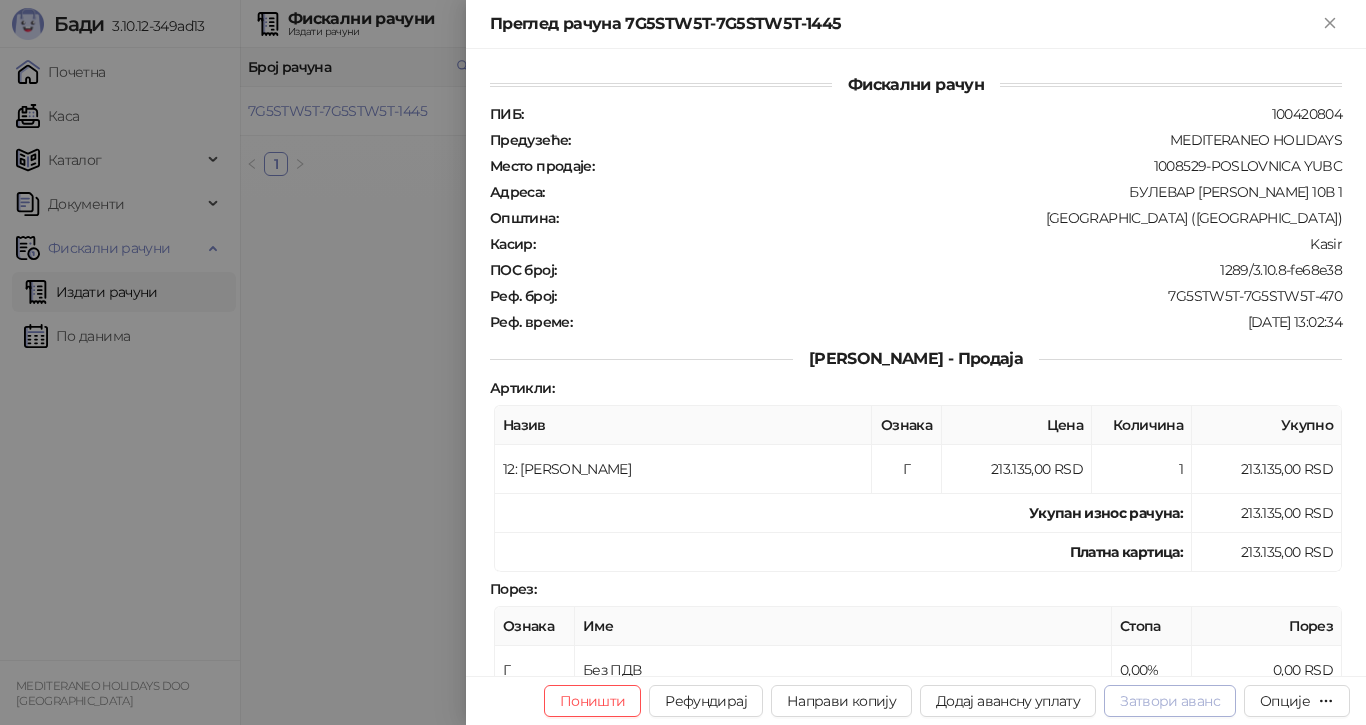 click on "Затвори аванс" at bounding box center (1170, 701) 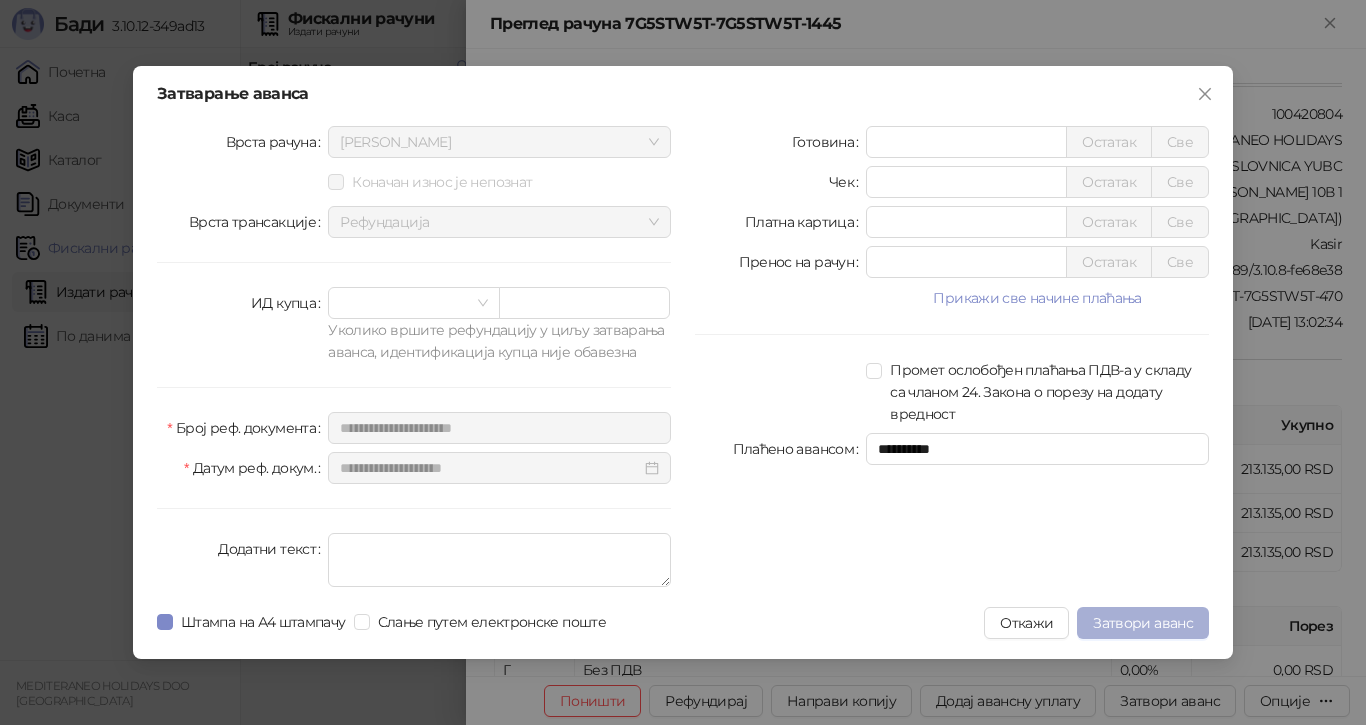 click on "Затвори аванс" at bounding box center [1143, 623] 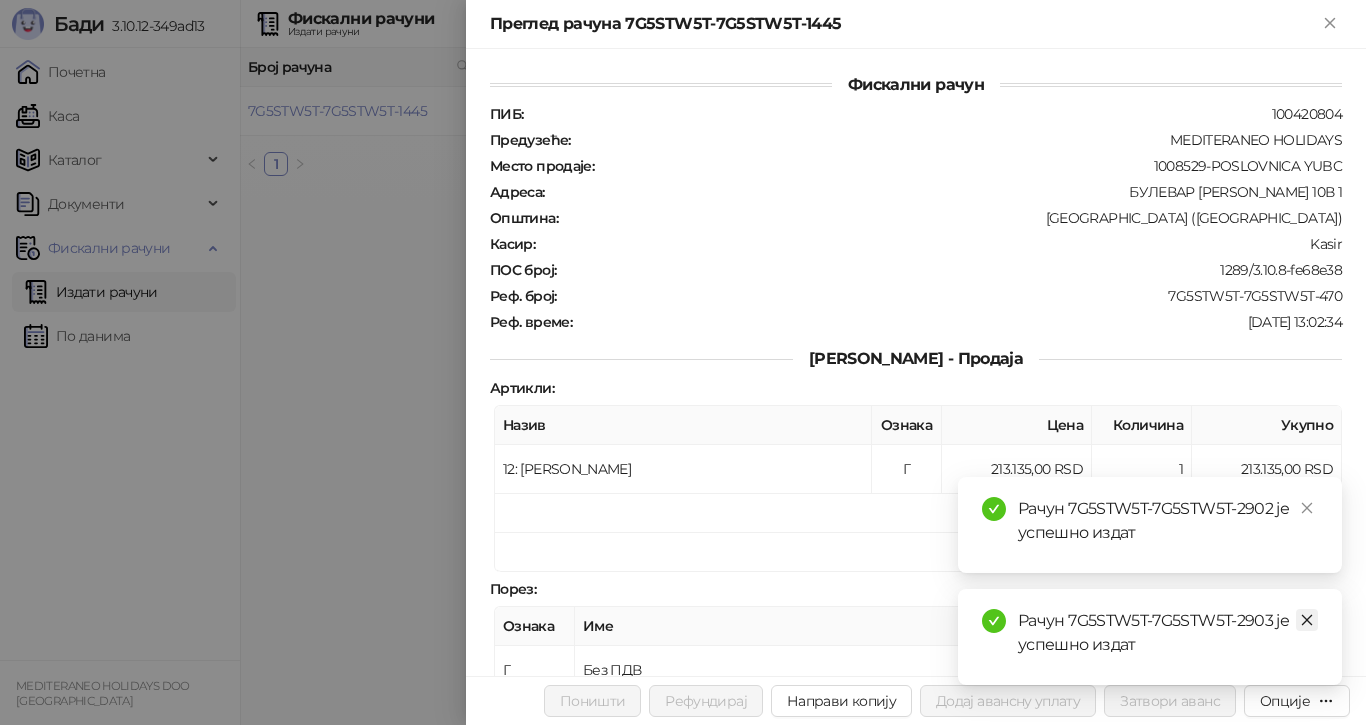 click 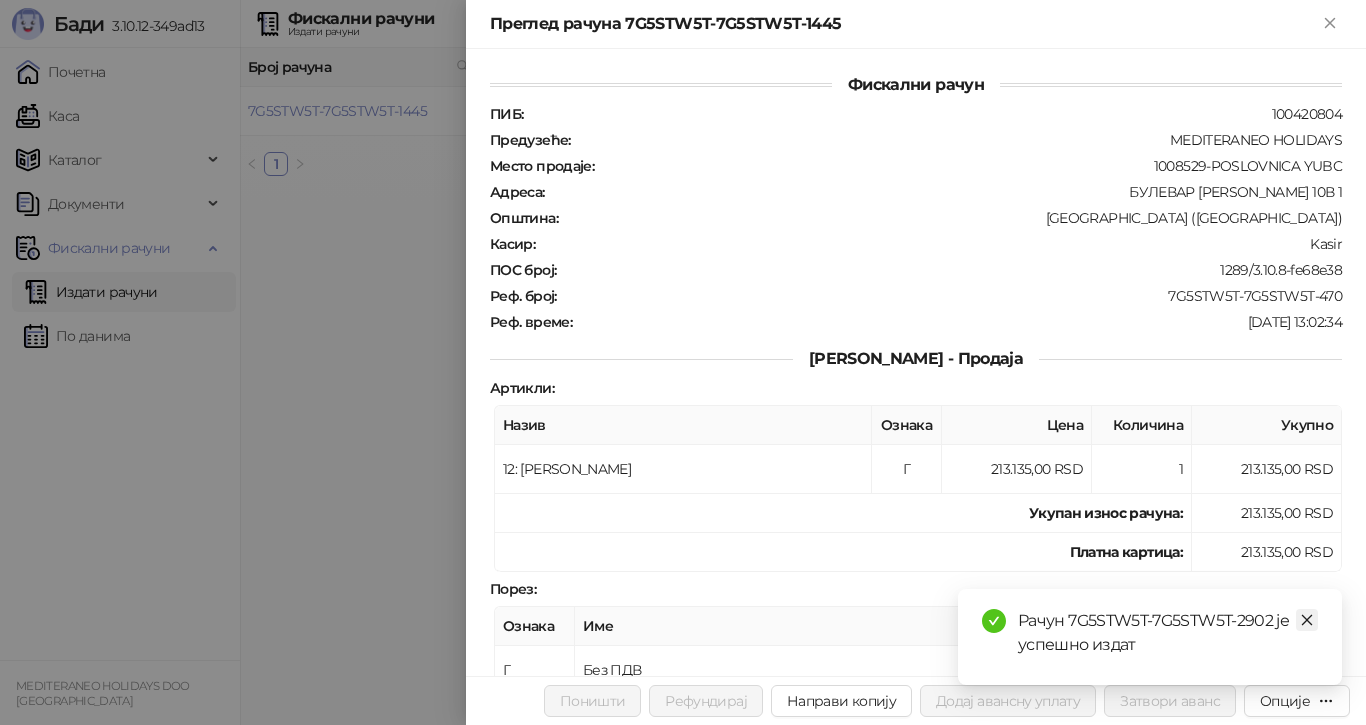 click 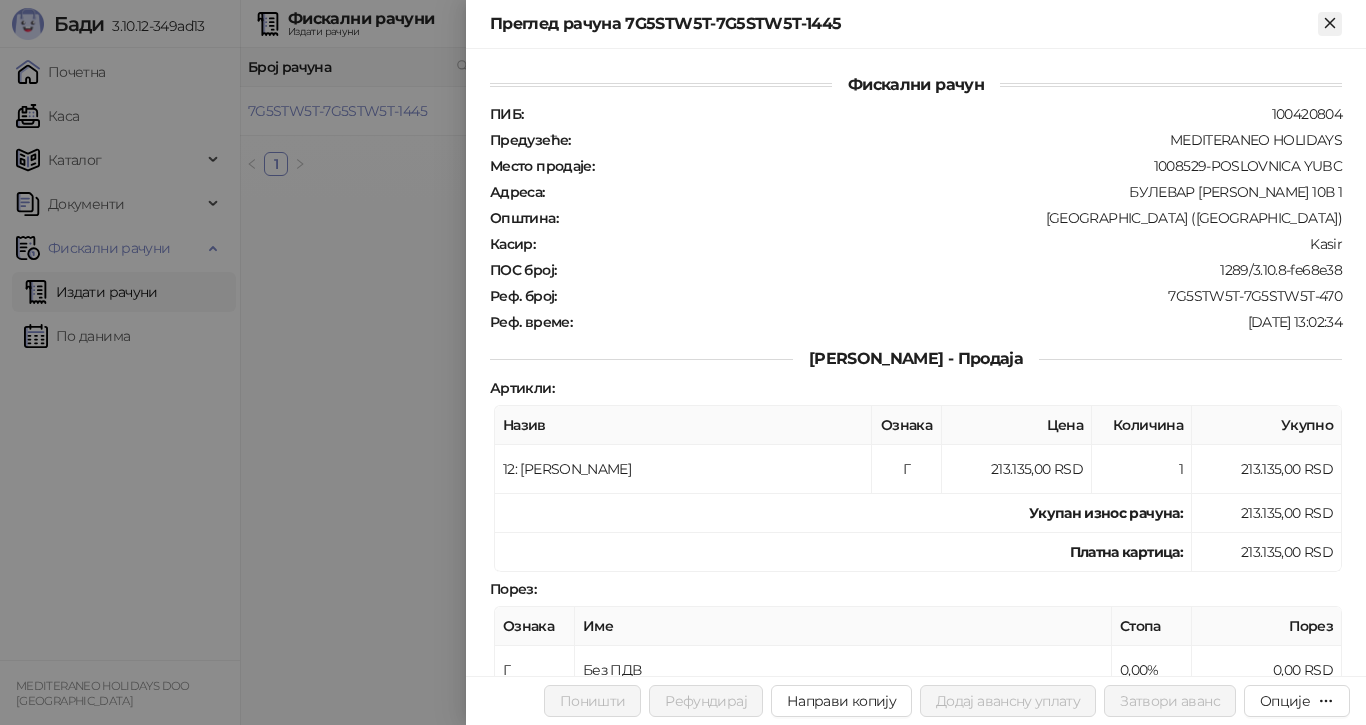 click 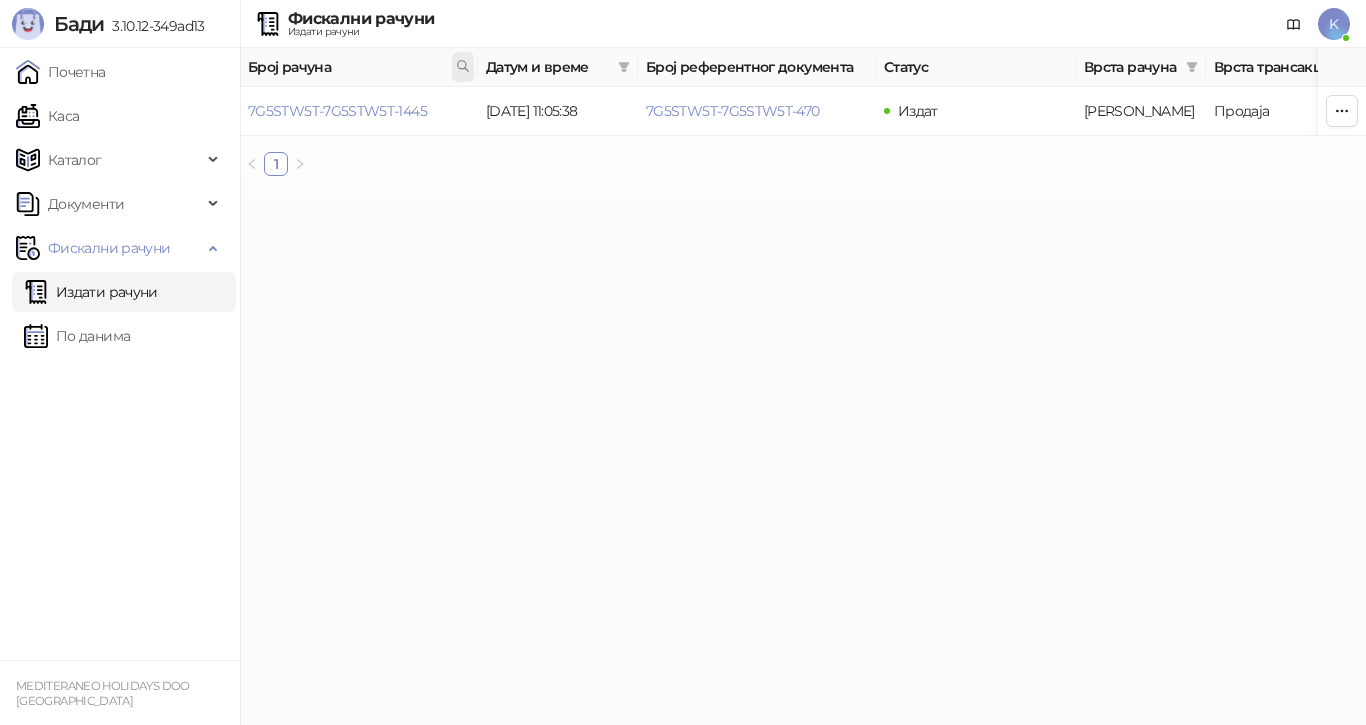 click 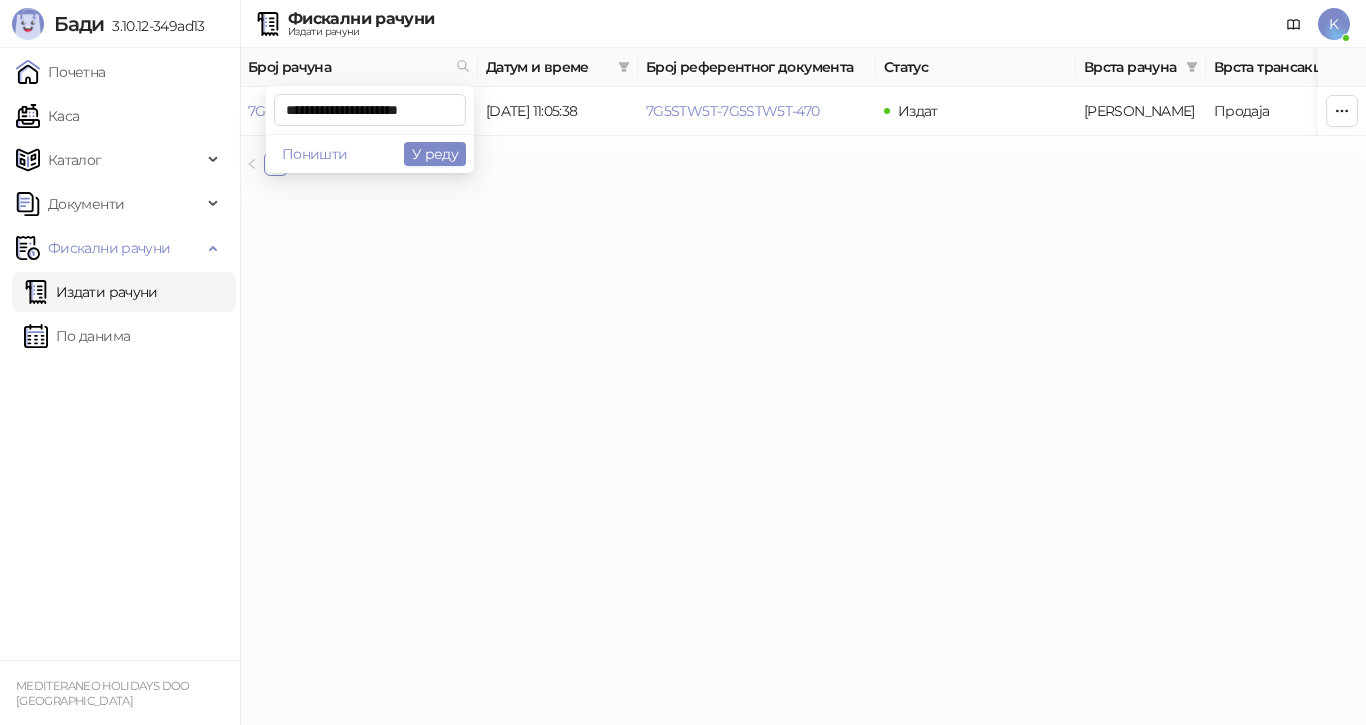 scroll, scrollTop: 0, scrollLeft: 5, axis: horizontal 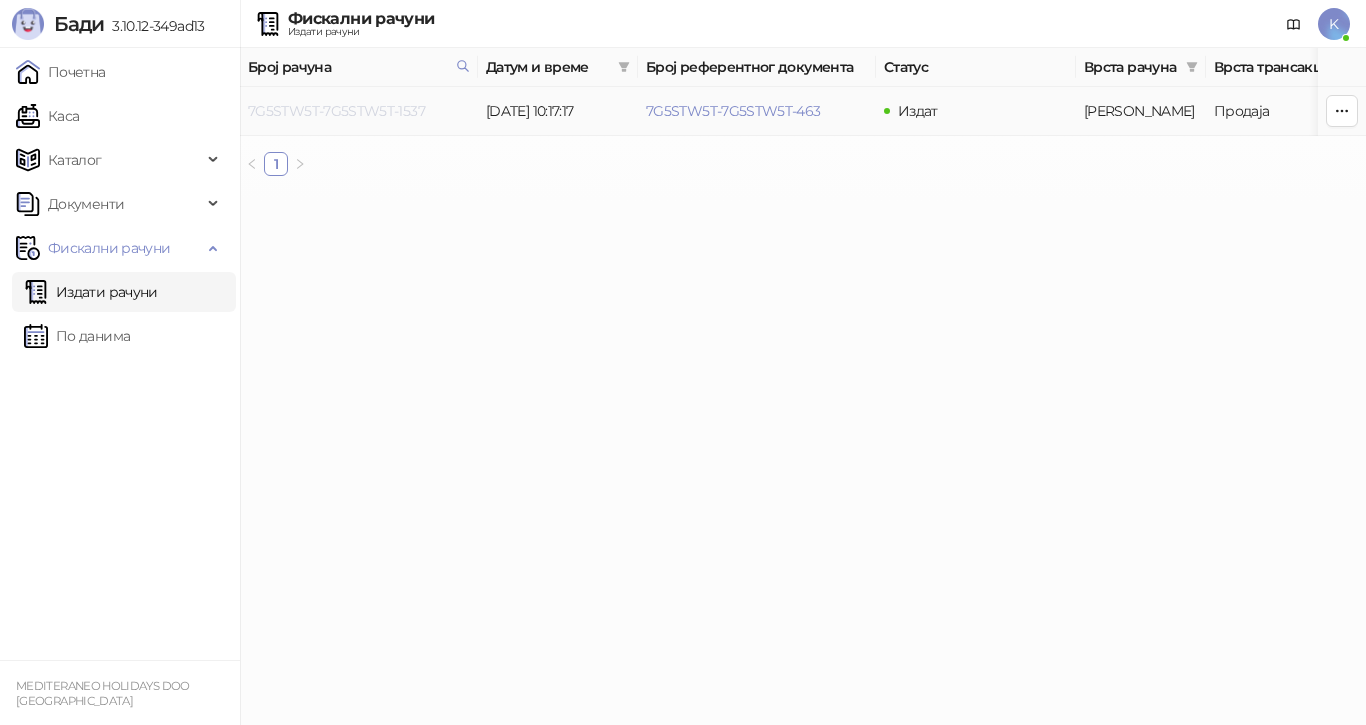 click on "7G5STW5T-7G5STW5T-1537" at bounding box center (336, 111) 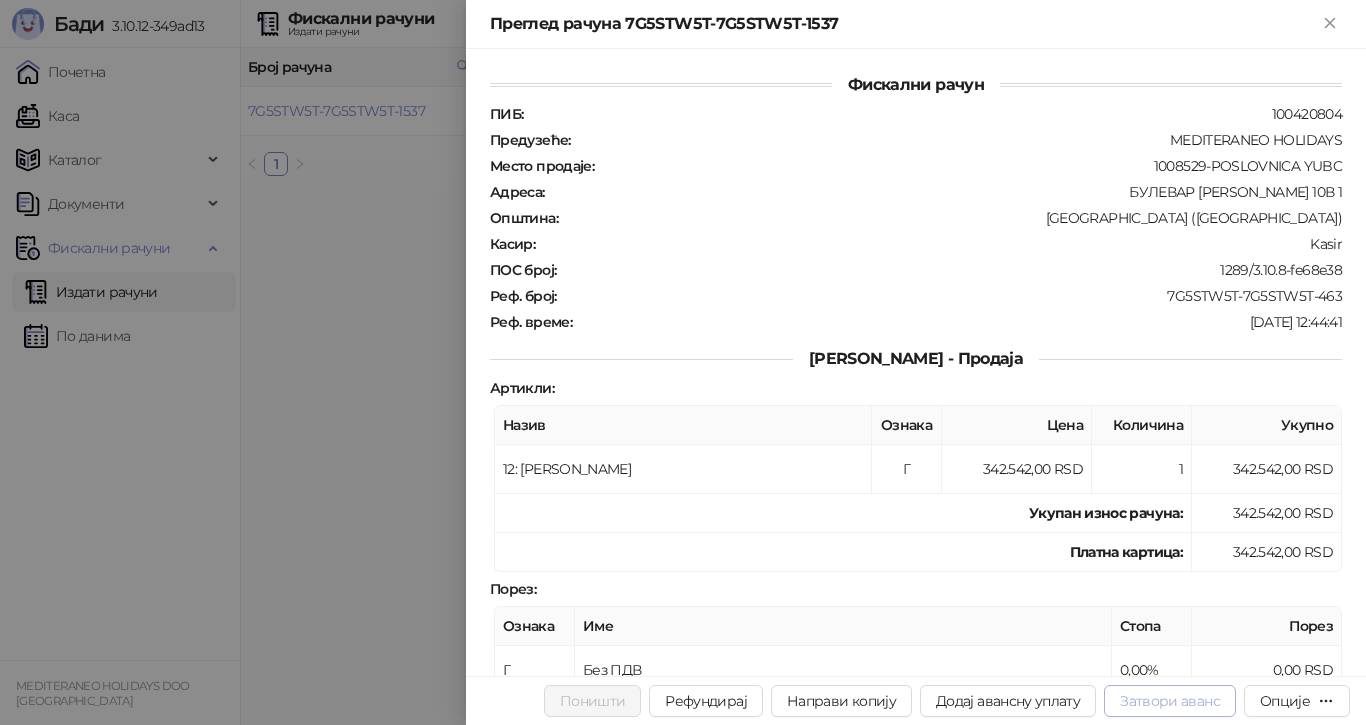 click on "Затвори аванс" at bounding box center (1170, 701) 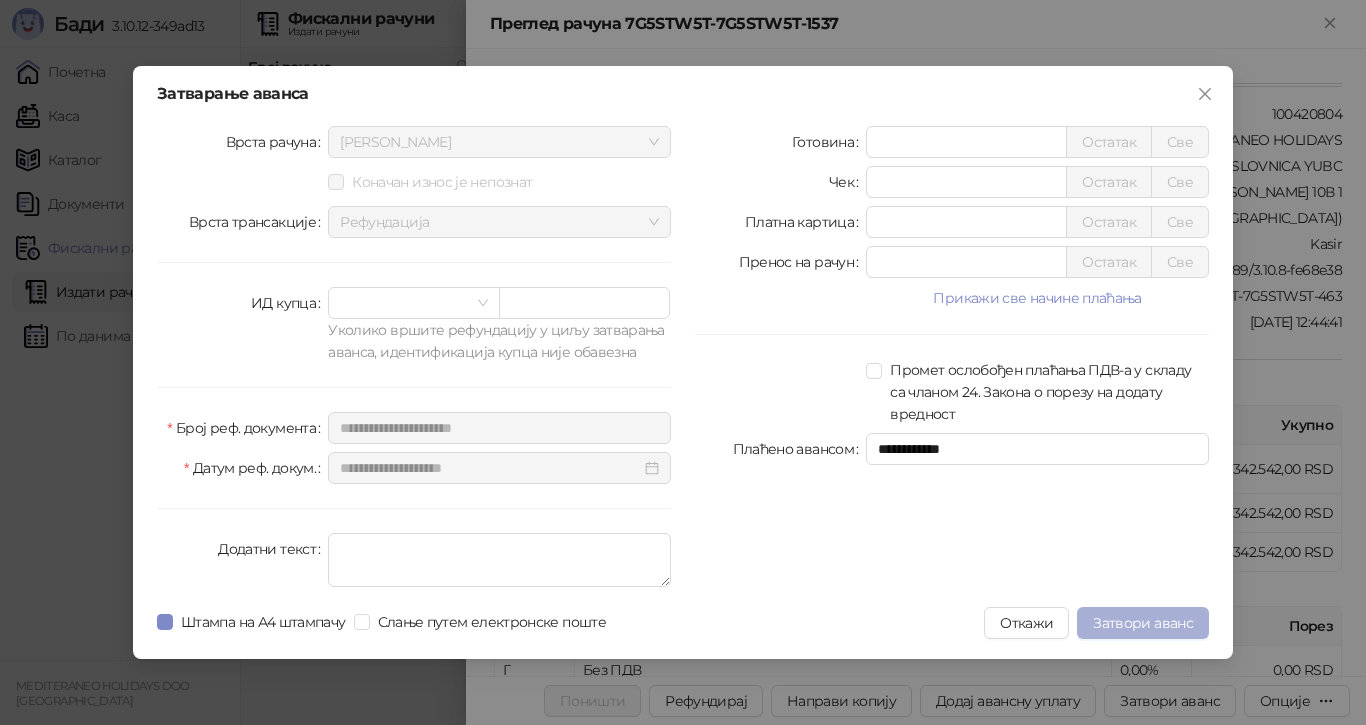click on "Затвори аванс" at bounding box center [1143, 623] 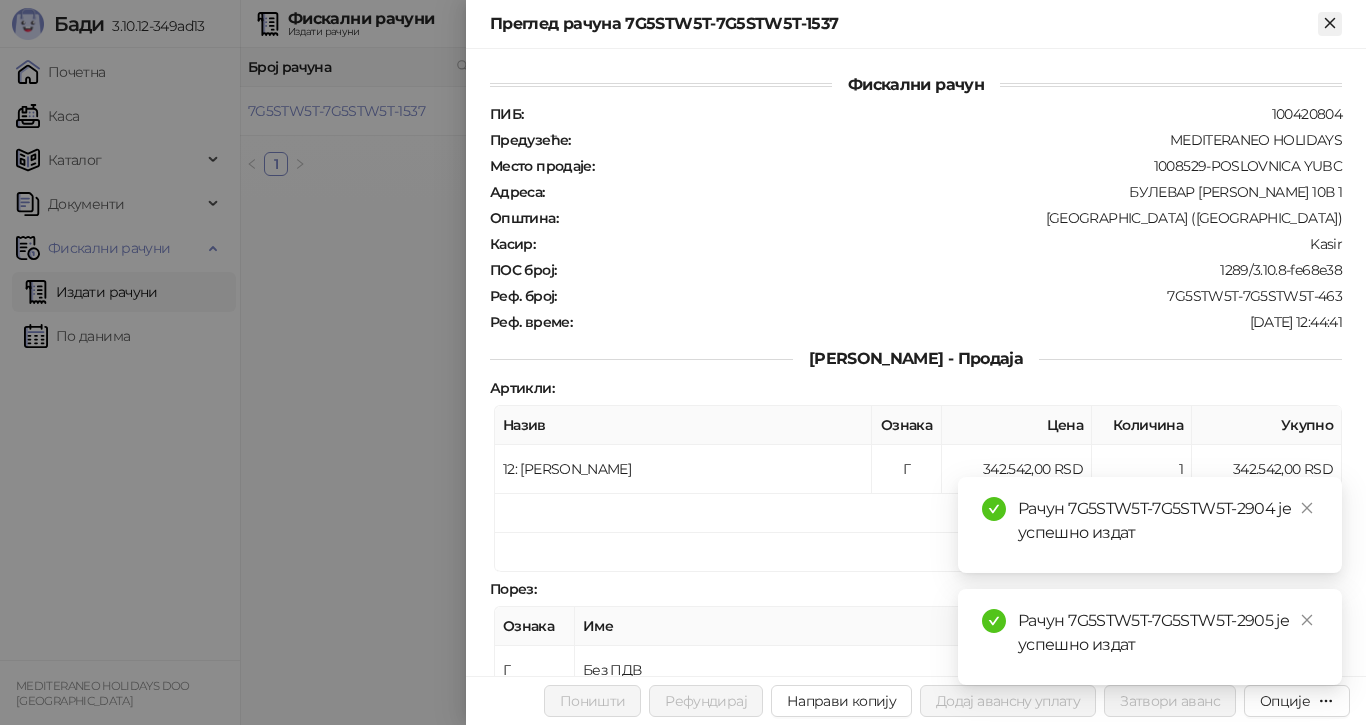 click 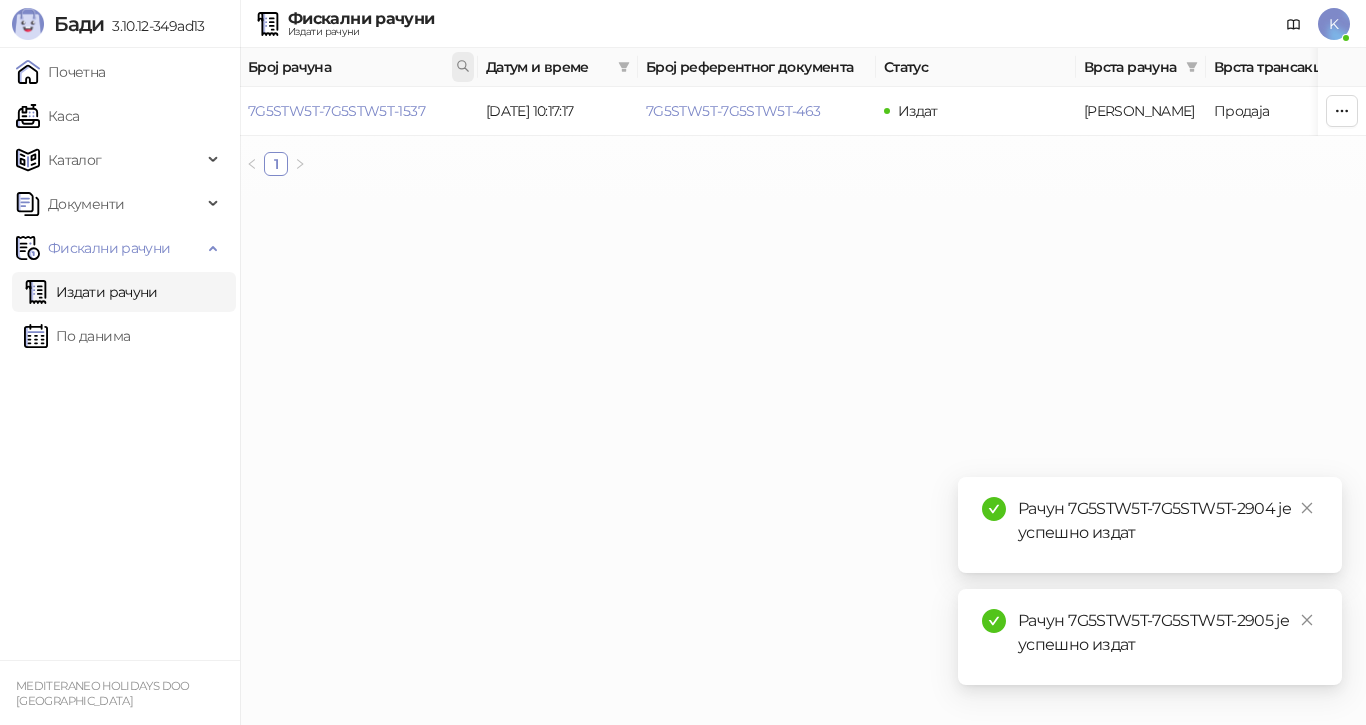 click 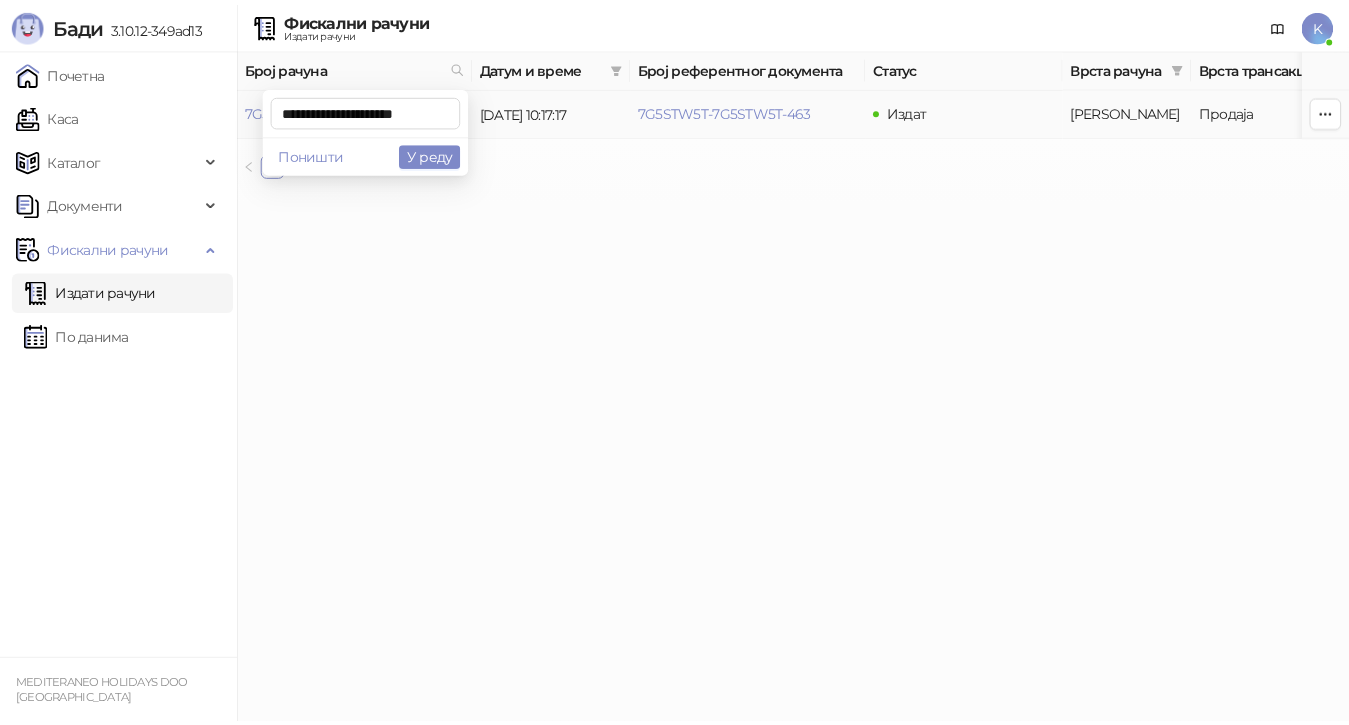 scroll, scrollTop: 0, scrollLeft: 7, axis: horizontal 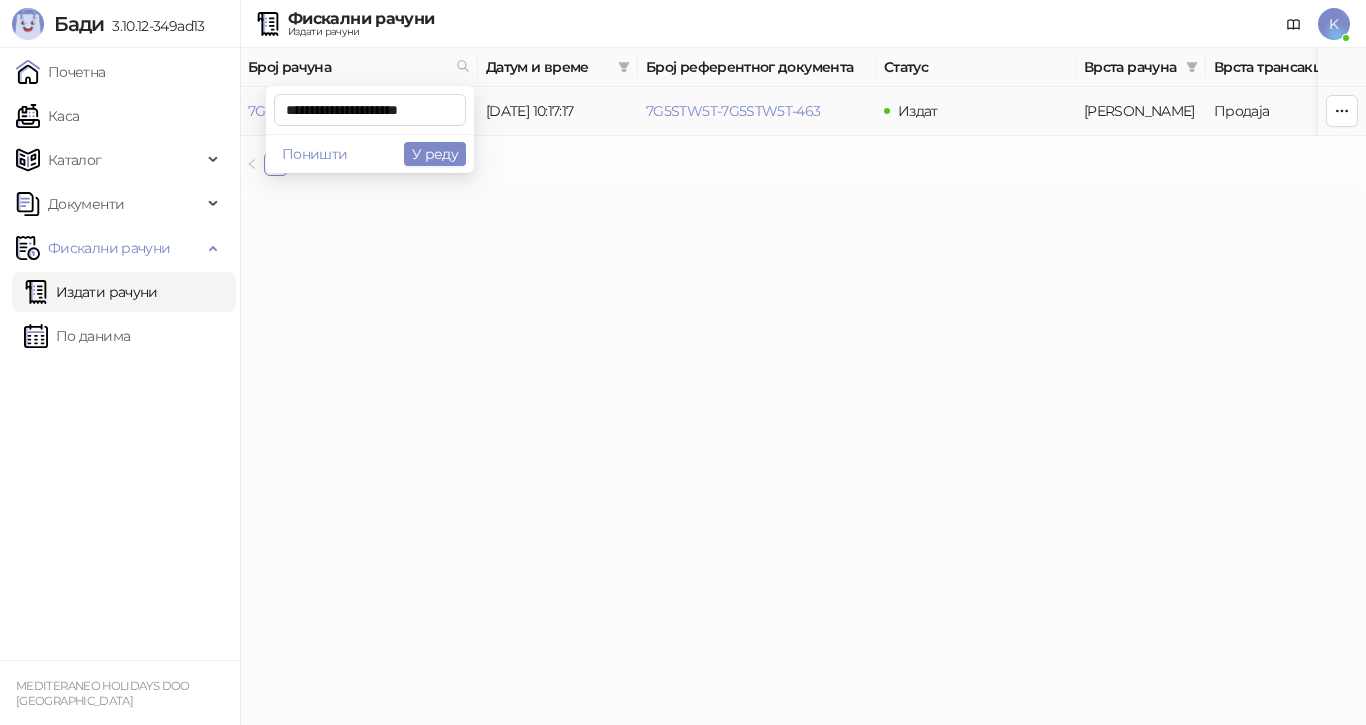 type on "**********" 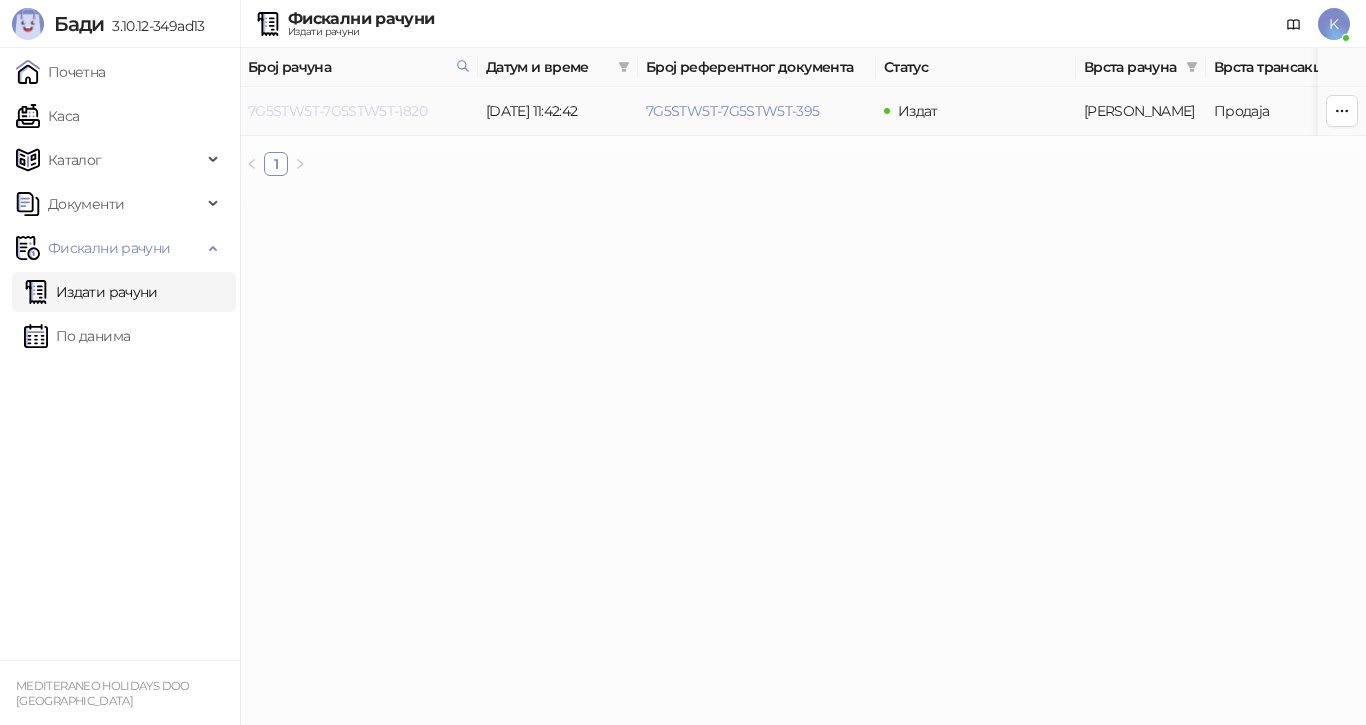 click on "7G5STW5T-7G5STW5T-1820" at bounding box center (337, 111) 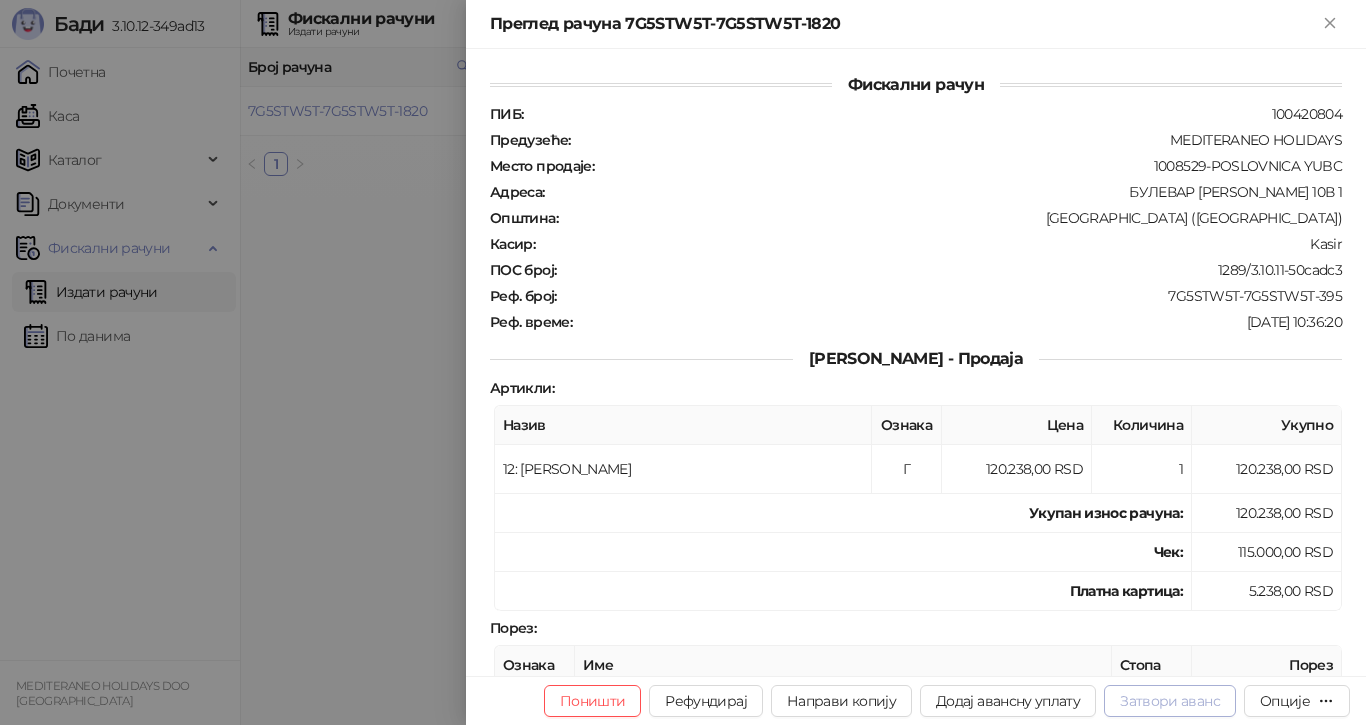 click on "Затвори аванс" at bounding box center [1170, 701] 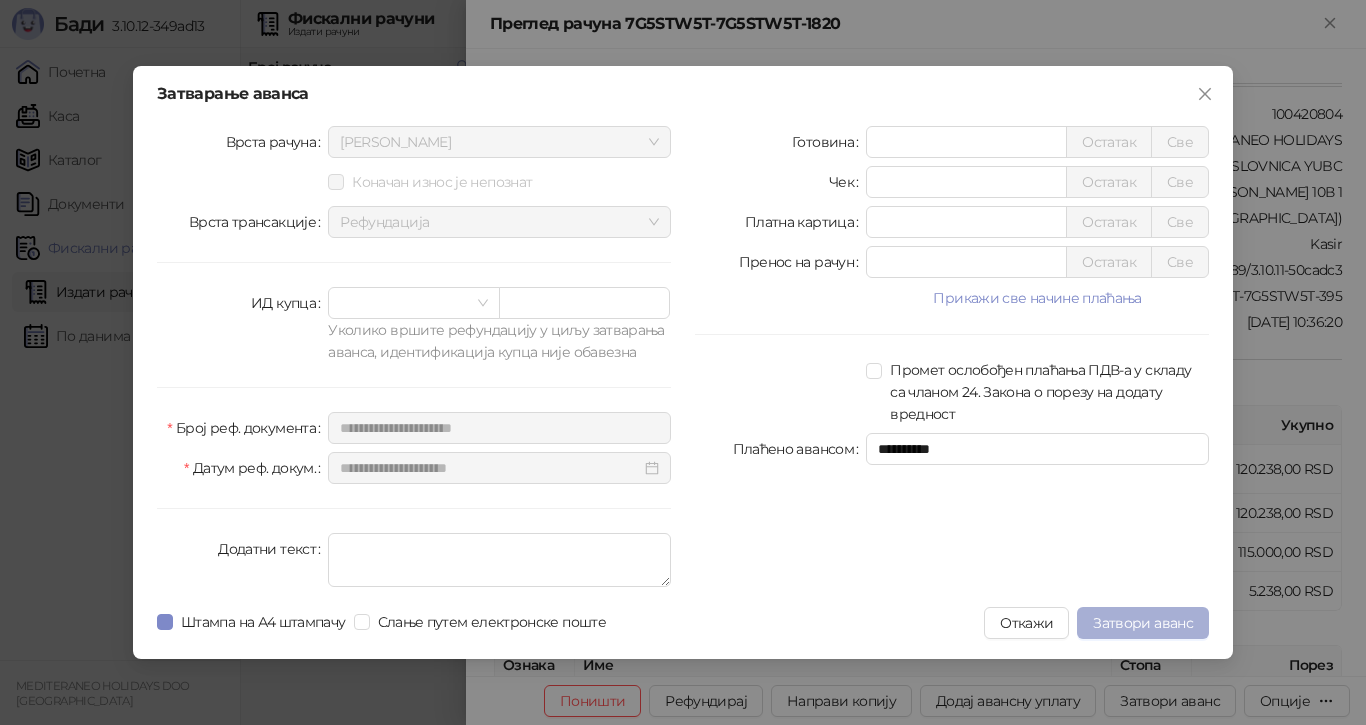 click on "Затвори аванс" at bounding box center [1143, 623] 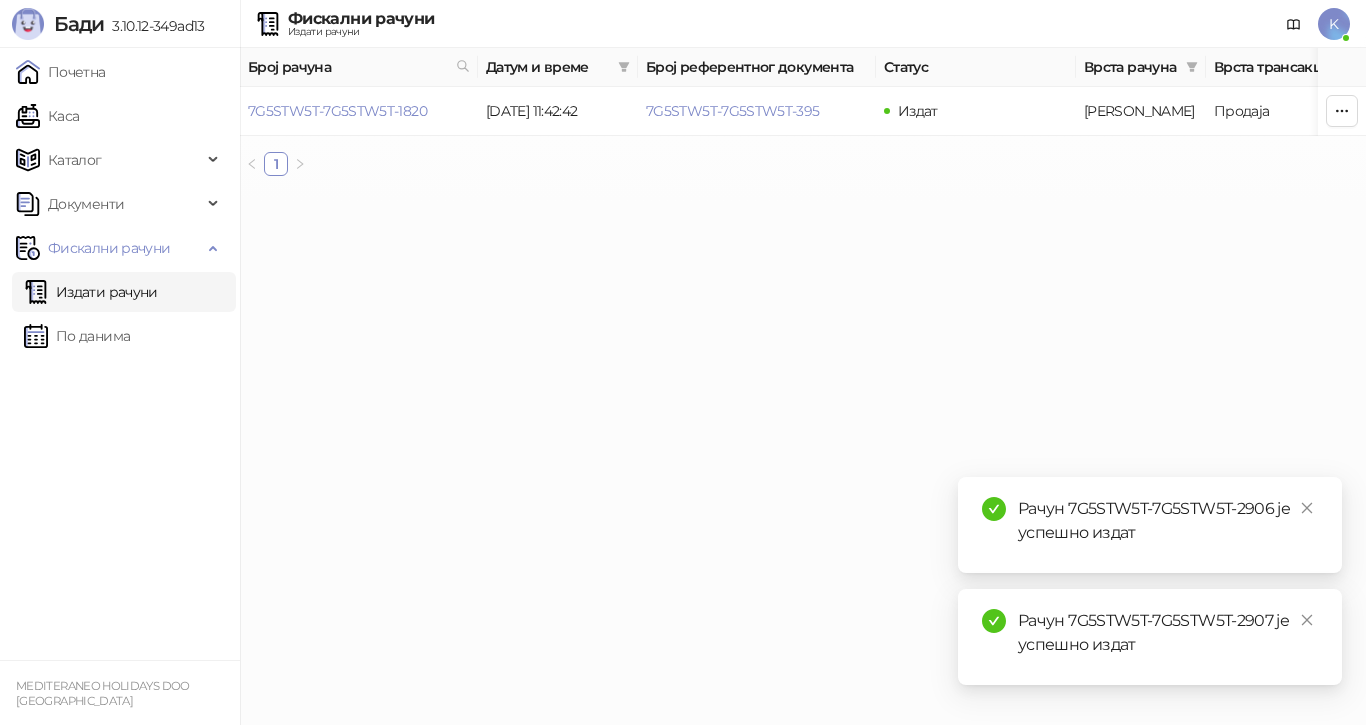 click on "Издати рачуни" at bounding box center [91, 292] 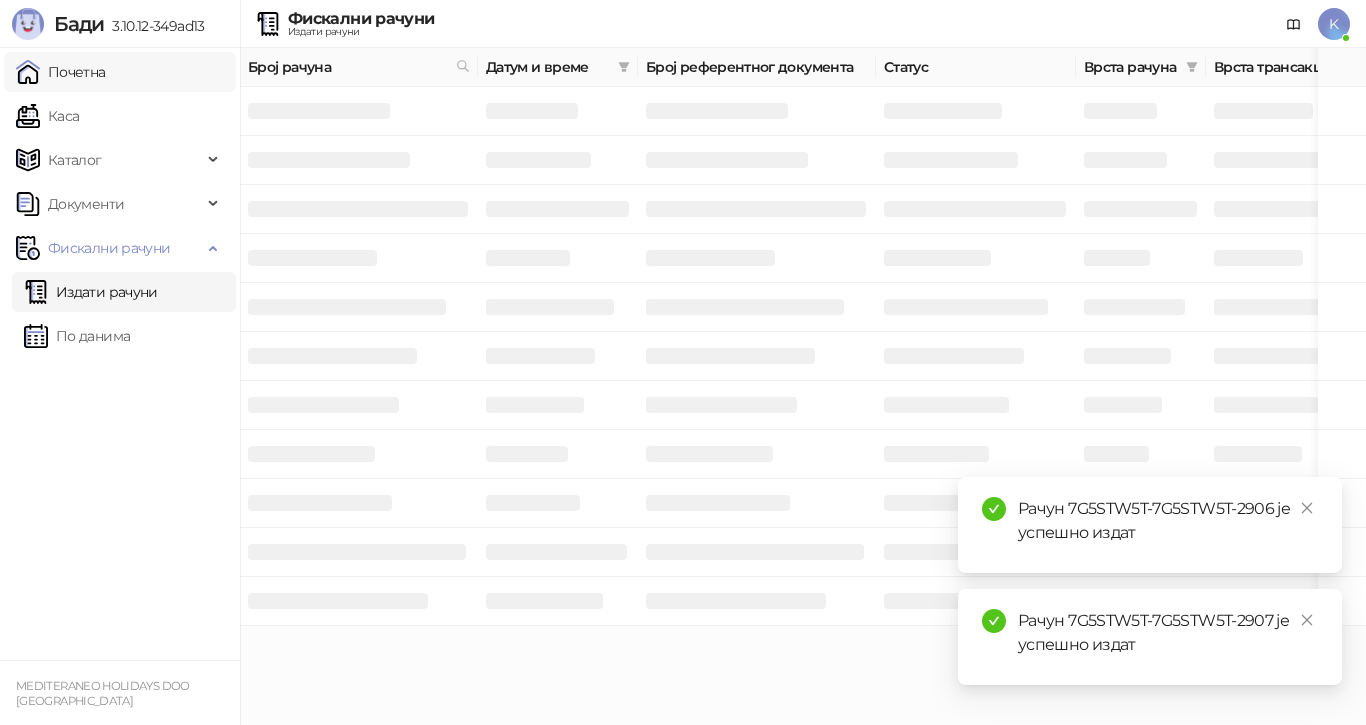 click on "Почетна" at bounding box center (61, 72) 